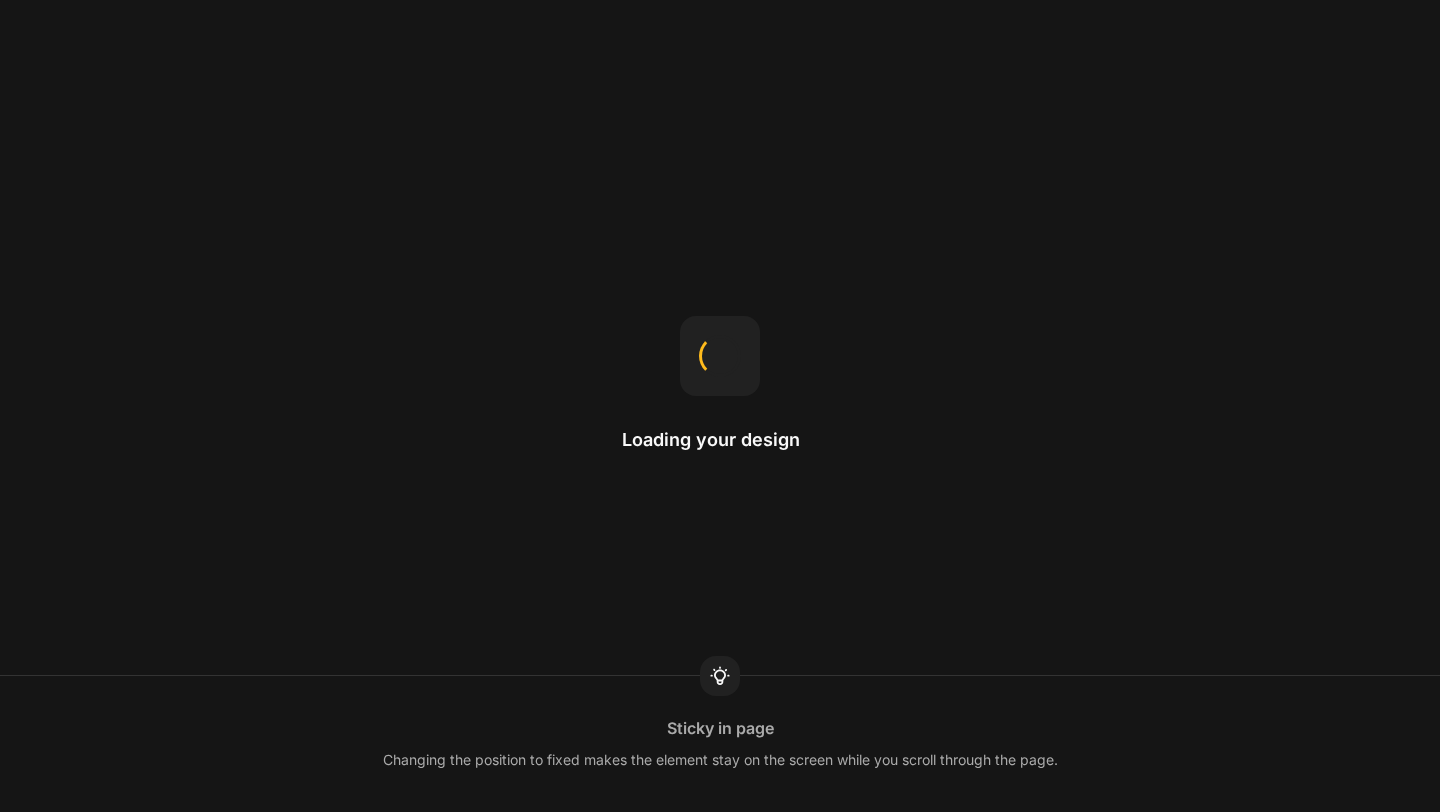 scroll, scrollTop: 0, scrollLeft: 0, axis: both 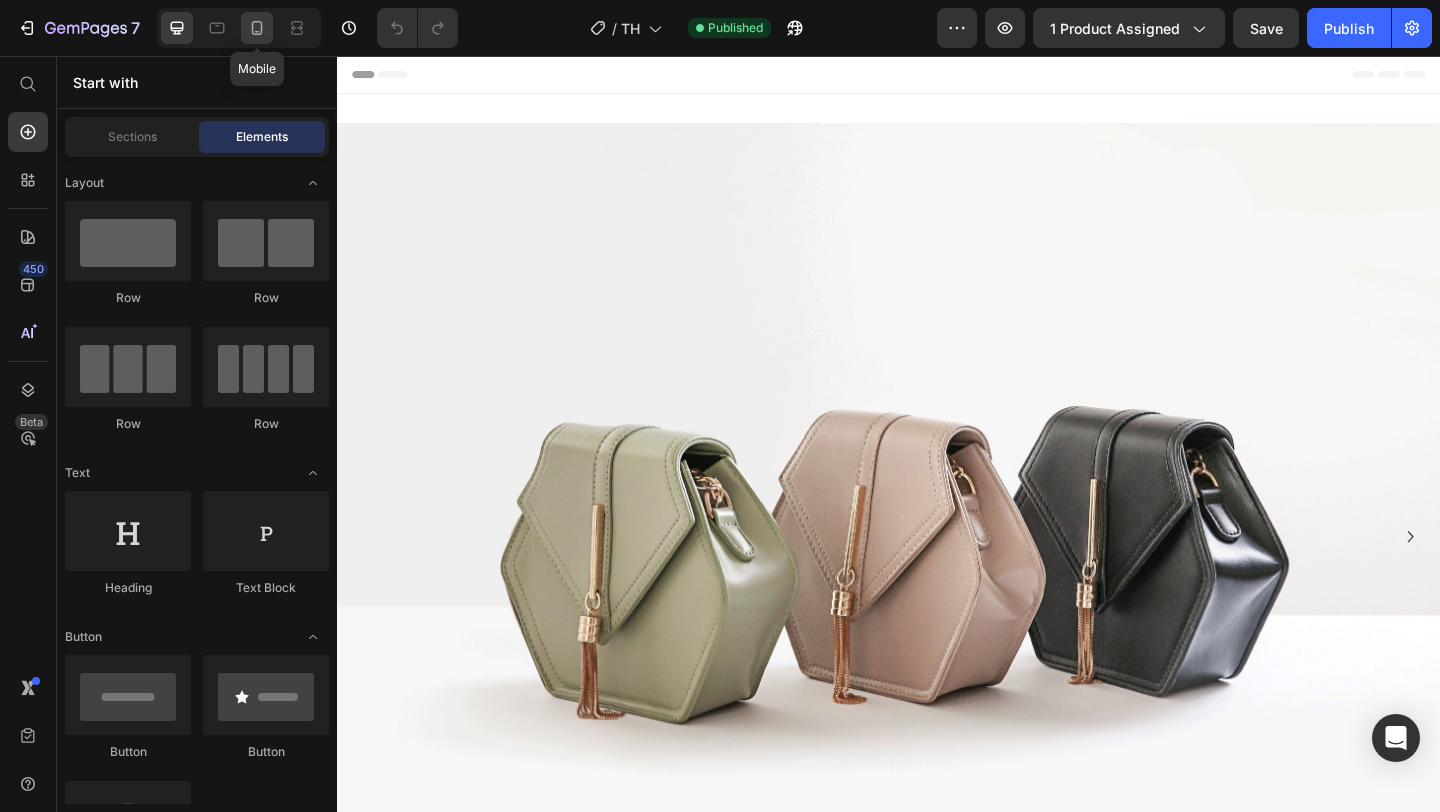click 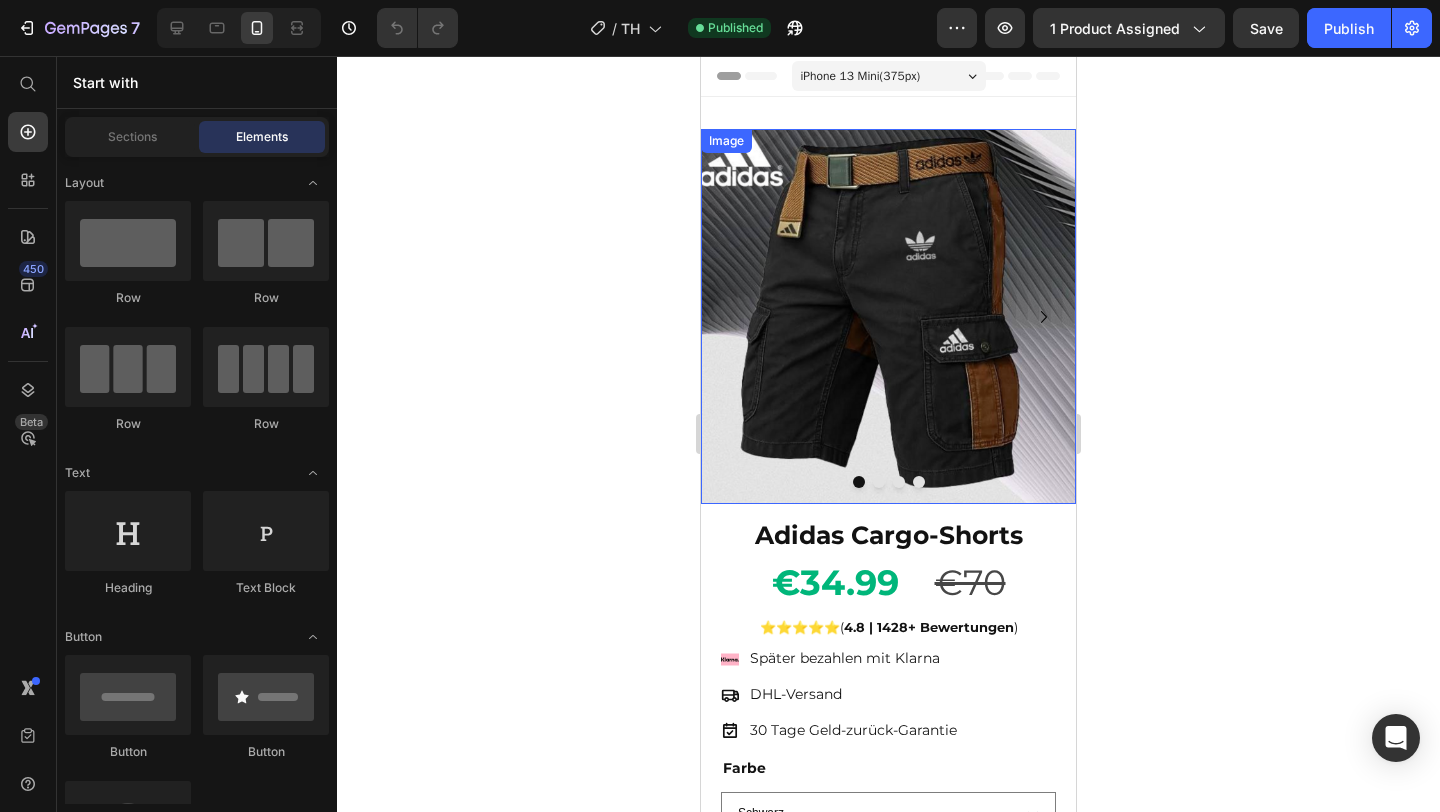 click at bounding box center (888, 316) 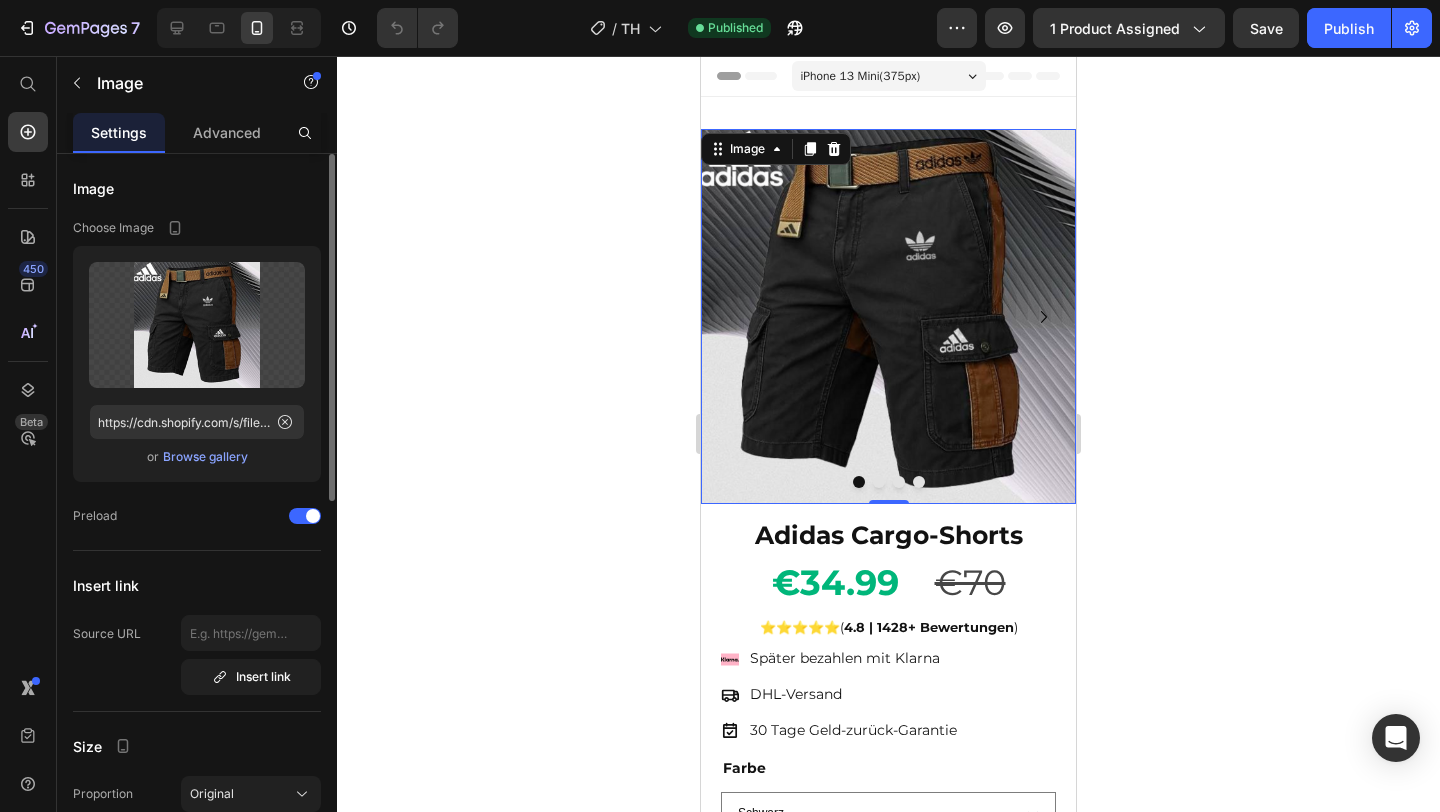 click on "Browse gallery" at bounding box center [205, 457] 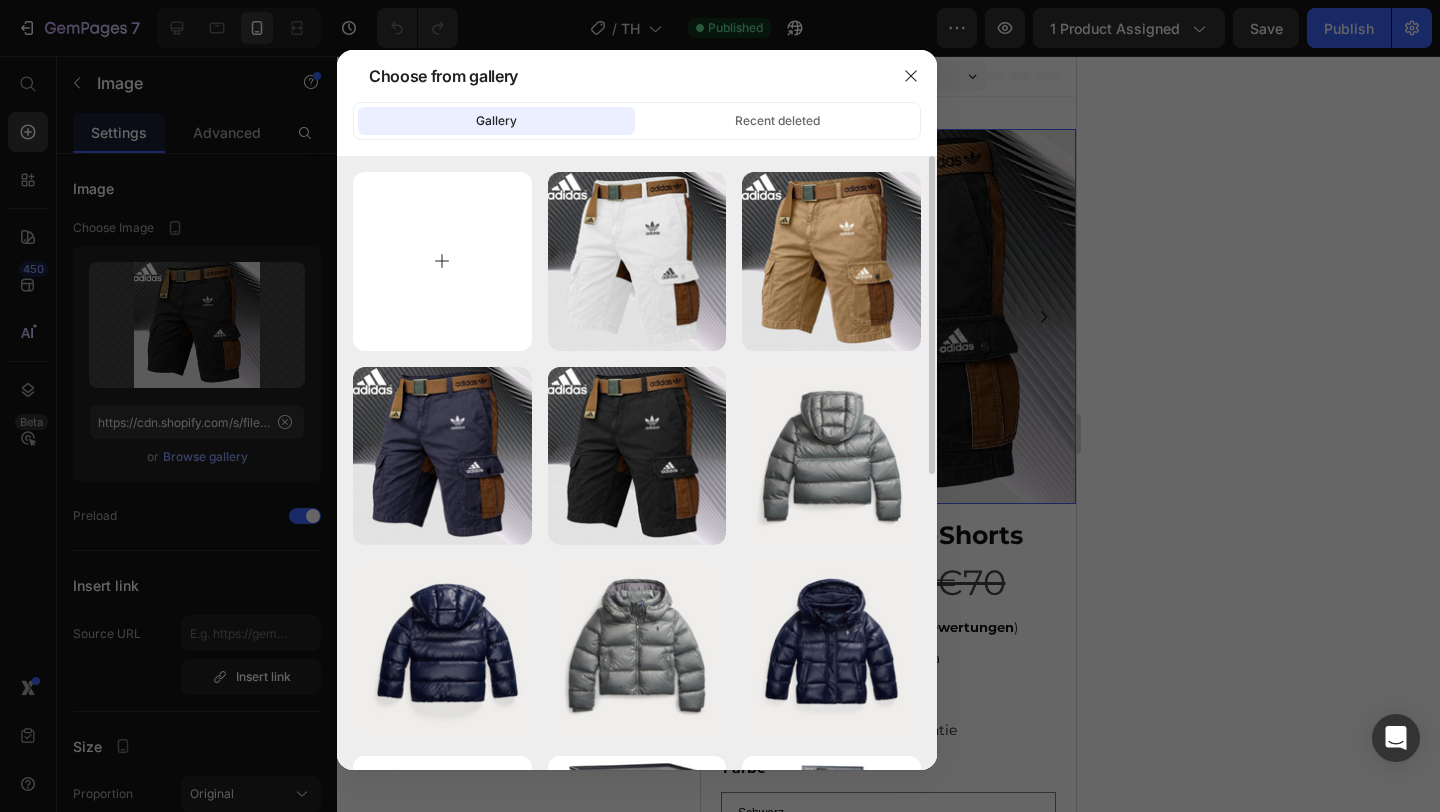 click at bounding box center [442, 261] 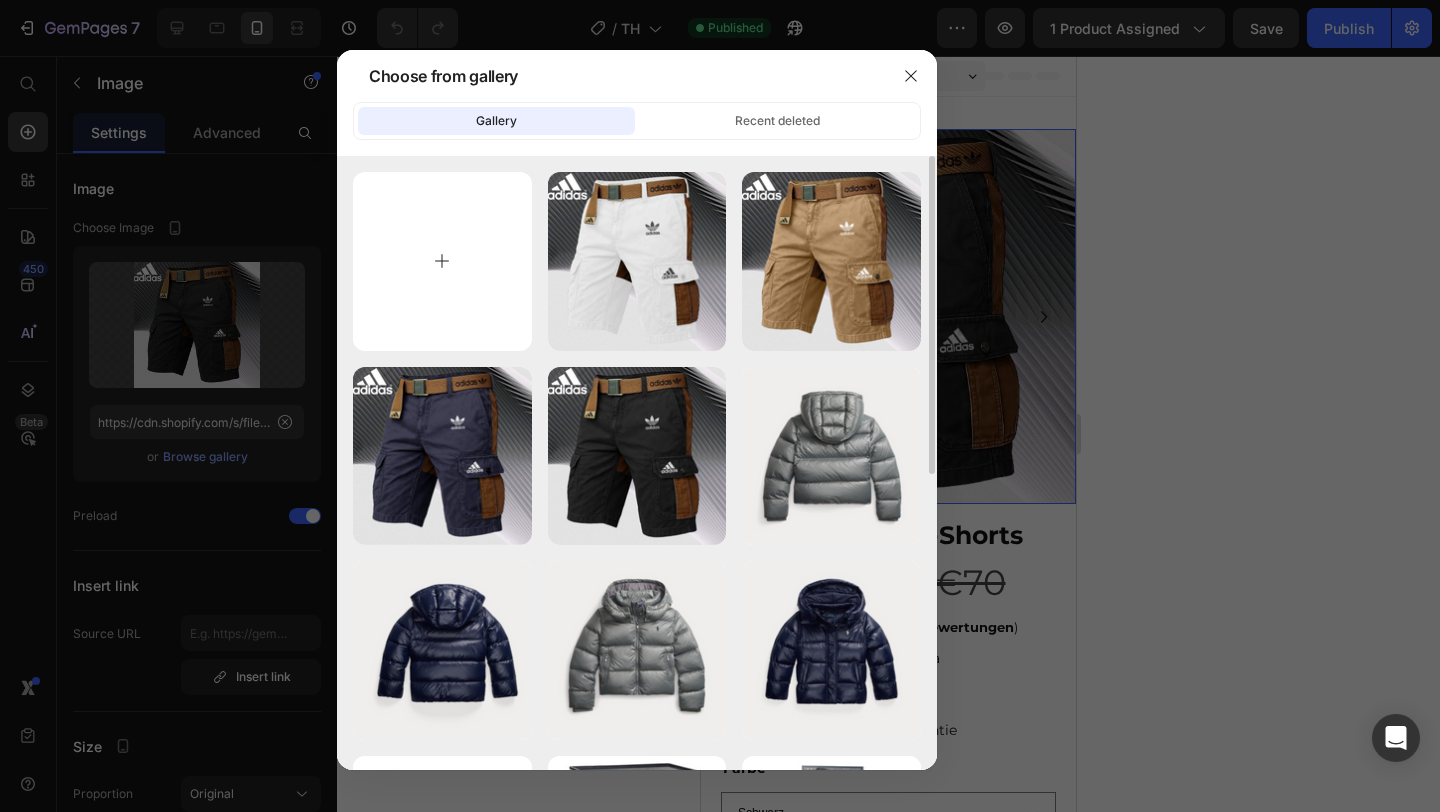 type on "C:\fakepath\d83eb8322335484ebcd955b1e78fa5a9.png" 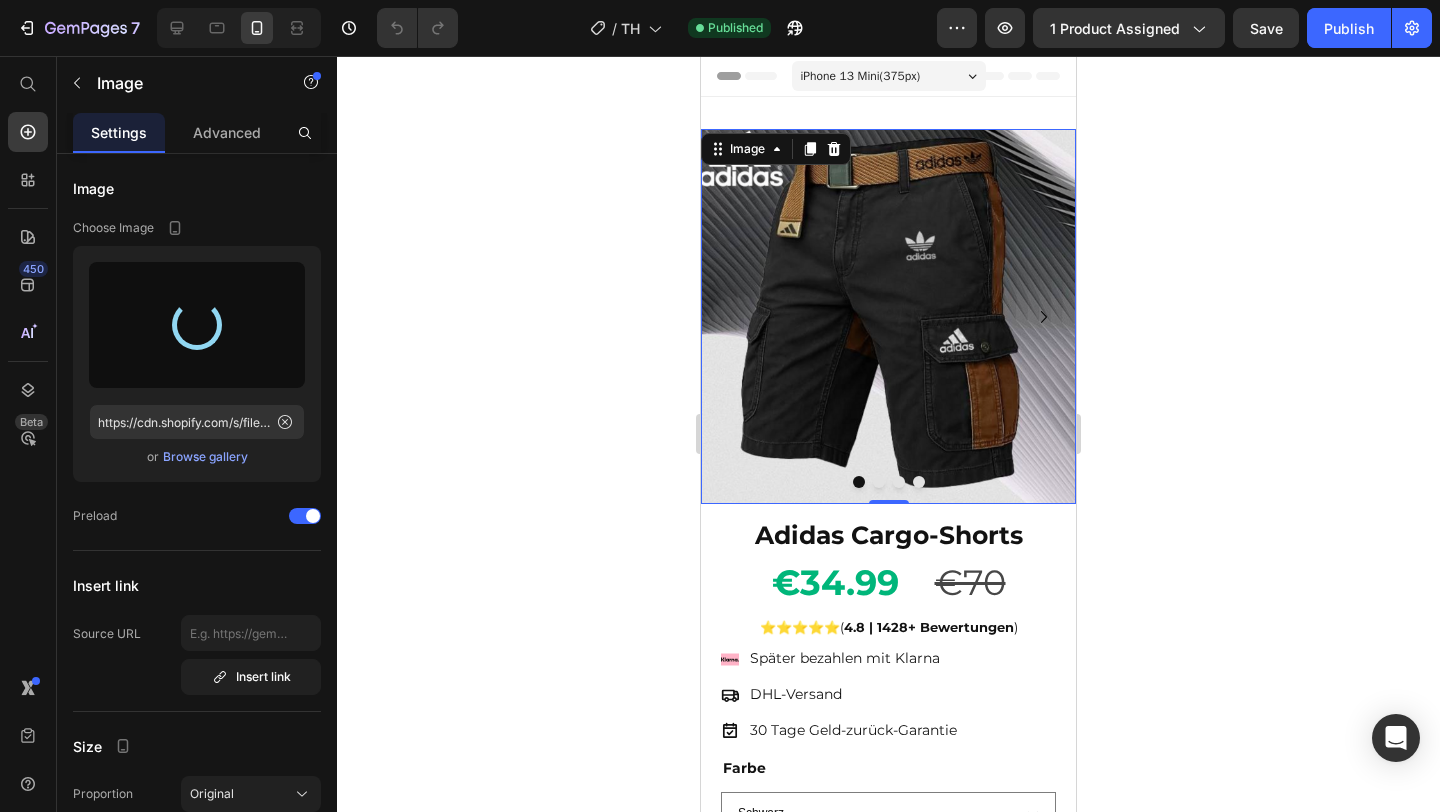 type on "https://cdn.shopify.com/s/files/1/0922/4916/2105/files/gempages_573517901714162595-4378751a-17da-4ece-b0c4-ebfae7505e6e.jpg" 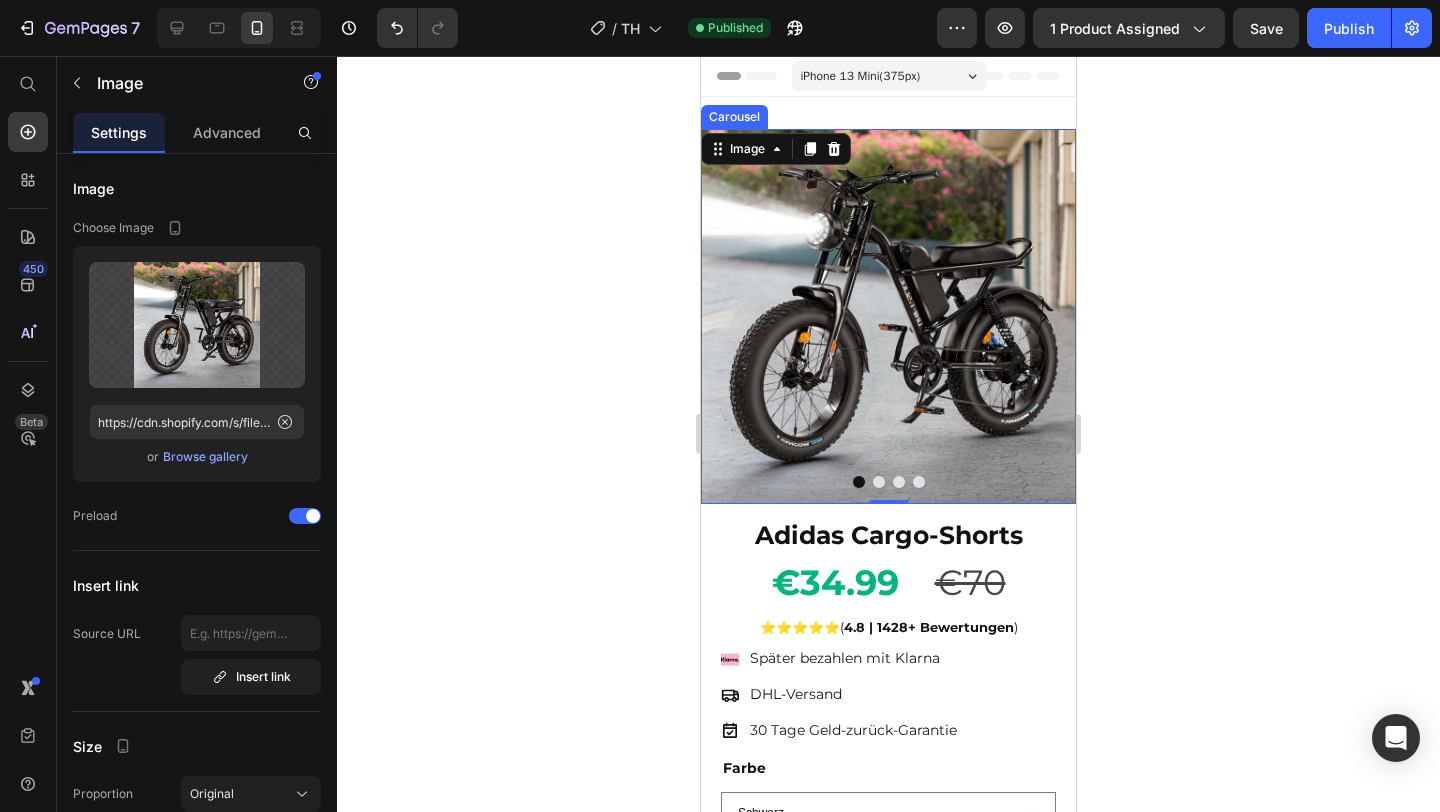 click at bounding box center (879, 482) 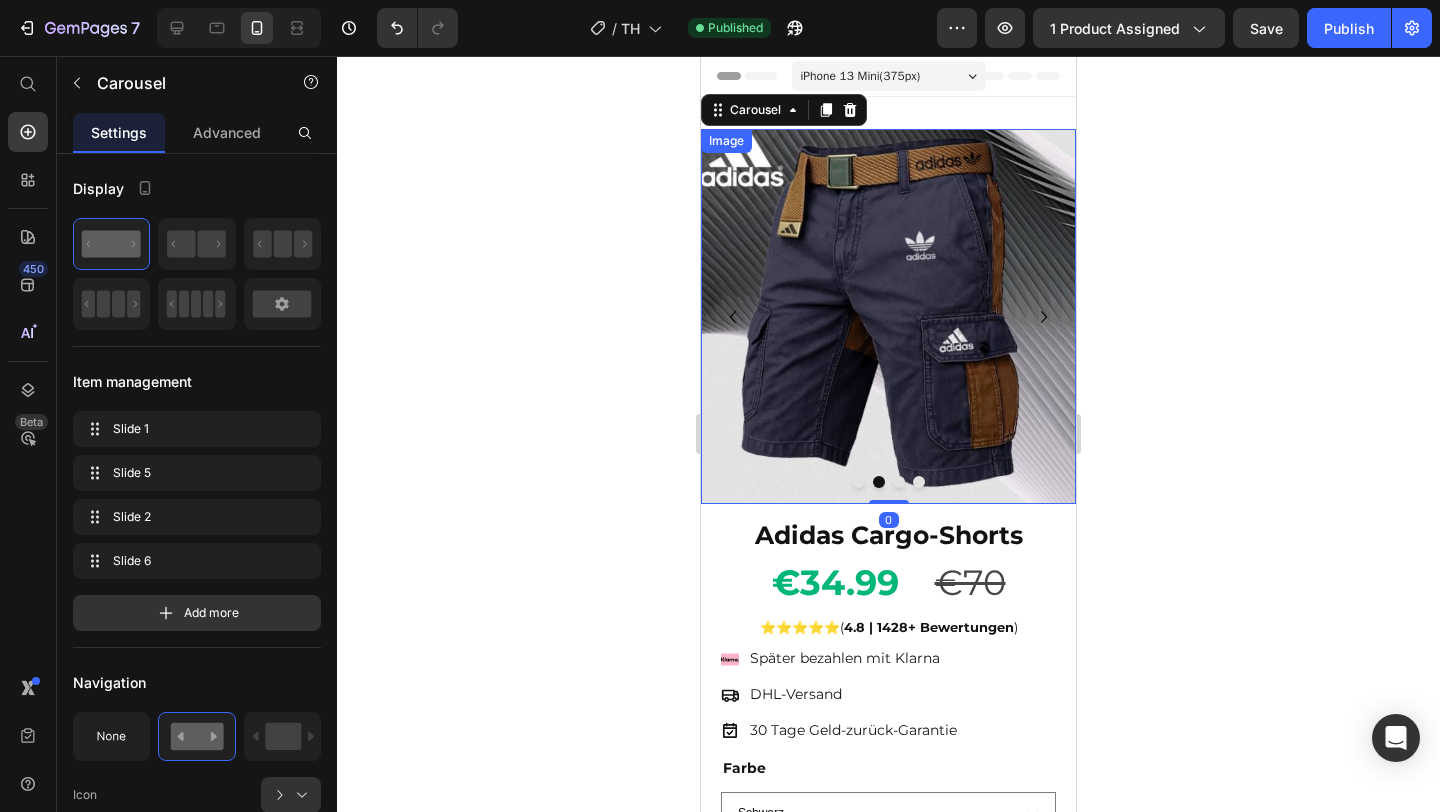 click at bounding box center [888, 316] 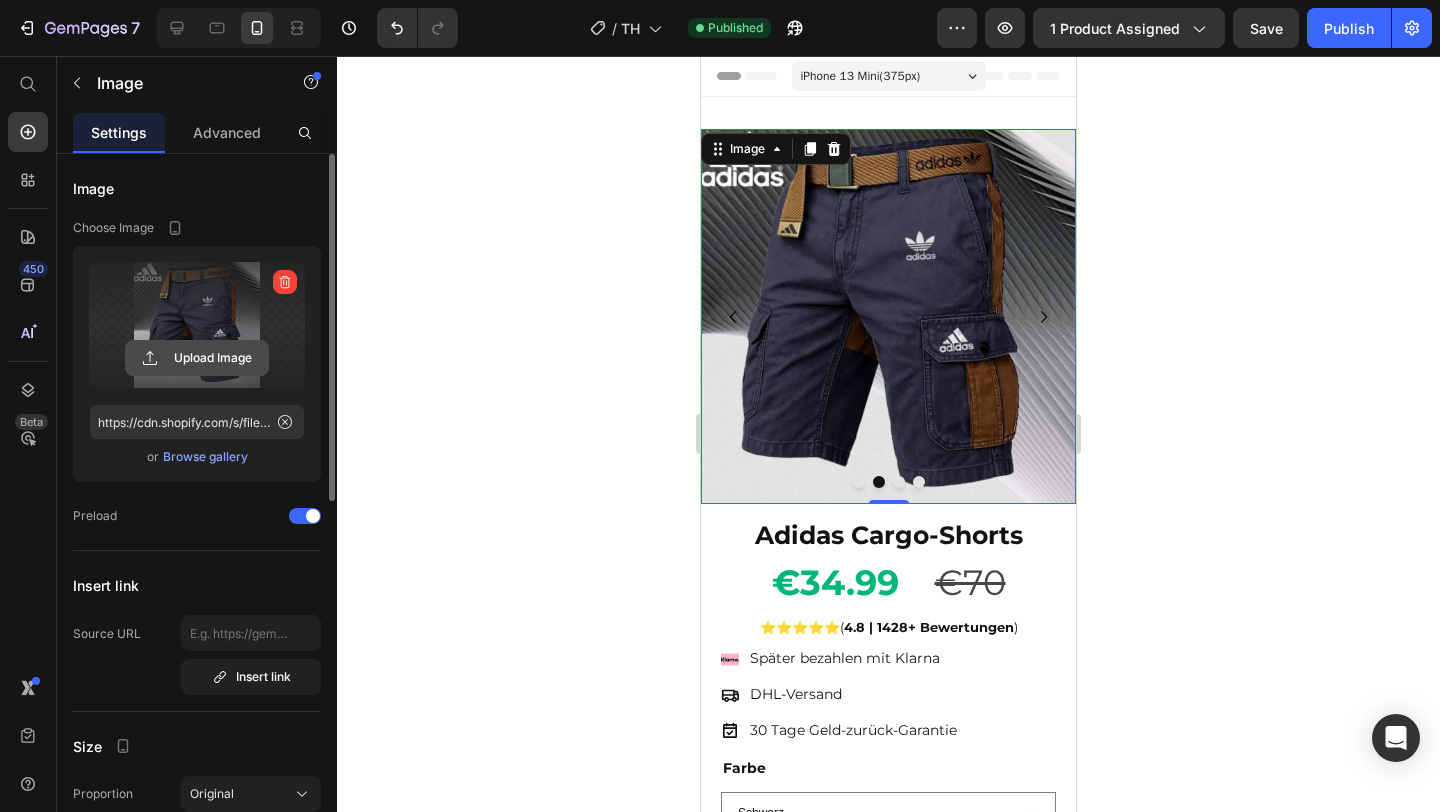 click 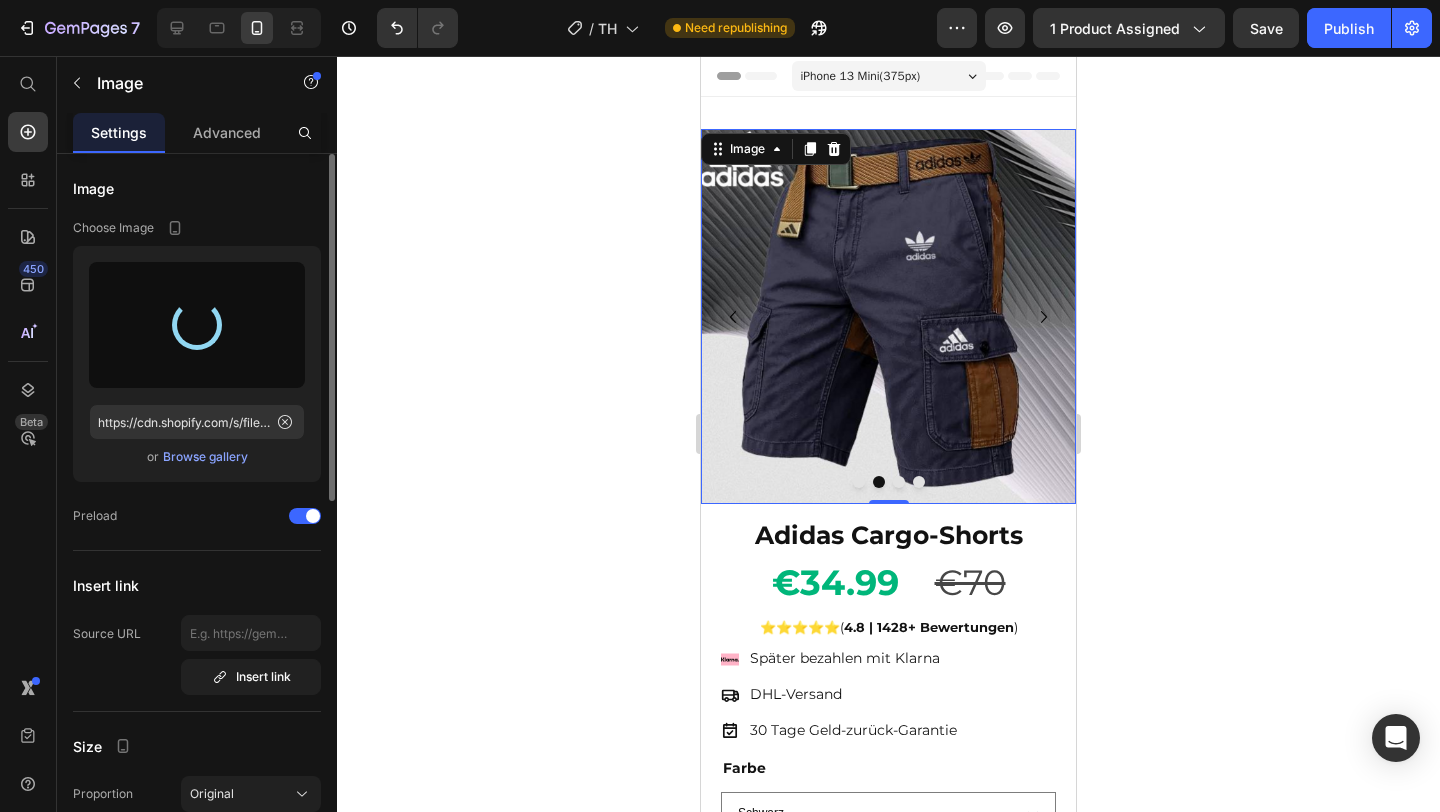 type on "https://cdn.shopify.com/s/files/1/0922/4916/2105/files/gempages_573517901714162595-d433741a-7ee8-46ce-b2cb-750dcb751b97.jpg" 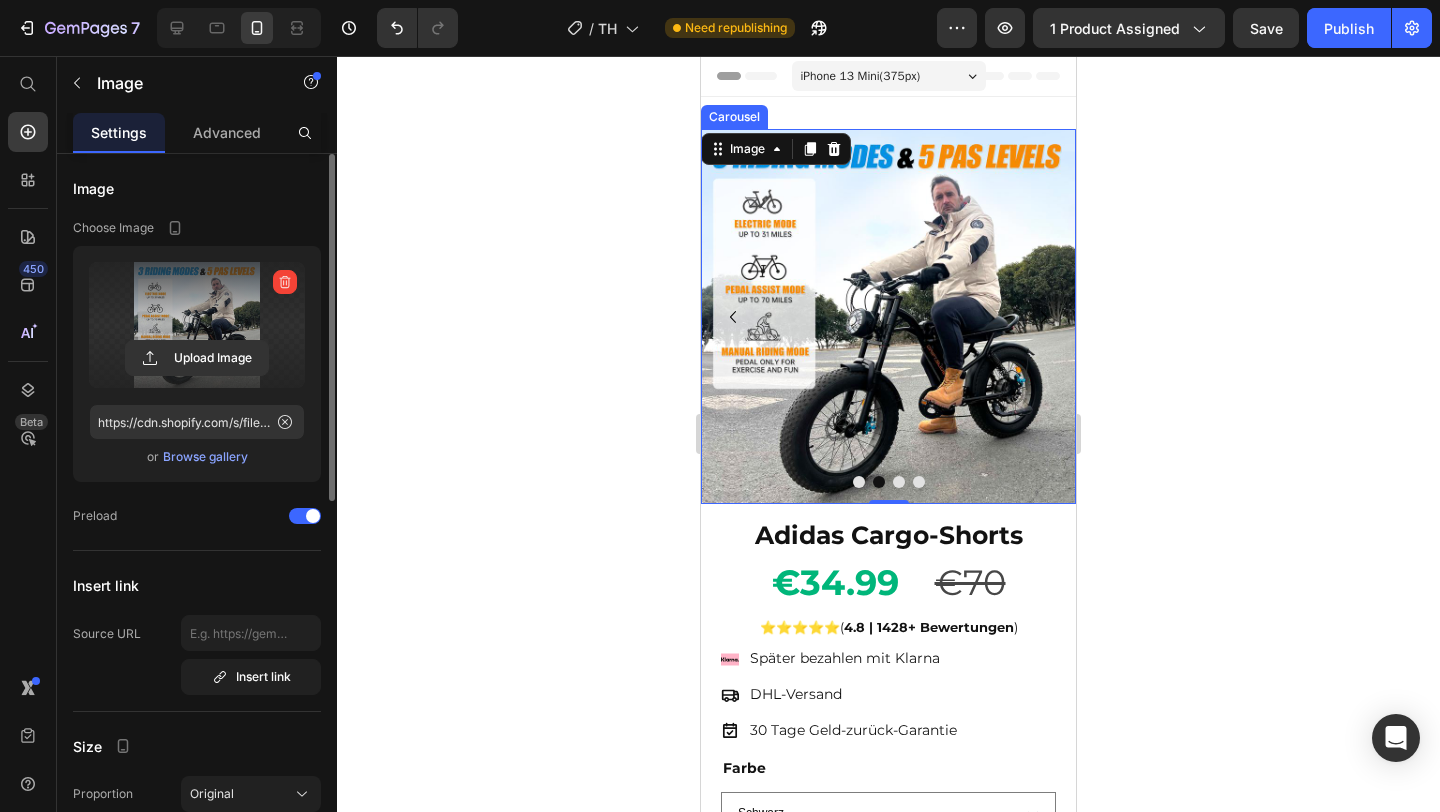 click at bounding box center (899, 482) 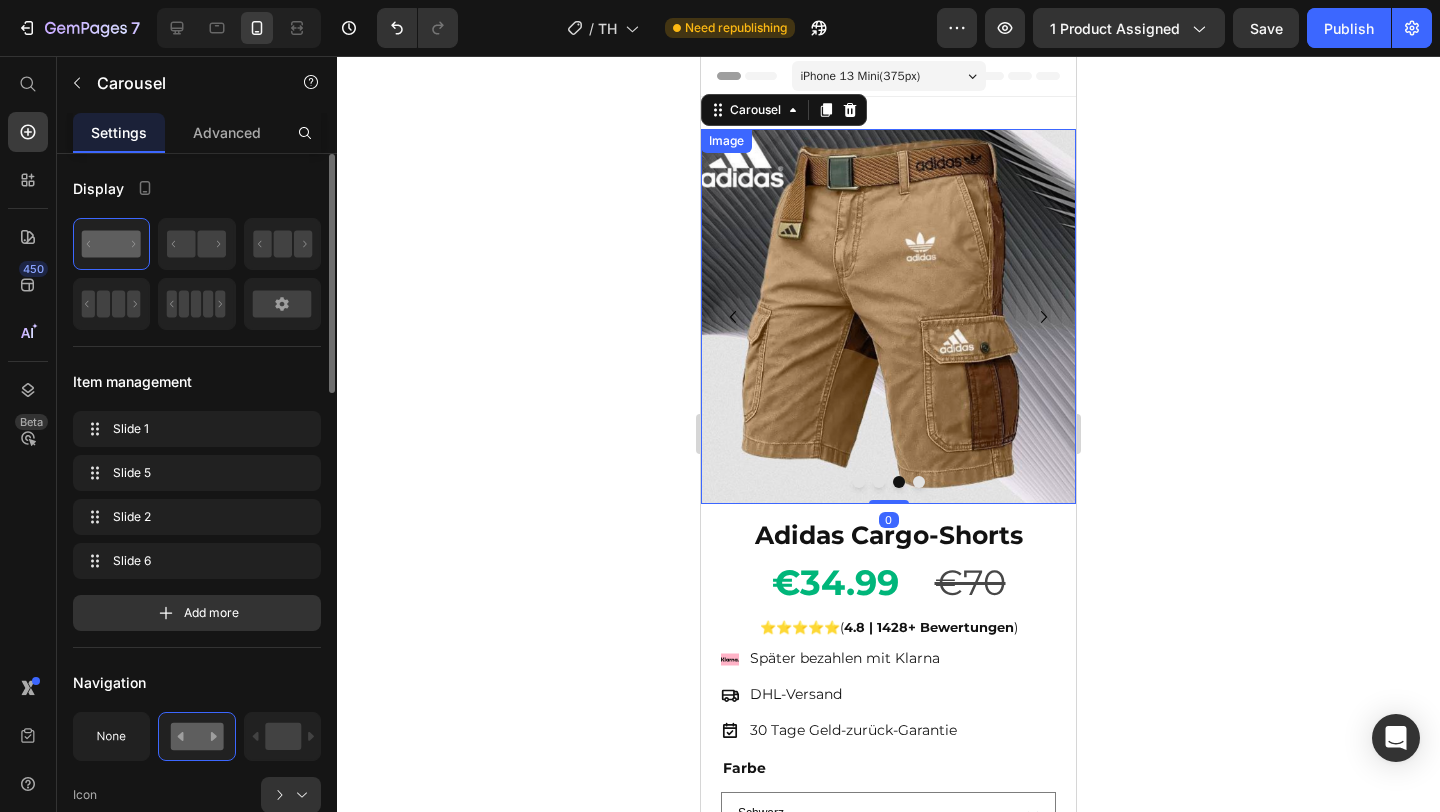 click at bounding box center (888, 316) 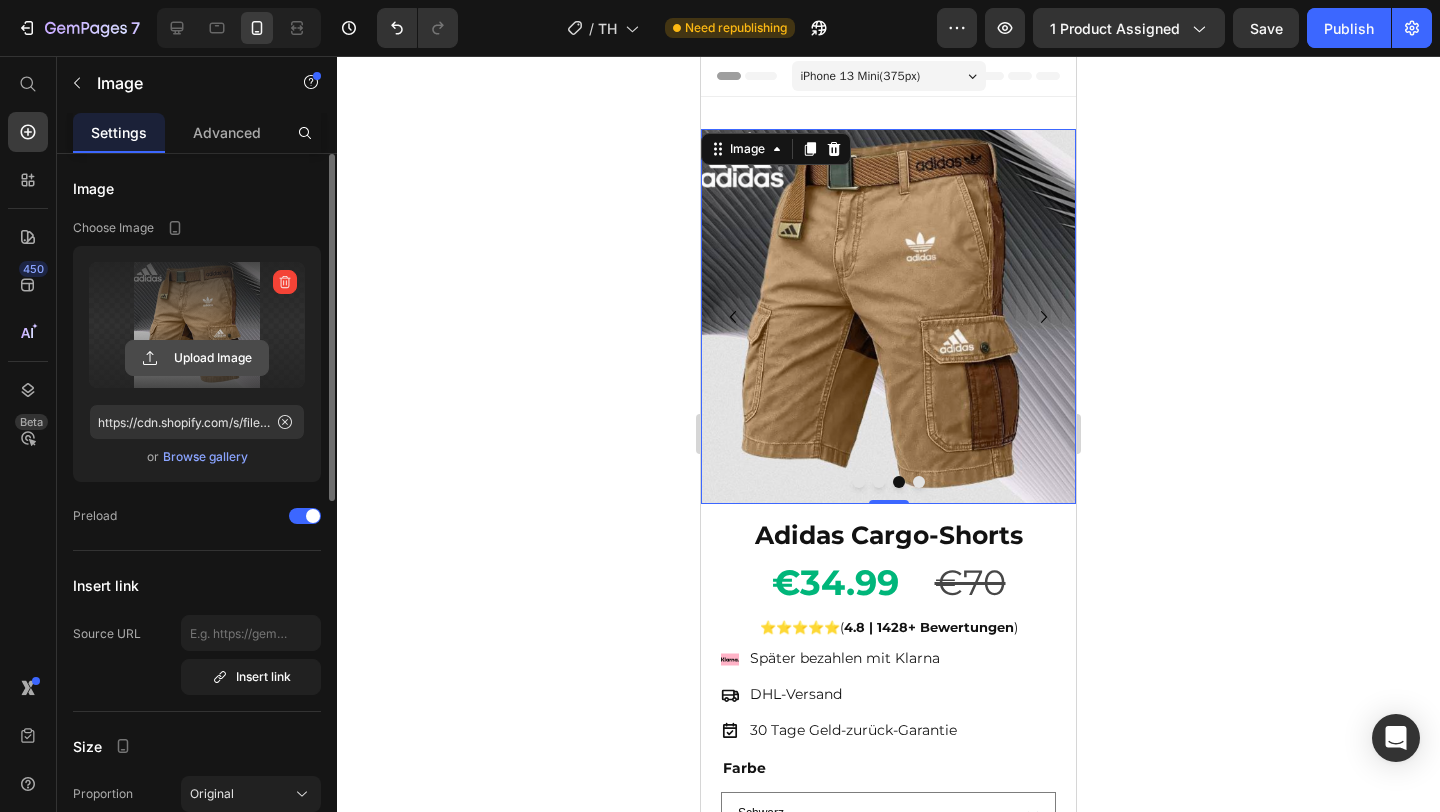click 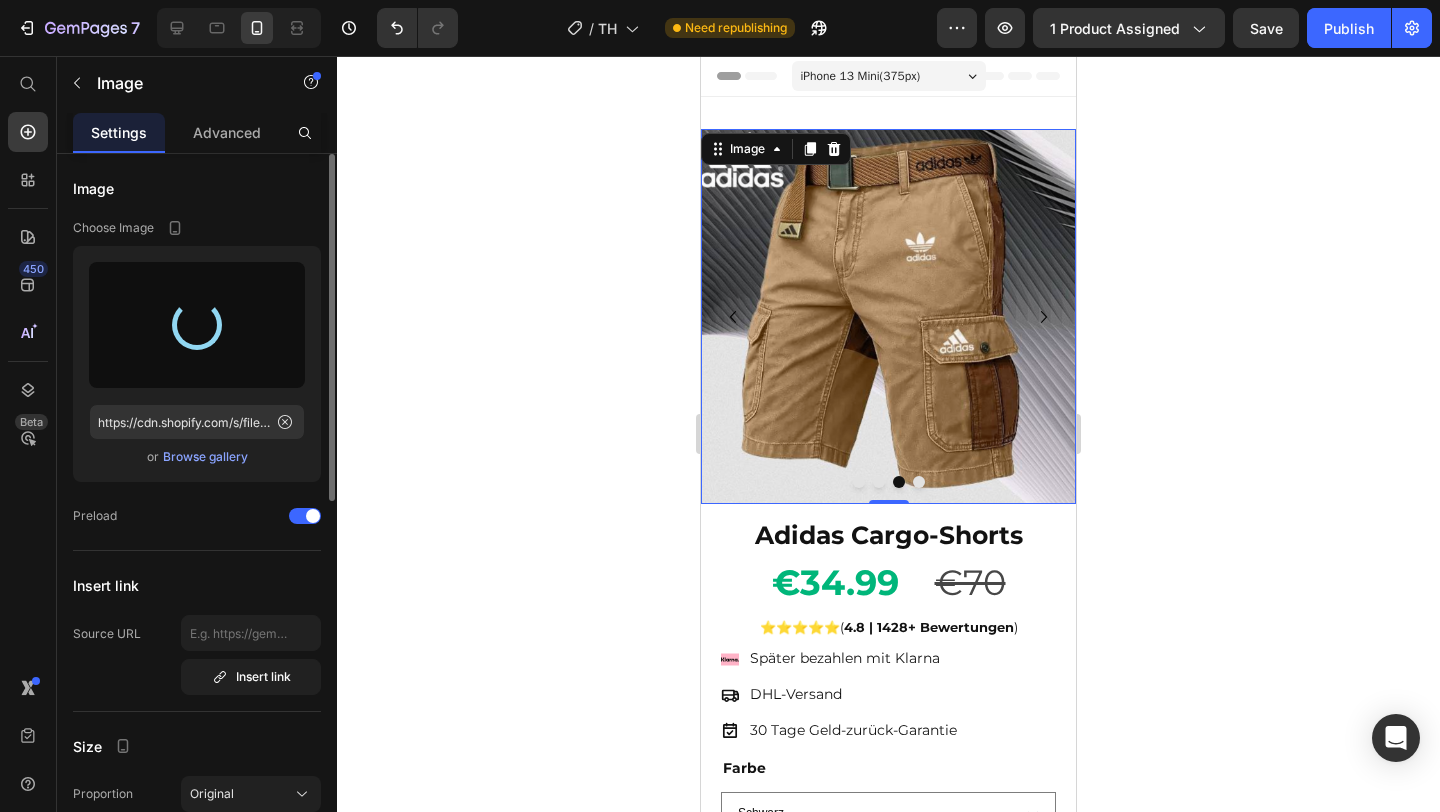 type on "https://cdn.shopify.com/s/files/1/0922/4916/2105/files/gempages_573517901714162595-d2db060f-604e-4a23-8424-700e60e30cb4.jpg" 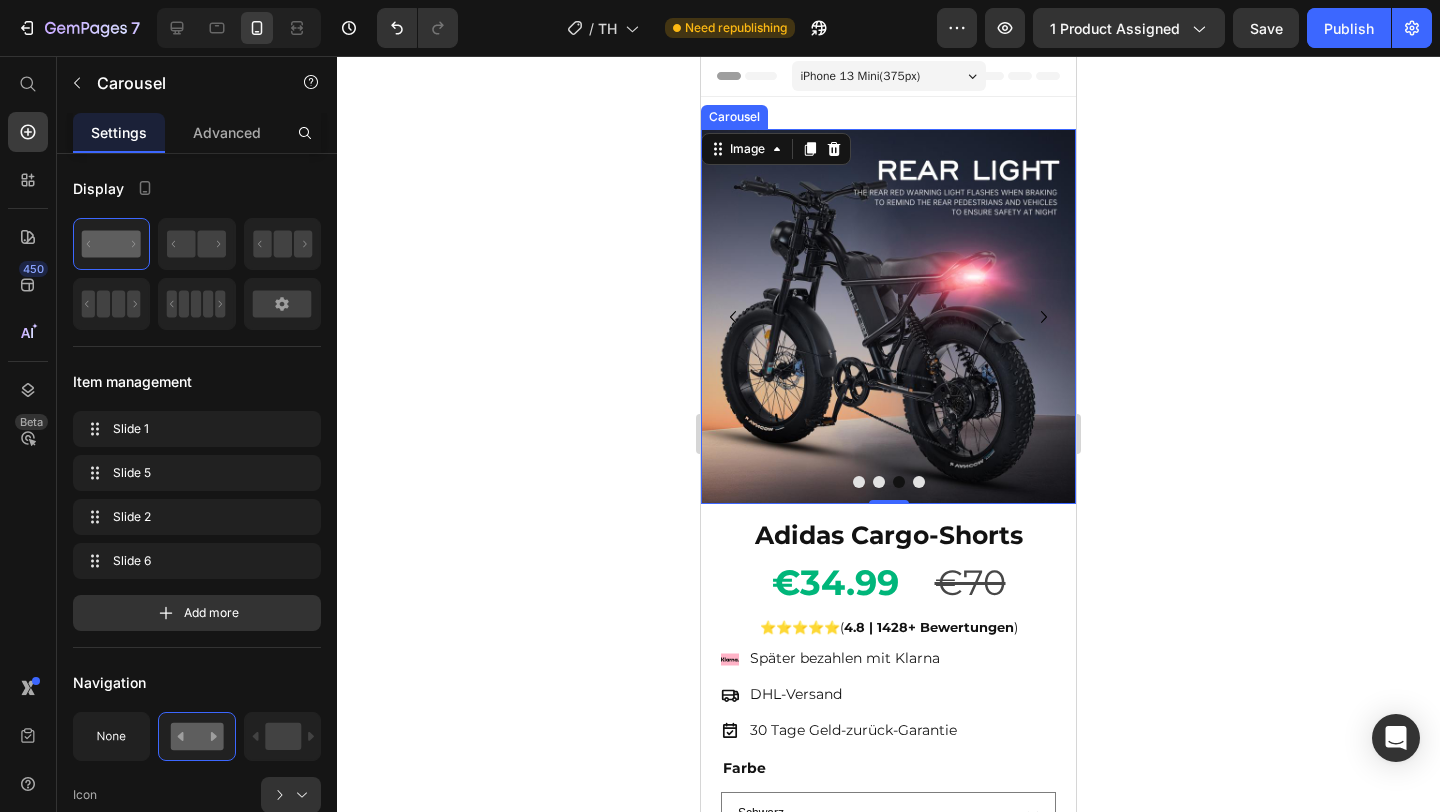 click at bounding box center (919, 482) 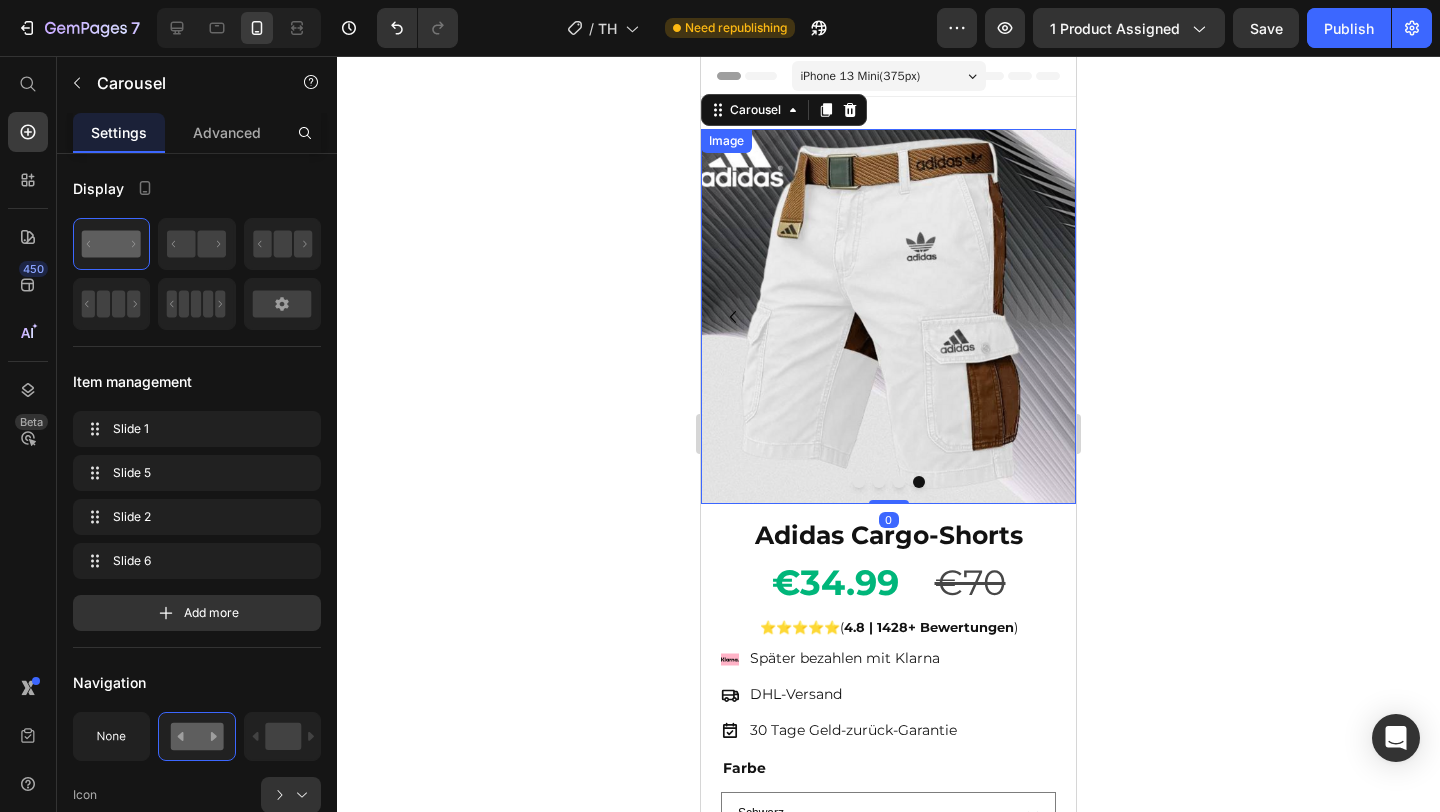 click at bounding box center [888, 316] 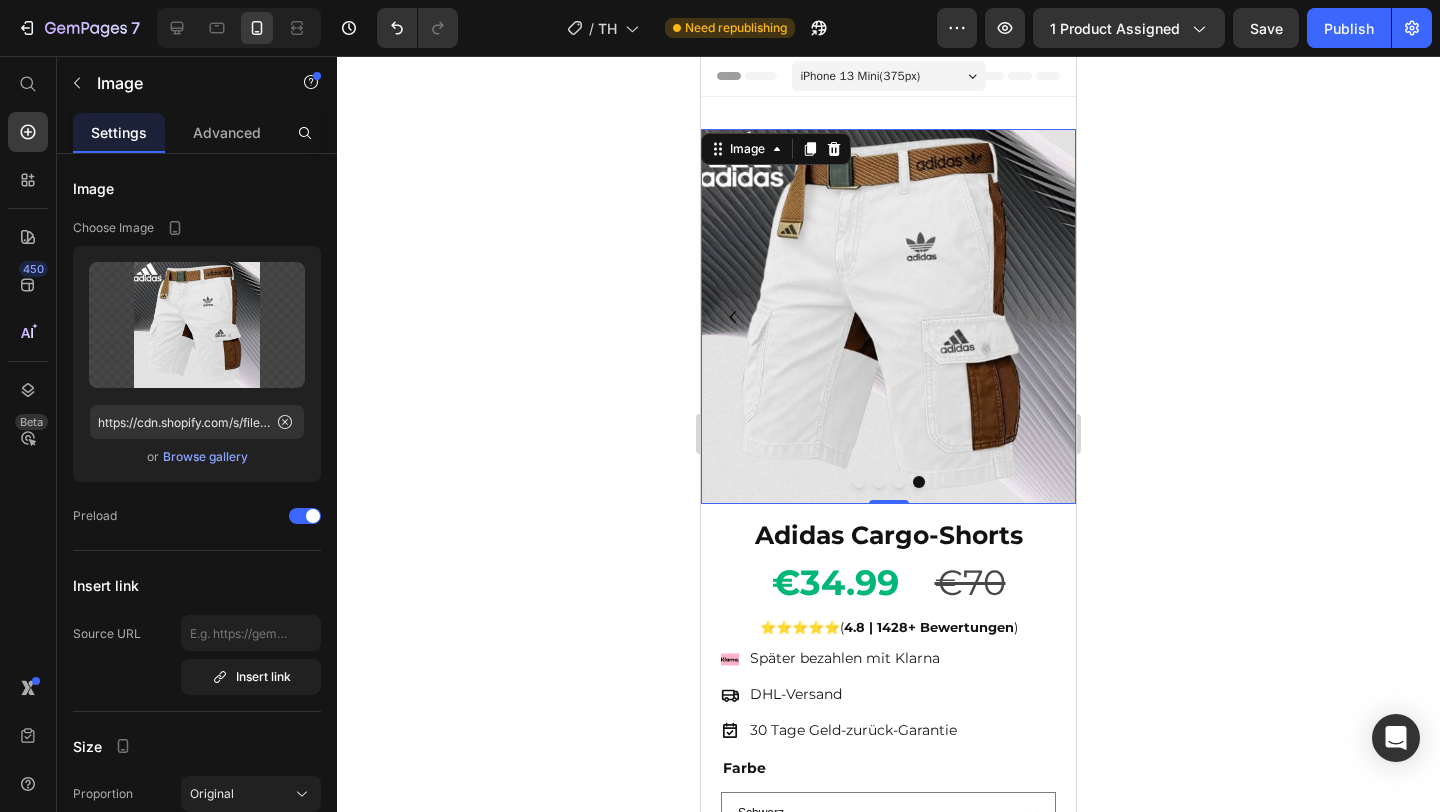 click on "Browse gallery" at bounding box center [205, 457] 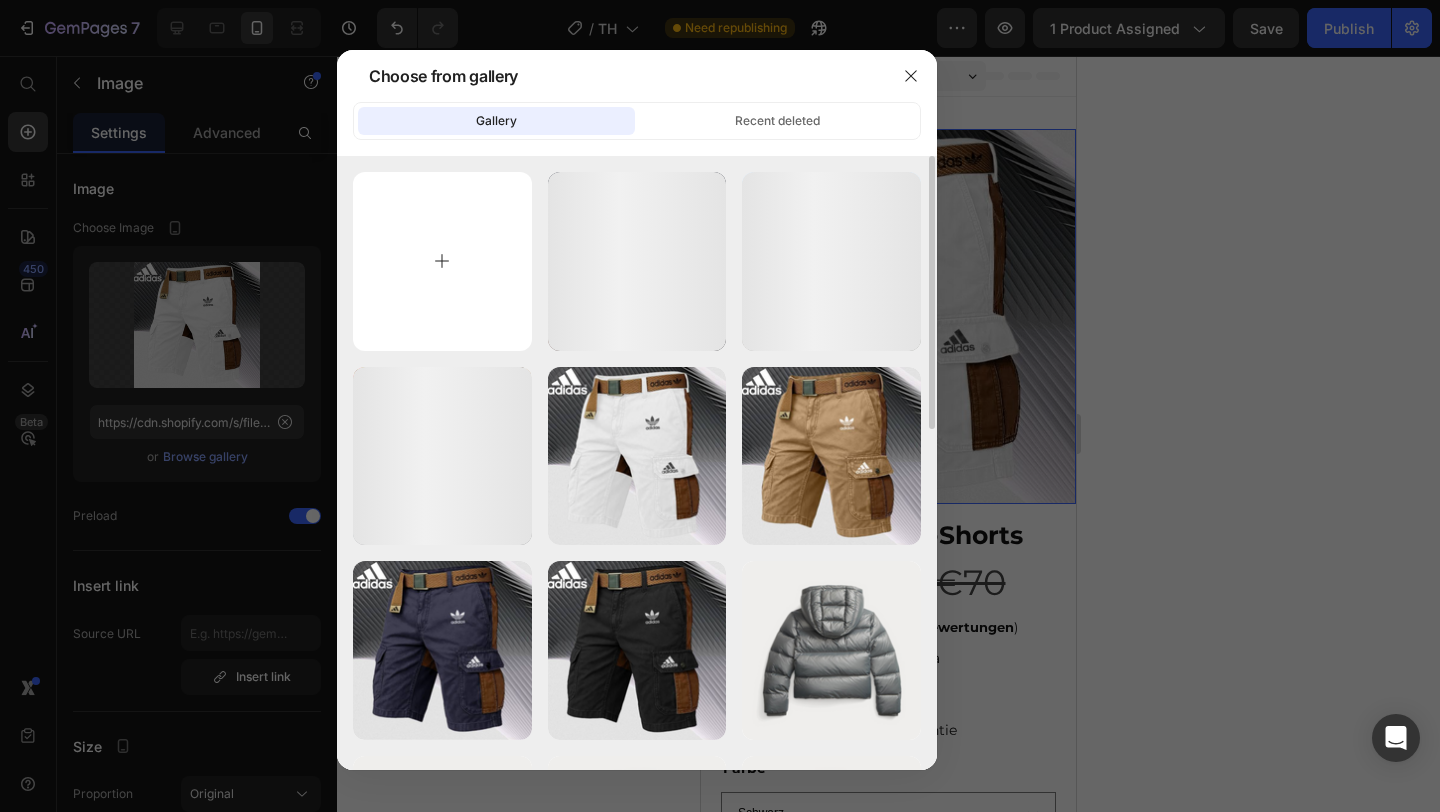 click at bounding box center (442, 261) 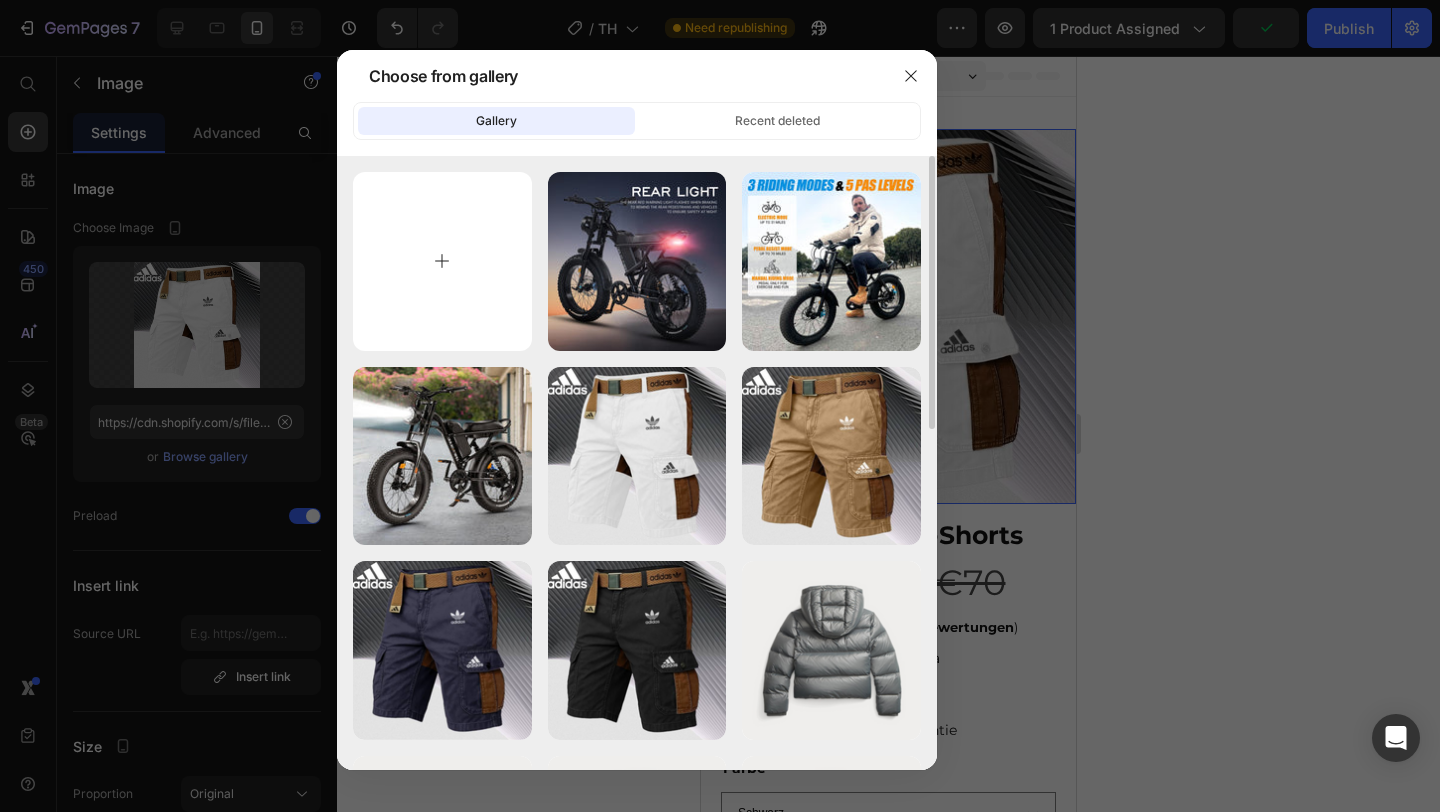 type on "C:\fakepath\9a6805904bb9465eab5962eb149062e1.png" 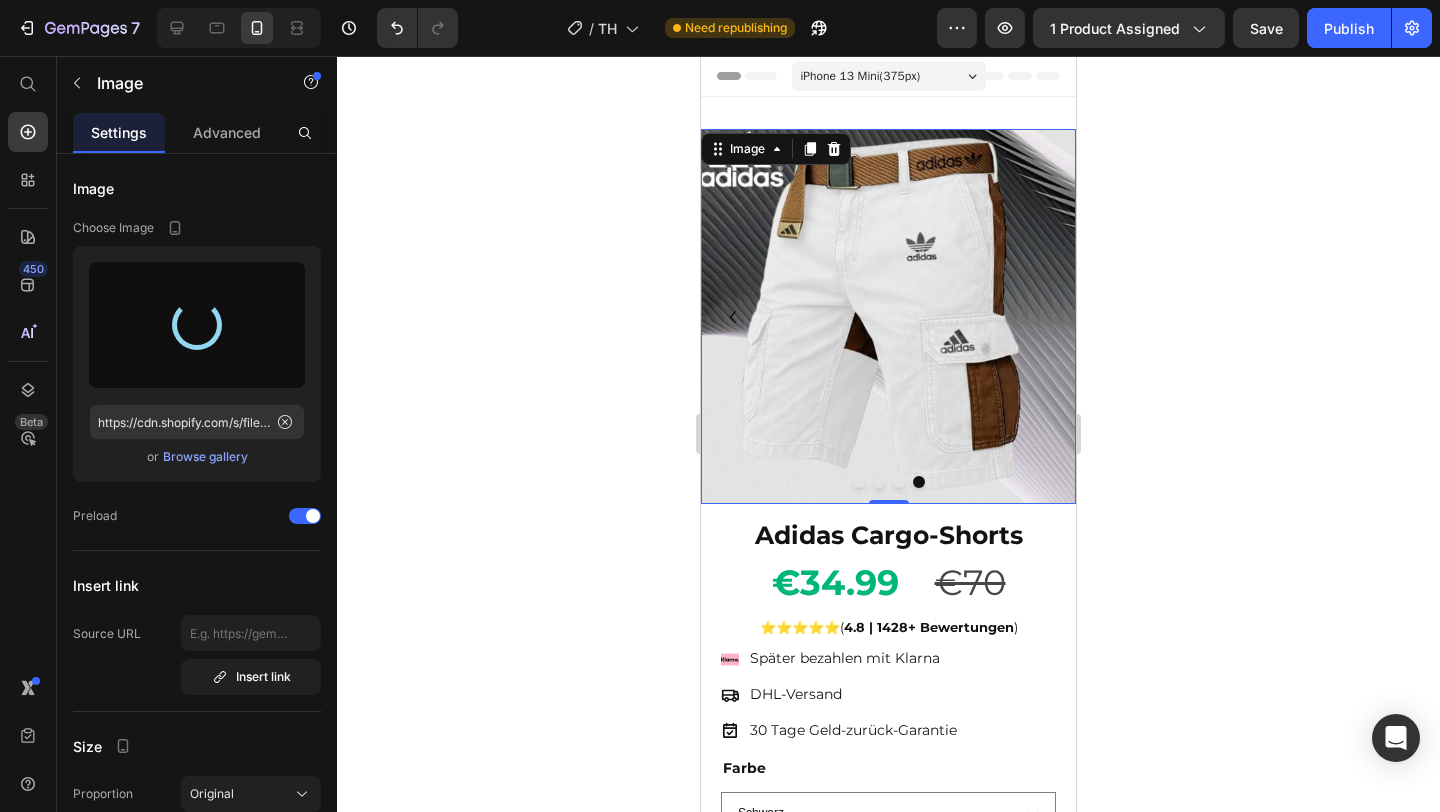type on "https://cdn.shopify.com/s/files/1/0922/4916/2105/files/gempages_573517901714162595-d5672ea0-93d5-4c38-9fd9-782619f8e90f.jpg" 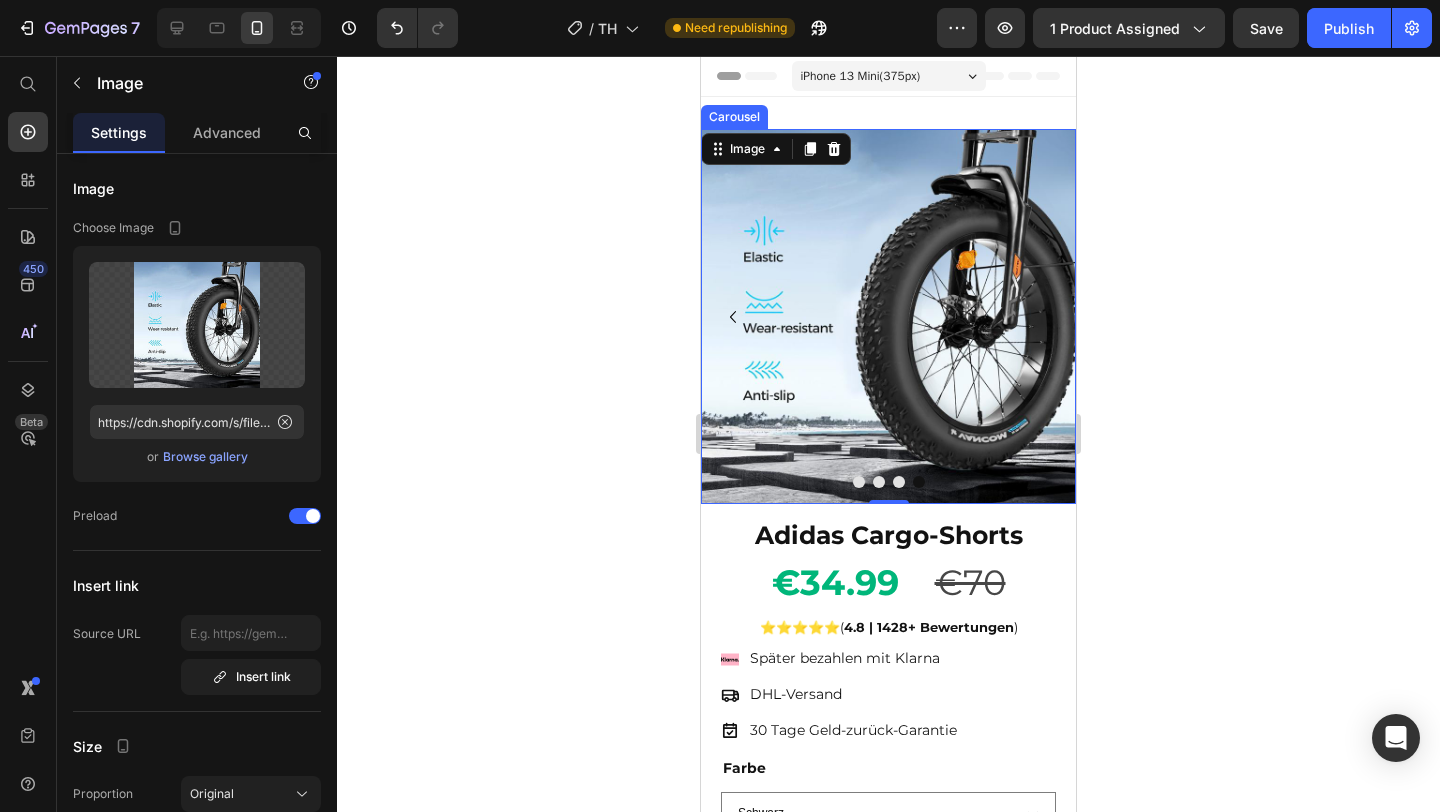 click at bounding box center [899, 482] 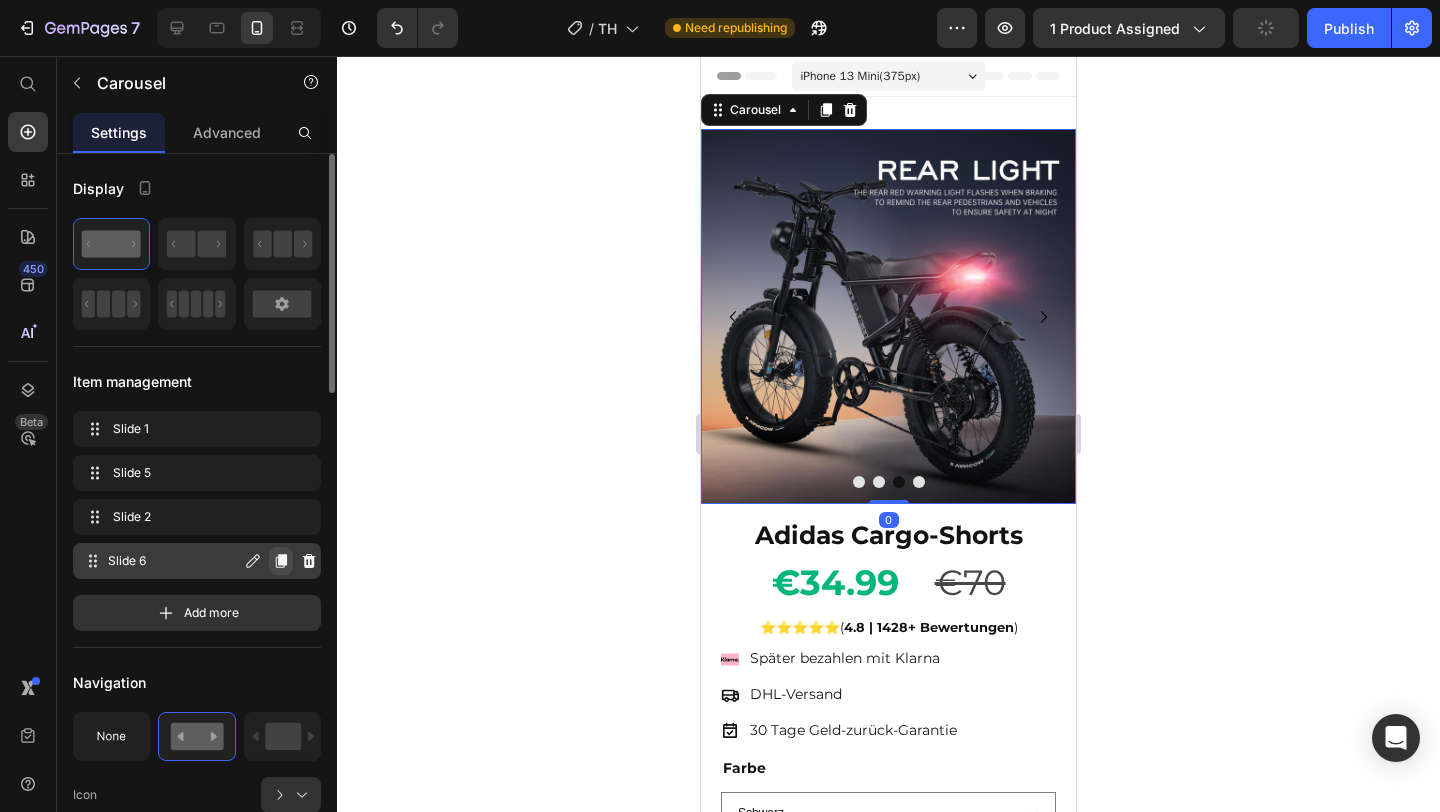 click 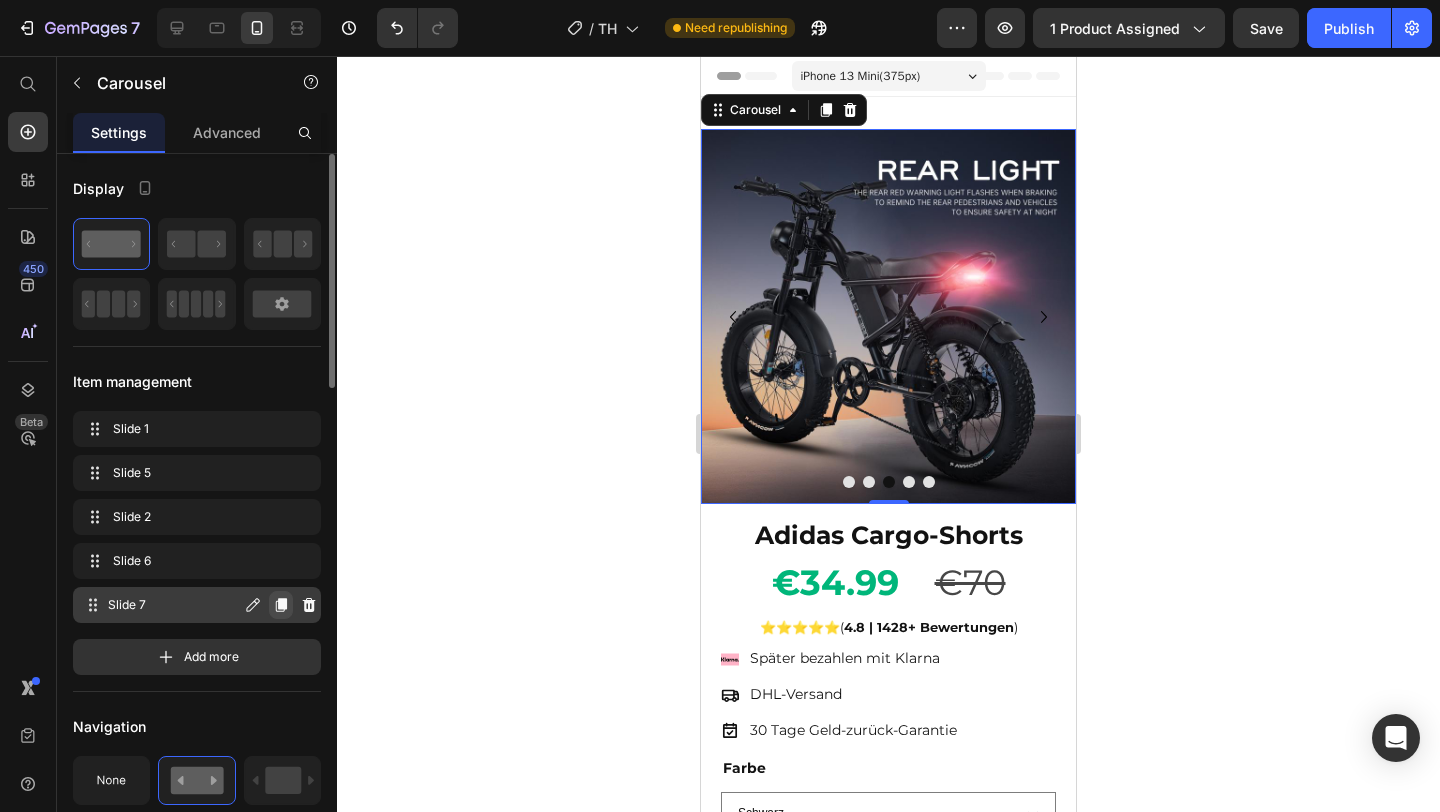 click 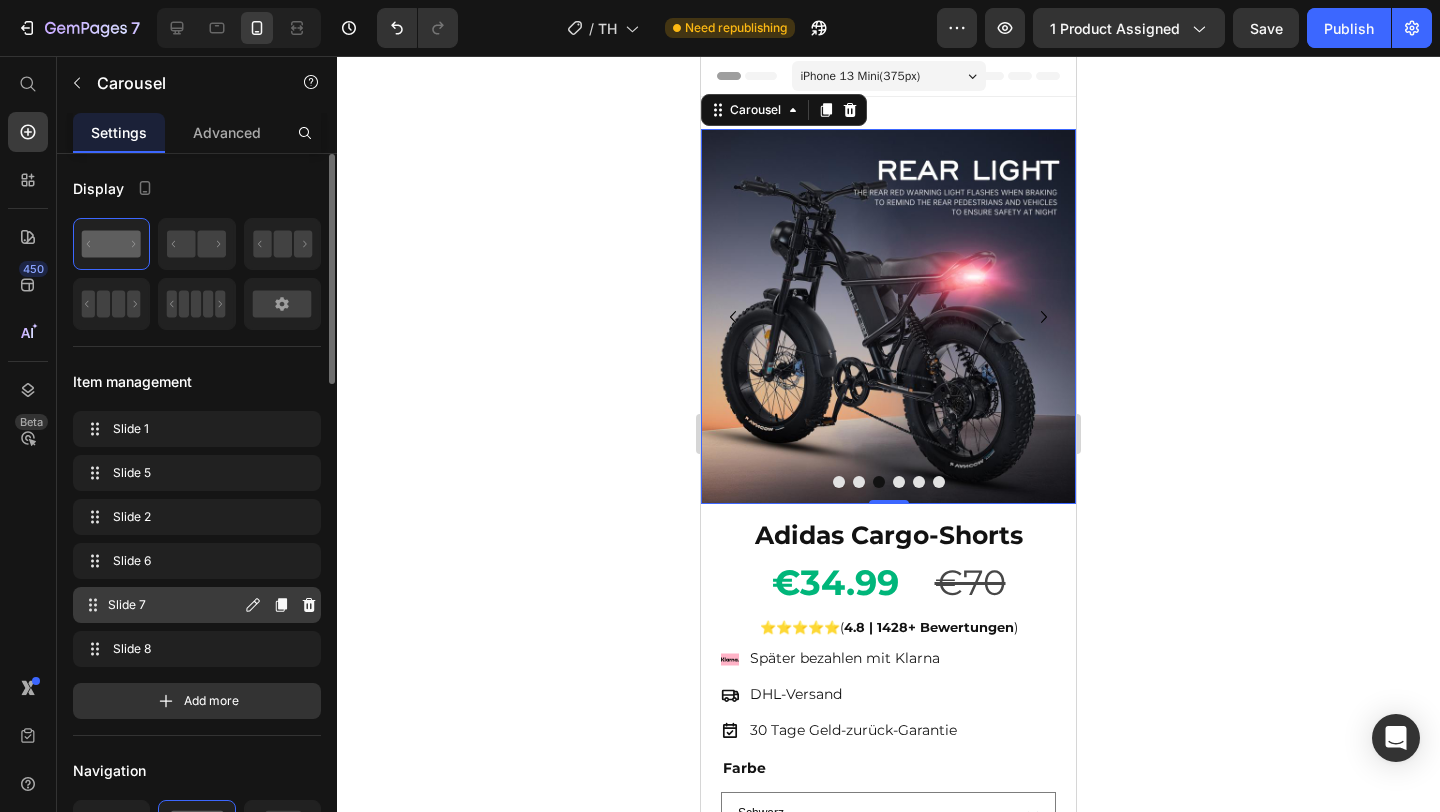 click on "Slide 7" at bounding box center [174, 605] 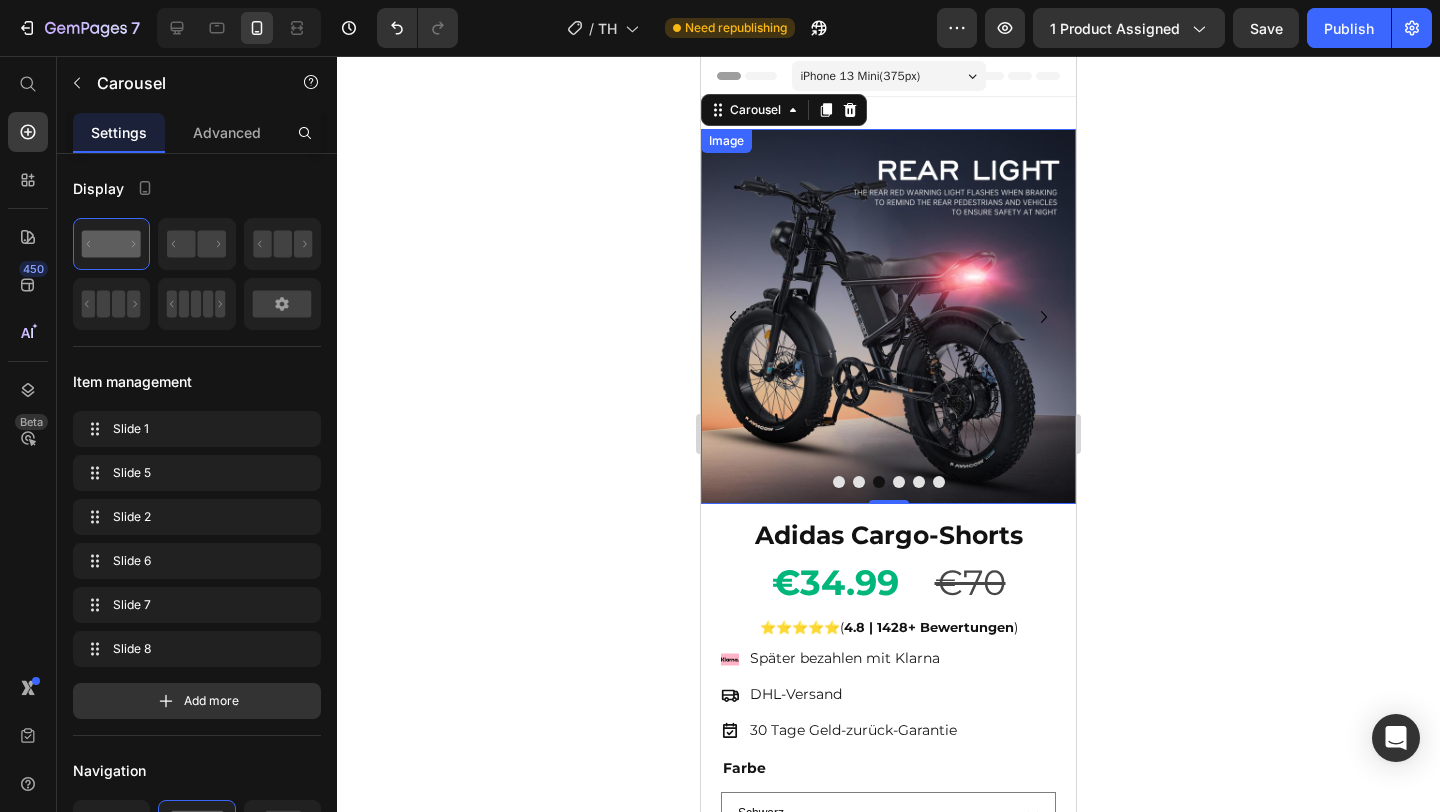 click at bounding box center [888, 316] 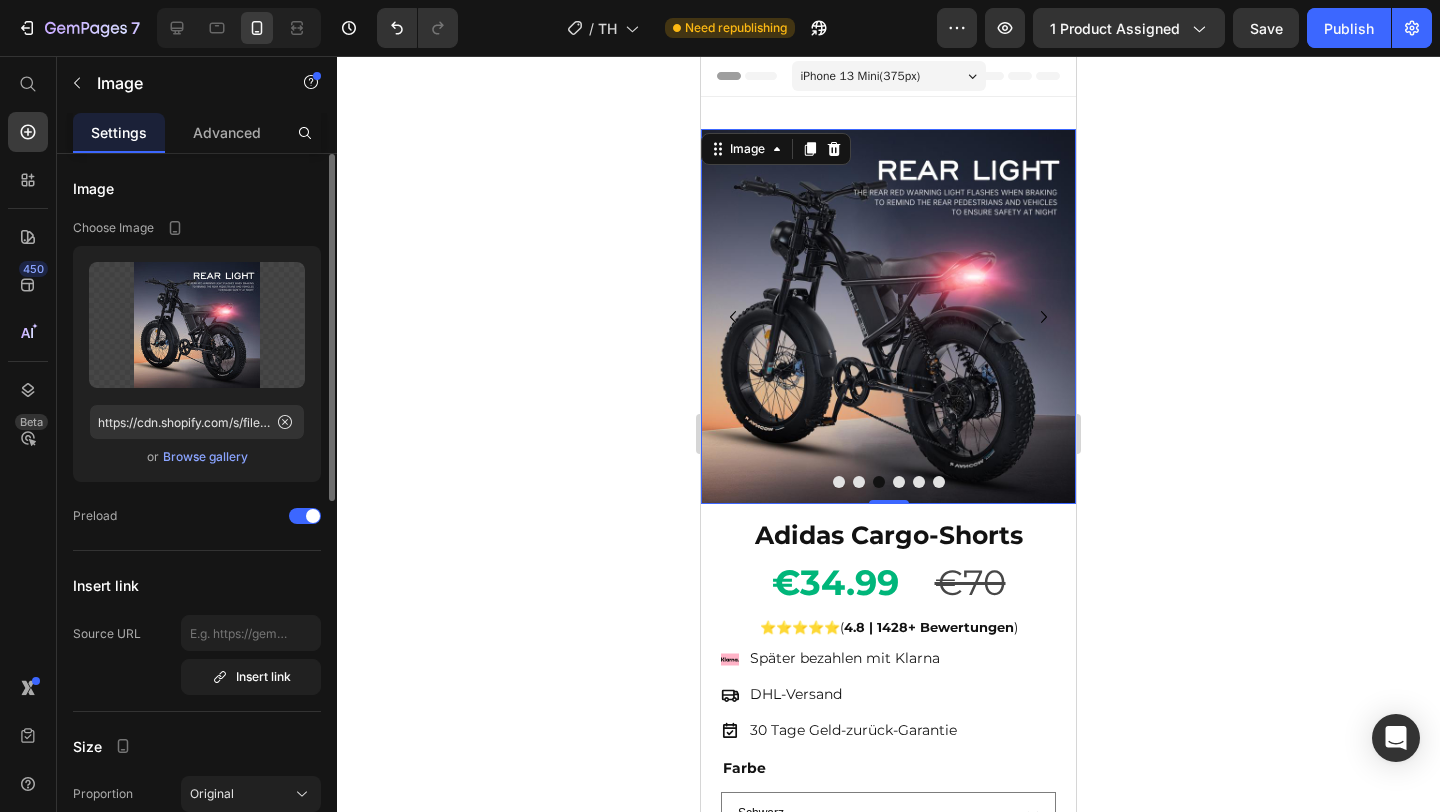 click on "Browse gallery" at bounding box center (205, 457) 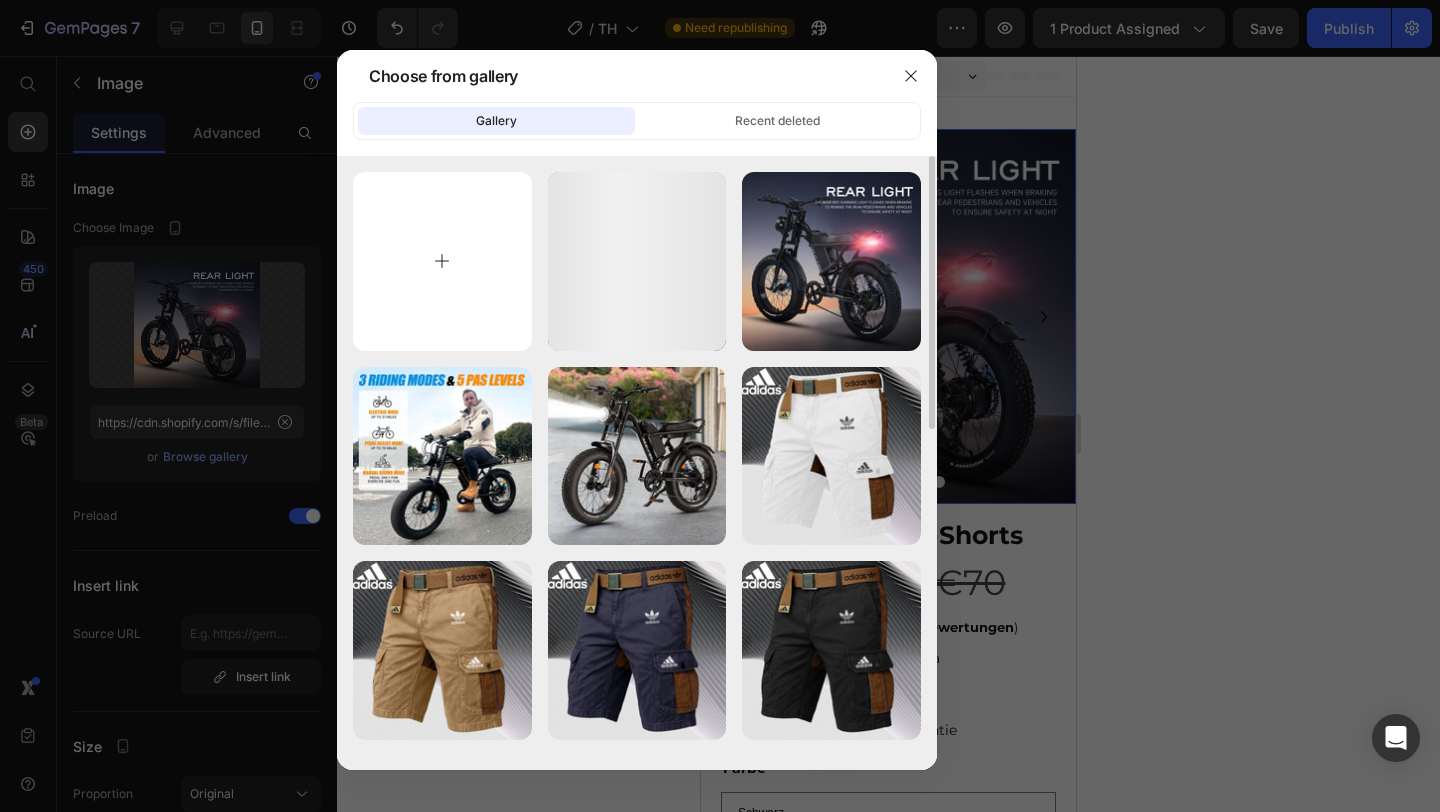 click at bounding box center [442, 261] 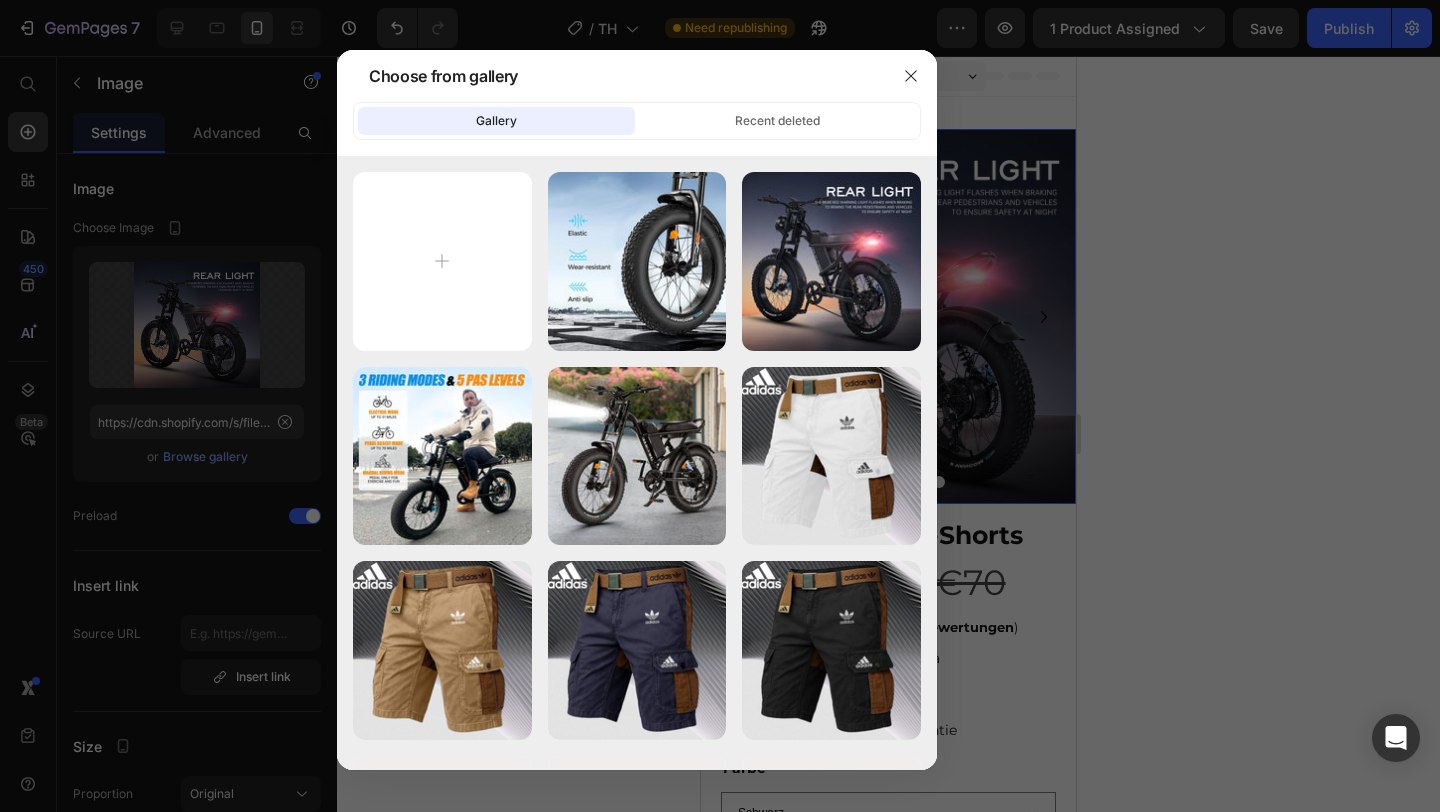 type on "C:\fakepath\fceb6b320452425b82ac4026a4ae317e.png" 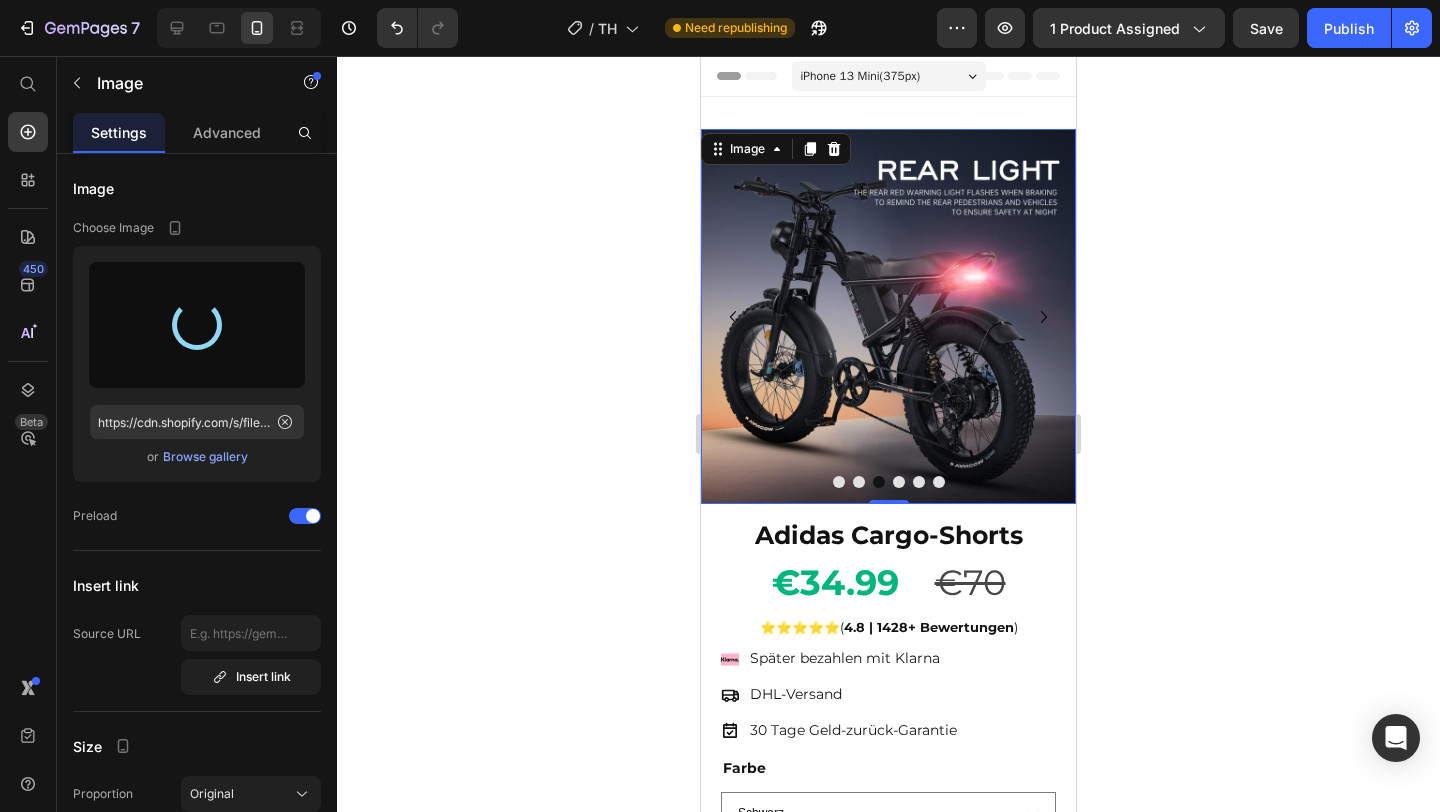 type on "https://cdn.shopify.com/s/files/1/0922/4916/2105/files/gempages_573517901714162595-4112600d-296b-4a55-9ad1-630212f03c35.jpg" 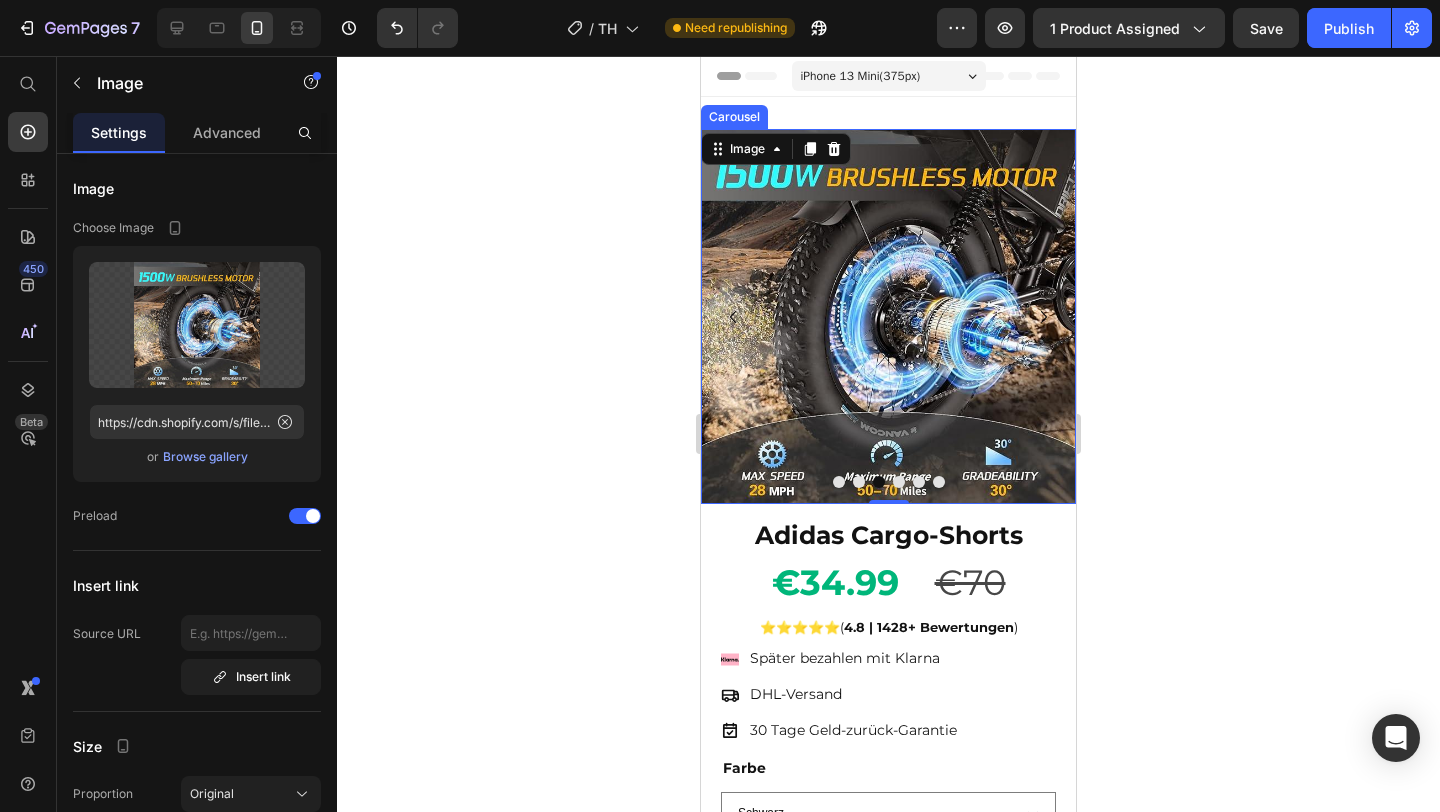 click at bounding box center (939, 482) 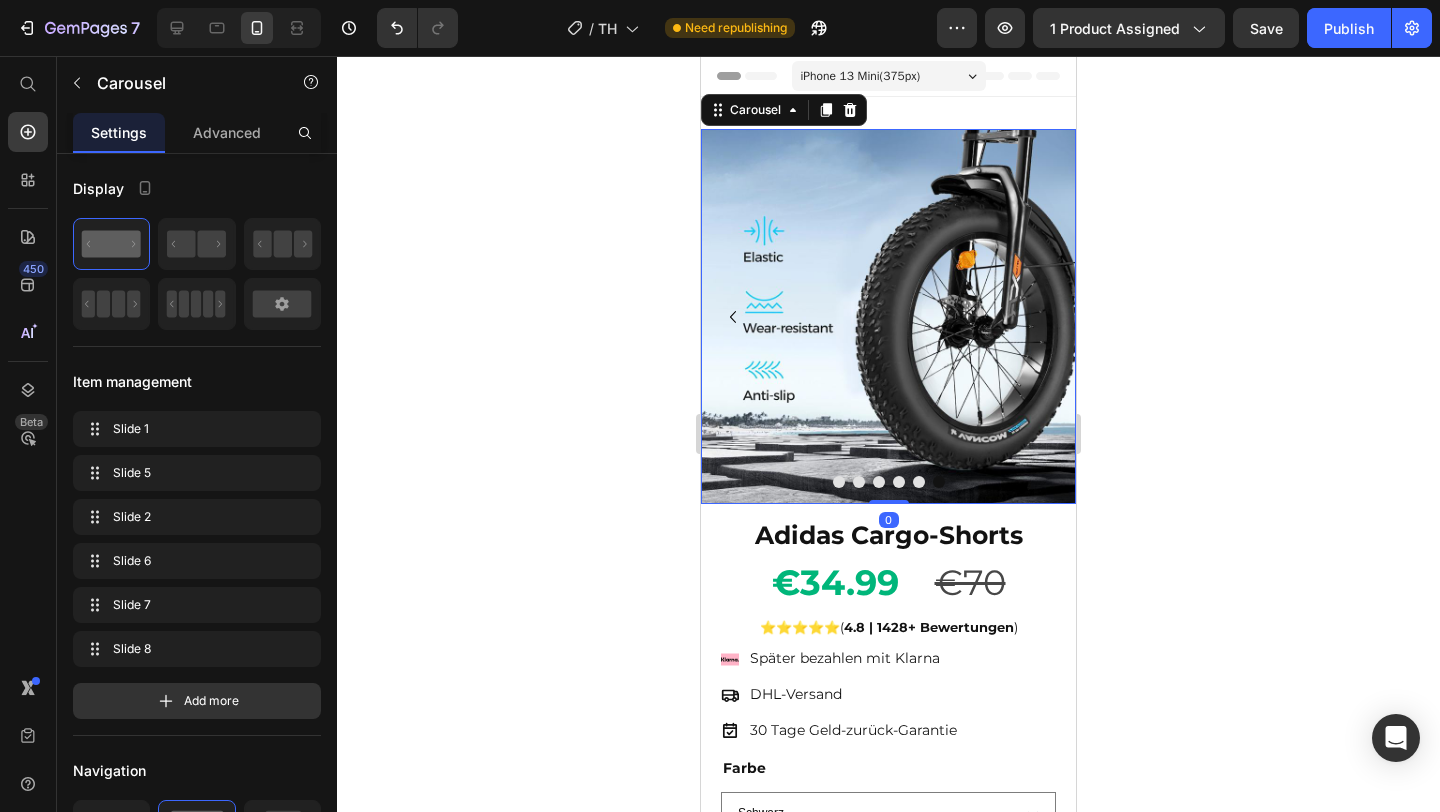 click at bounding box center (888, 482) 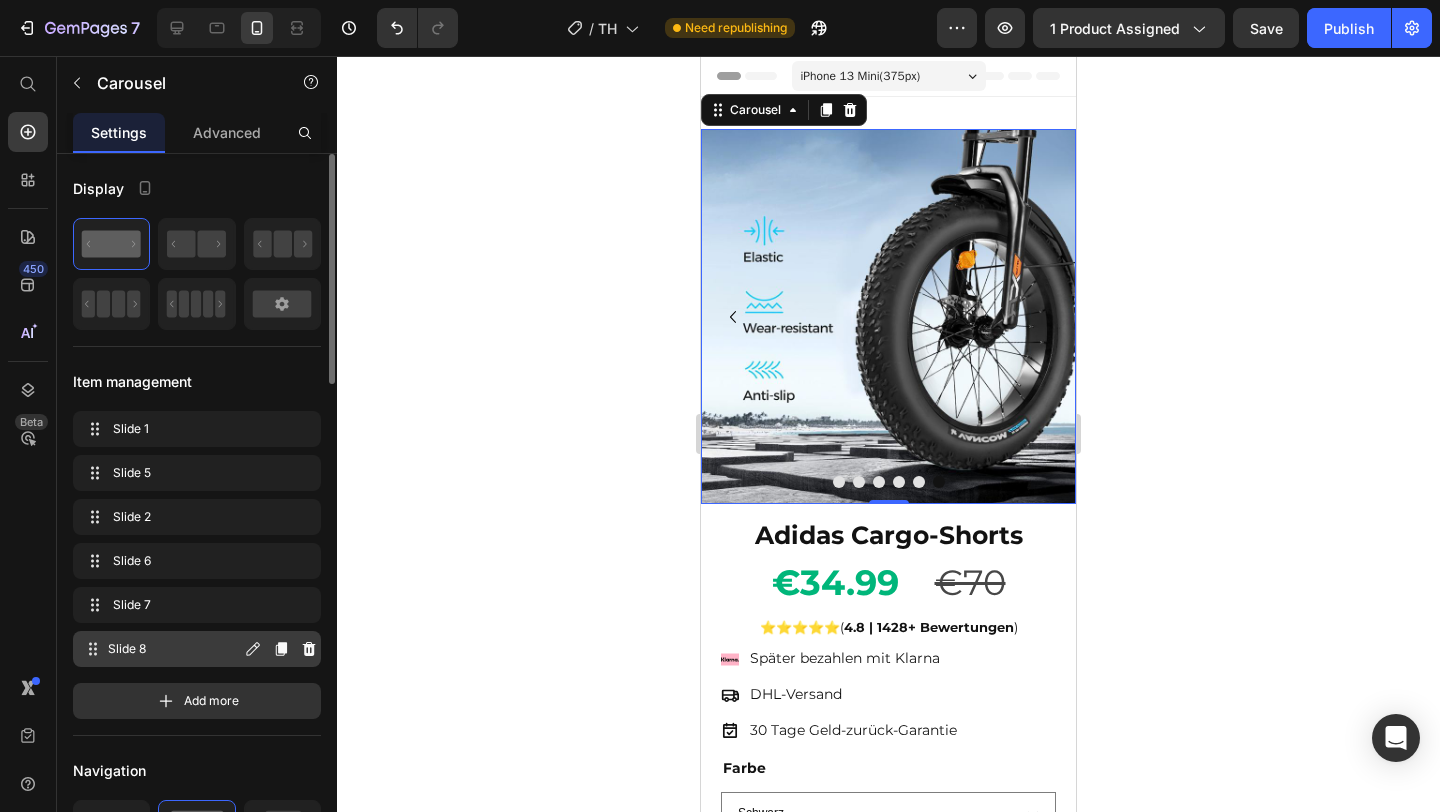 click on "Slide 8" at bounding box center [174, 649] 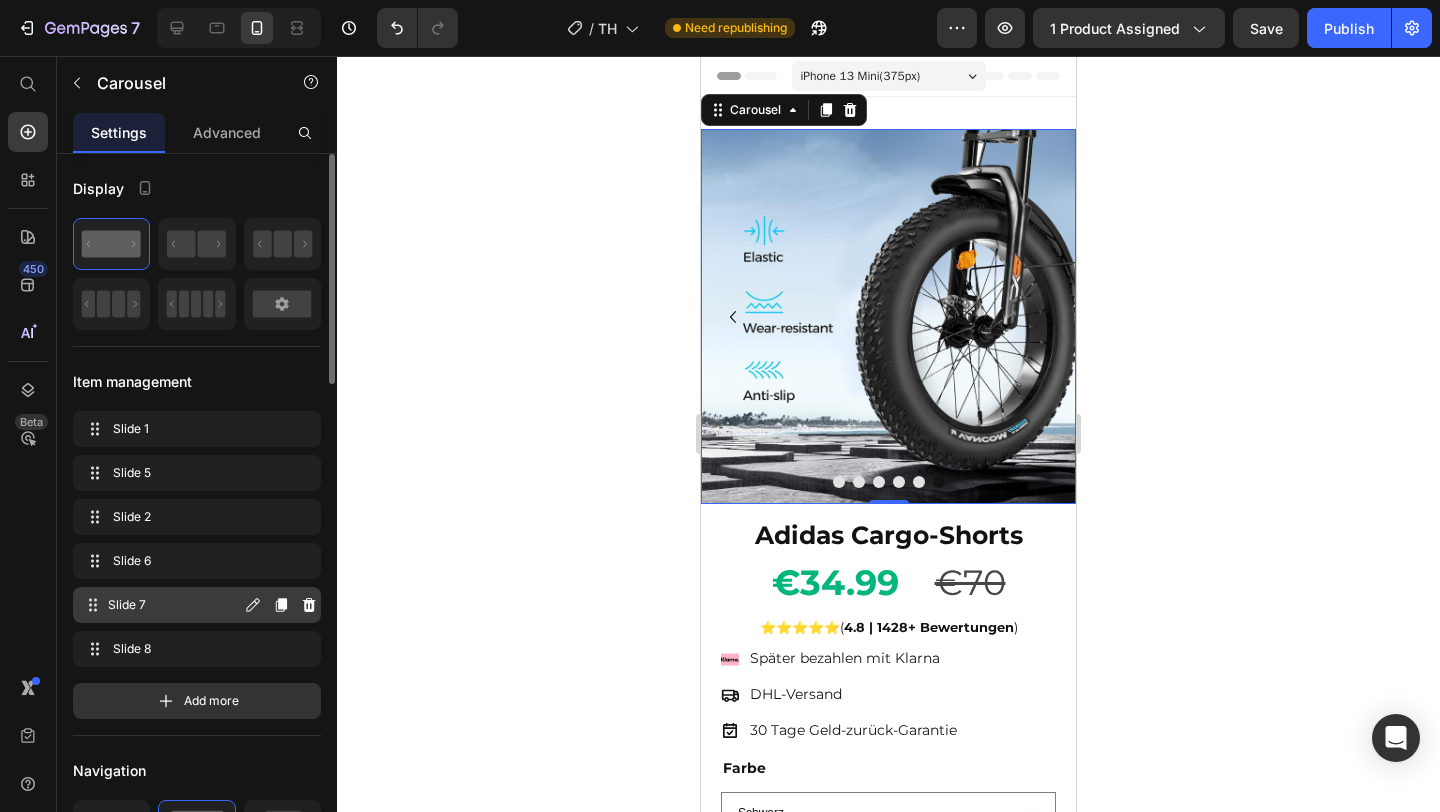 click on "Slide 7" at bounding box center (174, 605) 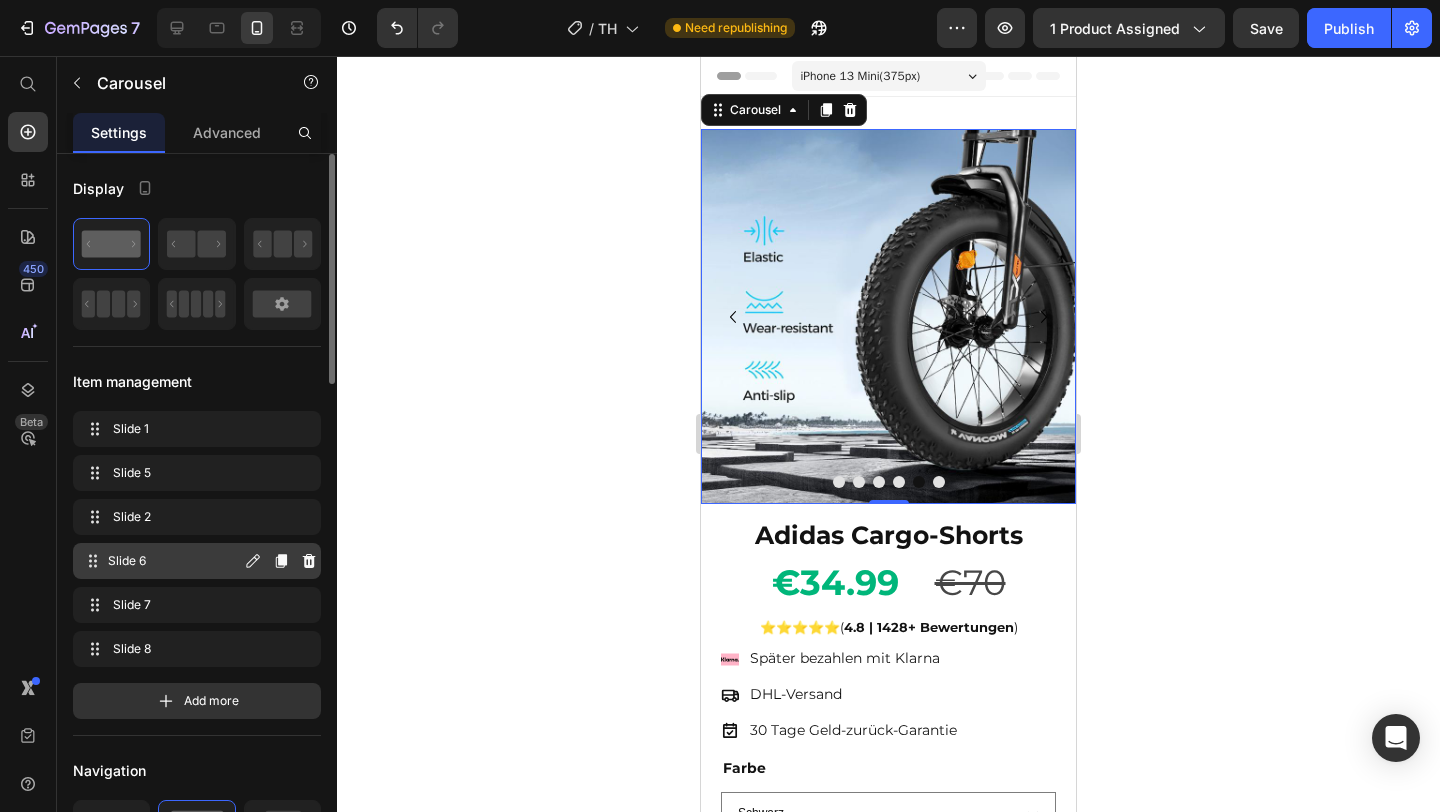 click on "Slide 6" at bounding box center [174, 561] 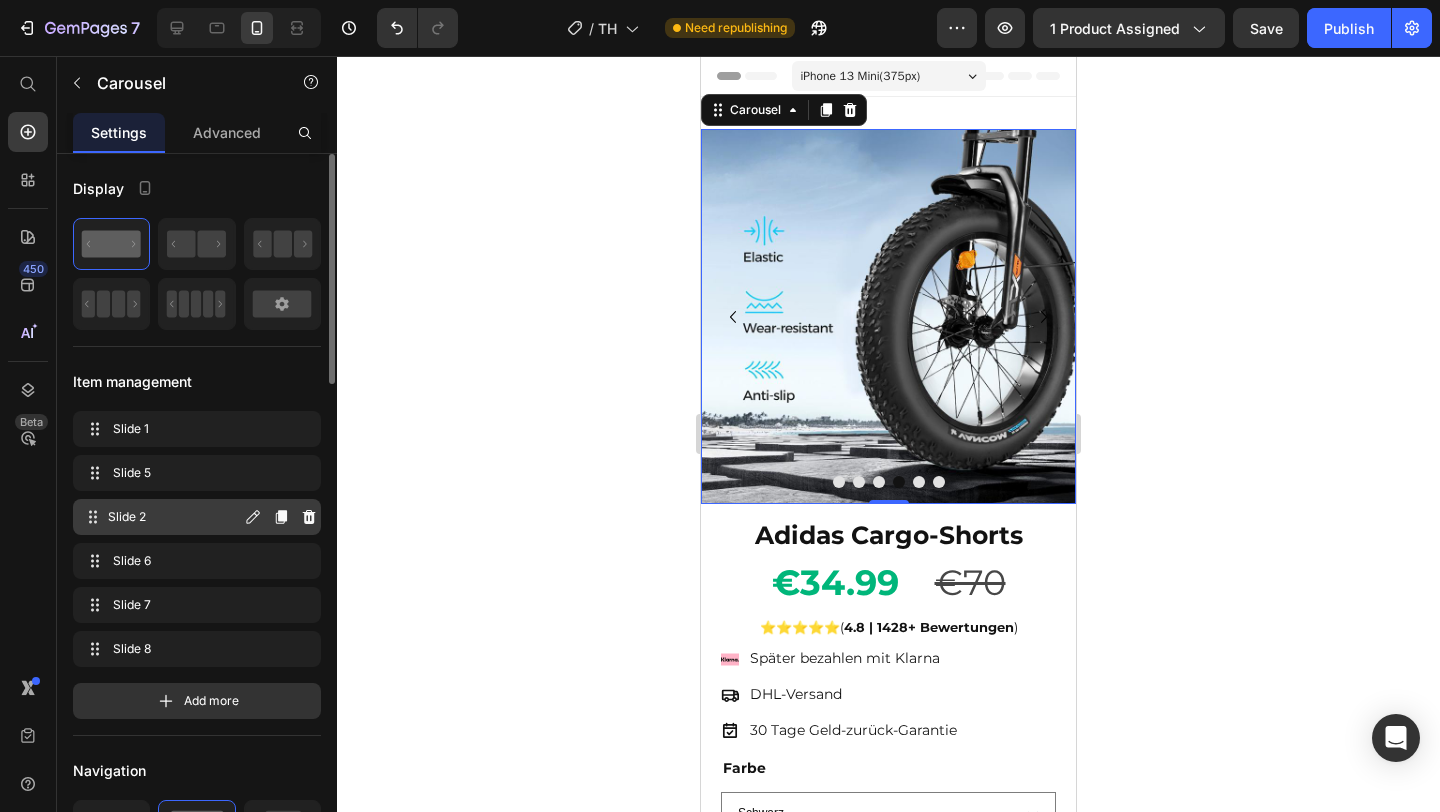 click on "Slide 2" at bounding box center [174, 517] 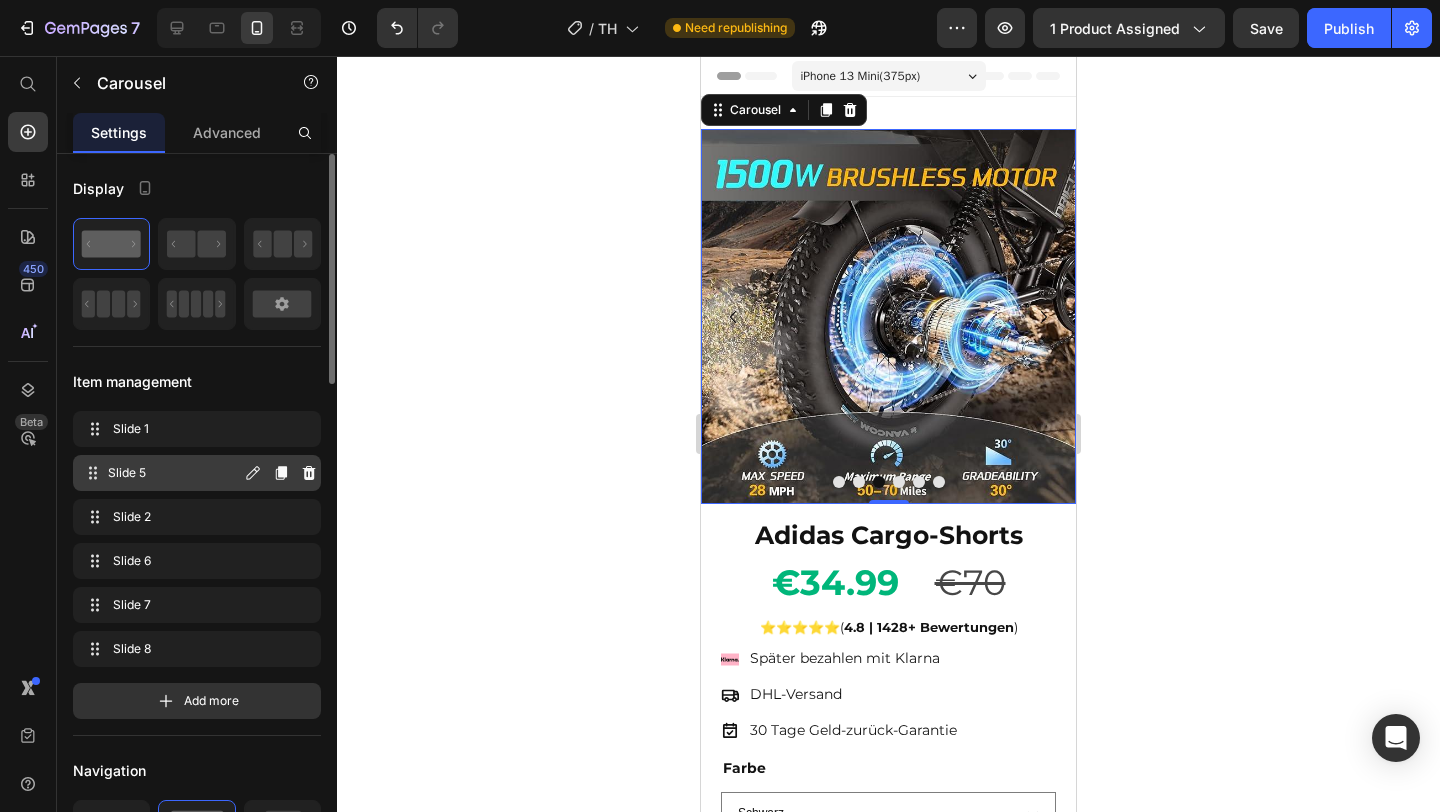 click on "Slide 5 Slide 5" at bounding box center [161, 473] 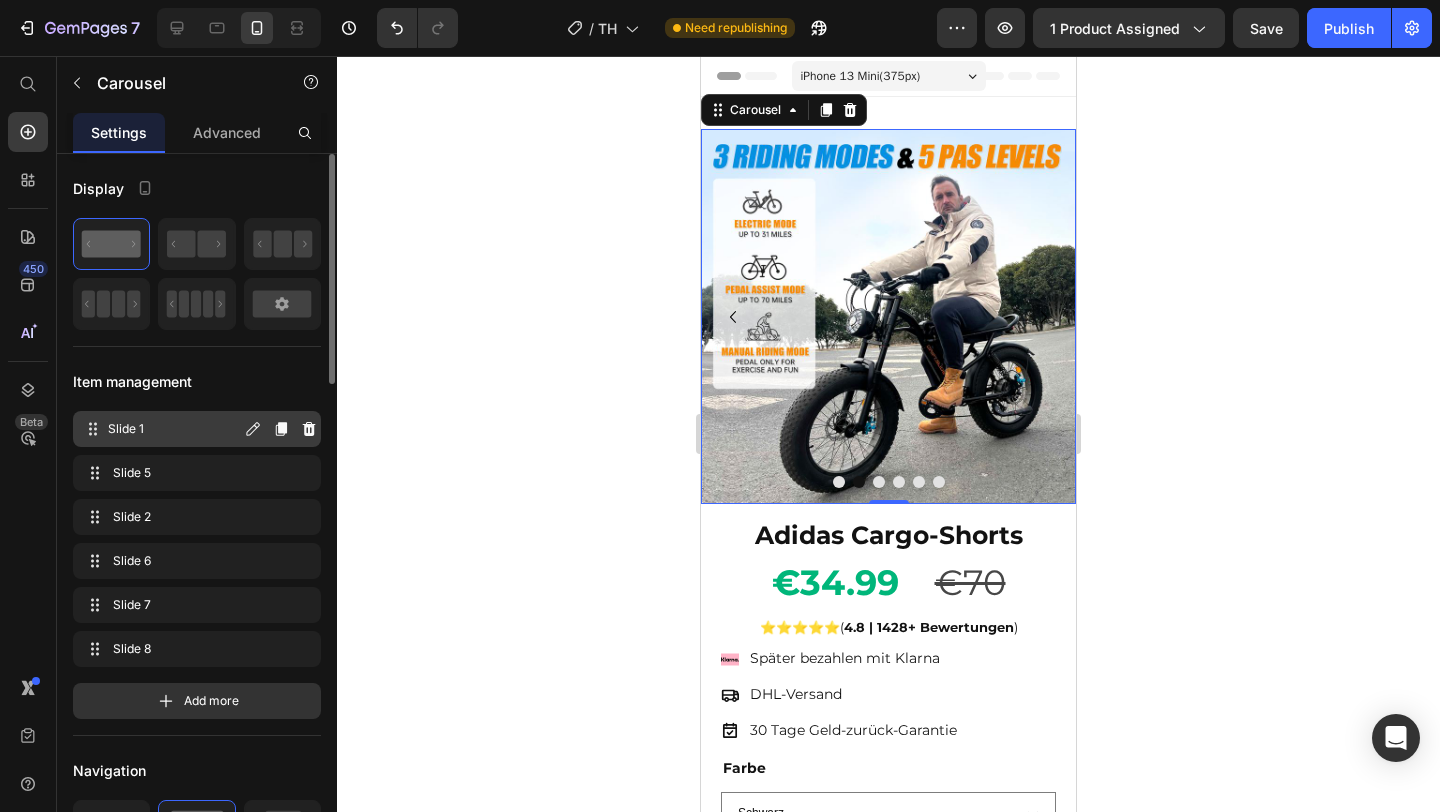 click on "Slide 1" at bounding box center [174, 429] 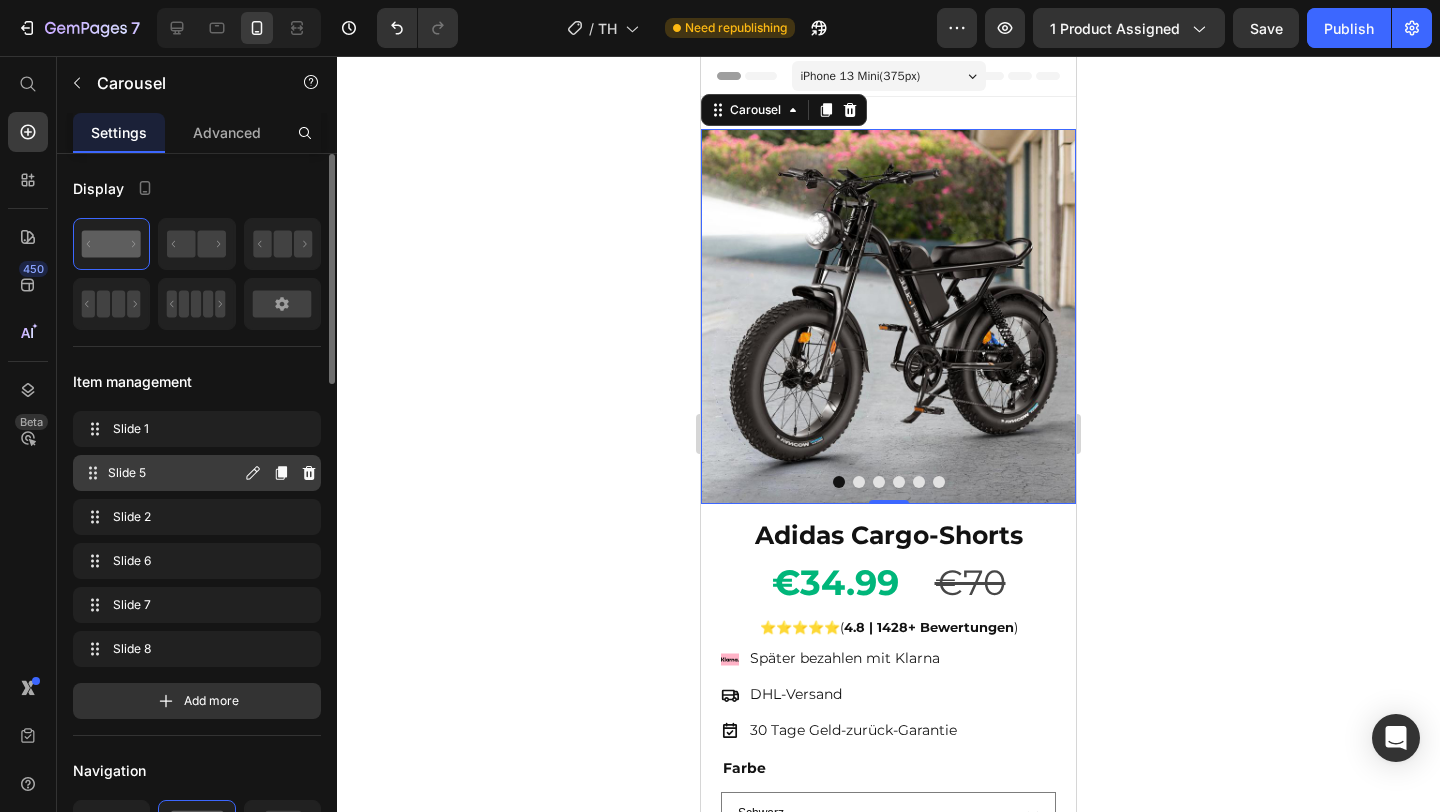 click on "Slide 5 Slide 5" at bounding box center [161, 473] 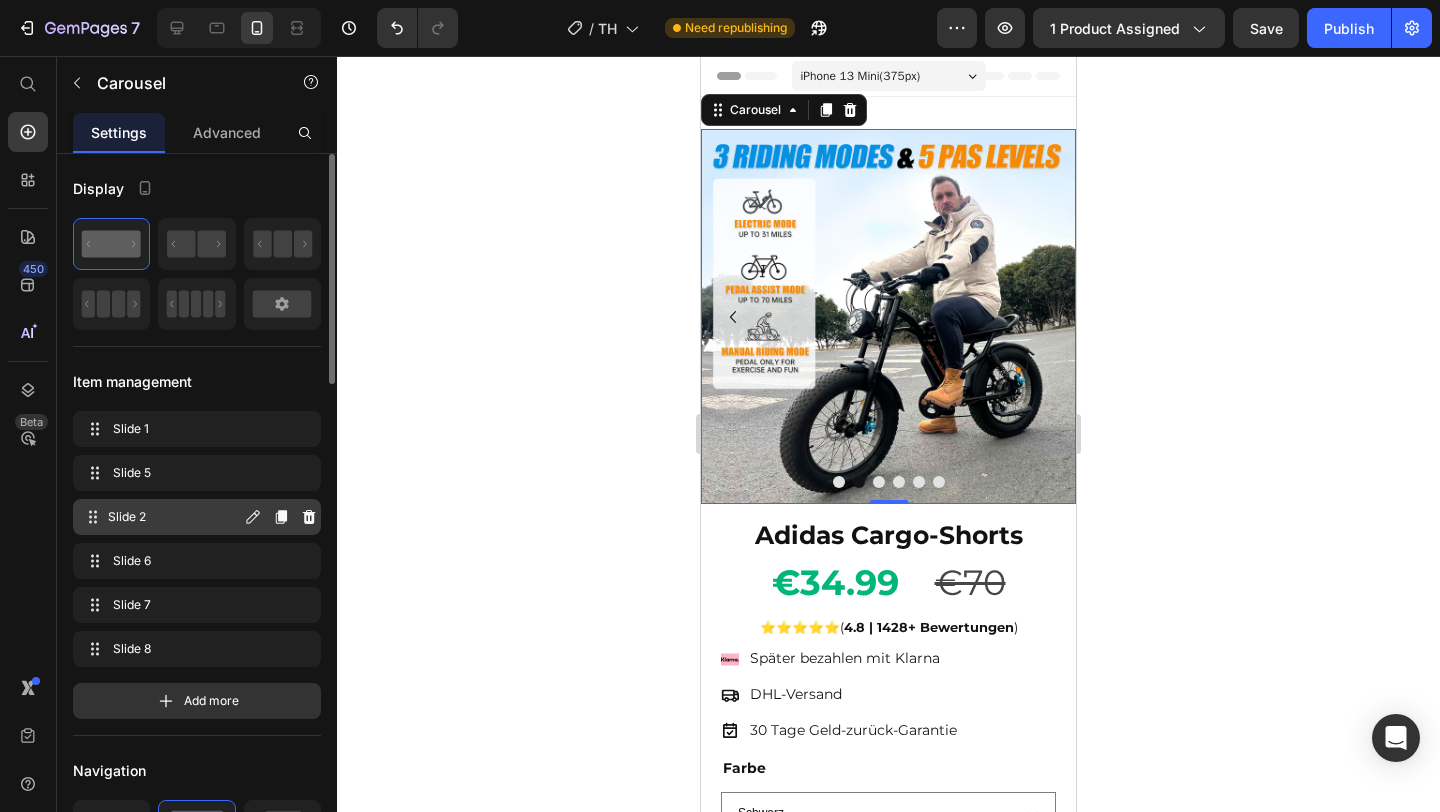 click on "Slide 2" at bounding box center (174, 517) 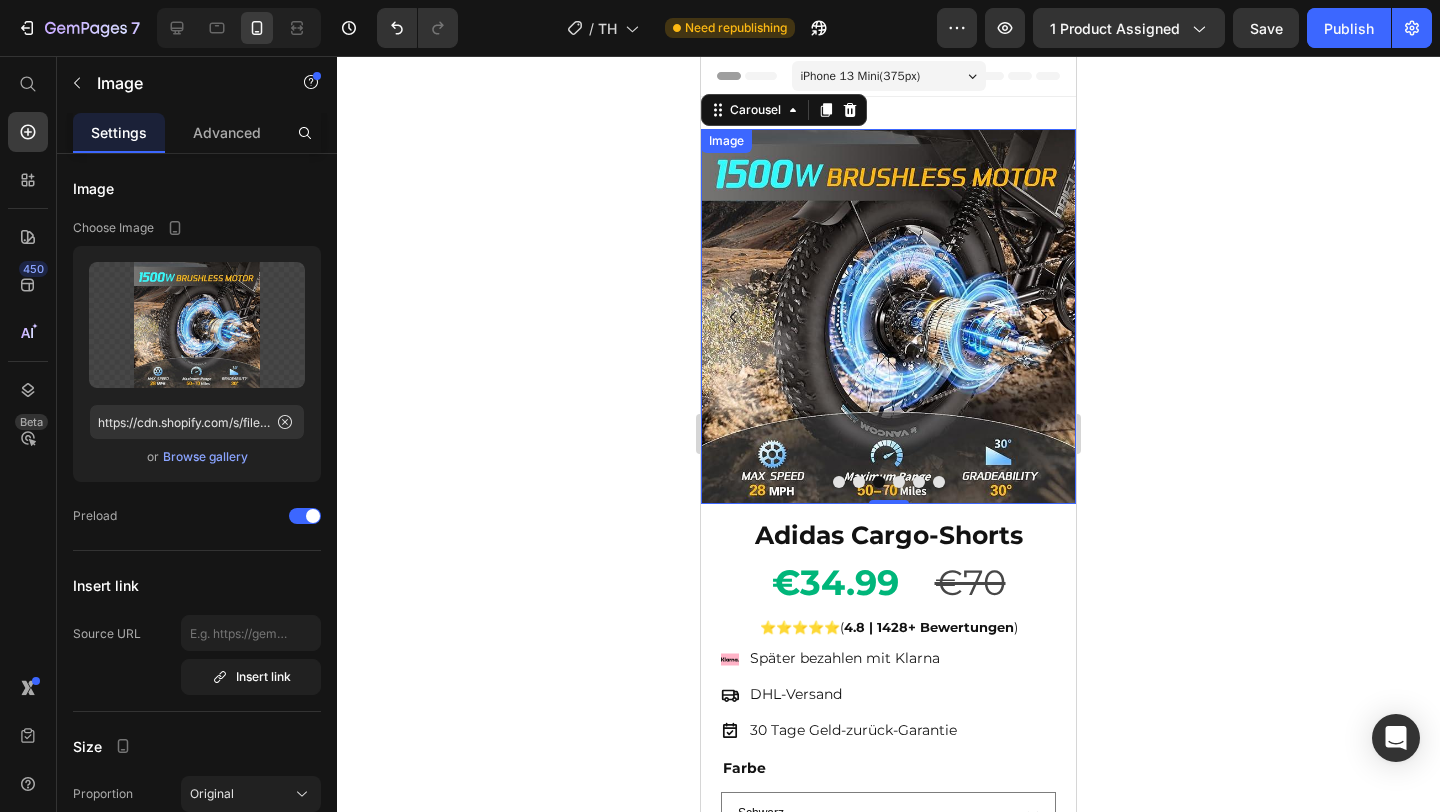 click at bounding box center (888, 316) 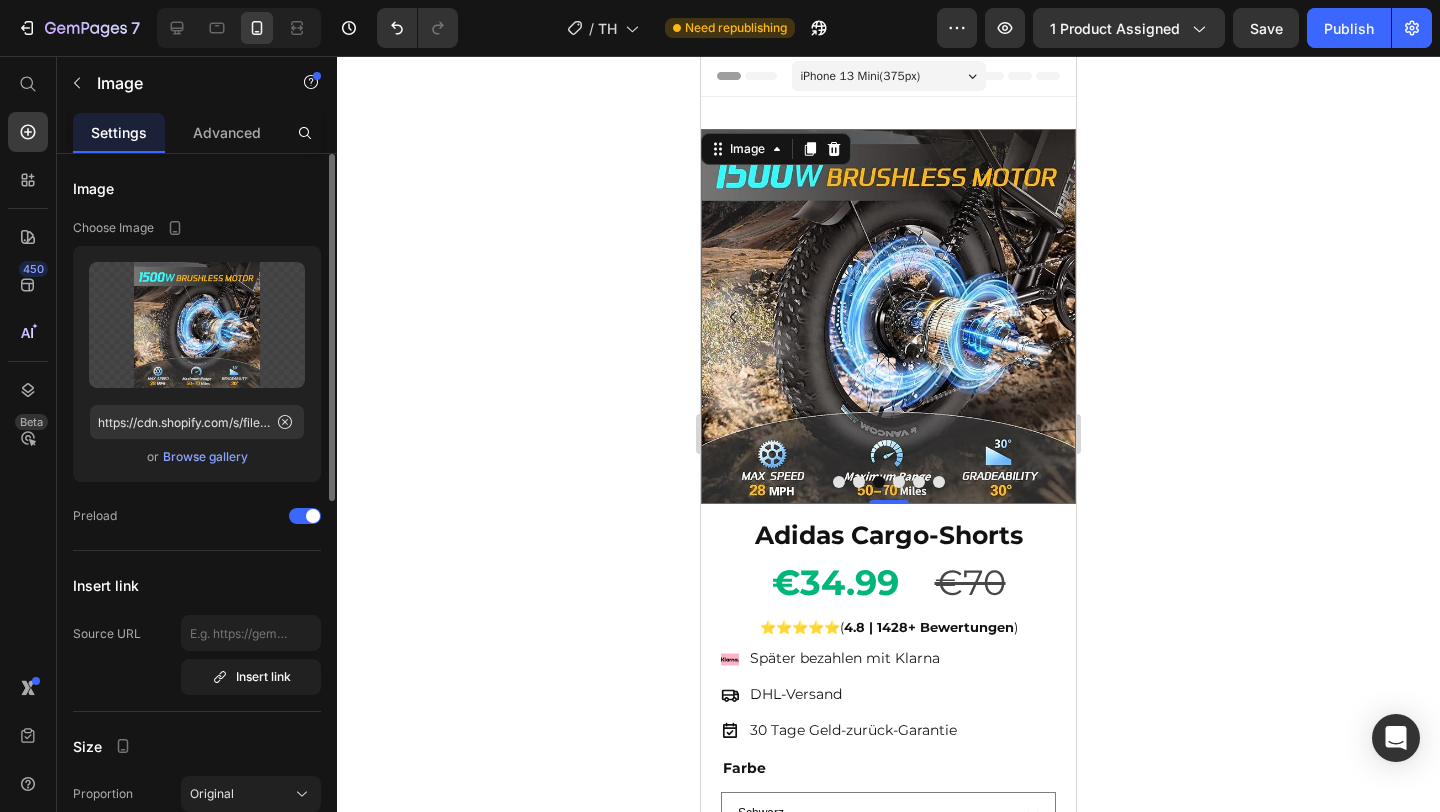 click on "Browse gallery" at bounding box center [205, 457] 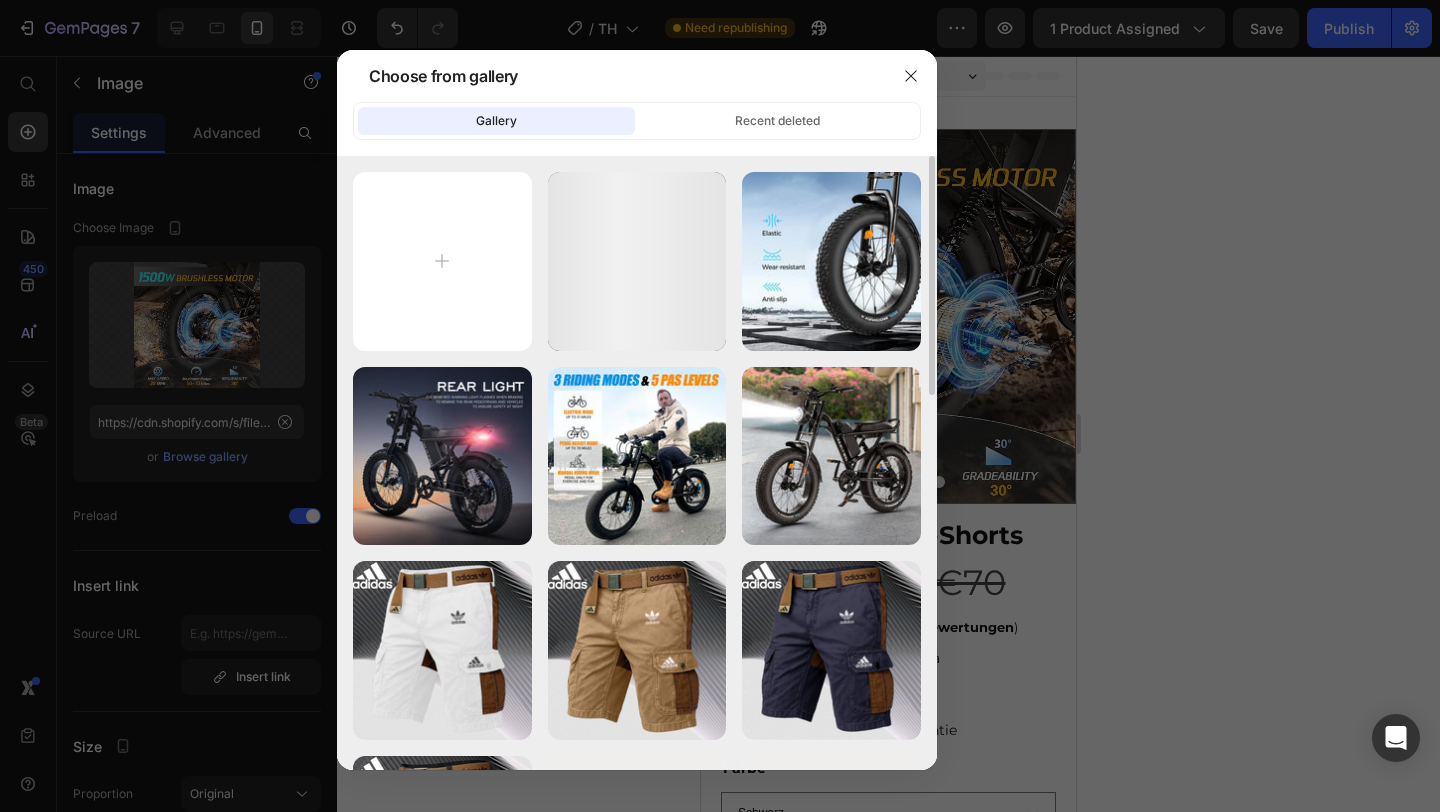 click on "fceb6b320452425b...7e.png 109.72 kb 9a6805904bb9465e...e1.png 90.05 kb 5789c4538a95492d...7a.png 78.01 kb cdcf438c129f4321...a1.png 139.59 kb d83eb8322335484e...a9.png 108.59 kb 4.png 1189.15 kb 3.png 1283.70 kb 2.png 1122.31 kb 1.png 990.37 kb 5.png 566.20 kb 4.png 613.08 kb 3.png 560.44 kb 2.png 601.43 kb 3.png 973.39 kb 2.png 639.28 kb 1.png 680.31 kb photo_6021852635..._x.jpg 133.02 kb 71jLWTPefUL._AC_SL1500_.jpg 128.93 kb 71oPOWvo+NL._AC_SL1500_.jpg 163.82 kb photo_6021852635..._y.jpg 114.92 kb photo_6021852635..._y.jpg 147.09 kb" at bounding box center (637, 463) 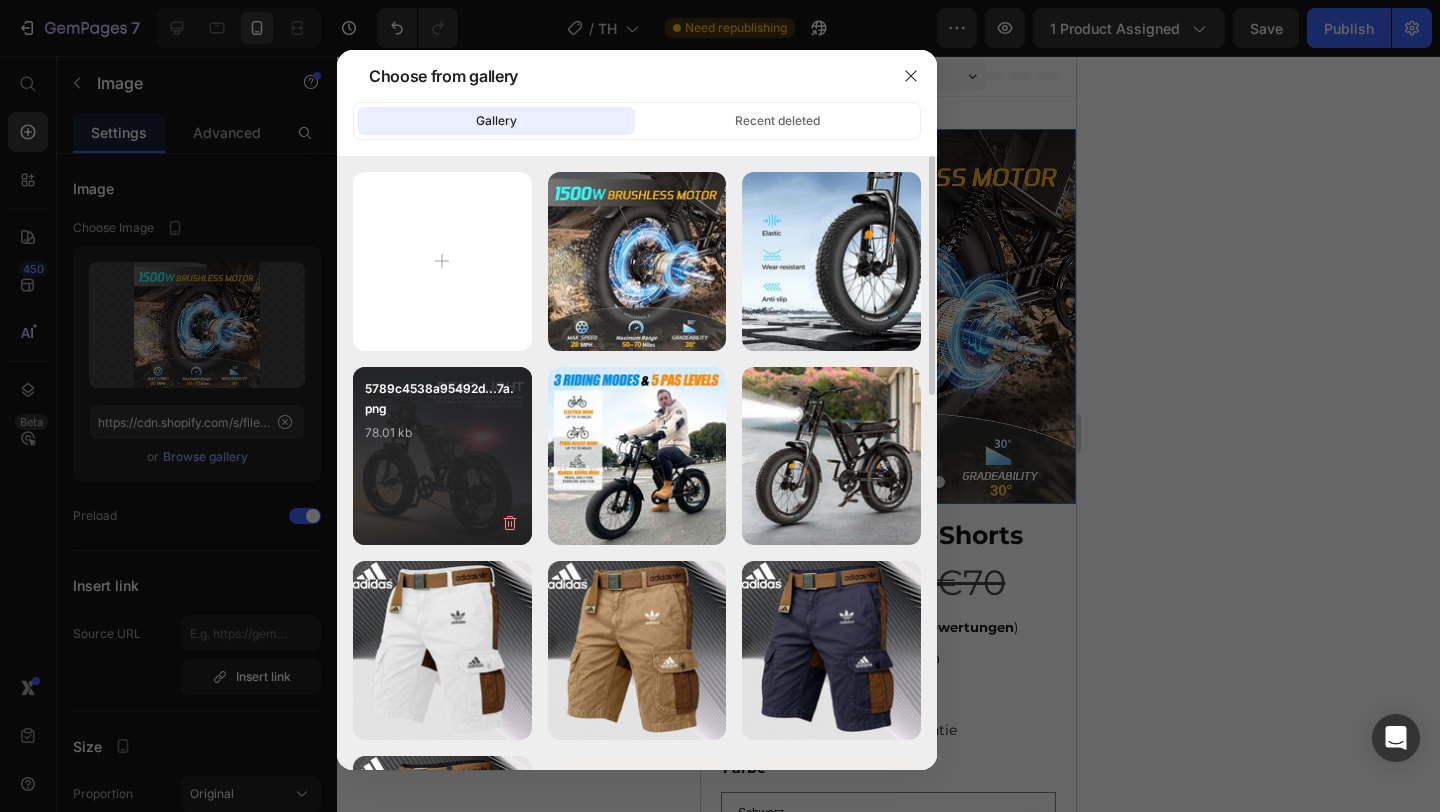 click on "5789c4538a95492d...7a.png 78.01 kb" at bounding box center (442, 456) 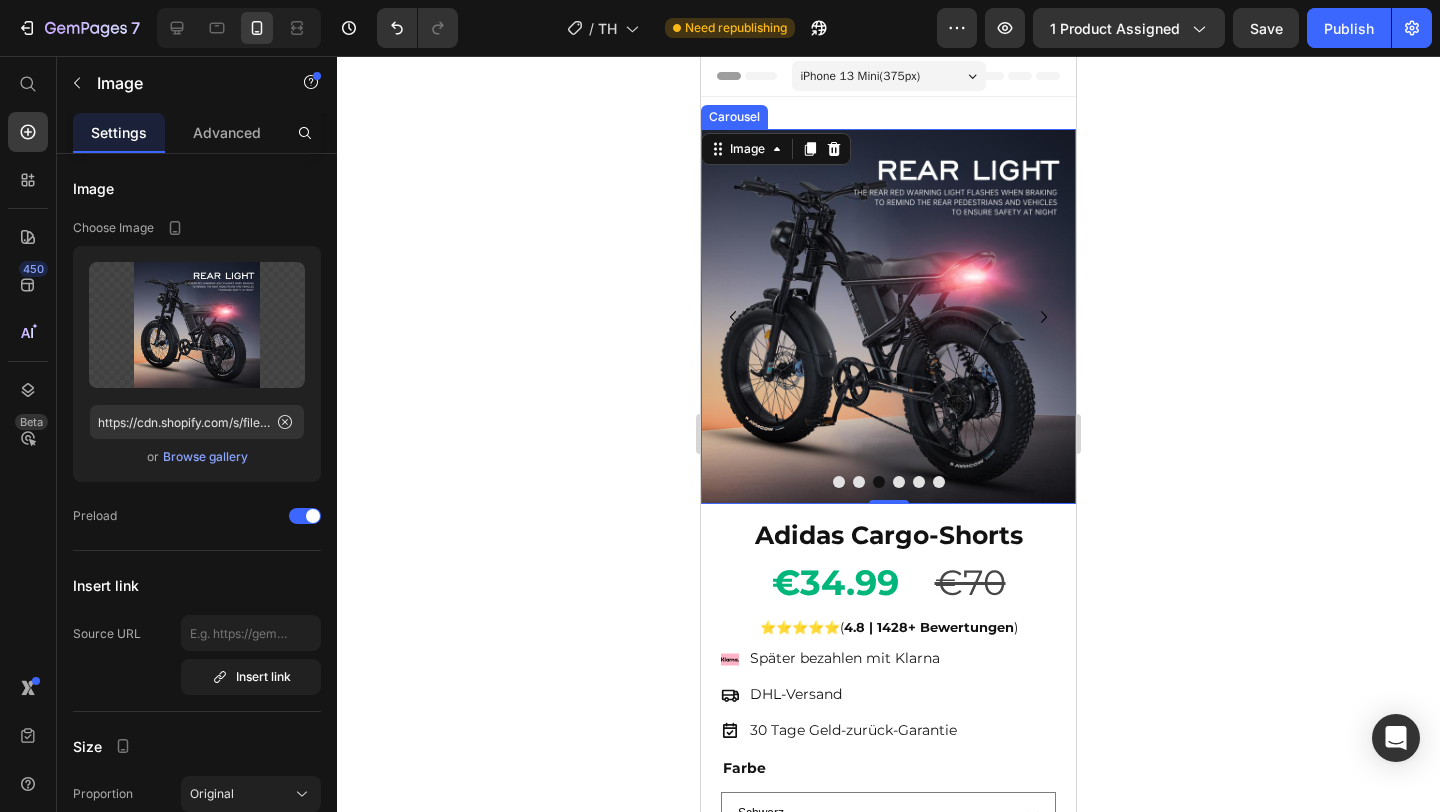 click at bounding box center (899, 482) 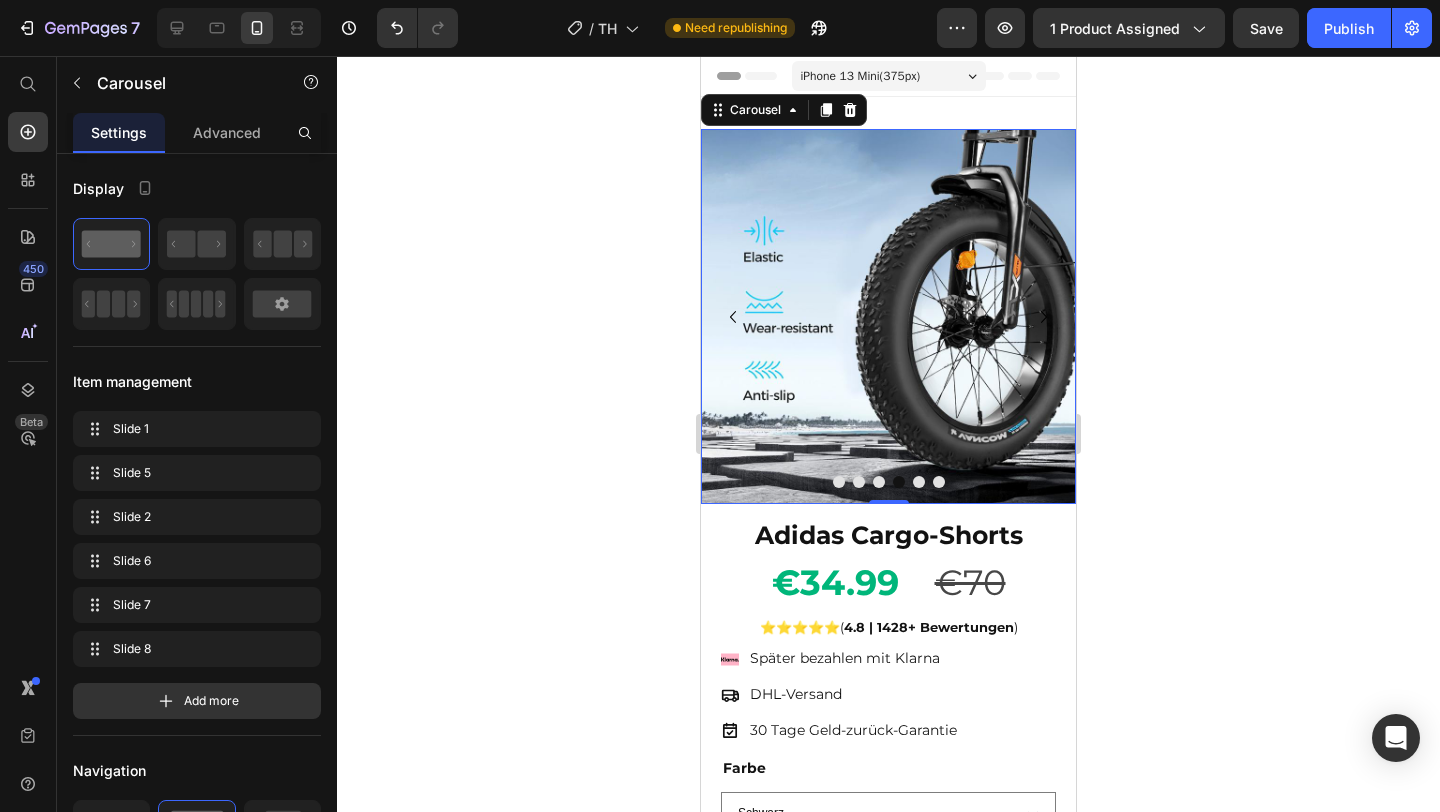 click at bounding box center (919, 482) 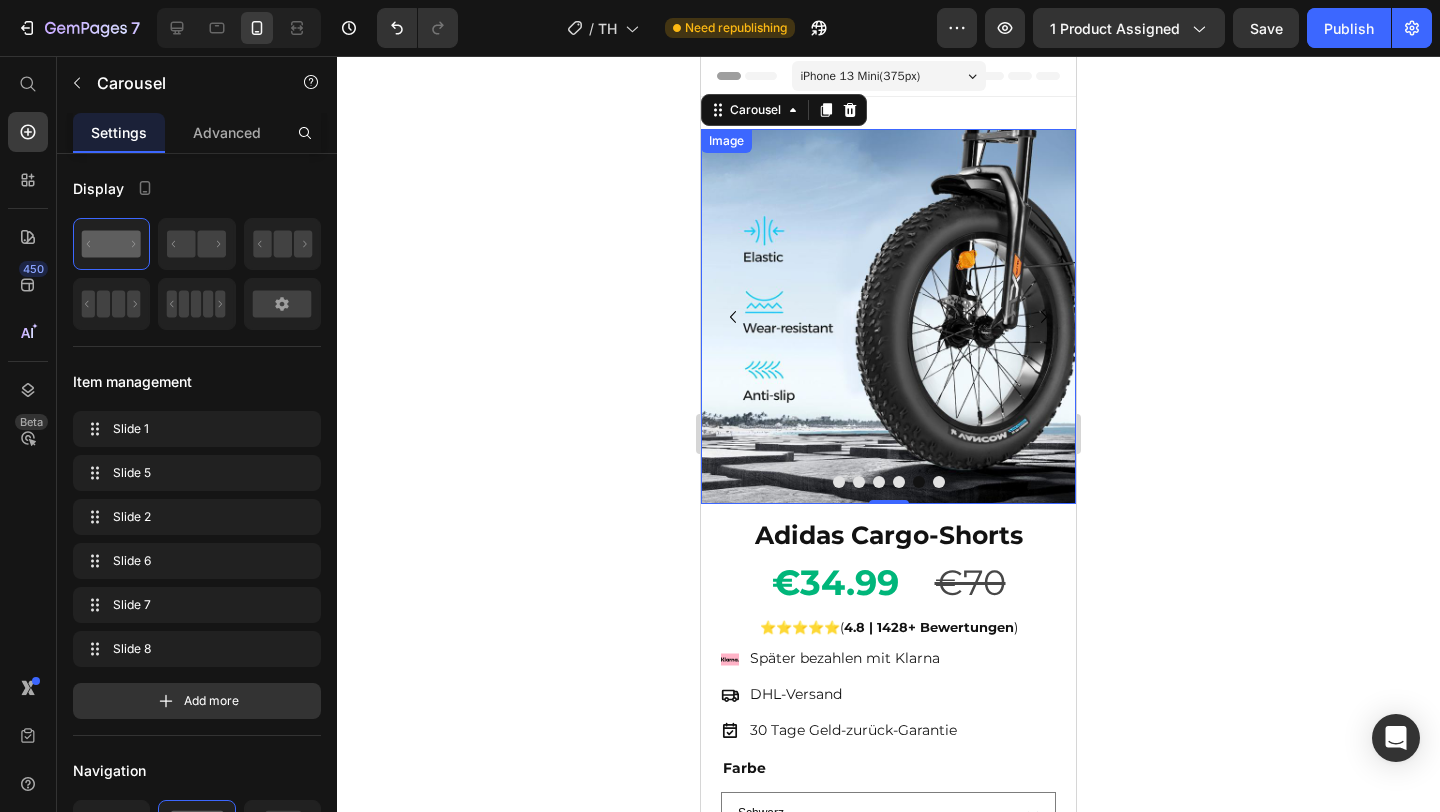 click at bounding box center (888, 316) 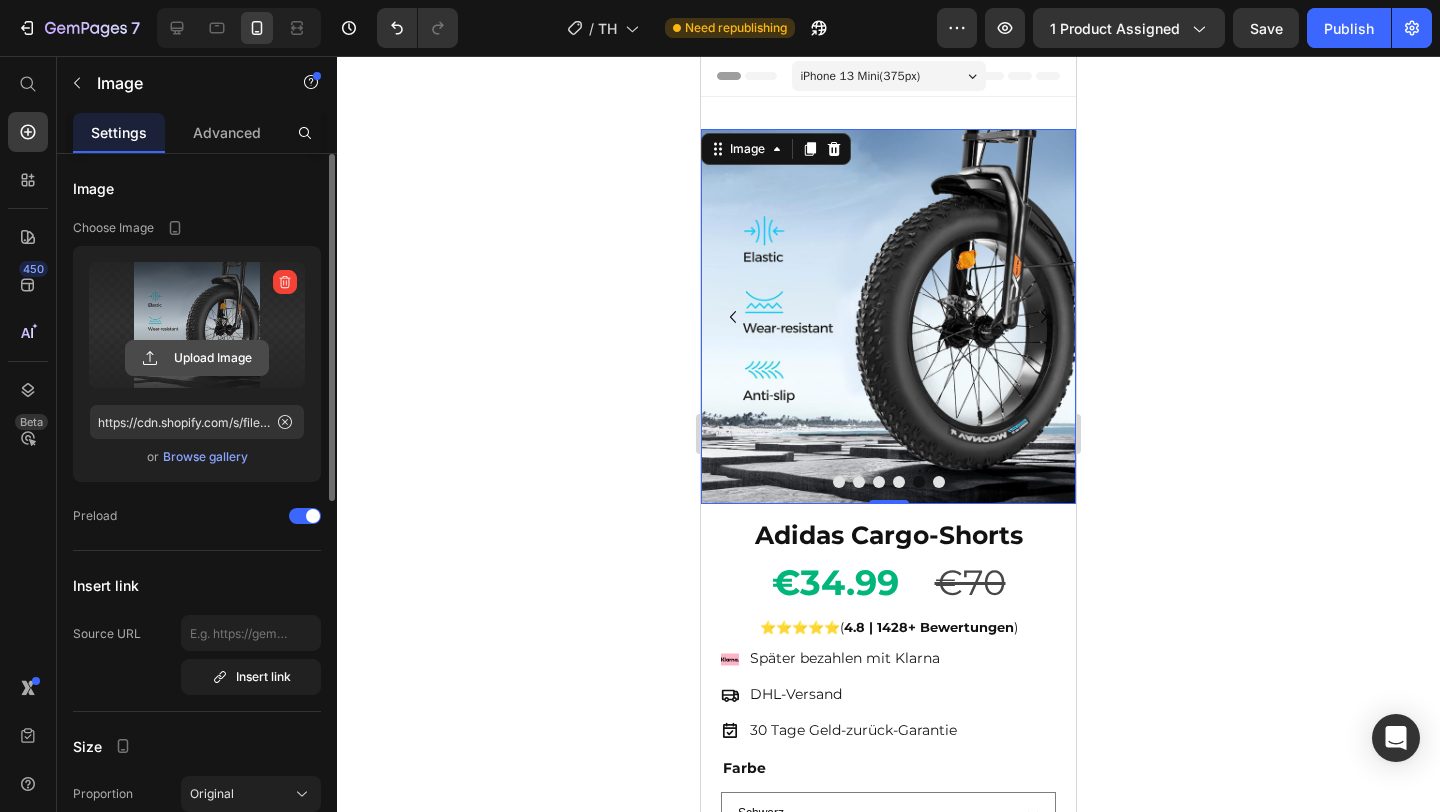 click 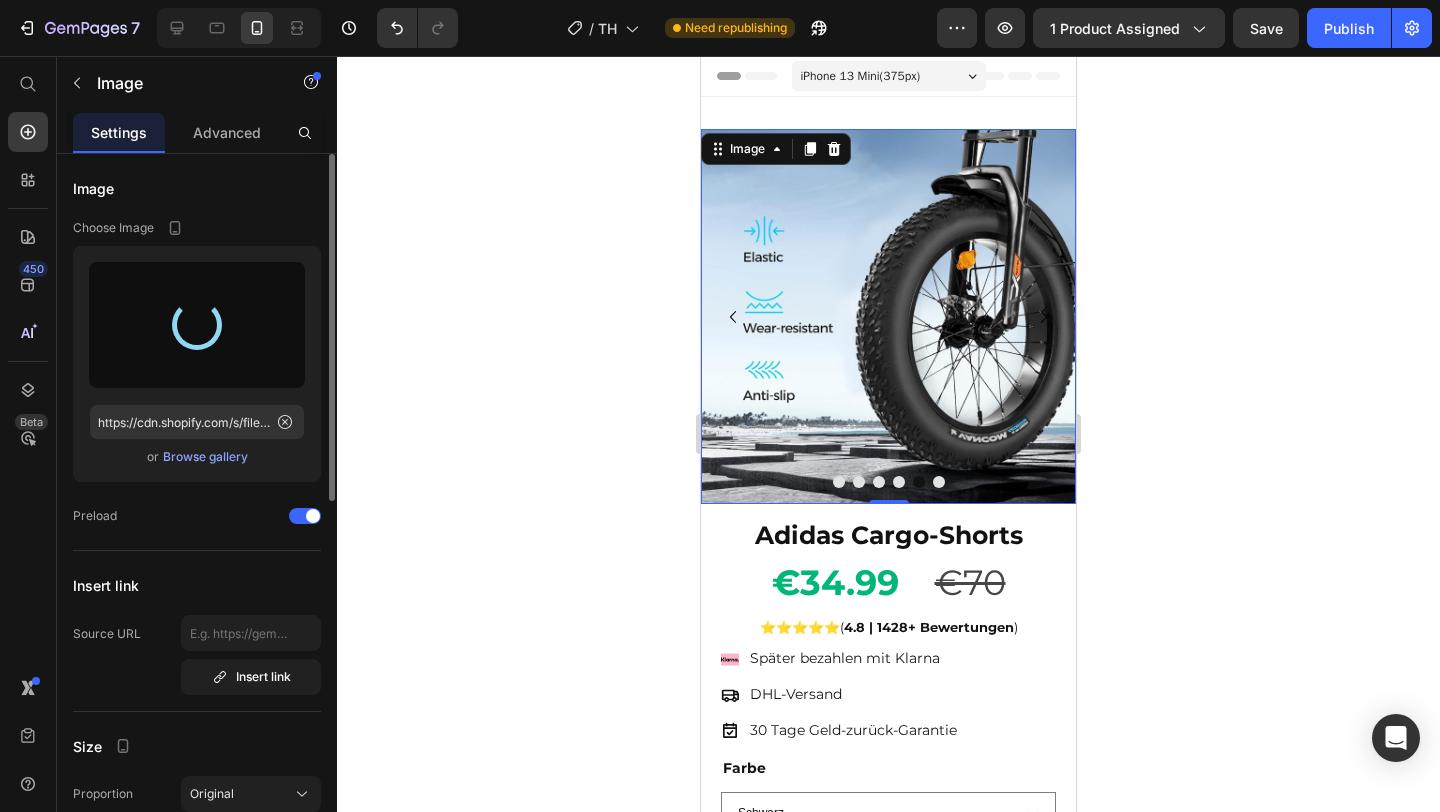 type on "https://cdn.shopify.com/s/files/1/0922/4916/2105/files/gempages_573517901714162595-4112600d-296b-4a55-9ad1-630212f03c35.jpg" 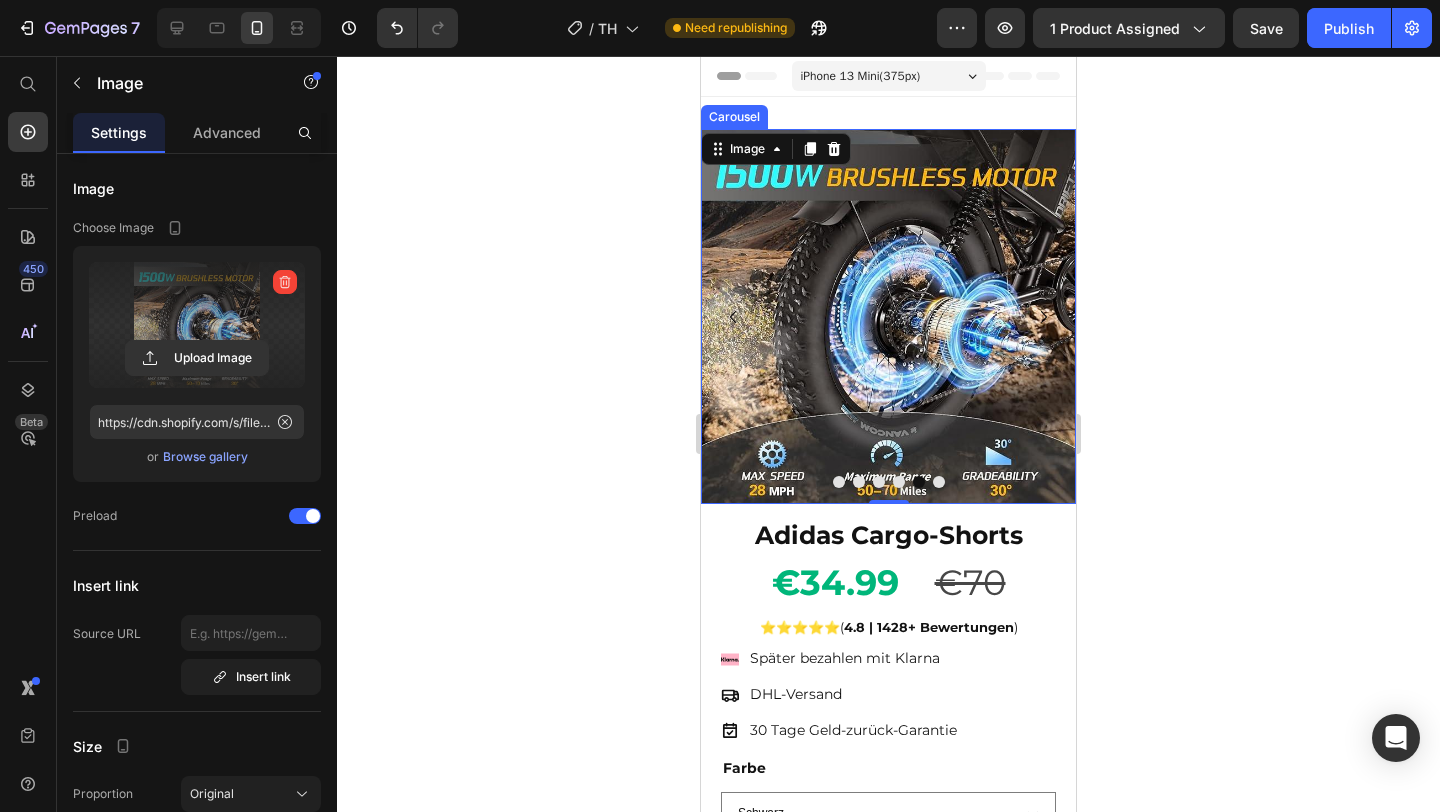 click at bounding box center [859, 482] 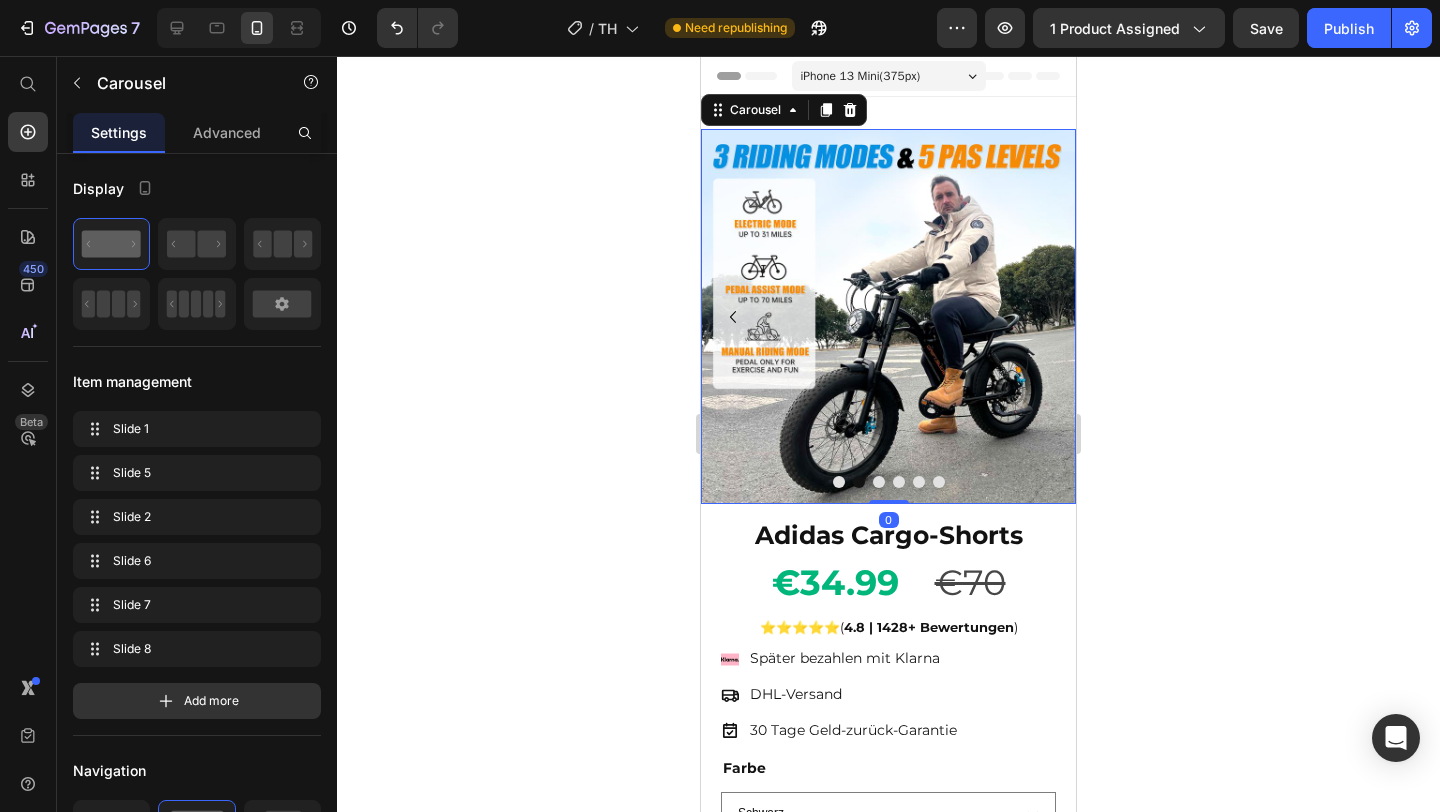 click at bounding box center (839, 482) 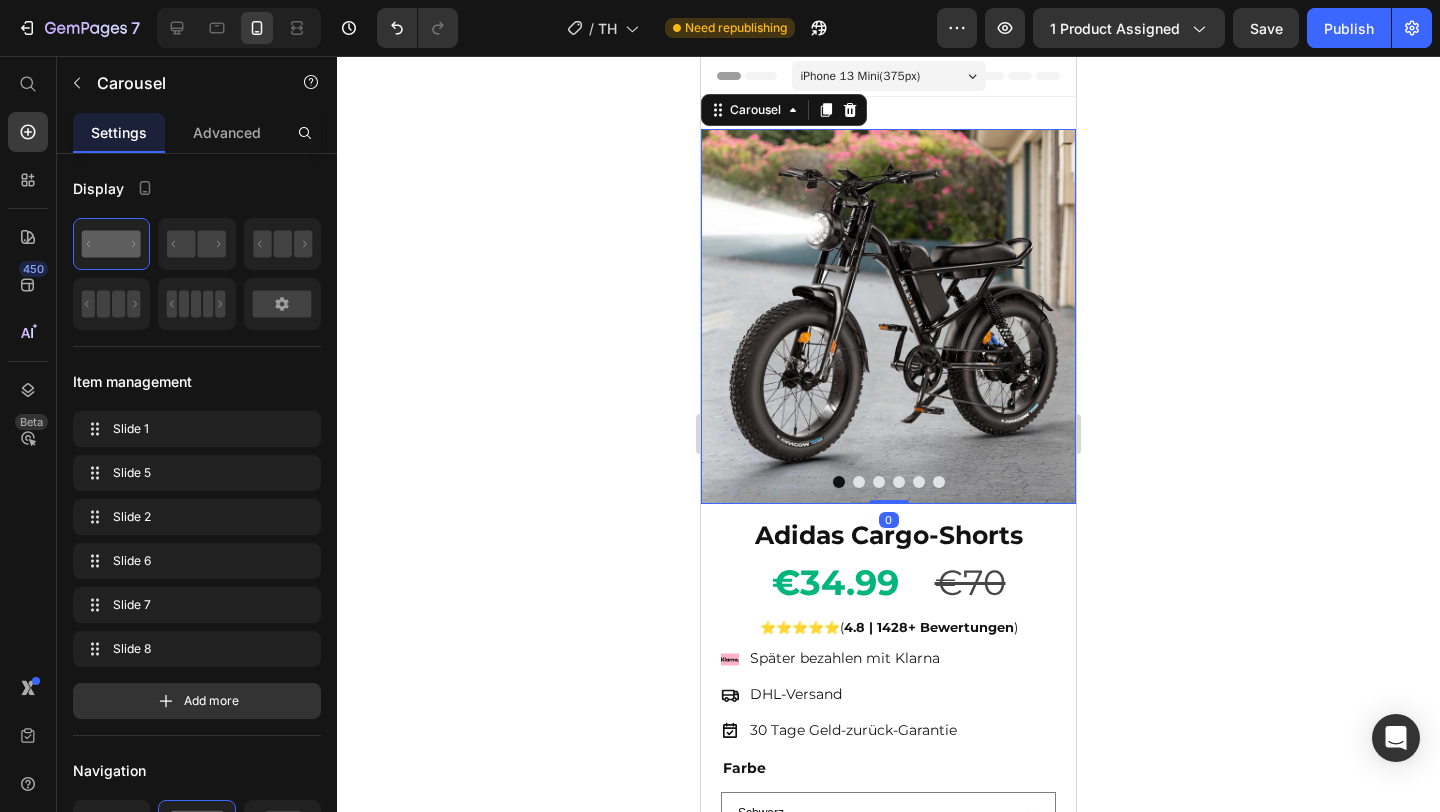 click at bounding box center (859, 482) 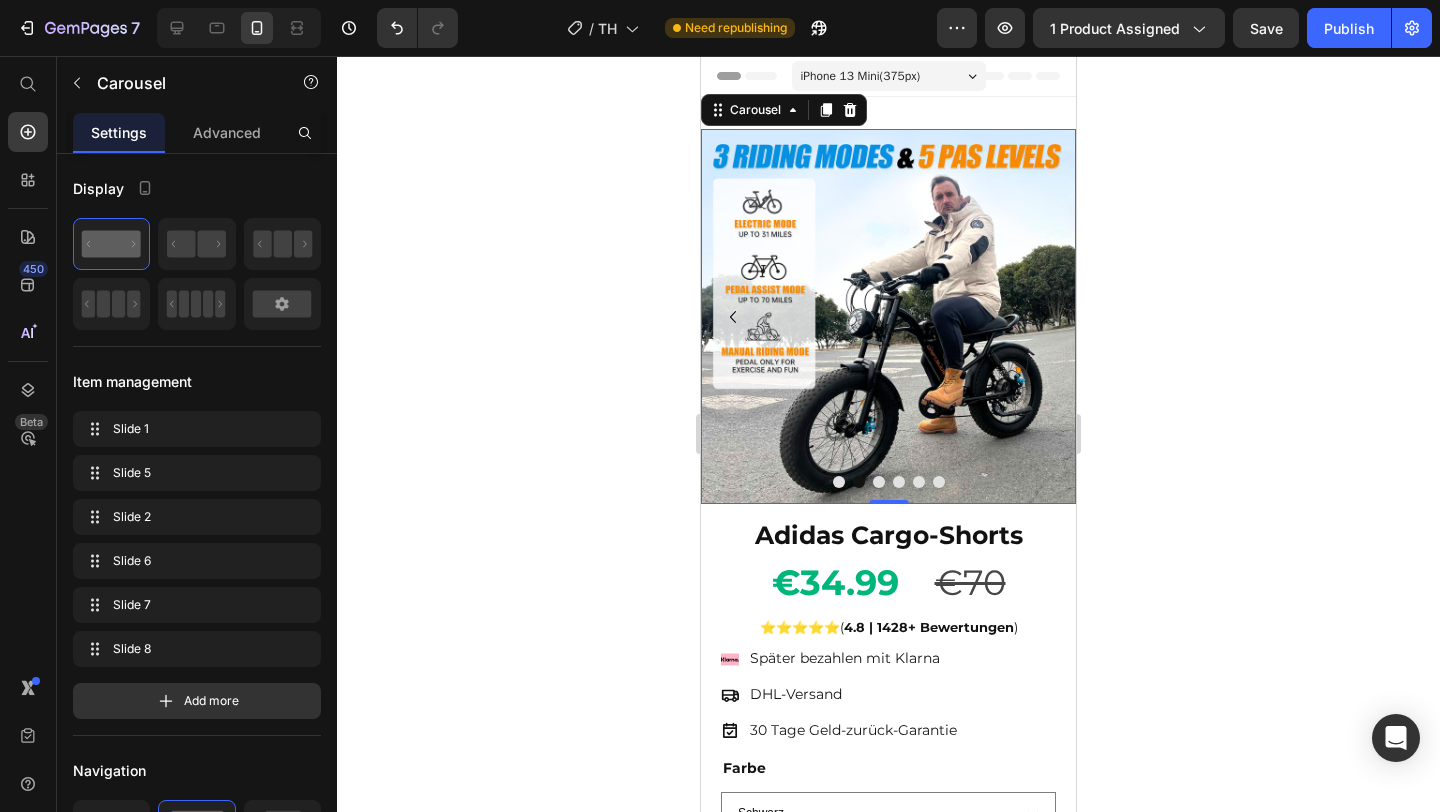 click at bounding box center (879, 482) 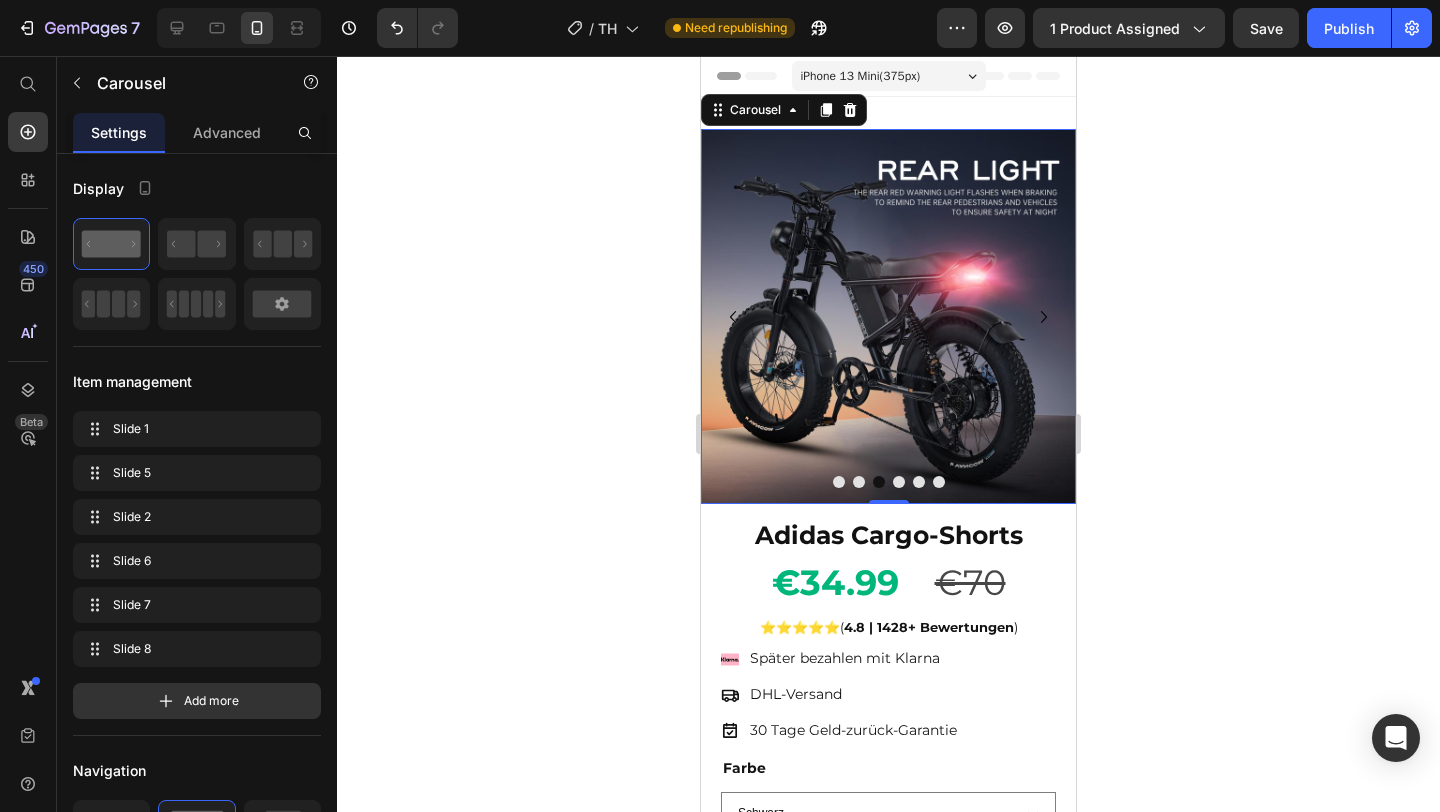 click at bounding box center (899, 482) 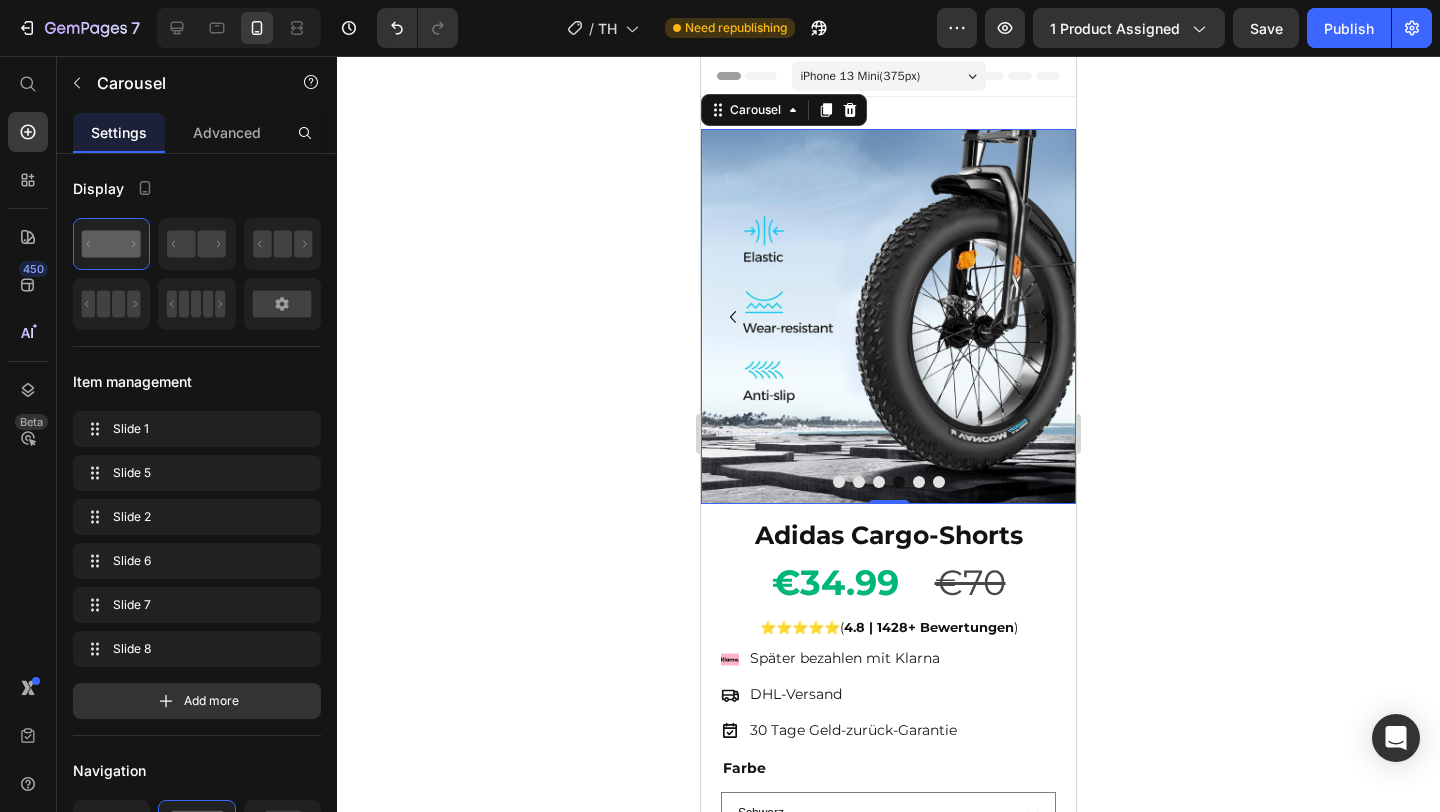 click at bounding box center [919, 482] 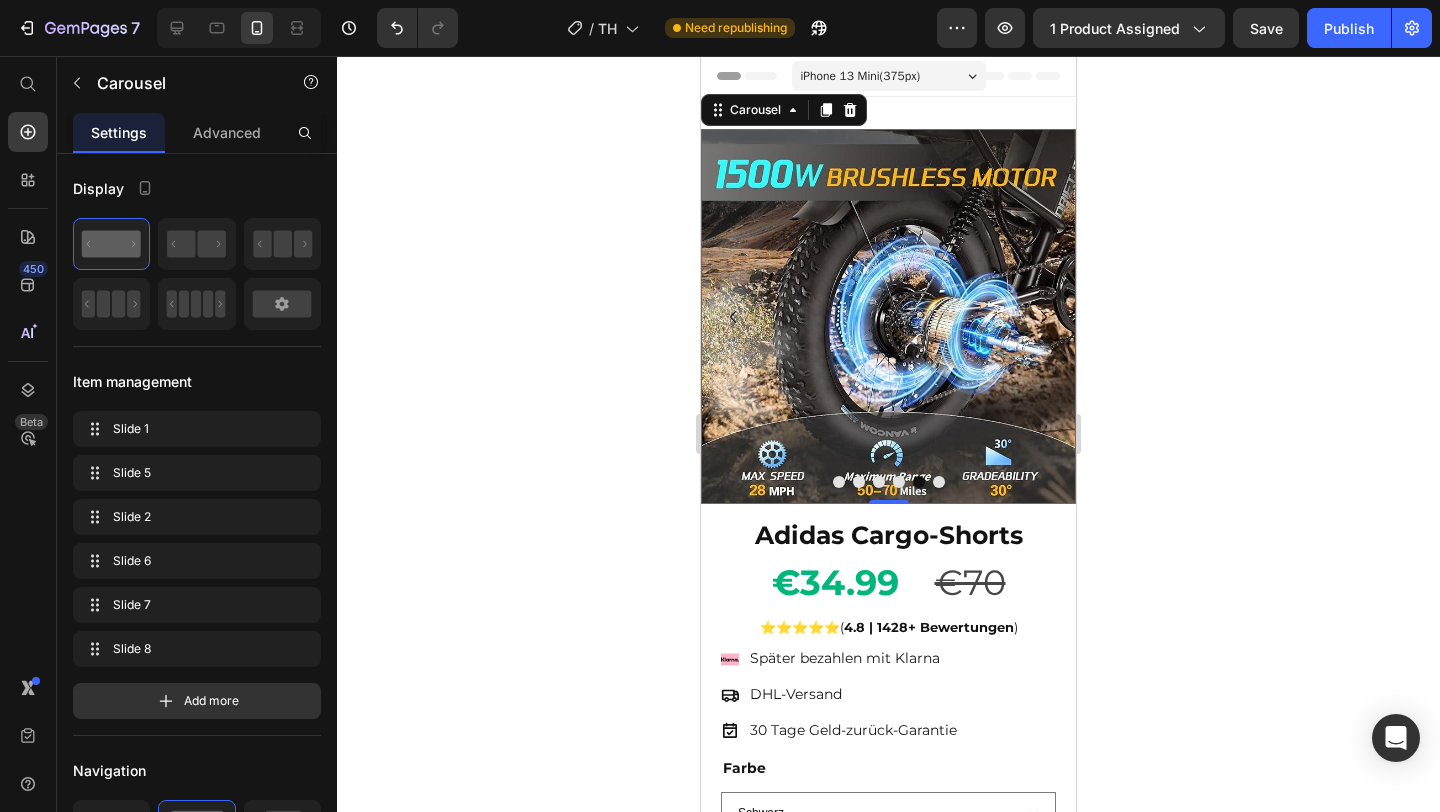 click at bounding box center [939, 482] 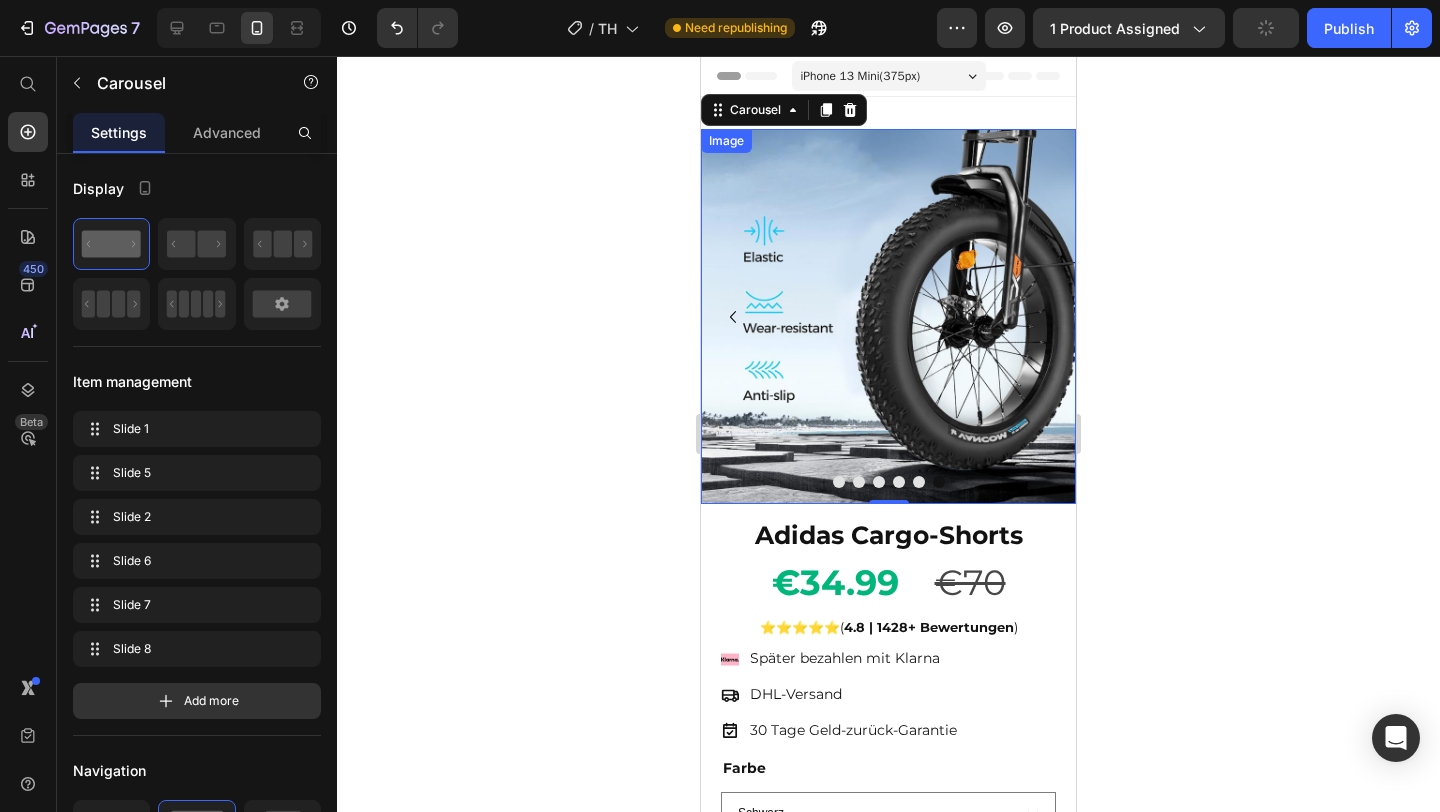 click at bounding box center (888, 316) 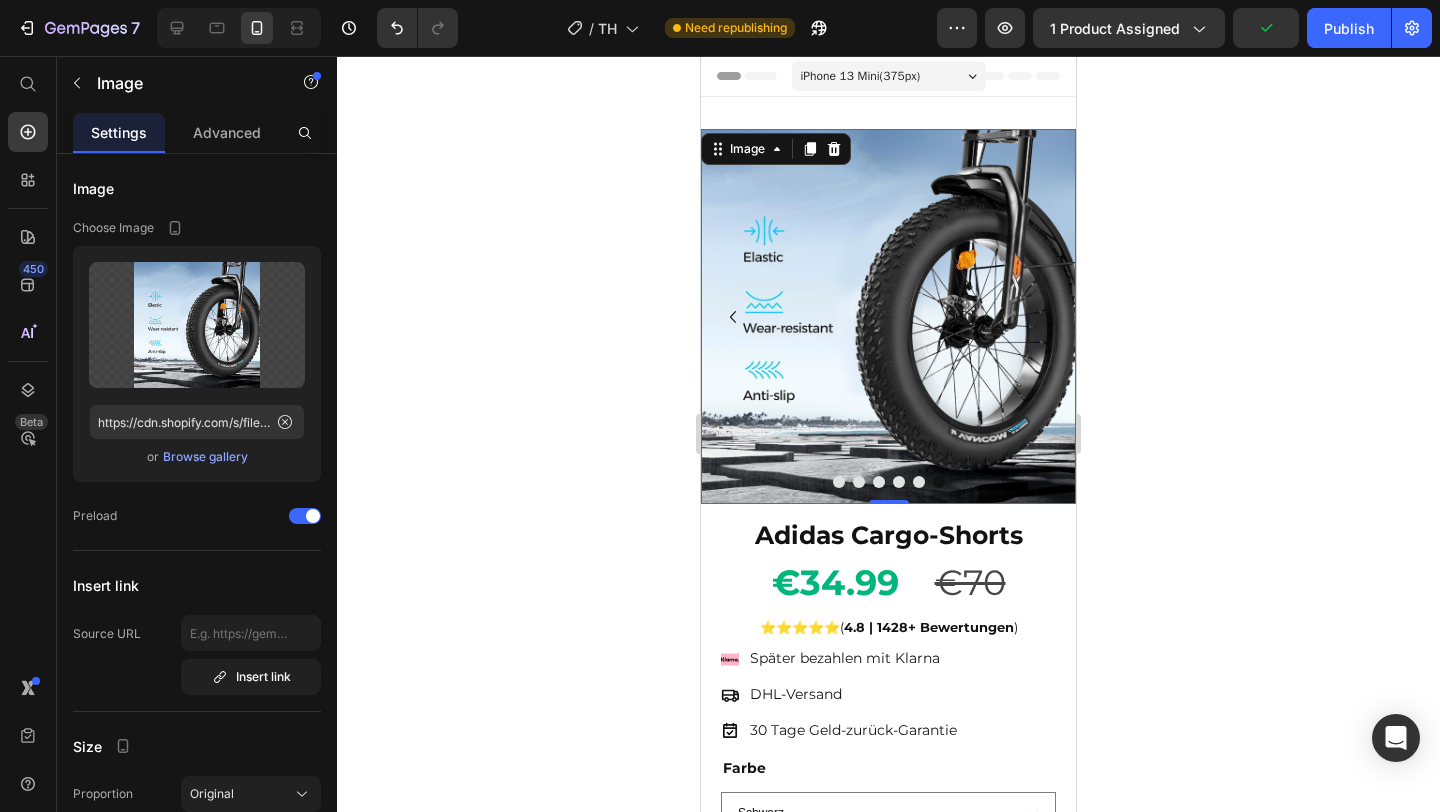 click on "Browse gallery" at bounding box center (205, 457) 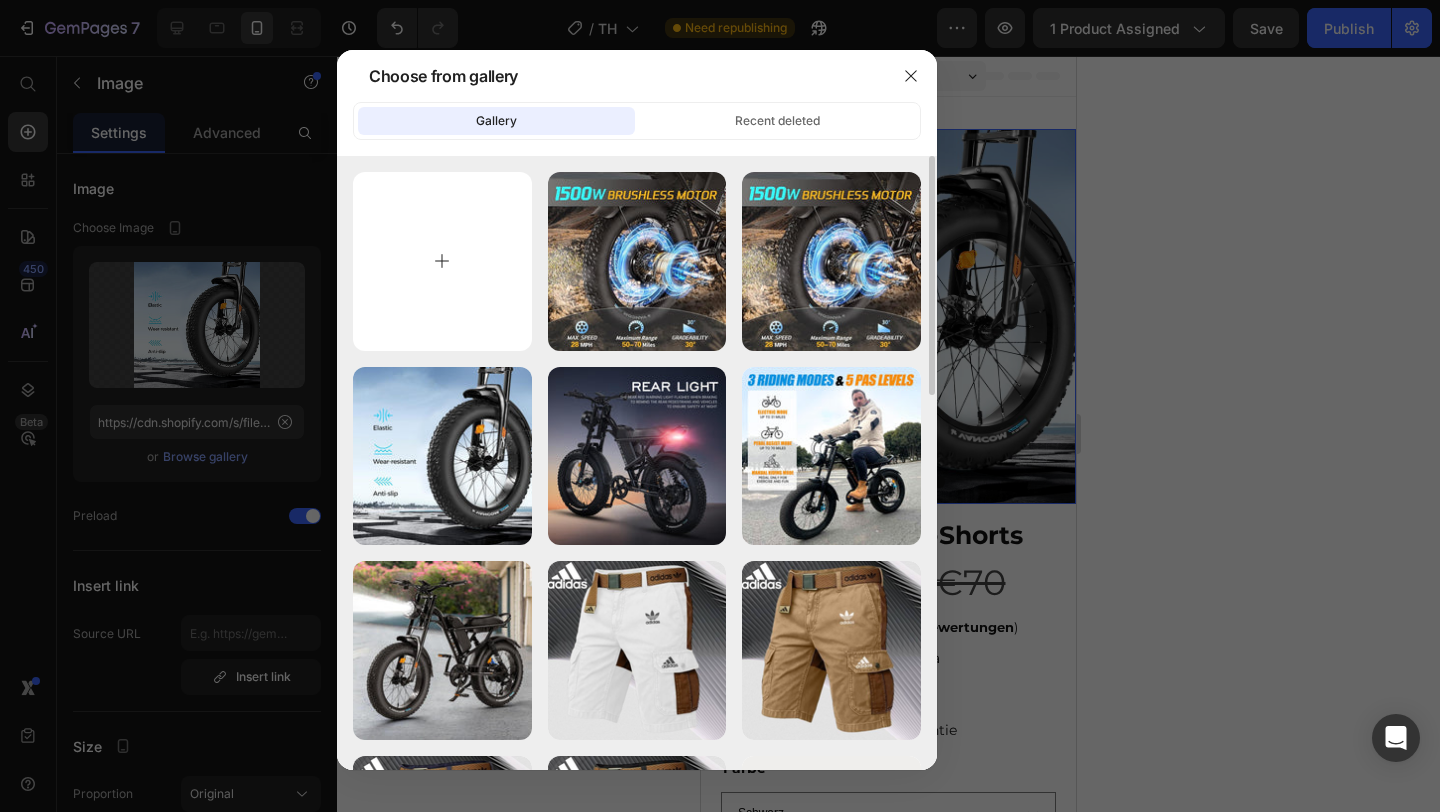 click at bounding box center [442, 261] 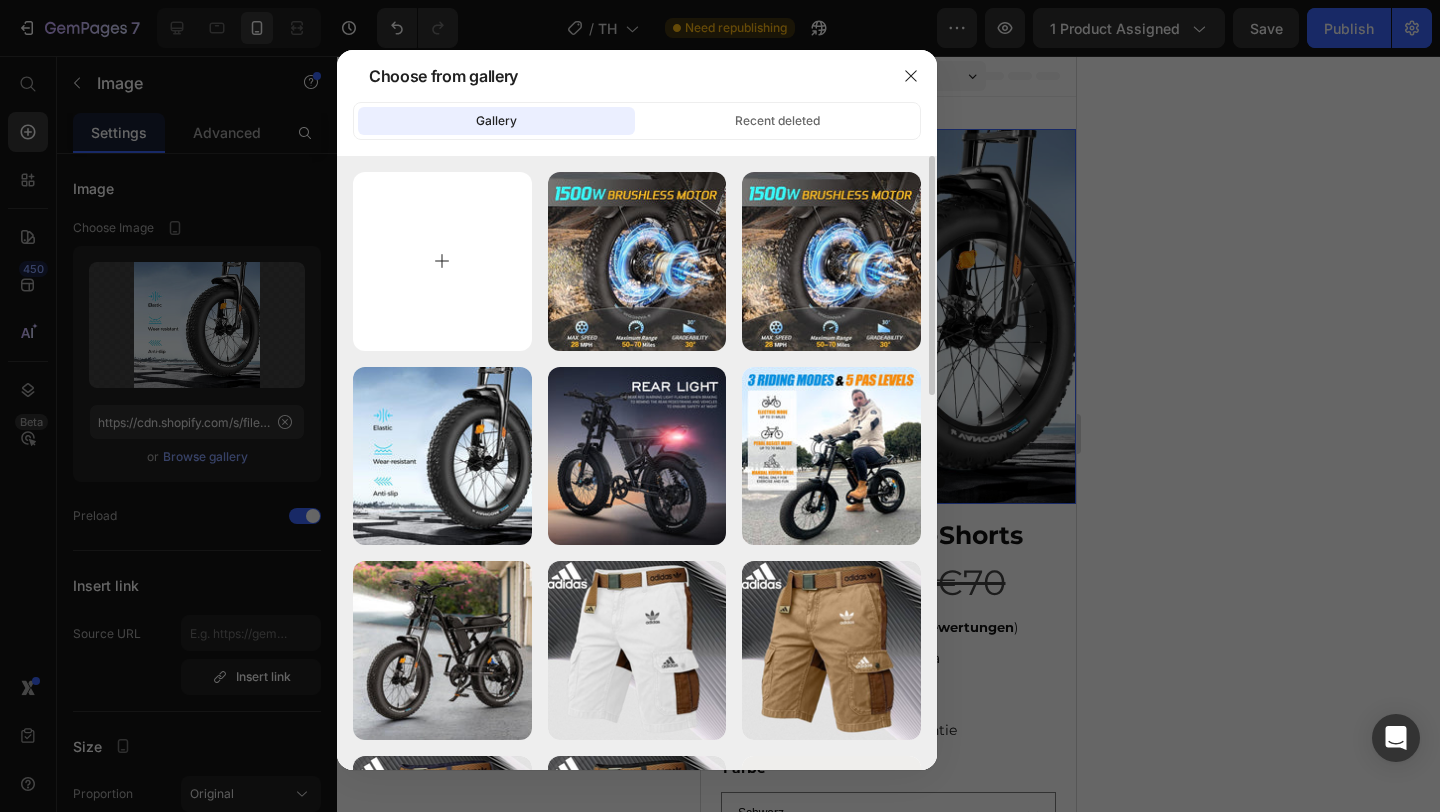 type on "C:\fakepath\a7079c851df3479db5865e82ba5e109b.png" 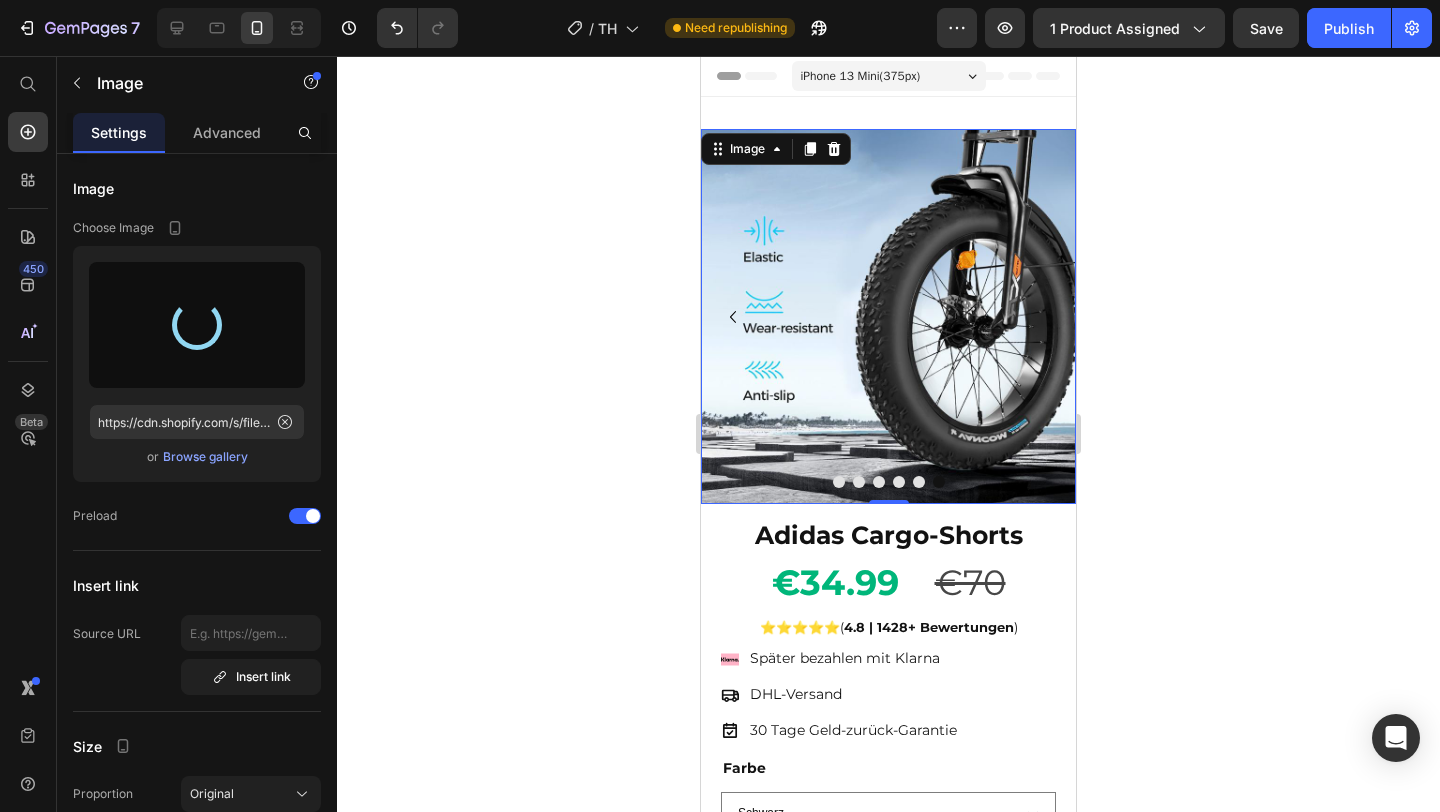 type on "https://cdn.shopify.com/s/files/1/0922/4916/2105/files/gempages_573517901714162595-283b5d82-87ab-49c2-b7f1-d68665f91535.jpg" 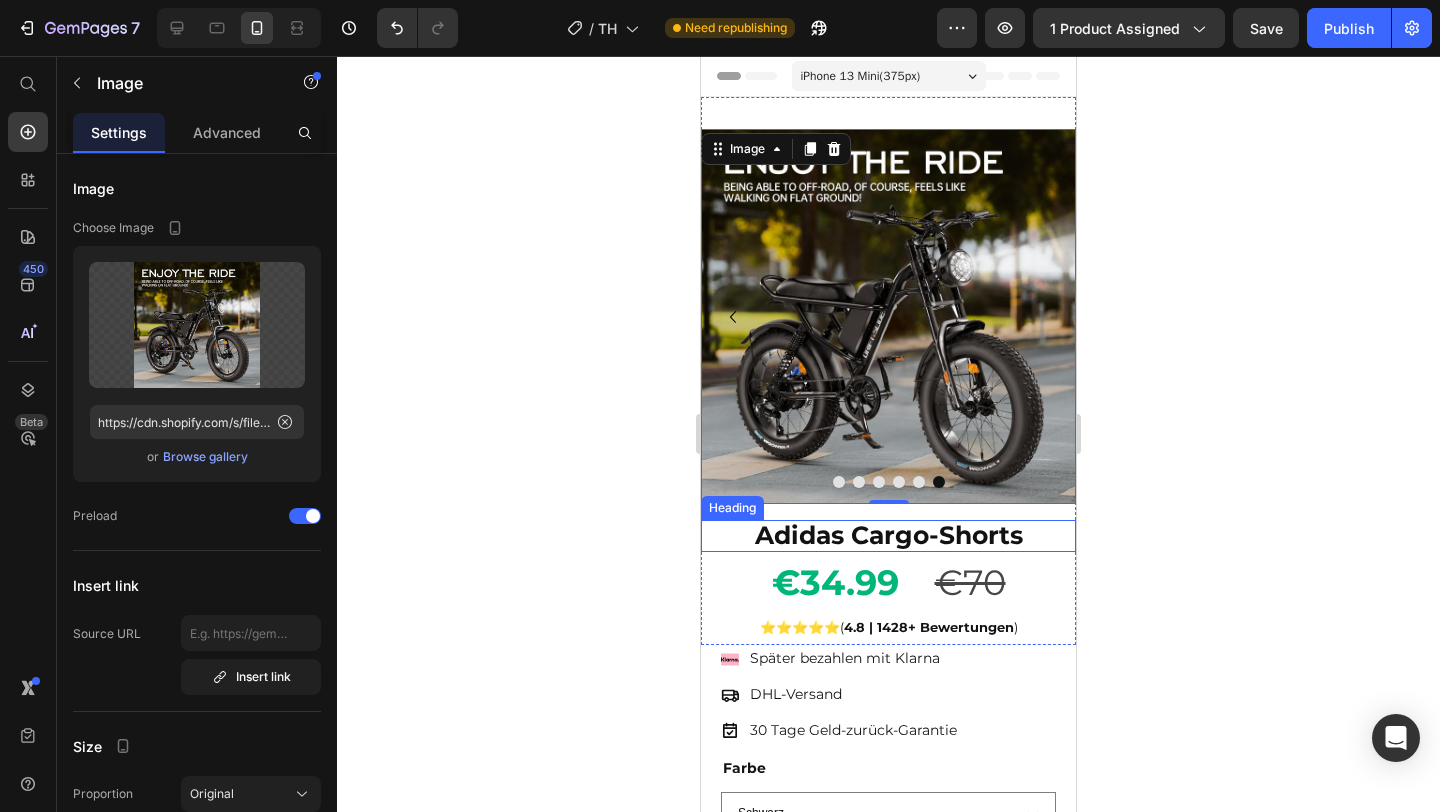 click on "Adidas Cargo-Shorts" at bounding box center [889, 535] 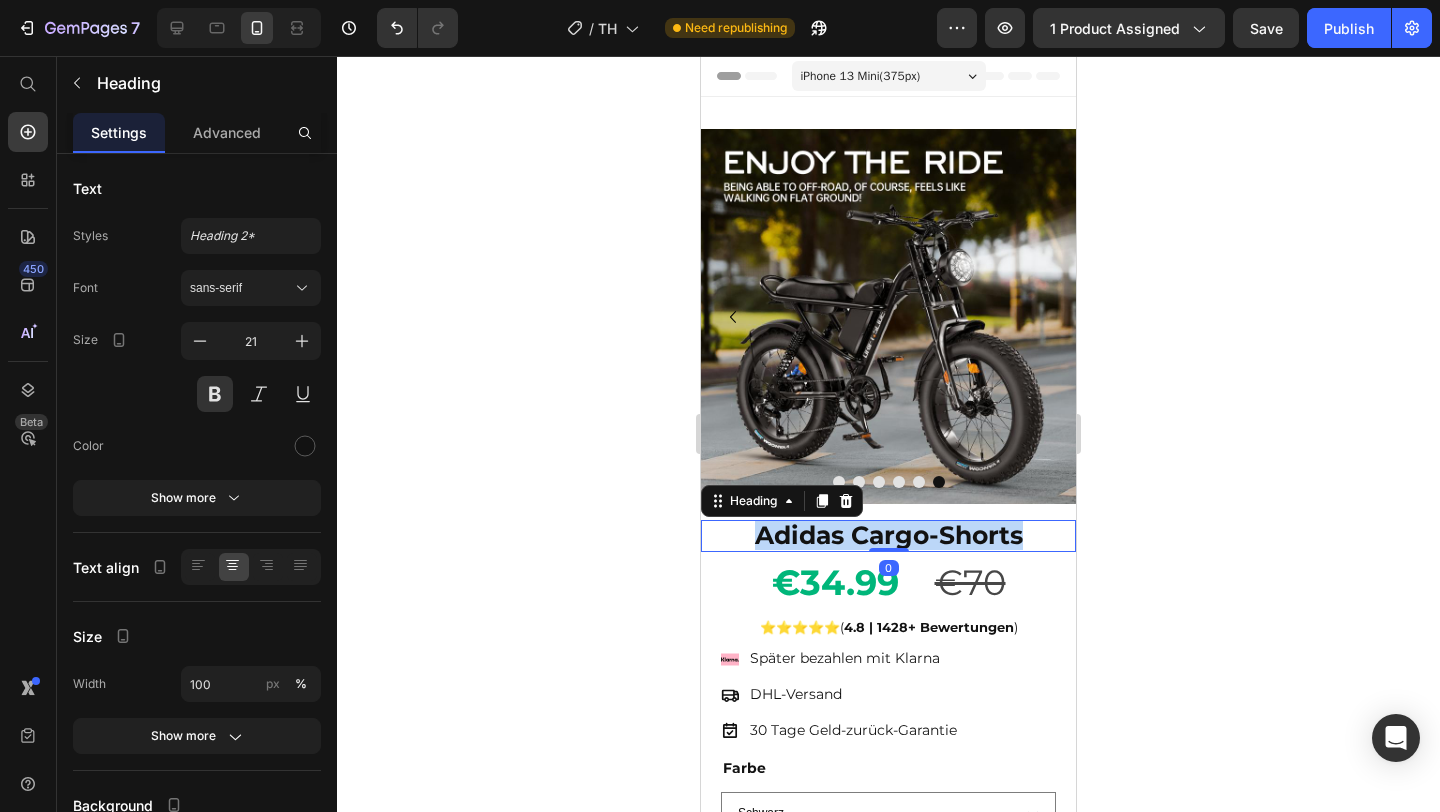 click on "Adidas Cargo-Shorts" at bounding box center (889, 535) 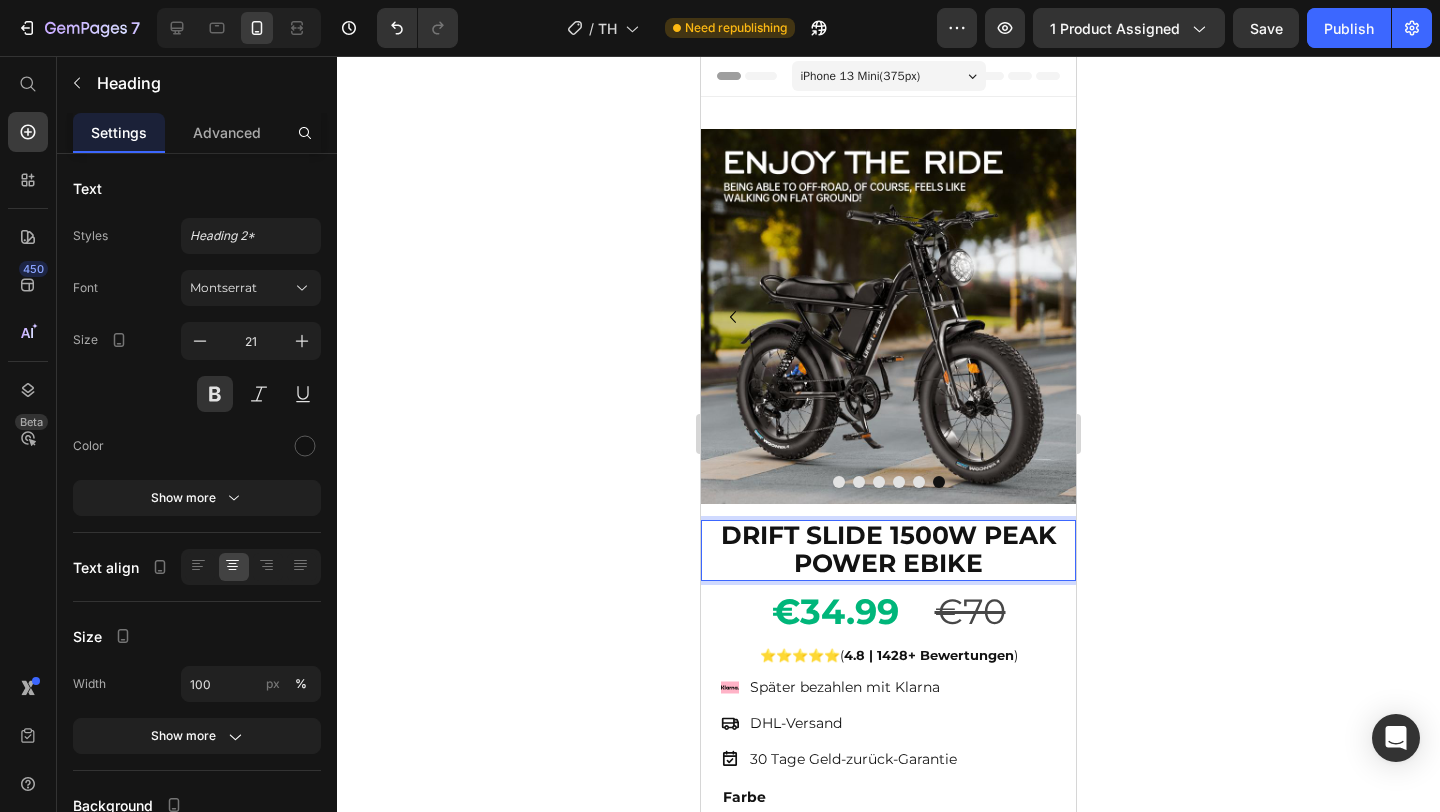 click 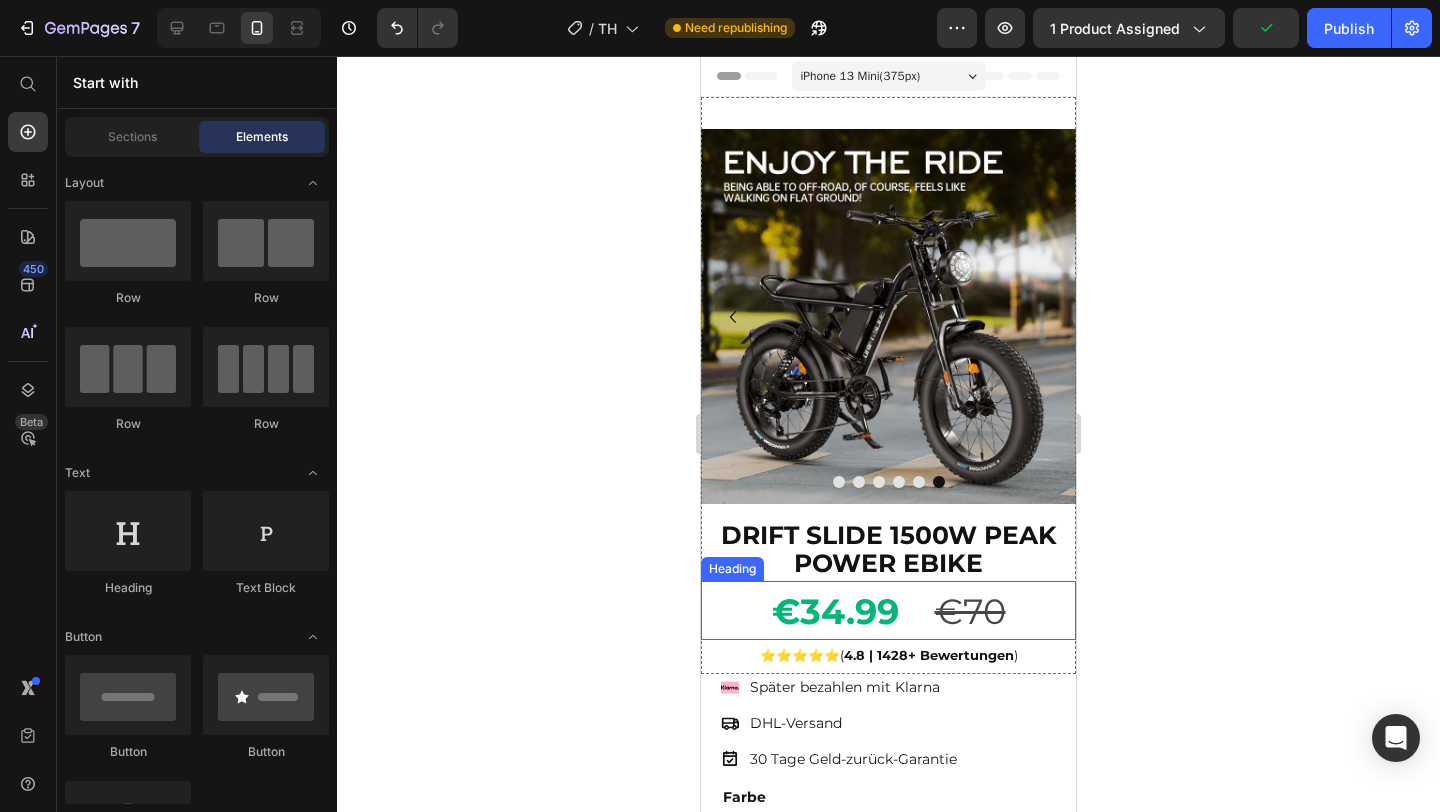 click on "€34" at bounding box center (809, 611) 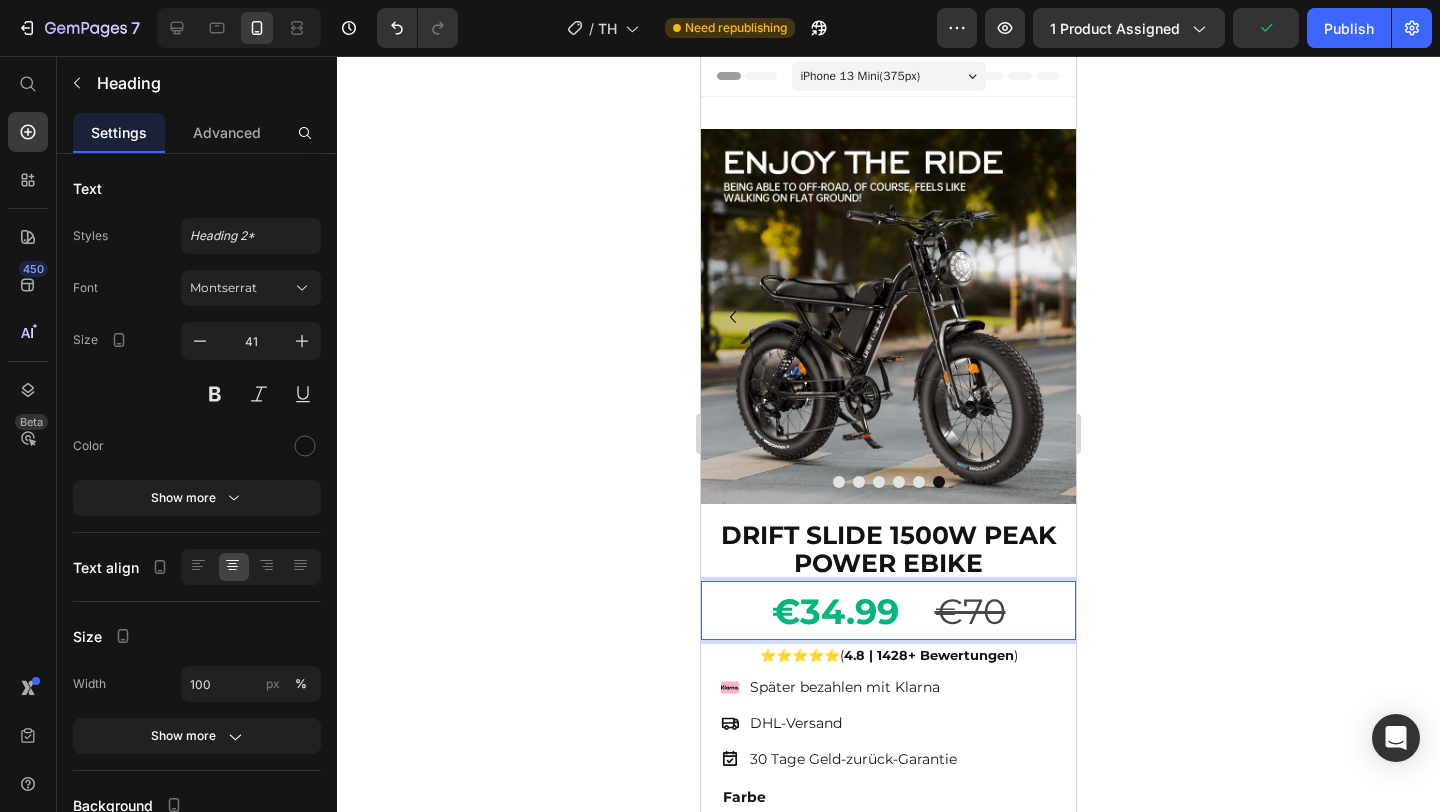 click on "€34" at bounding box center [809, 611] 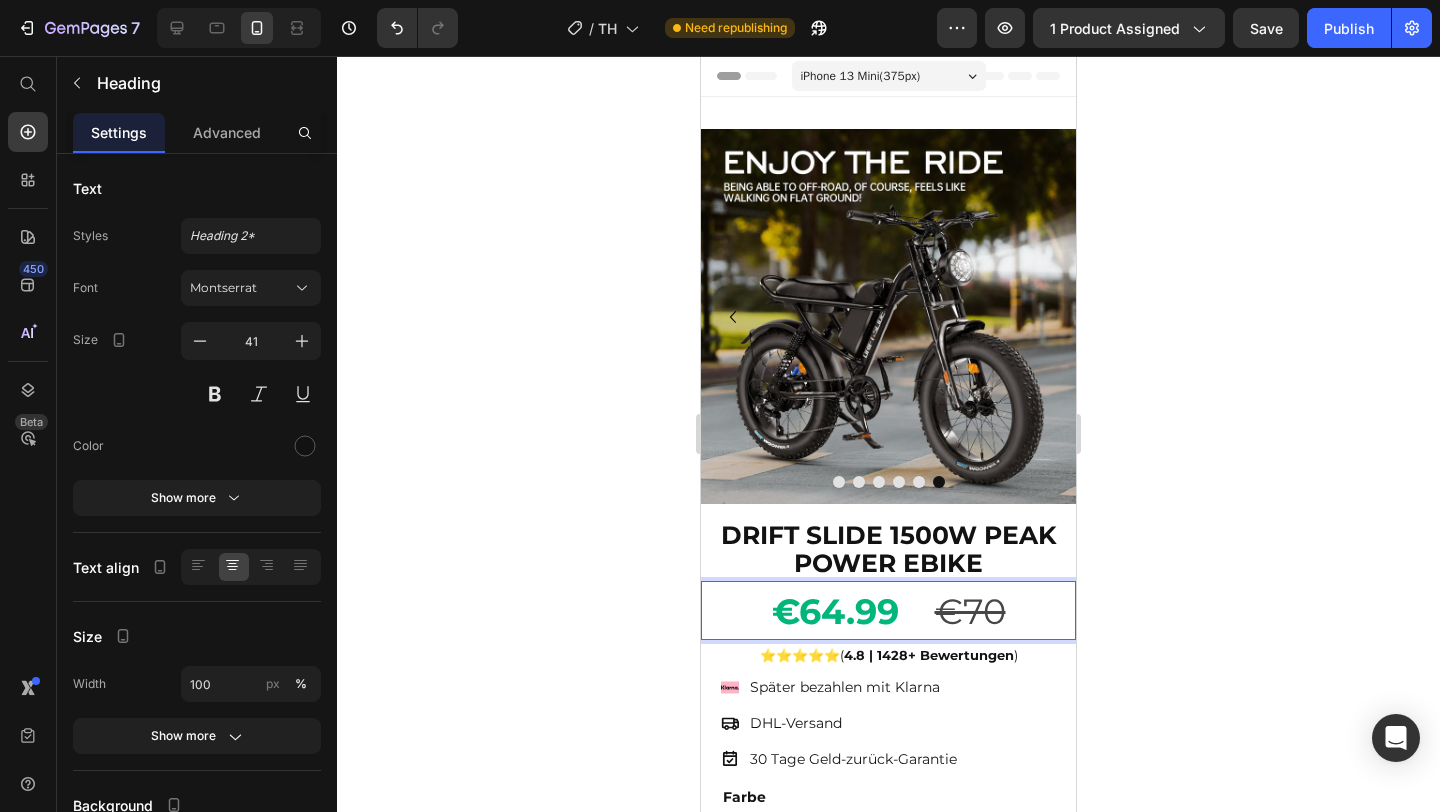 click on "€70" at bounding box center [970, 611] 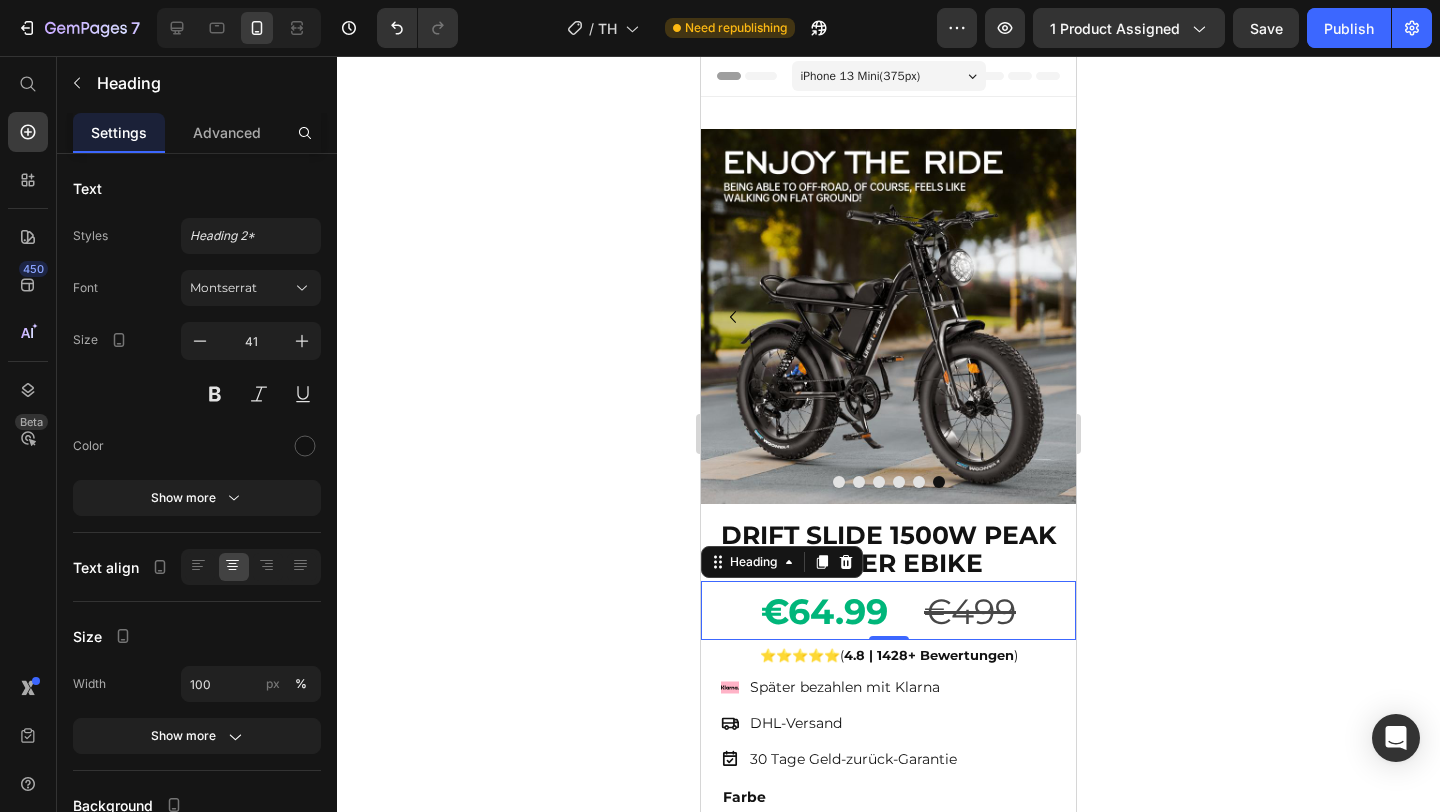 click 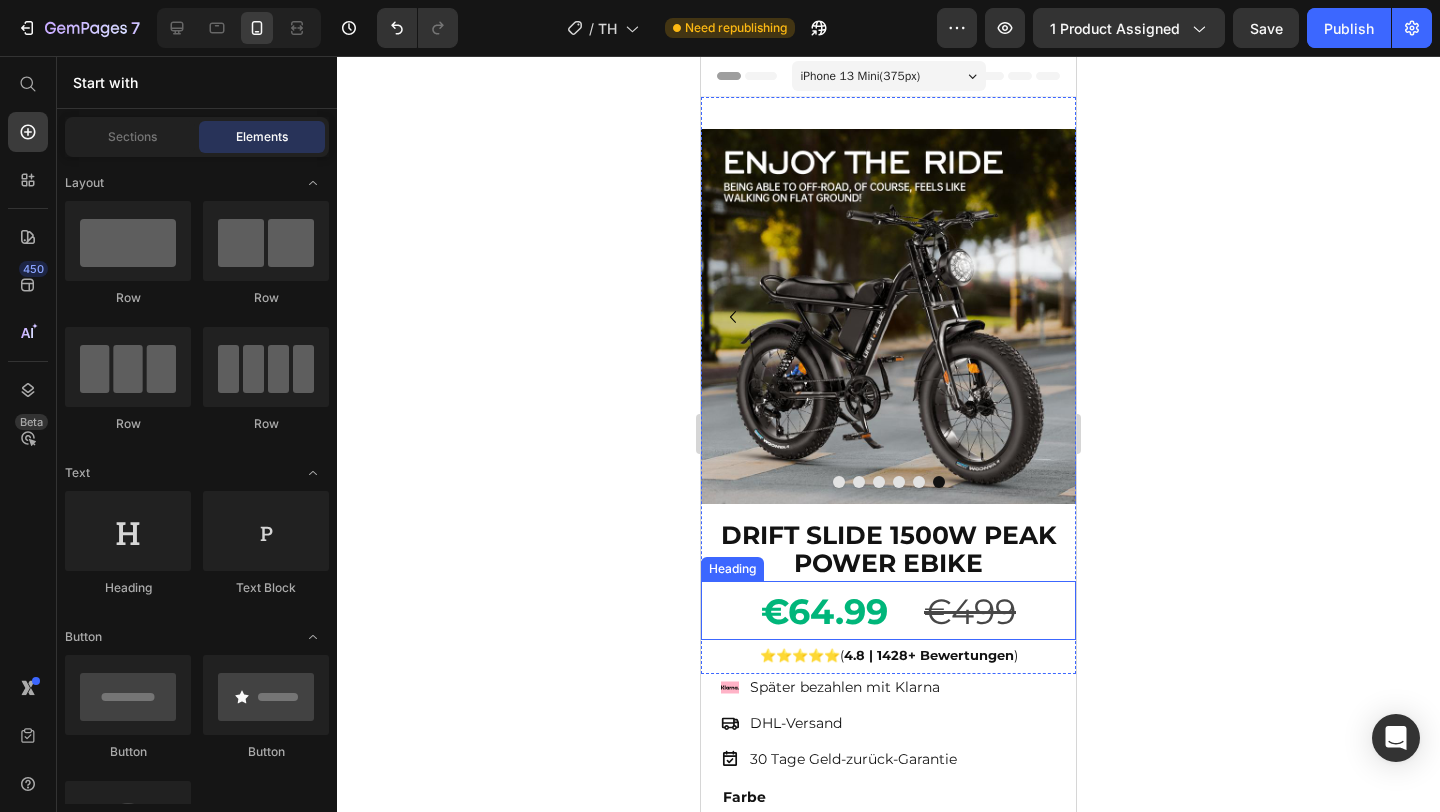 click on ".99" at bounding box center (861, 611) 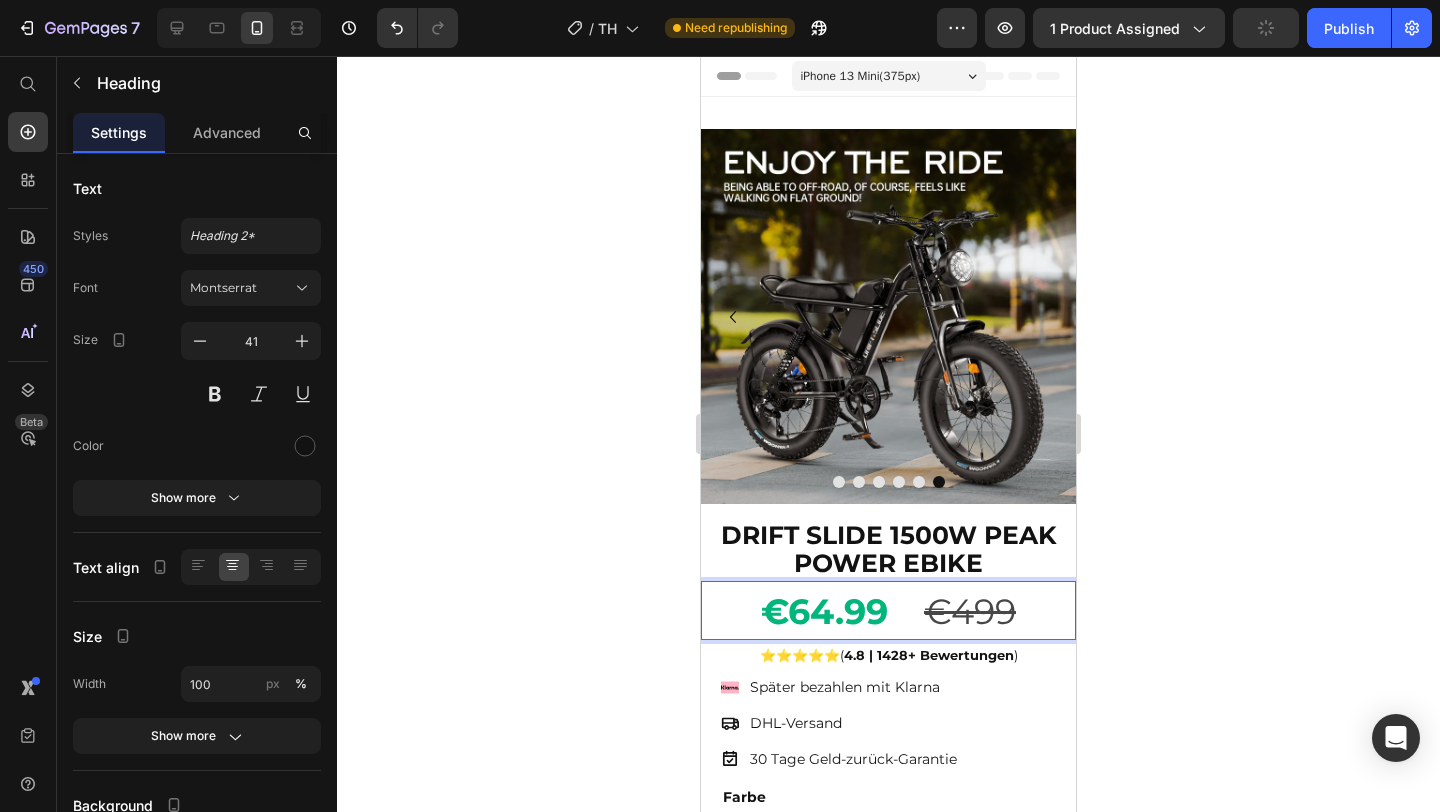 click on "€64" at bounding box center [798, 611] 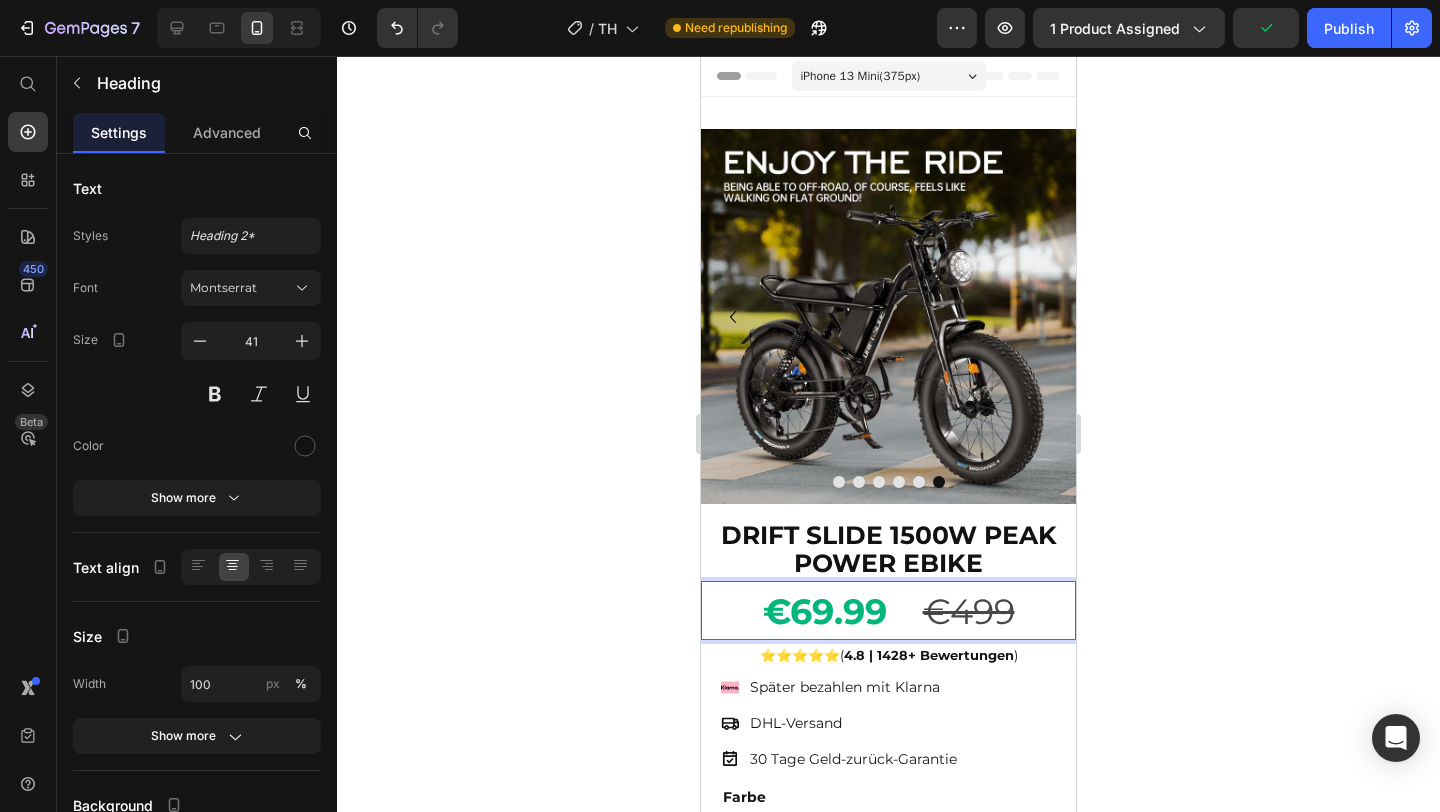 click 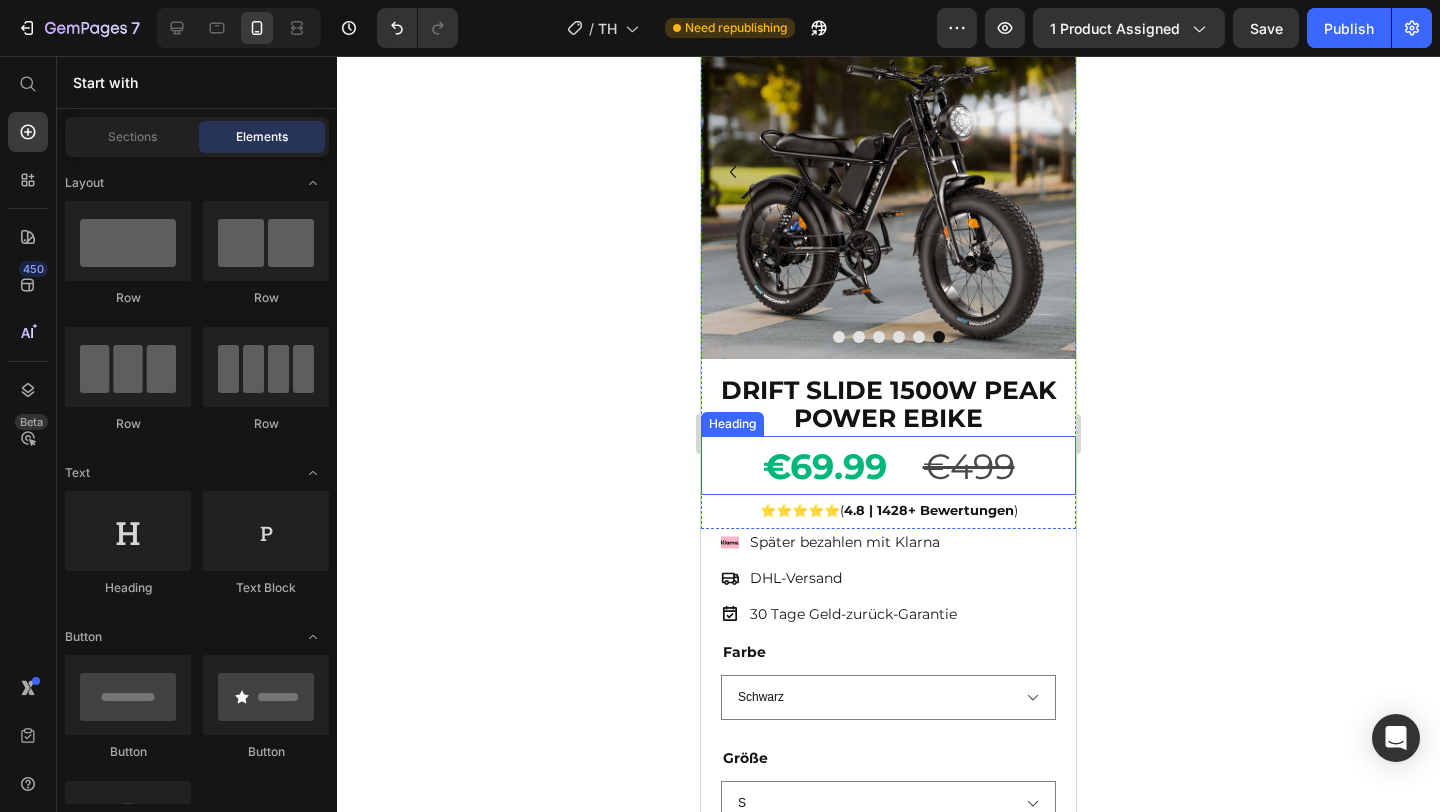 scroll, scrollTop: 147, scrollLeft: 0, axis: vertical 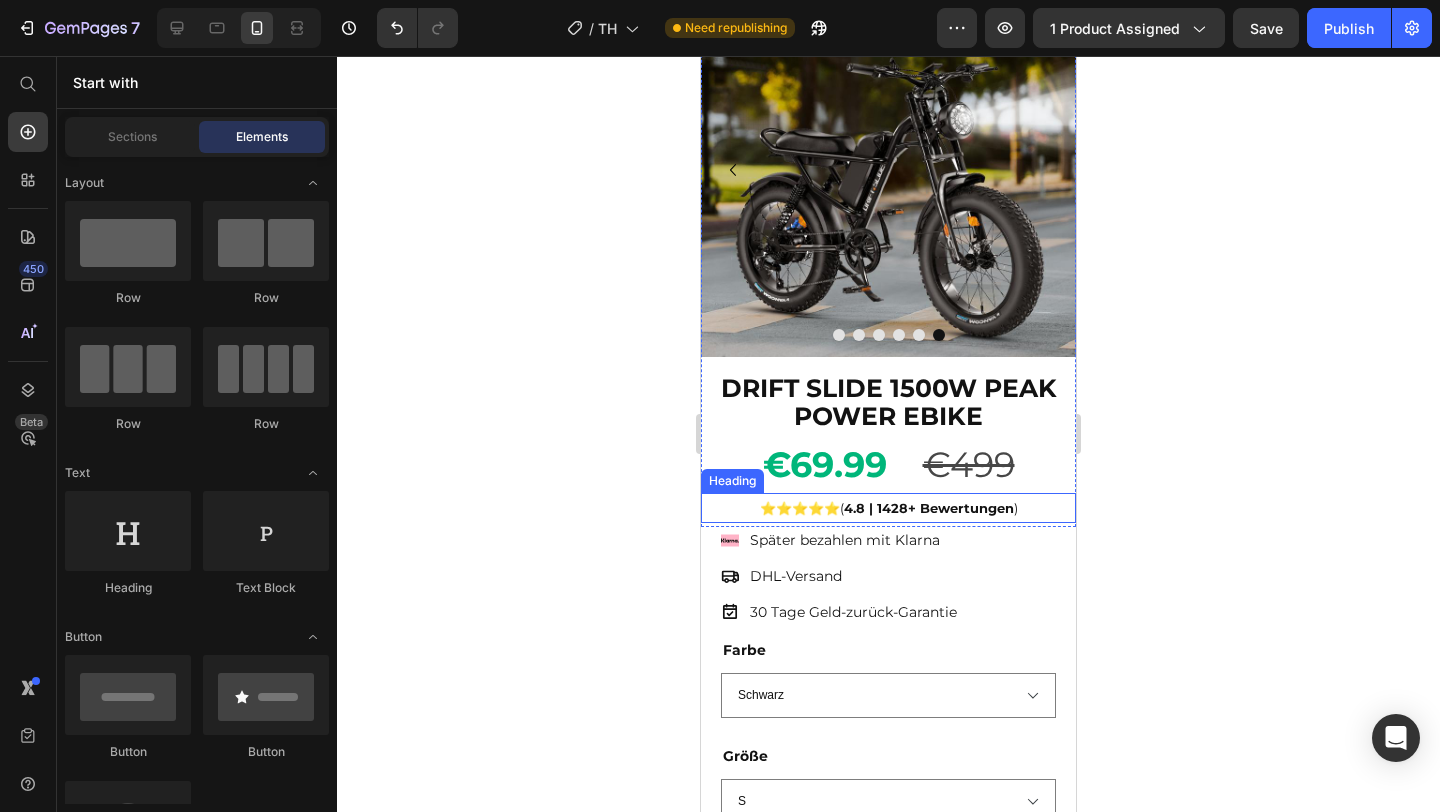 click on "4.8 | 1428+ Bewertungen" at bounding box center (929, 508) 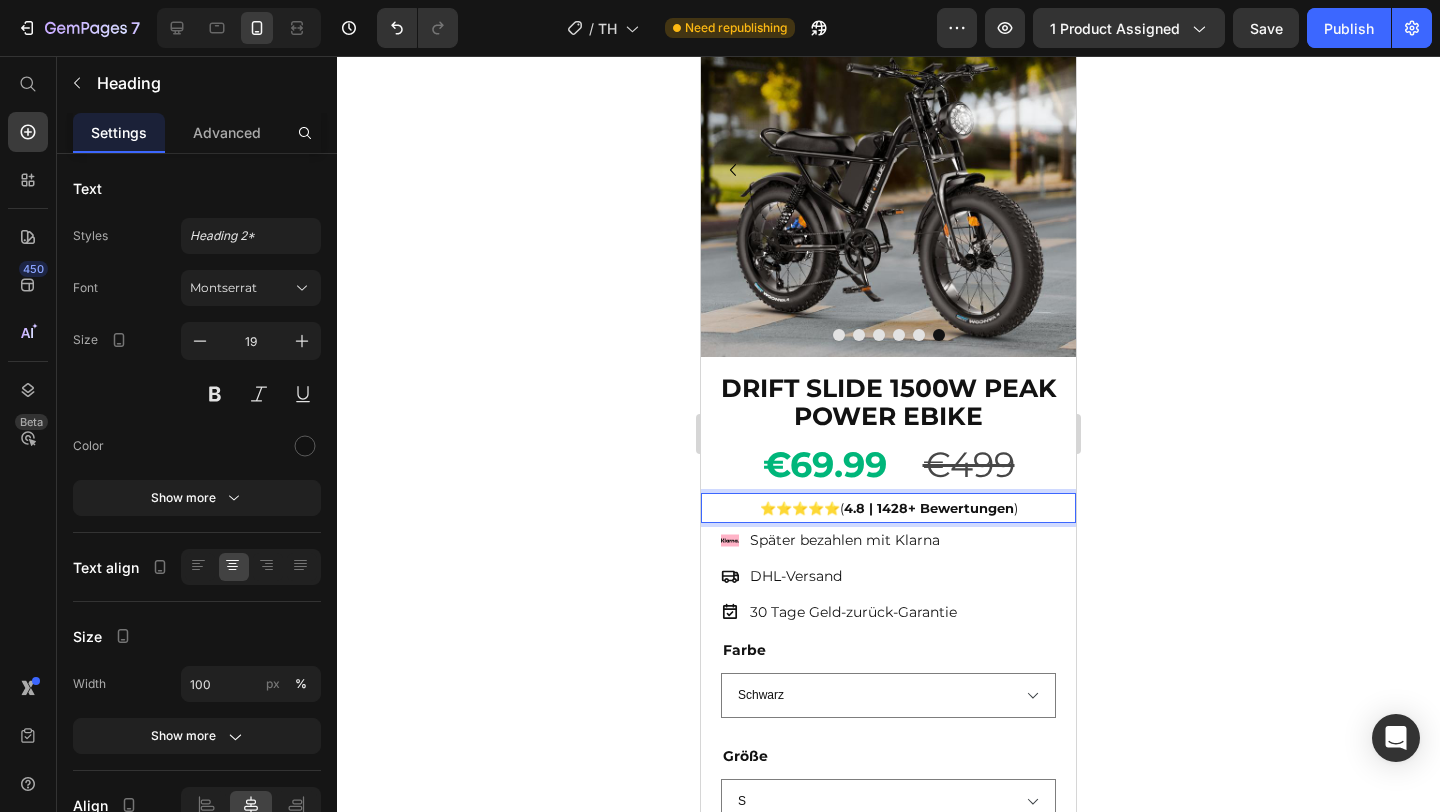 click on "4.8 | 1428+ Bewertungen" at bounding box center (929, 508) 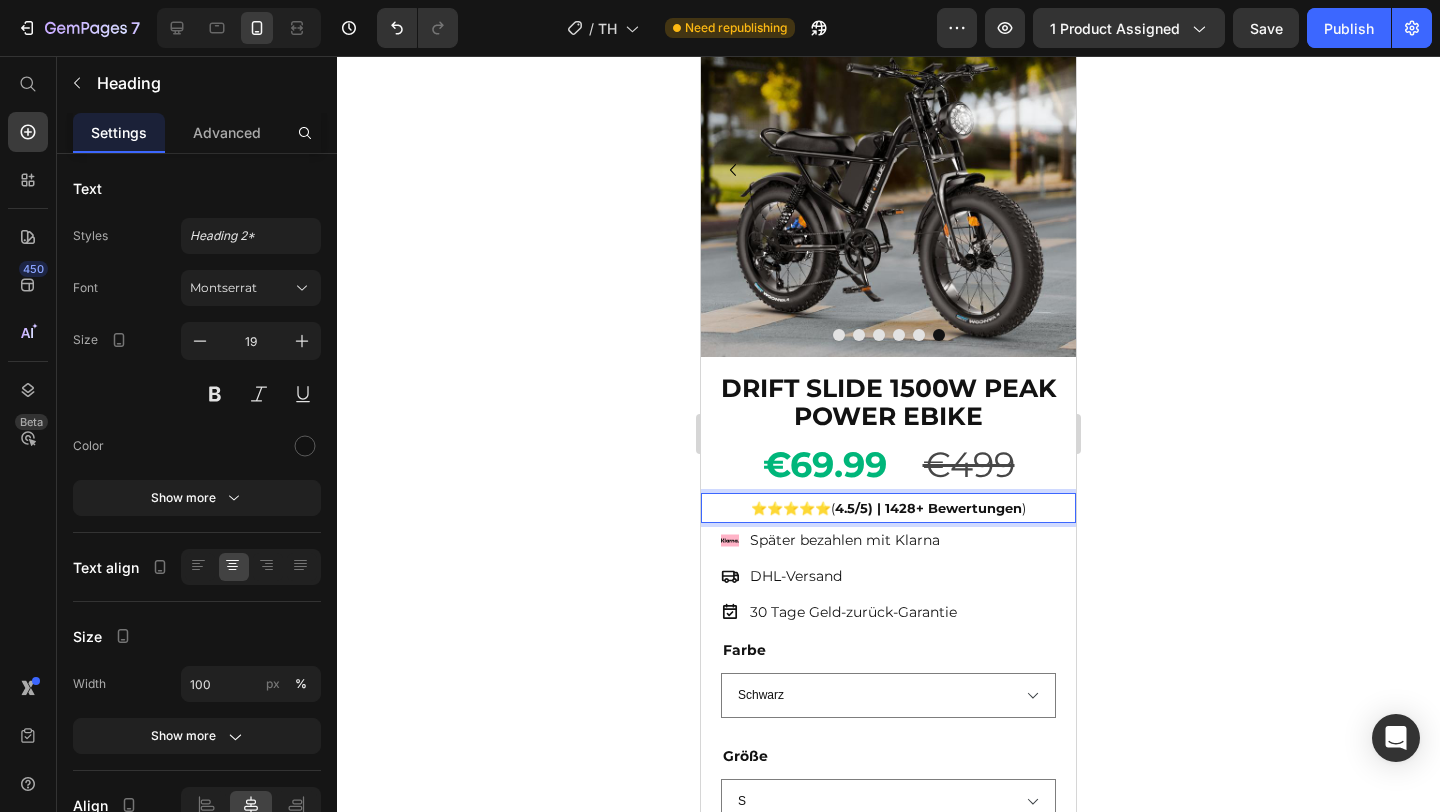 click 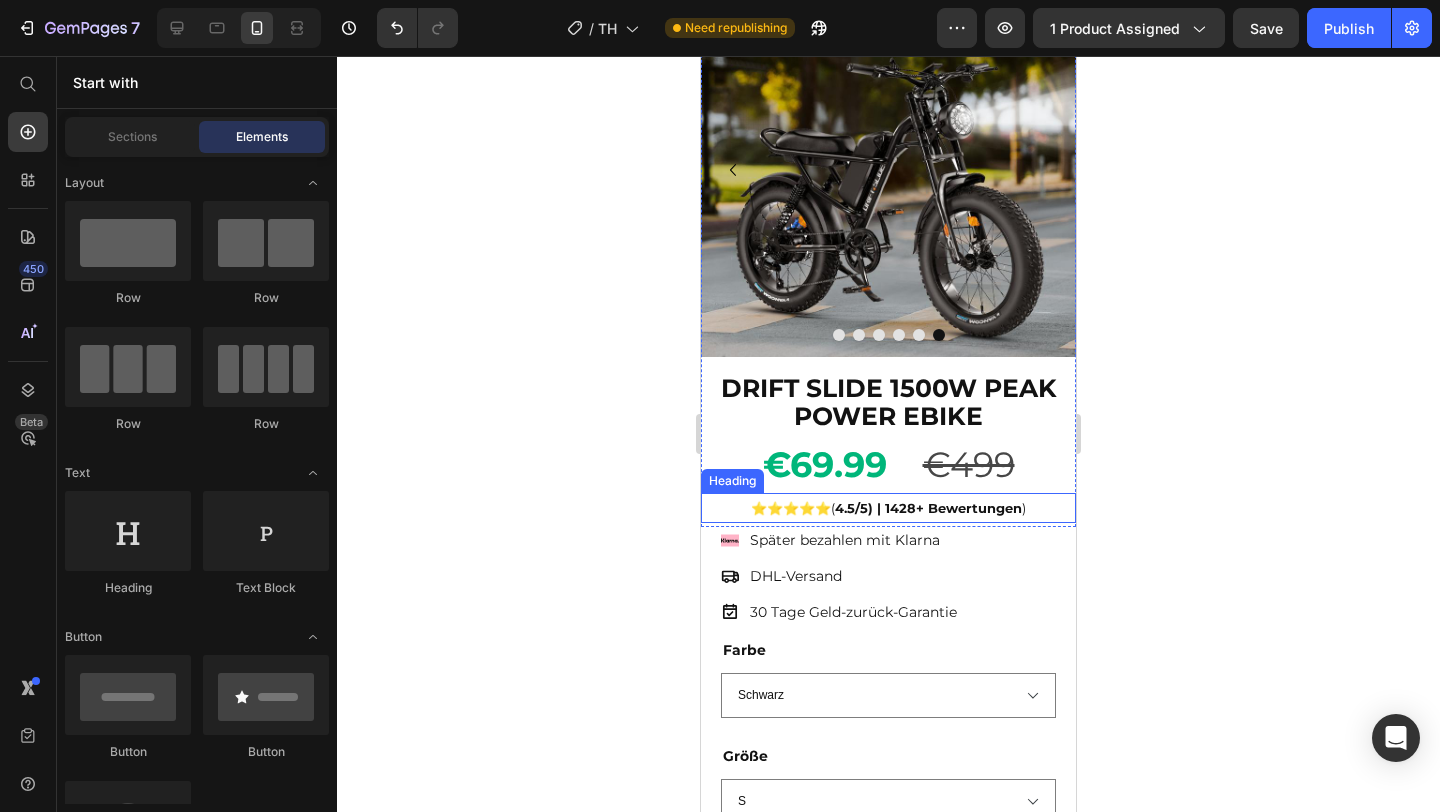 click on "4.5/5) | 1428+ Bewertungen" at bounding box center [928, 508] 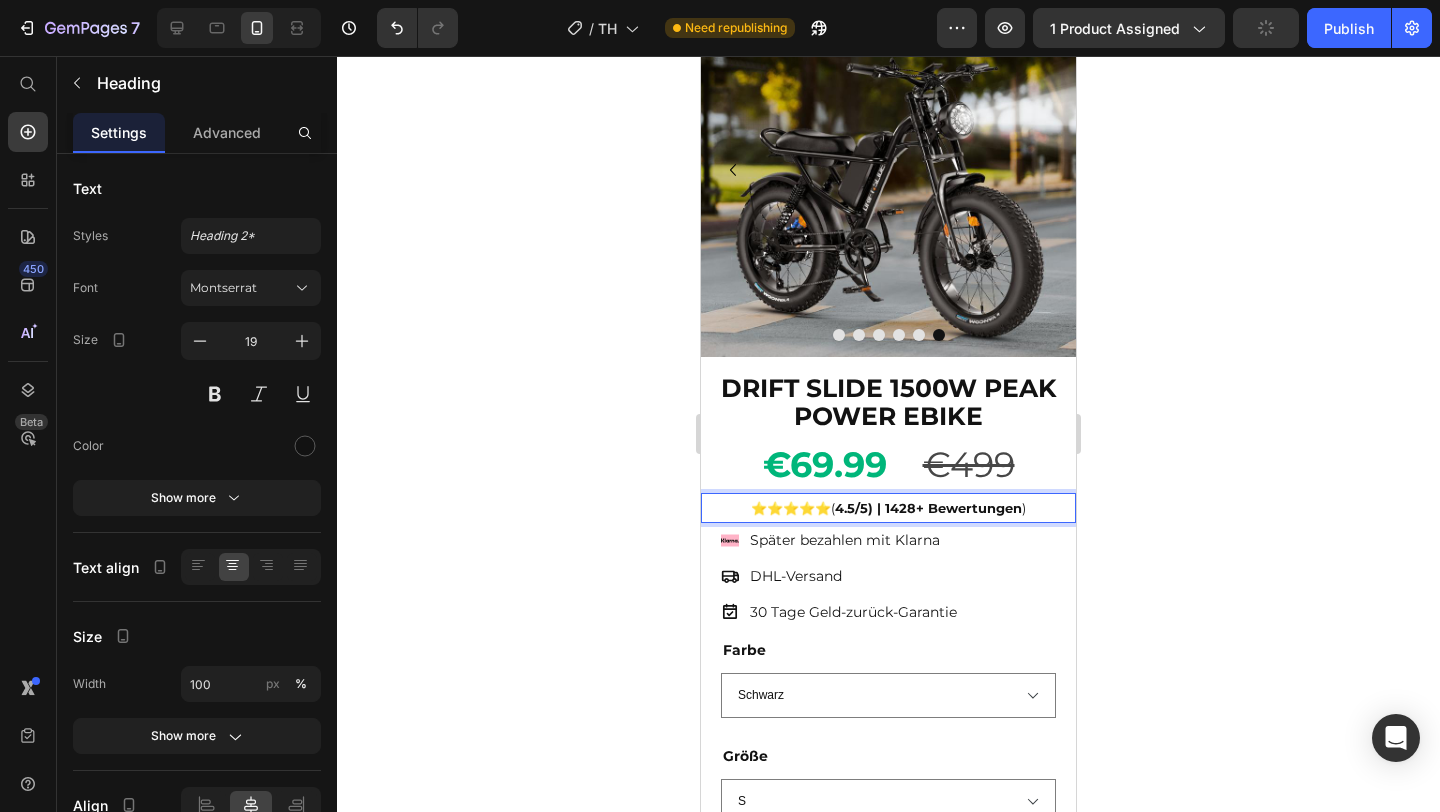 click on "4.5/5) | 1428+ Bewertungen" at bounding box center (928, 508) 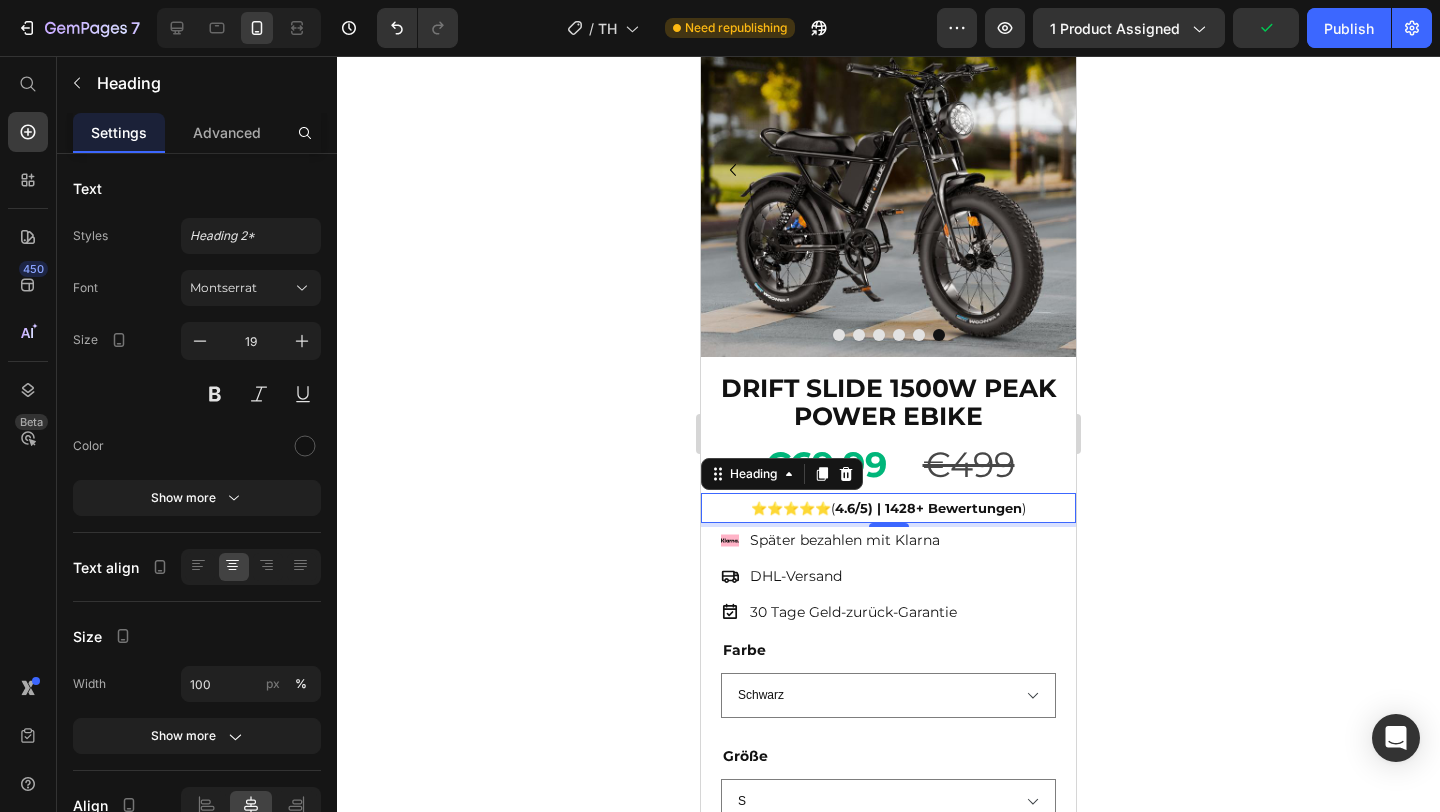 click 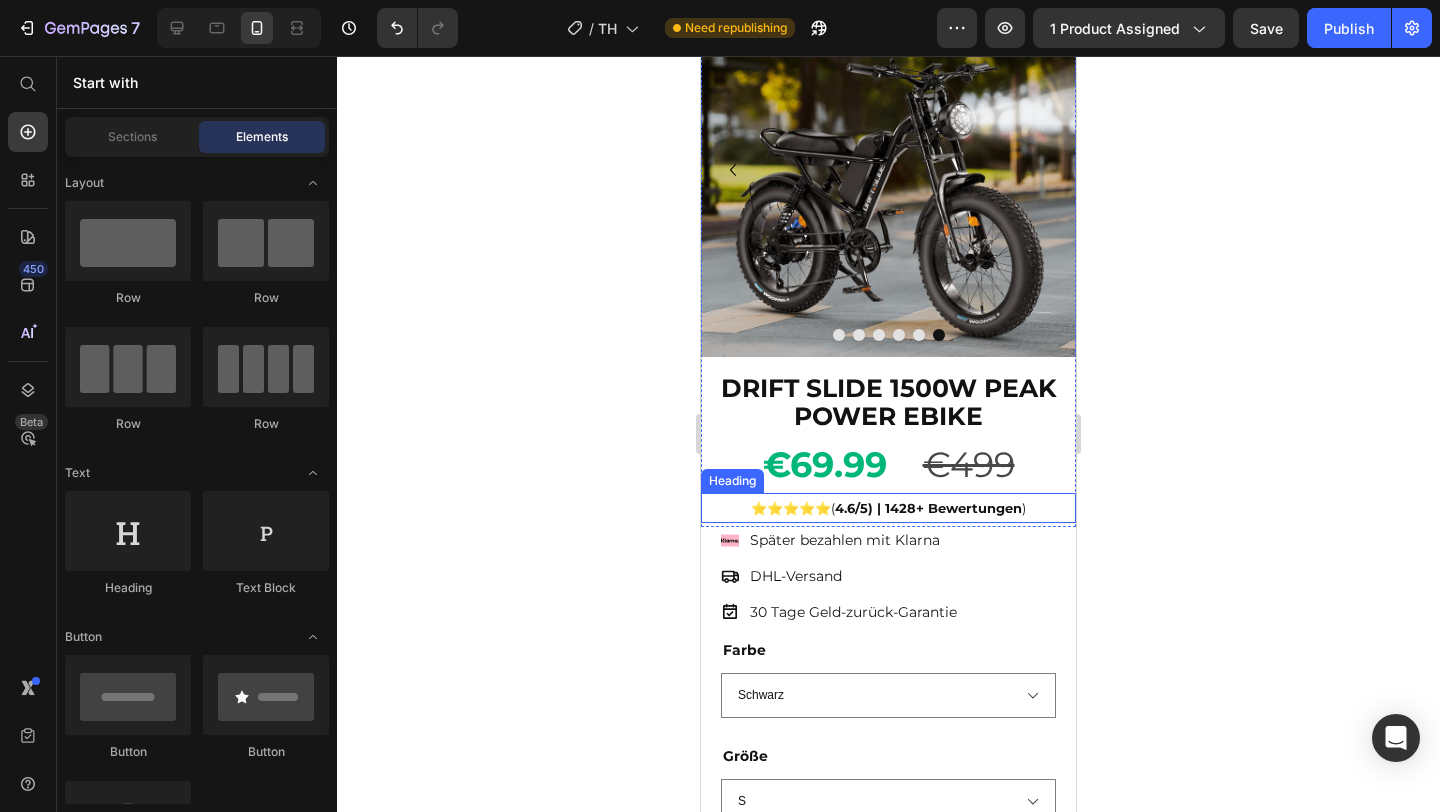 click on "4.6/5) | 1428+ Bewertungen" at bounding box center [928, 508] 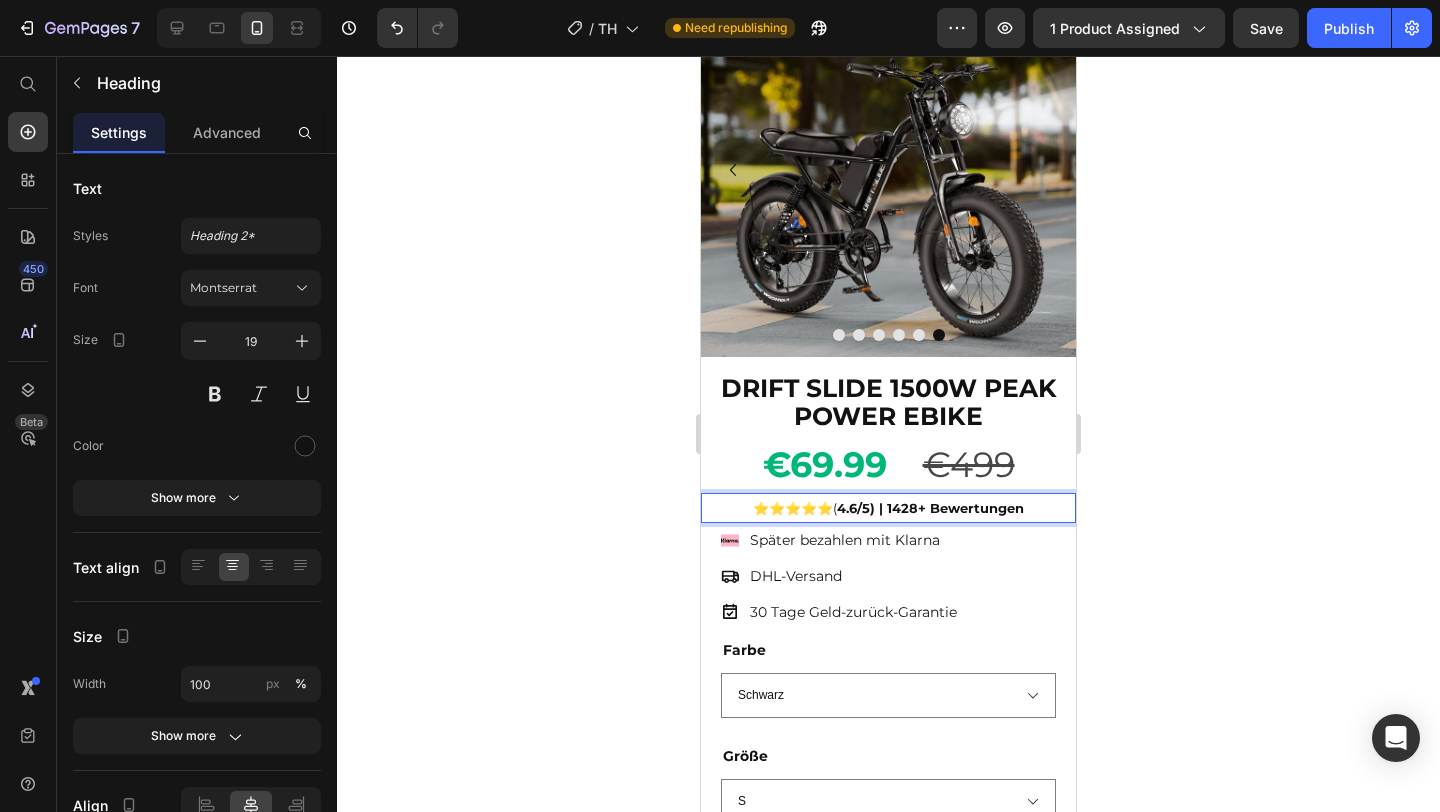 click 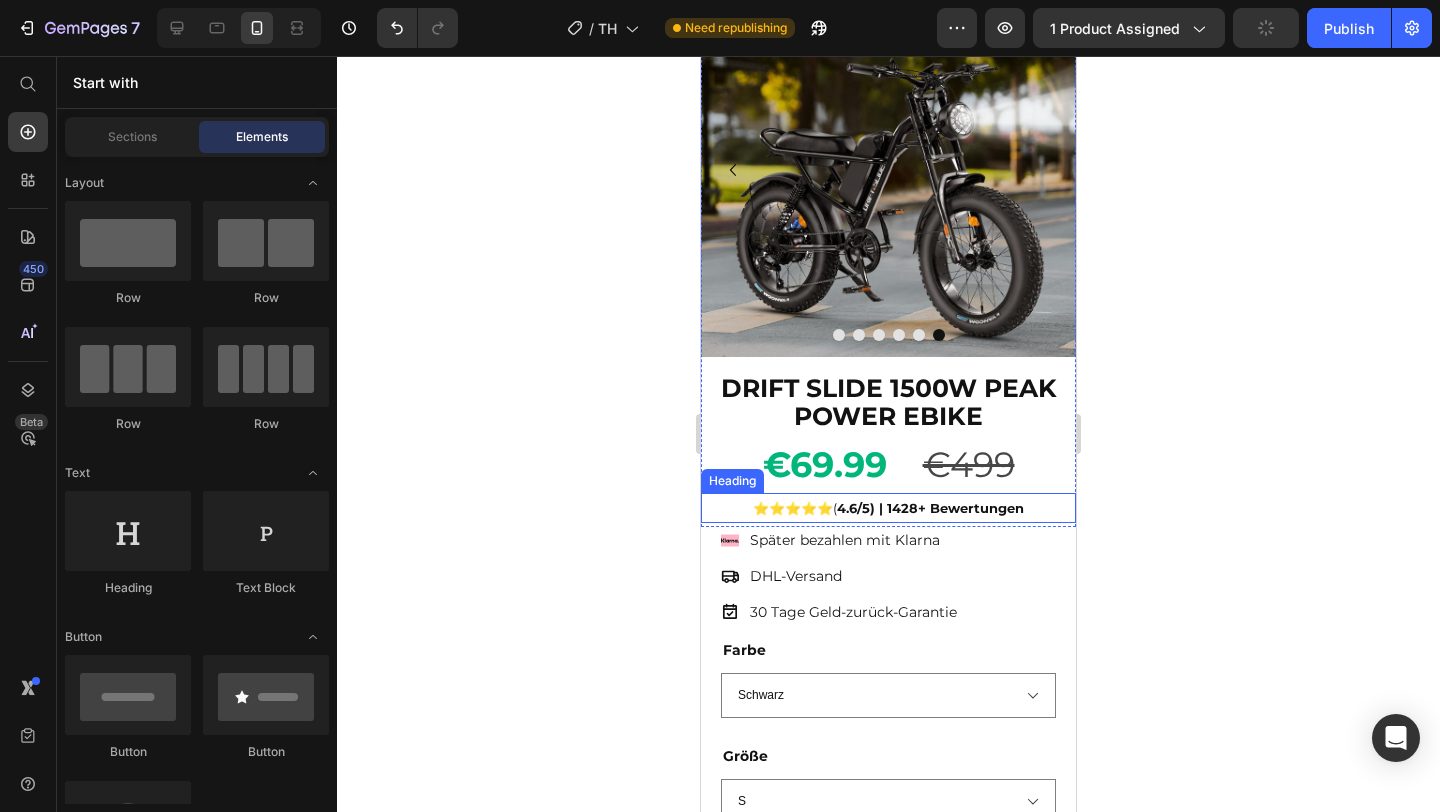 click on "4.6/5) | 1428+ Bewertungen" at bounding box center (930, 508) 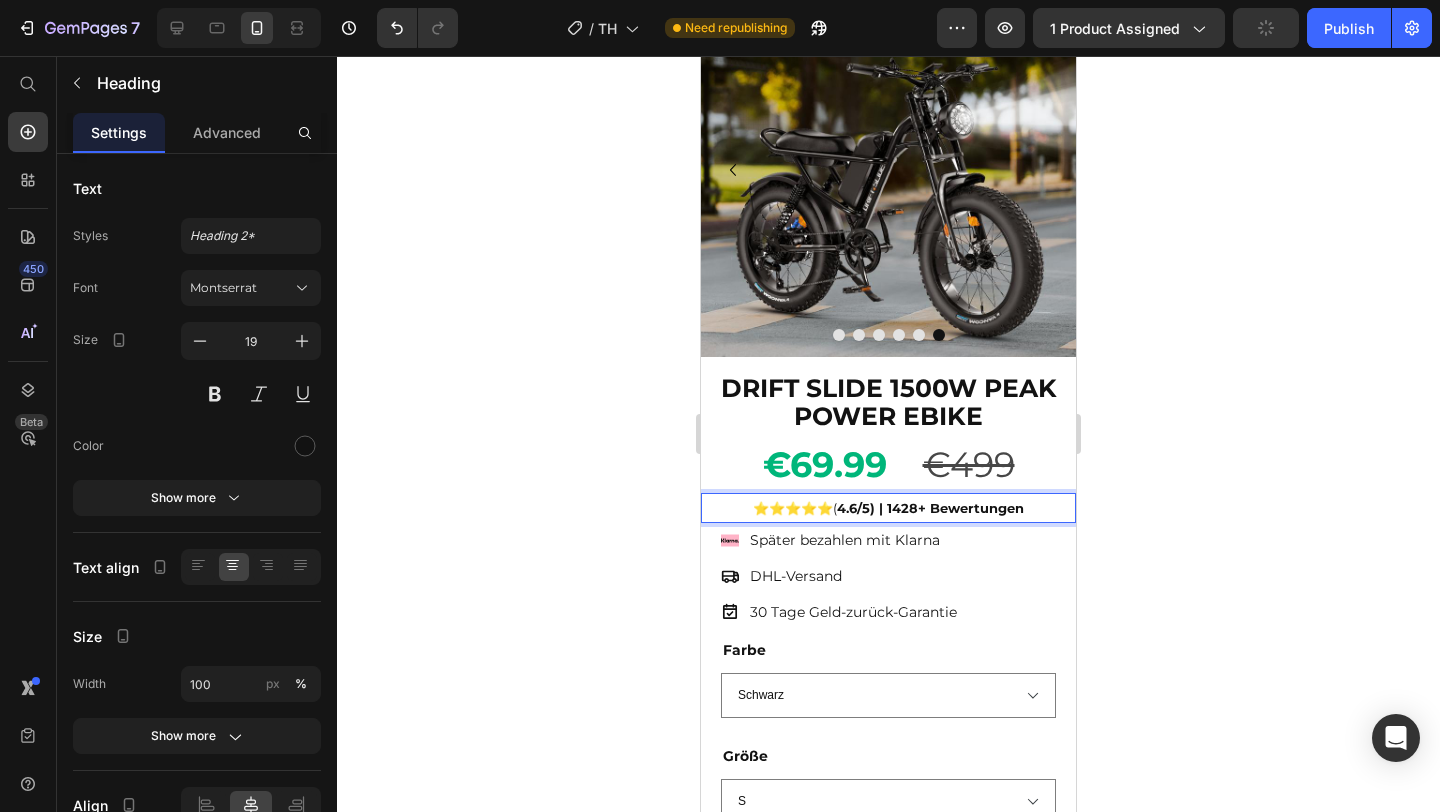 click on "4.6/5) | 1428+ Bewertungen" at bounding box center (930, 508) 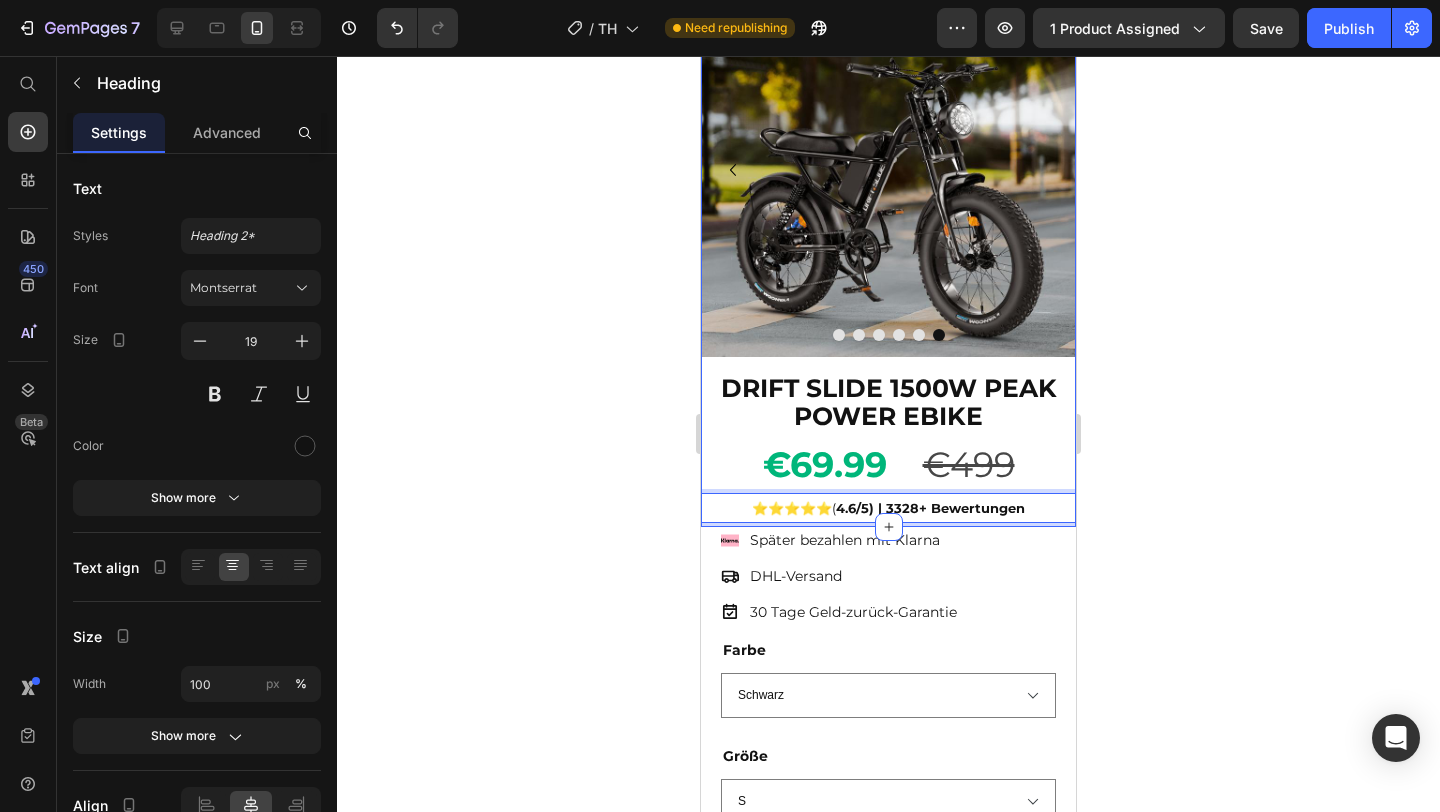 click 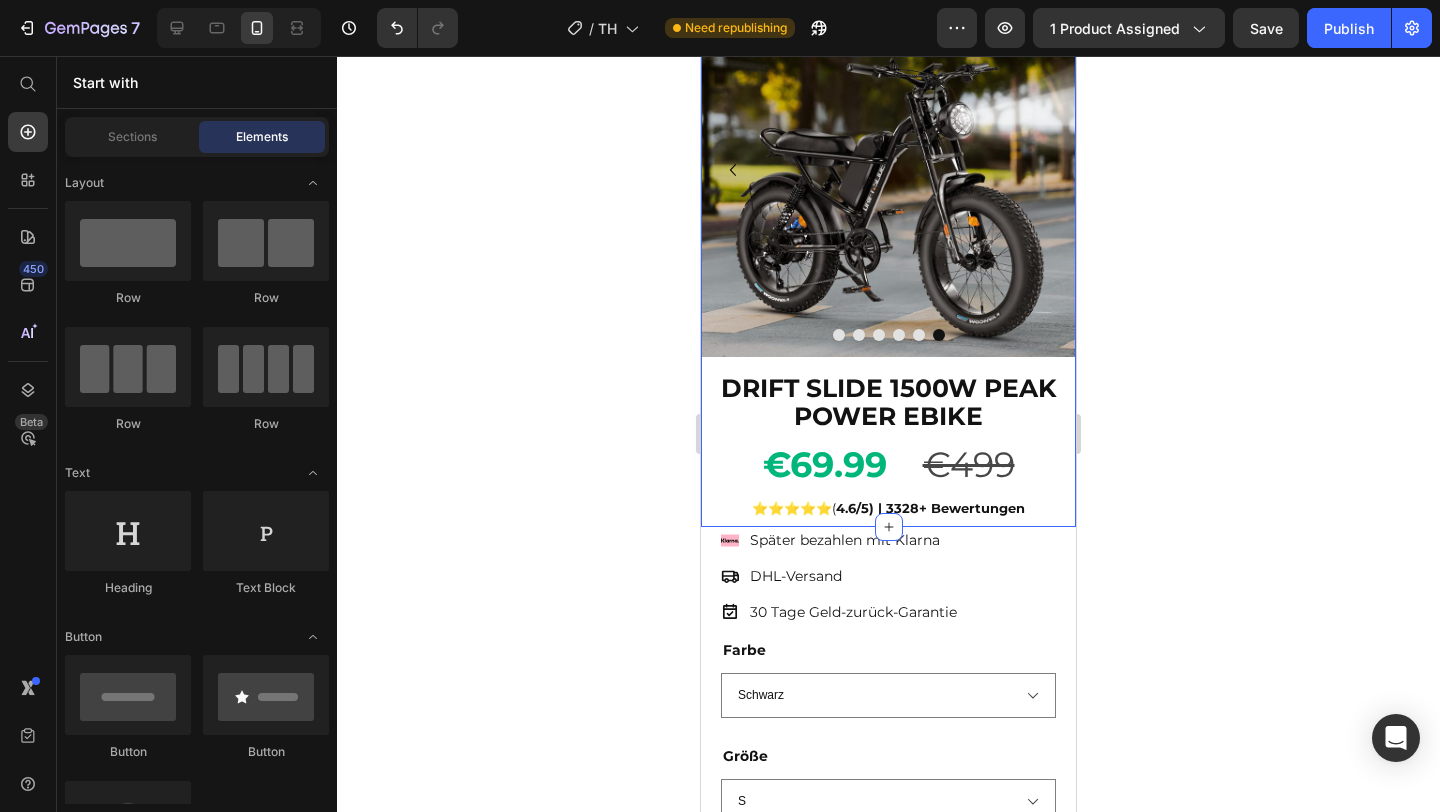click 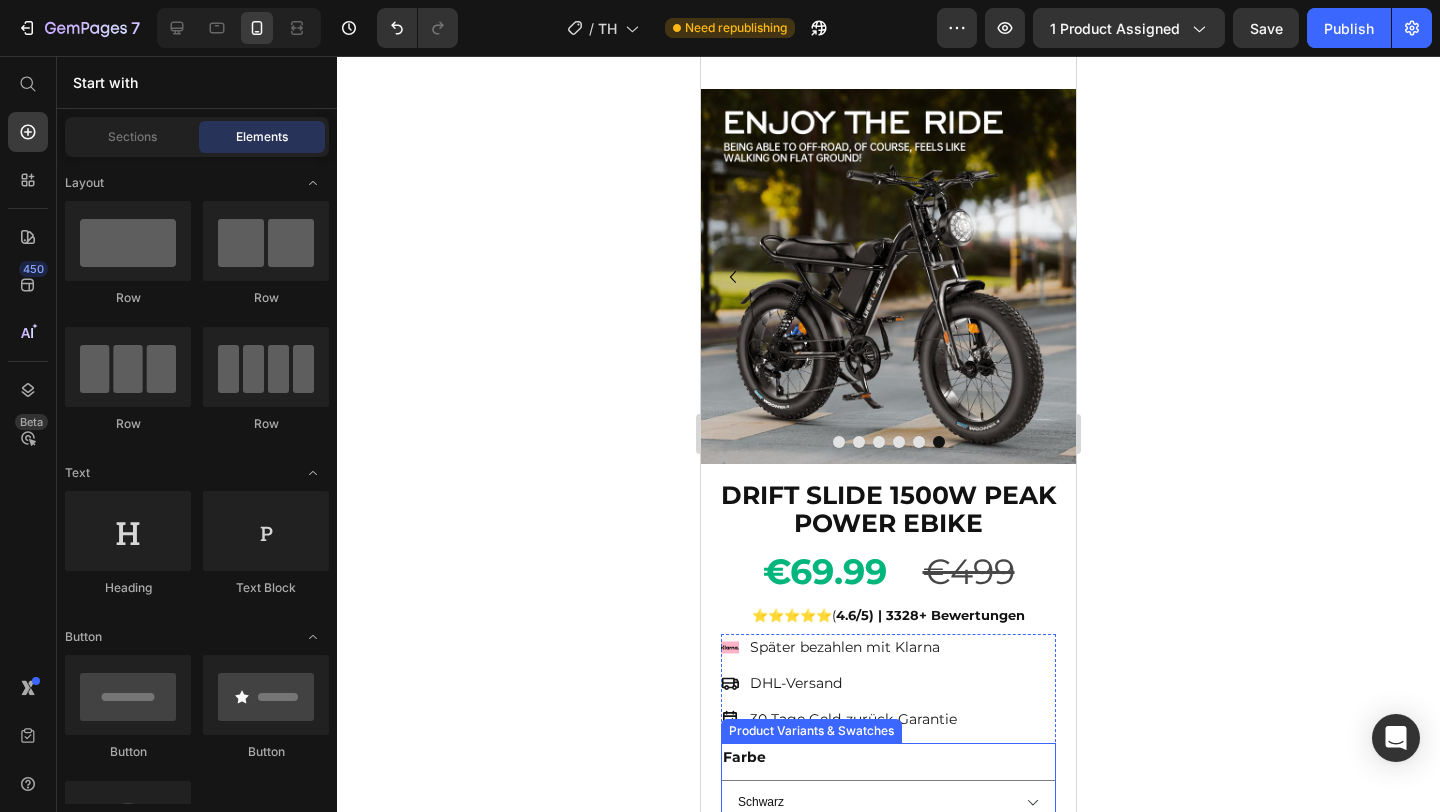 scroll, scrollTop: 0, scrollLeft: 0, axis: both 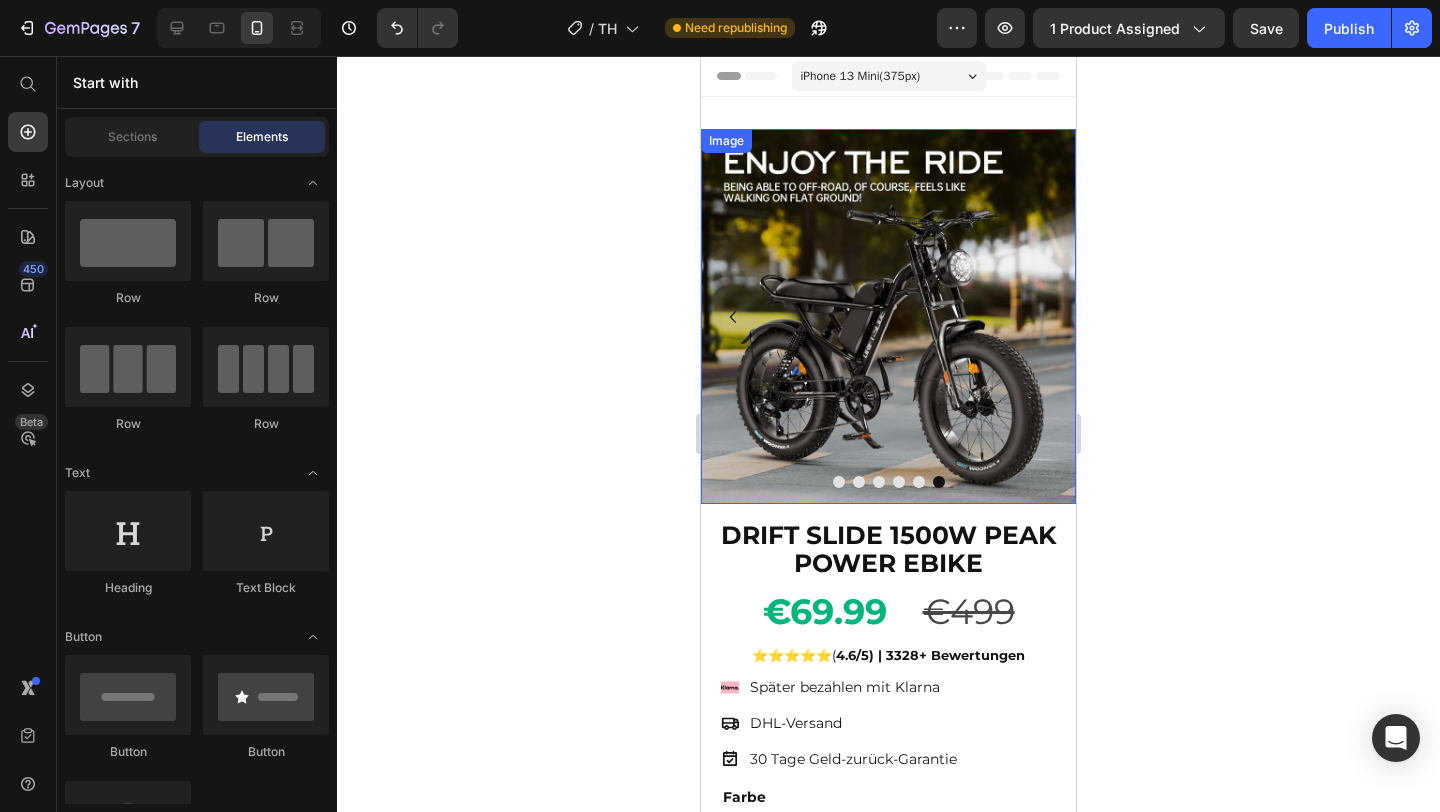 click at bounding box center [888, 316] 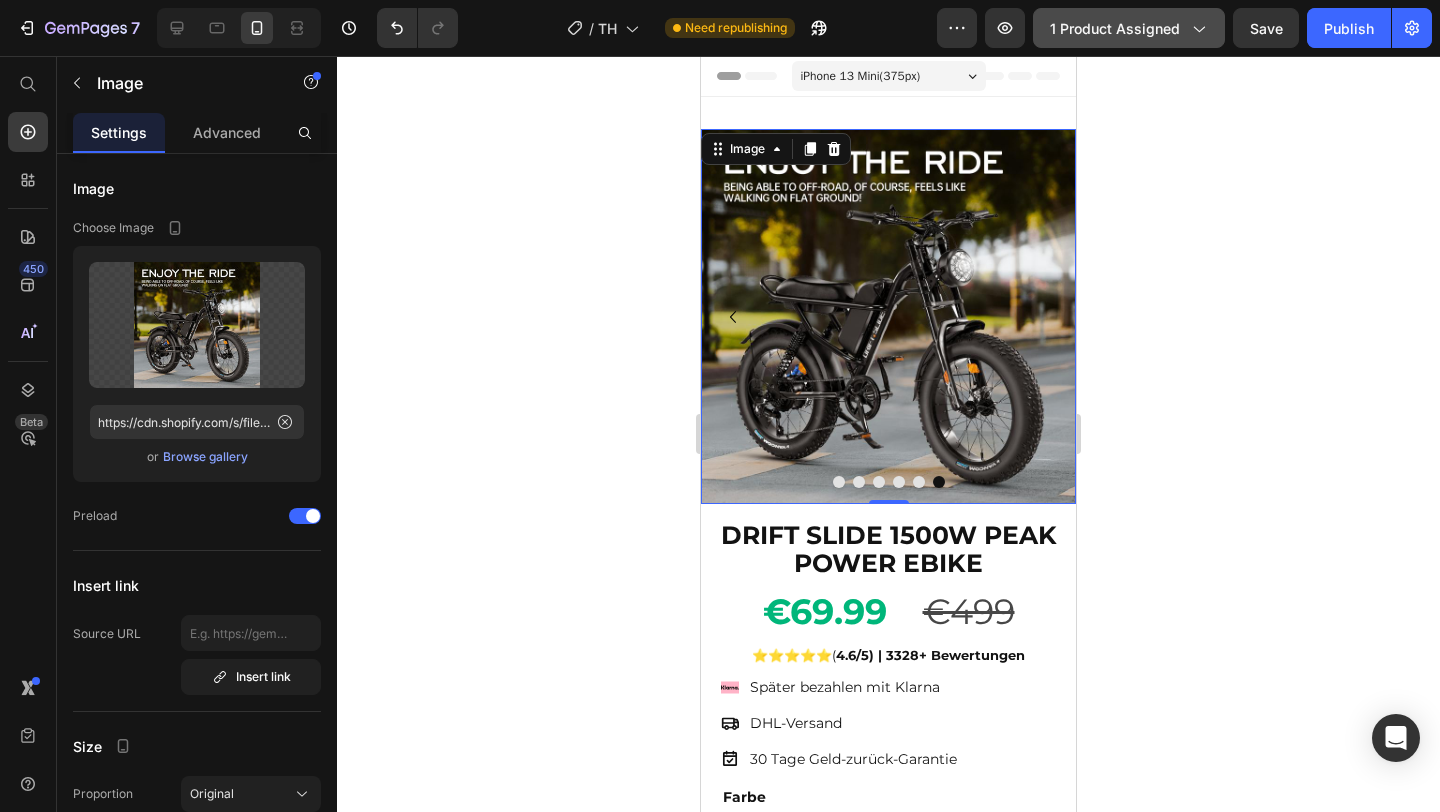 click on "1 product assigned" 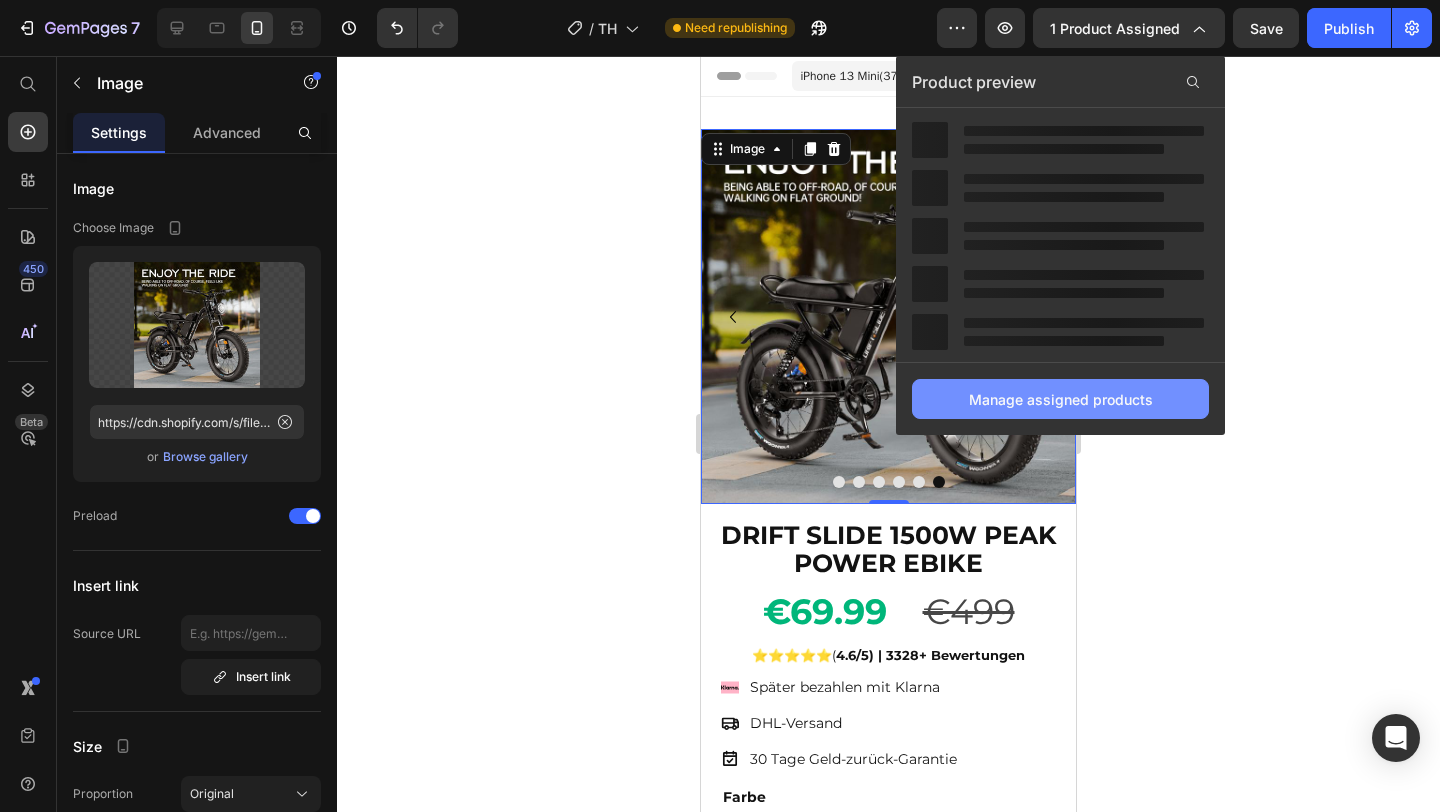click on "Manage assigned products" at bounding box center [1061, 399] 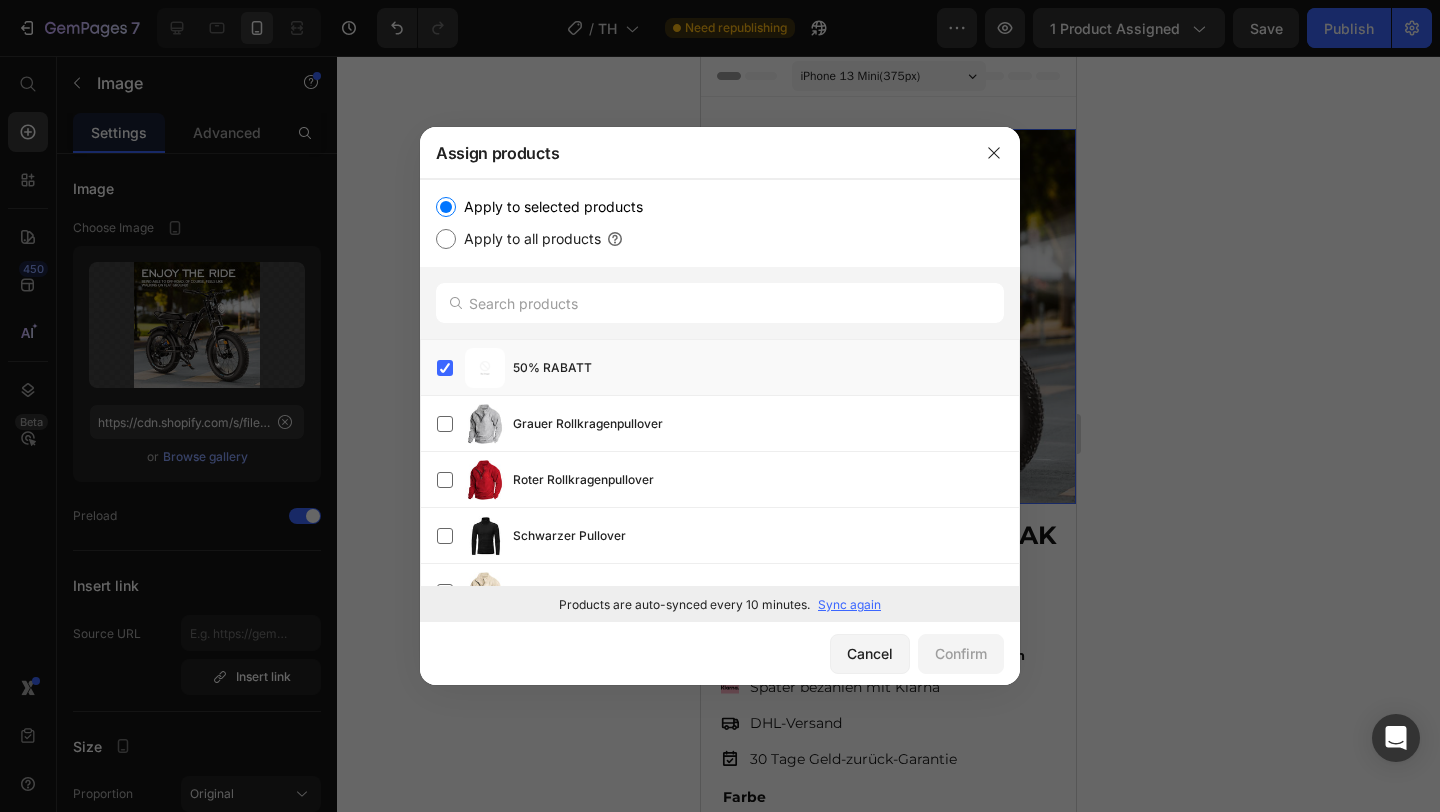 click on "Sync again" at bounding box center (849, 605) 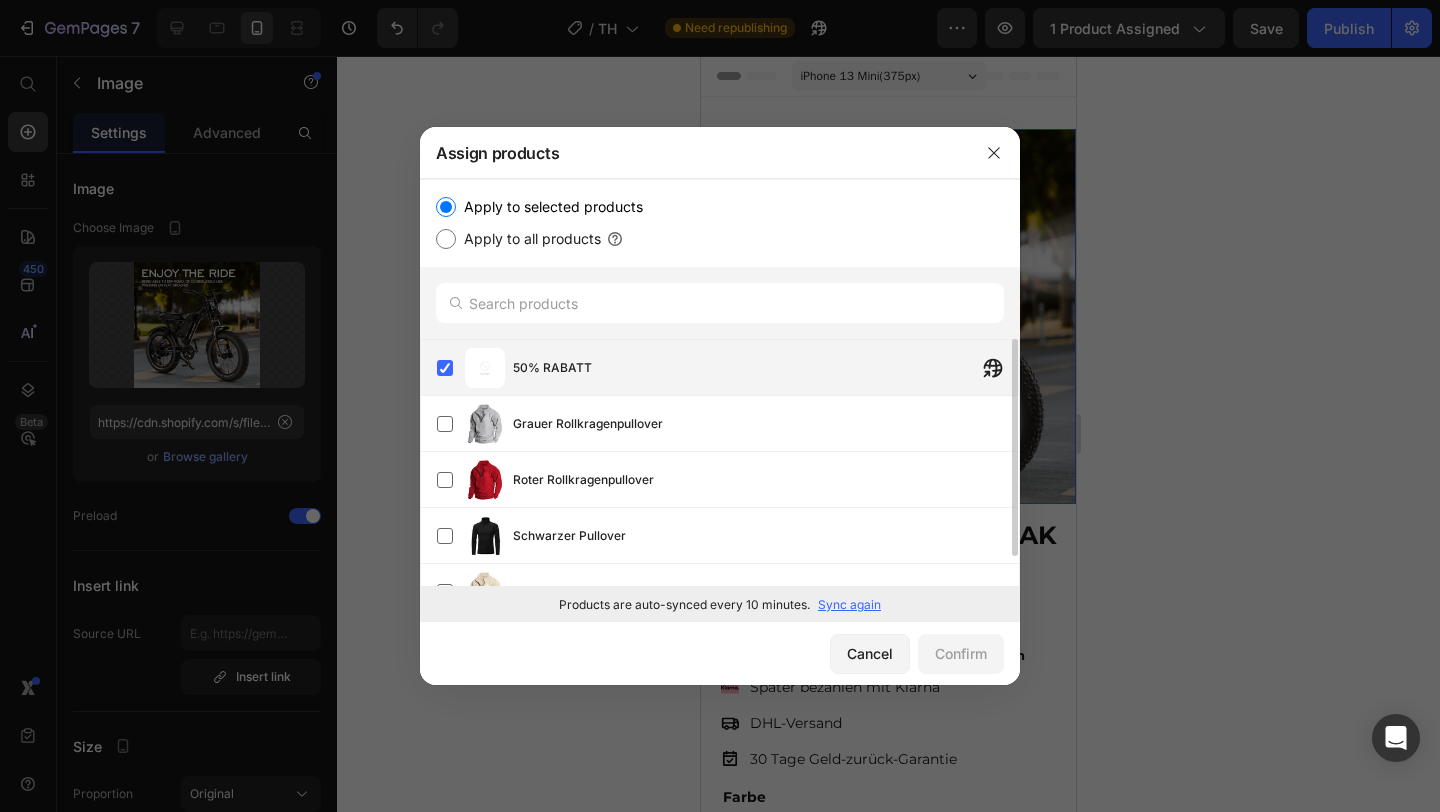 click on "50% RABATT" at bounding box center (766, 368) 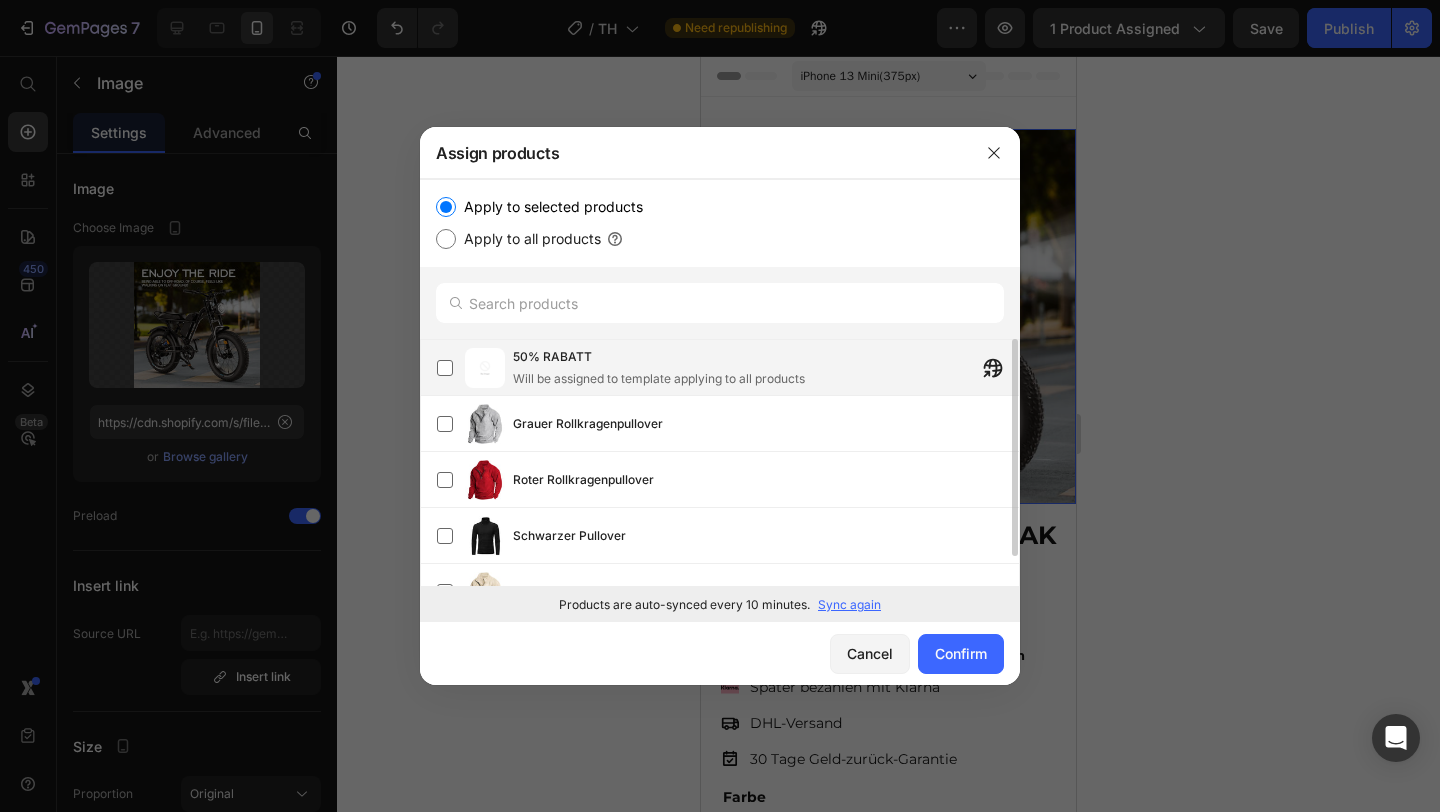 click on "50% RABATT  Will be assigned to template applying to all products" at bounding box center (659, 368) 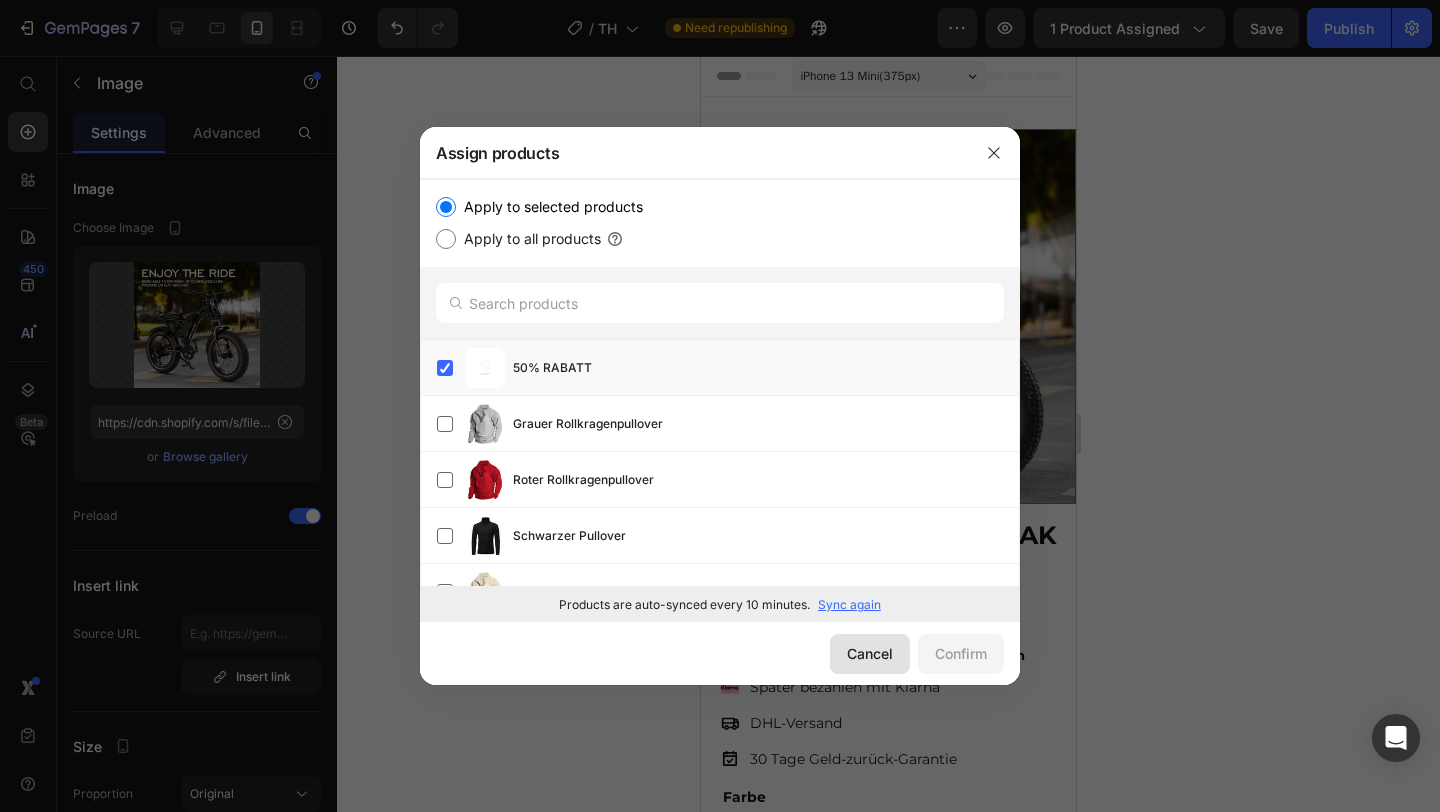 click on "Cancel" 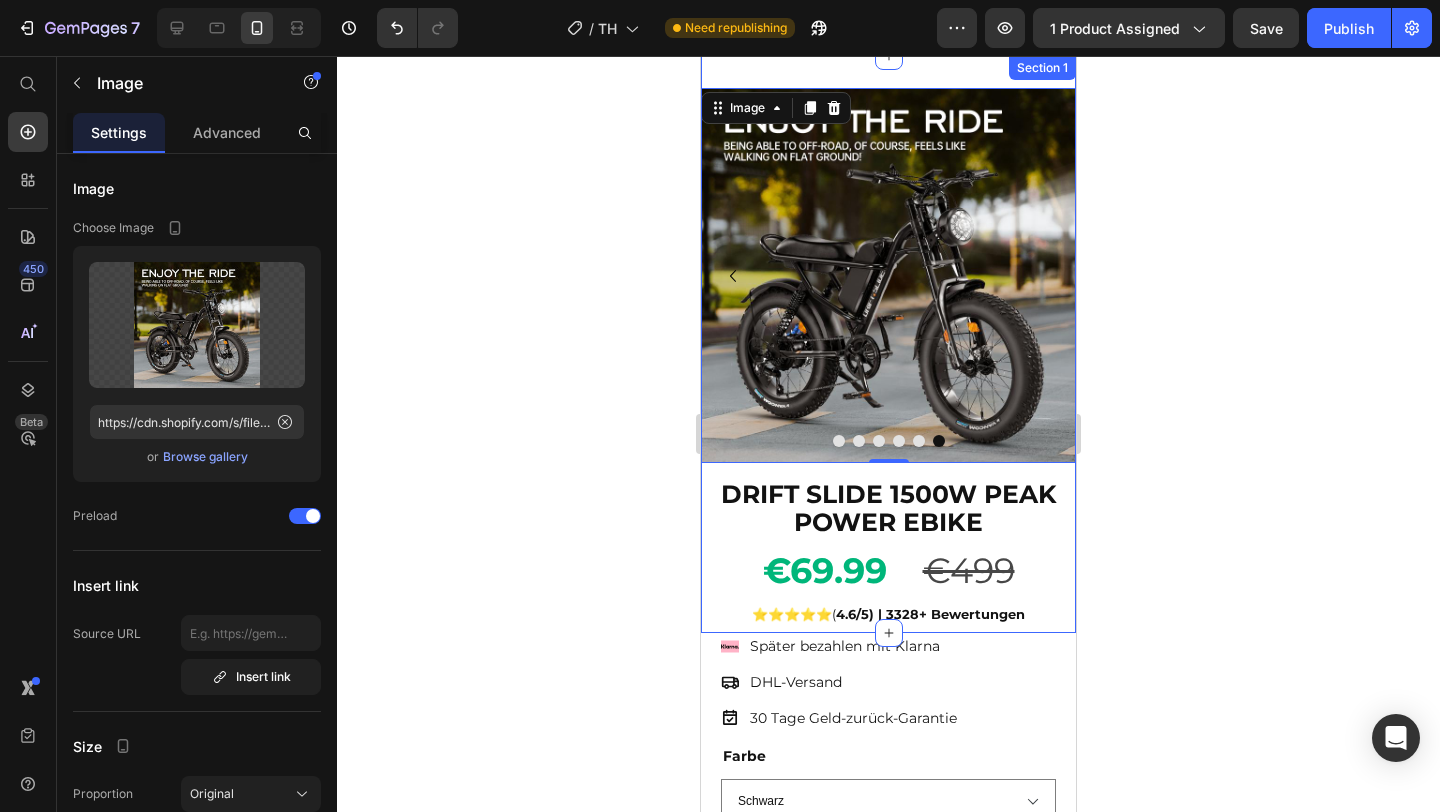 scroll, scrollTop: 0, scrollLeft: 0, axis: both 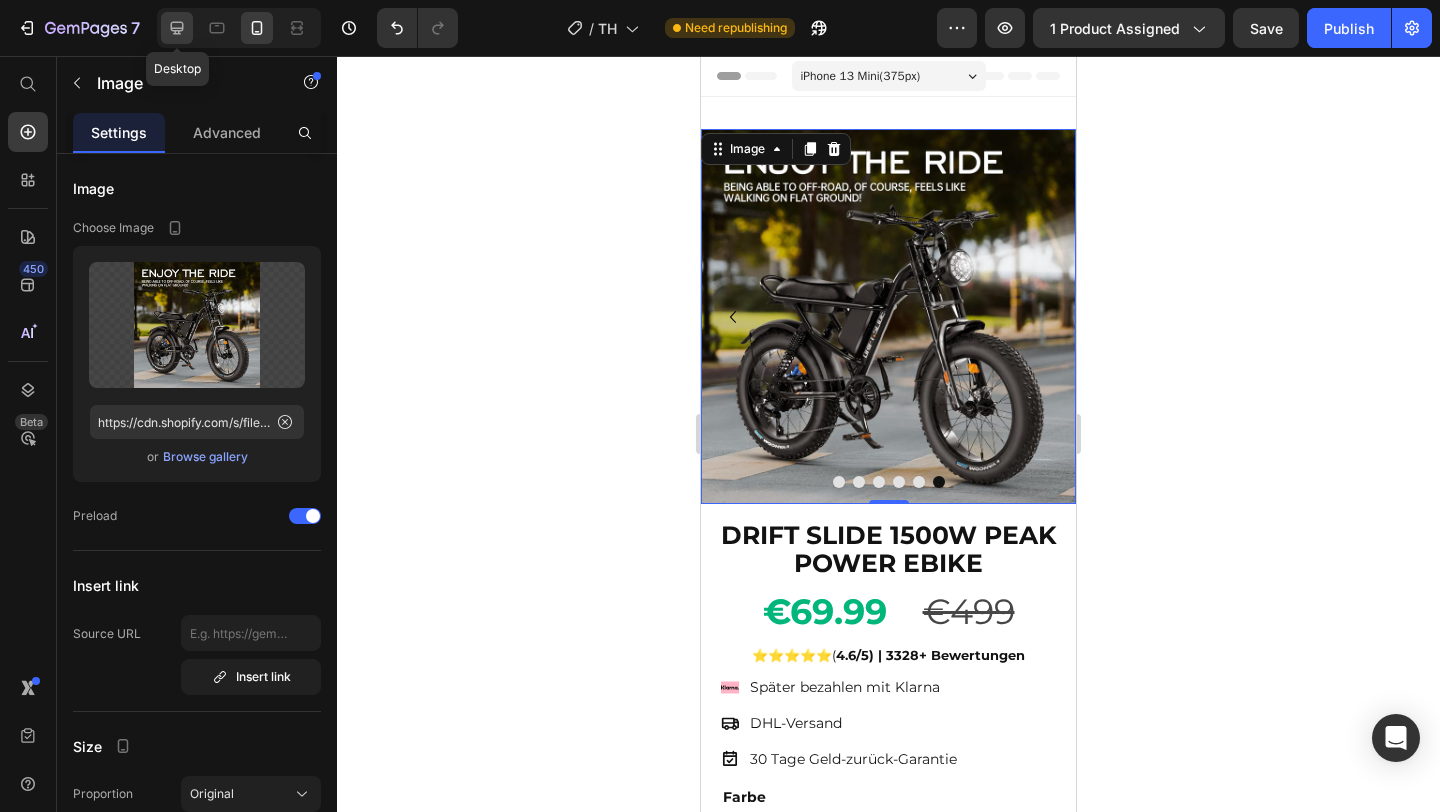 click 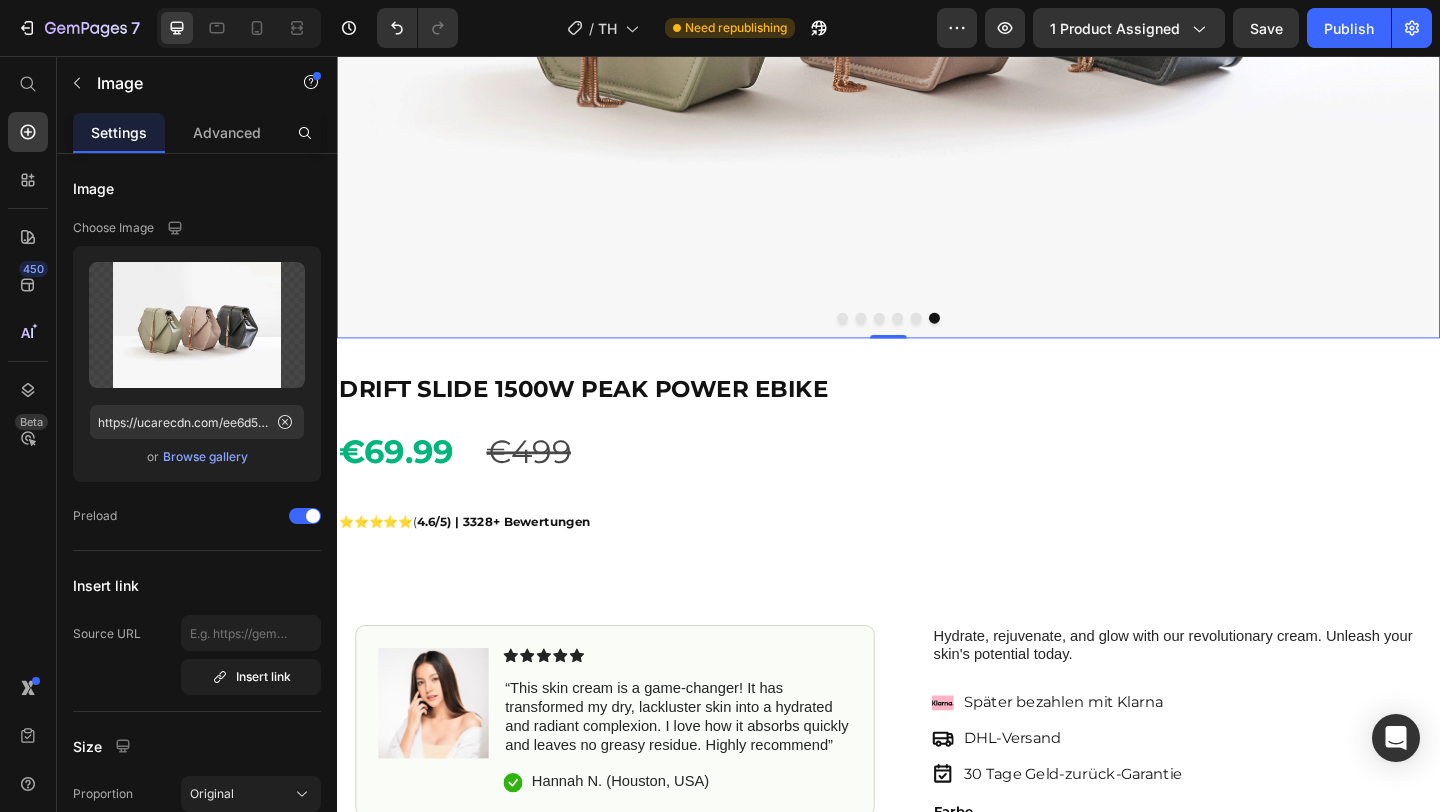 scroll, scrollTop: 751, scrollLeft: 0, axis: vertical 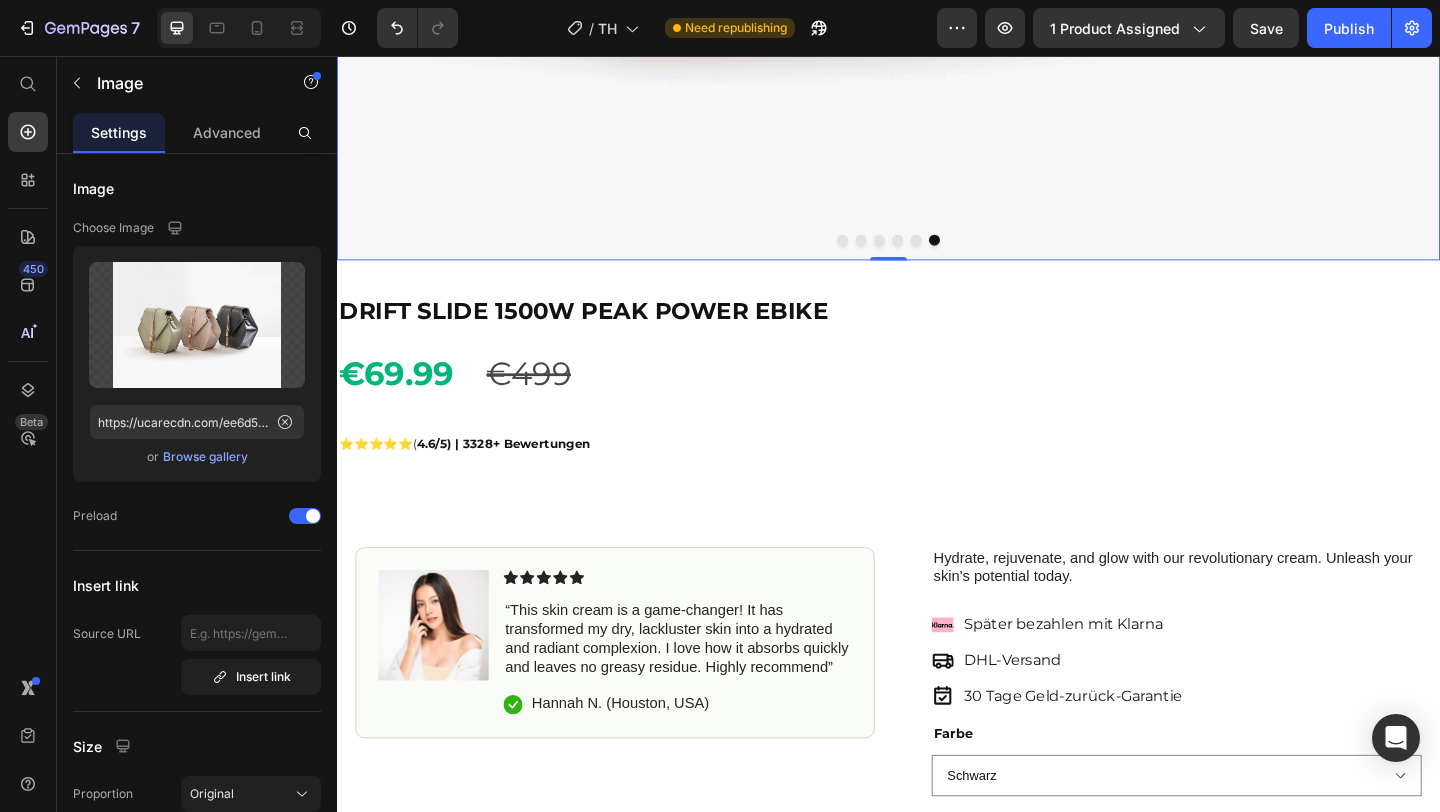 click at bounding box center (937, -172) 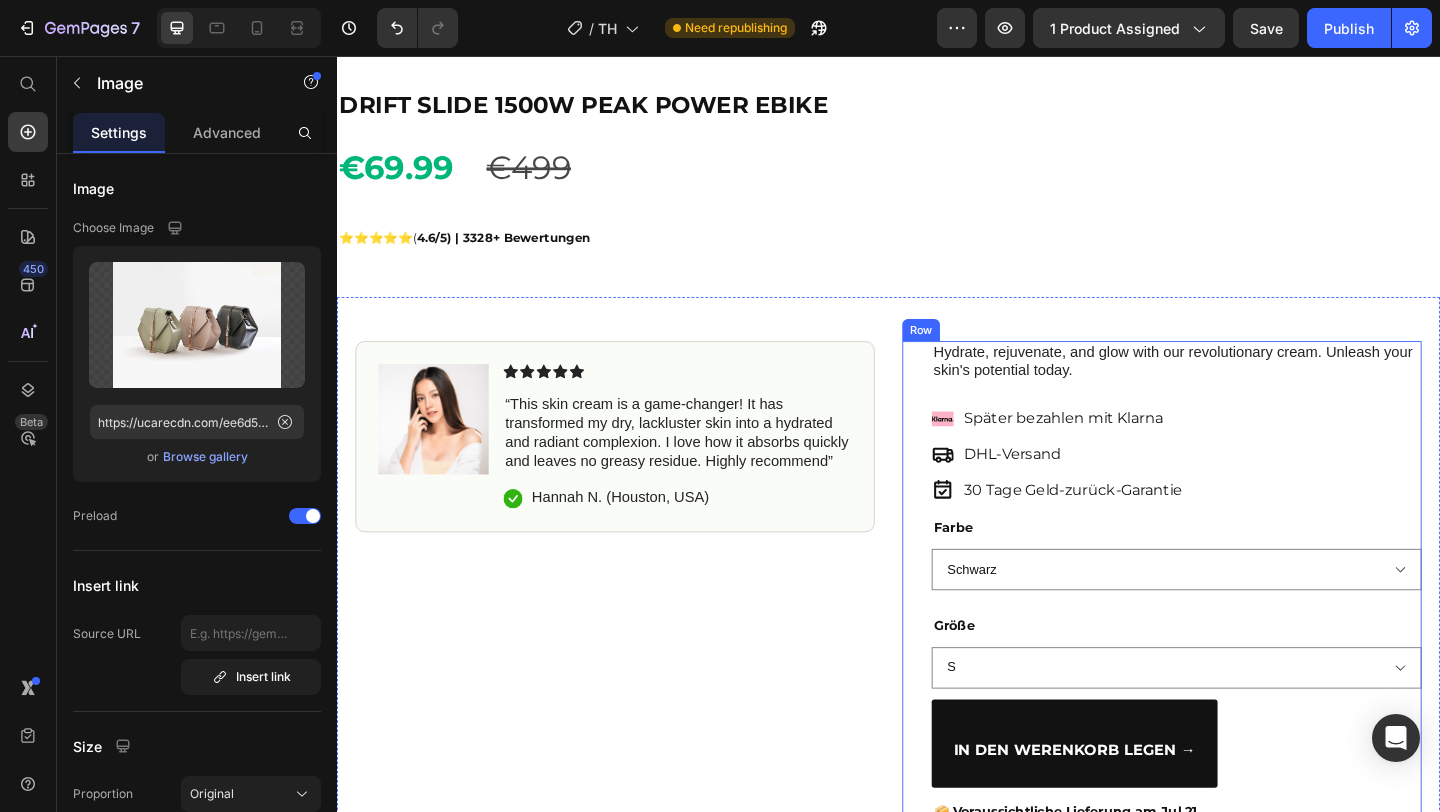 scroll, scrollTop: 954, scrollLeft: 0, axis: vertical 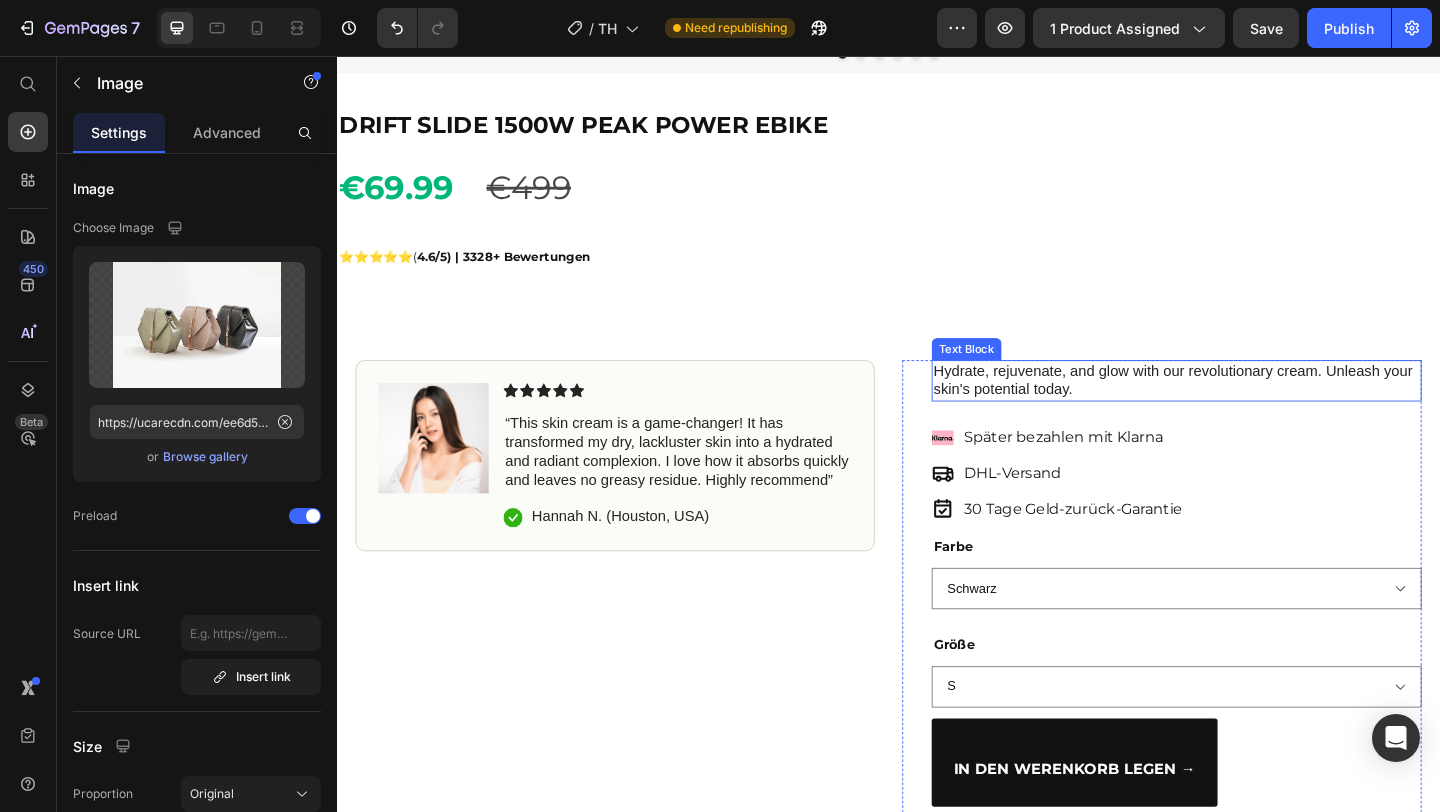 click on "Hydrate, rejuvenate, and glow with our revolutionary cream. Unleash your skin's potential today." at bounding box center (1250, 410) 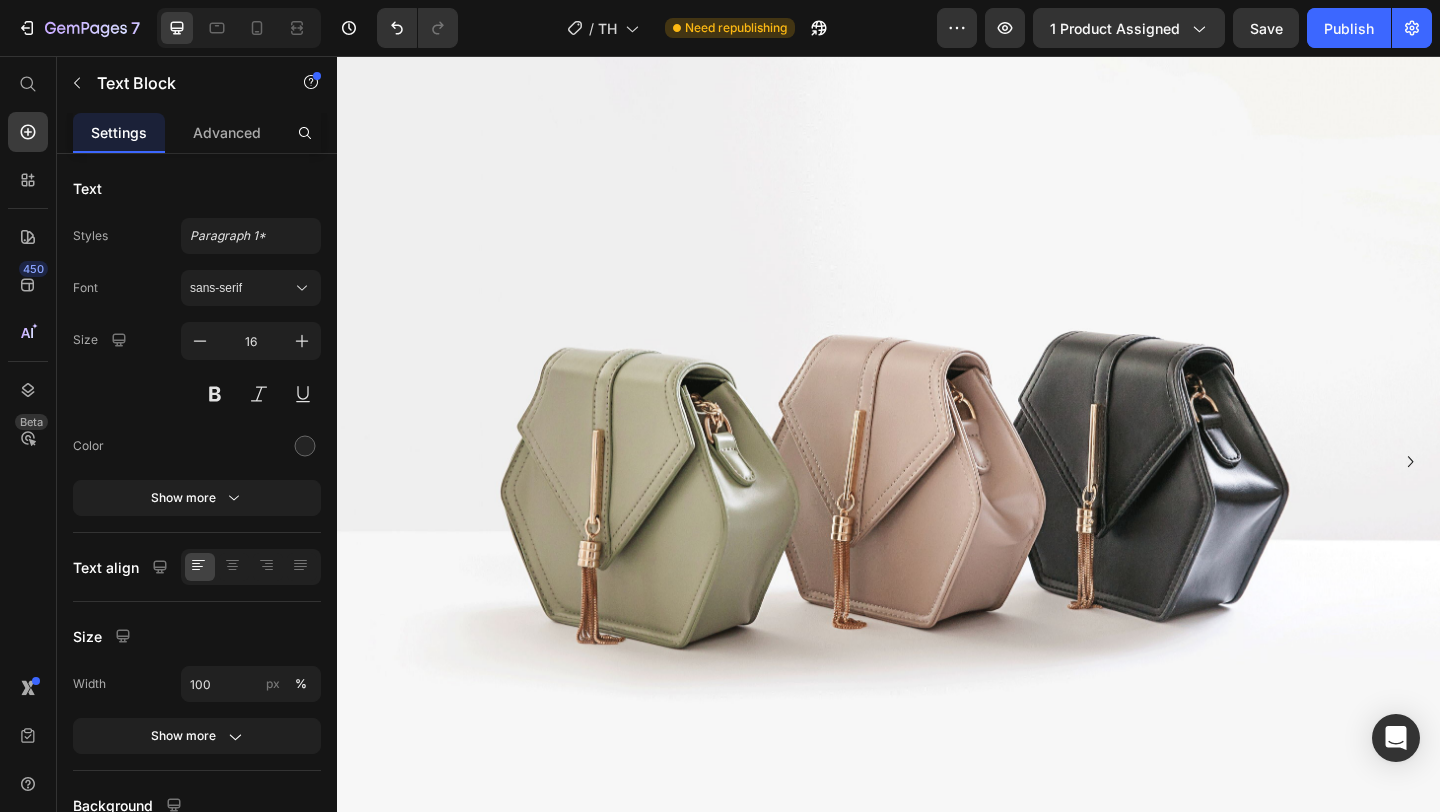 scroll, scrollTop: 93, scrollLeft: 0, axis: vertical 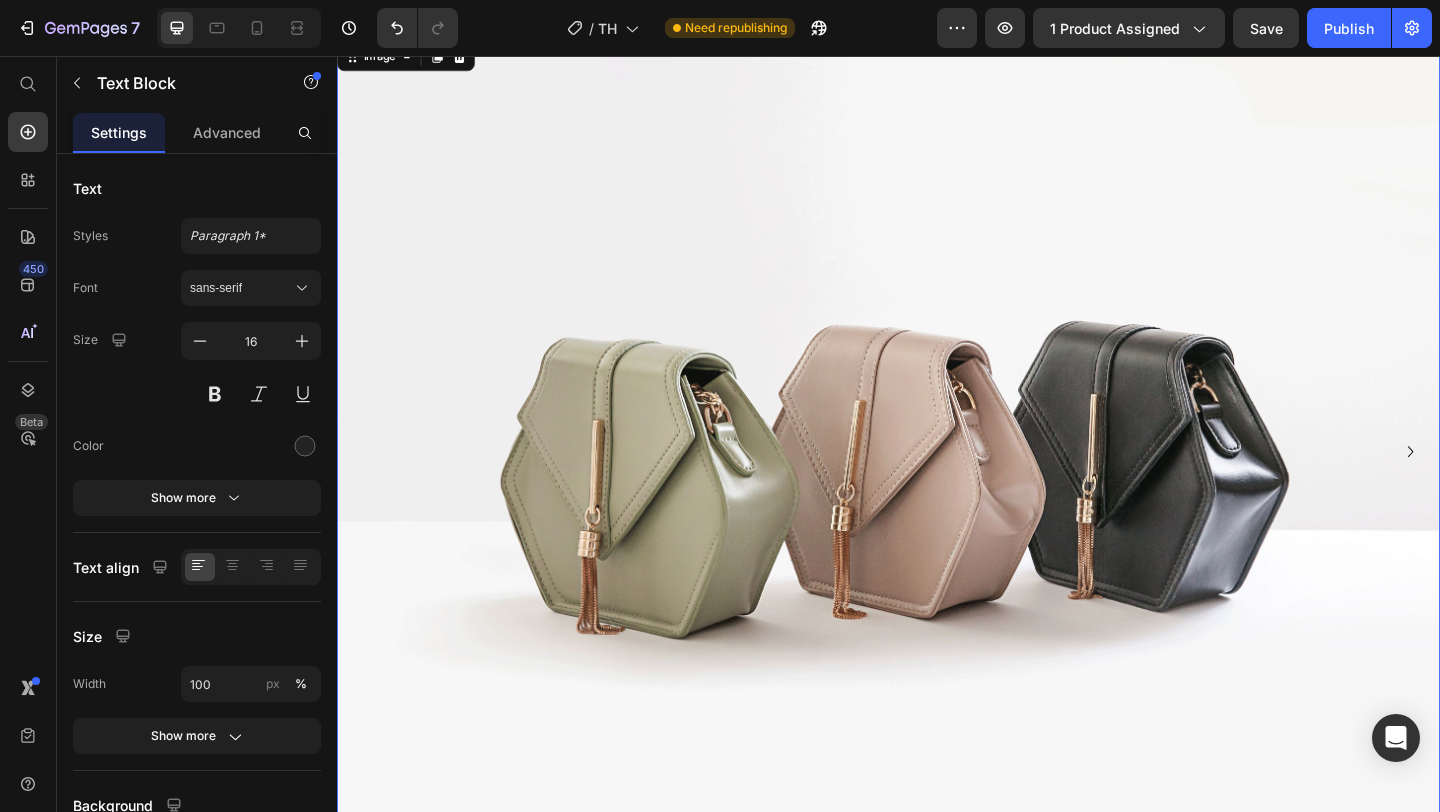 click at bounding box center (937, 486) 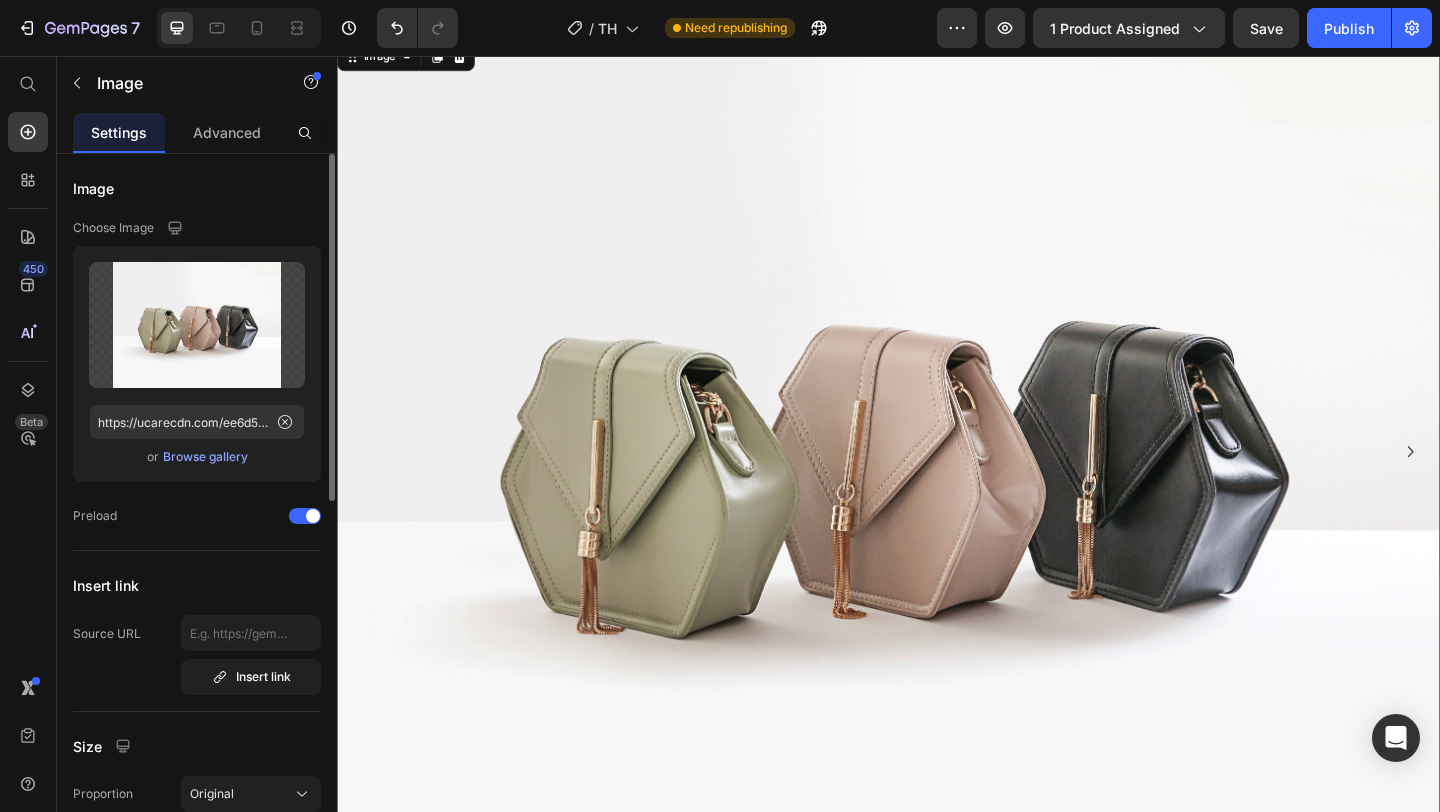 click on "Browse gallery" at bounding box center (205, 457) 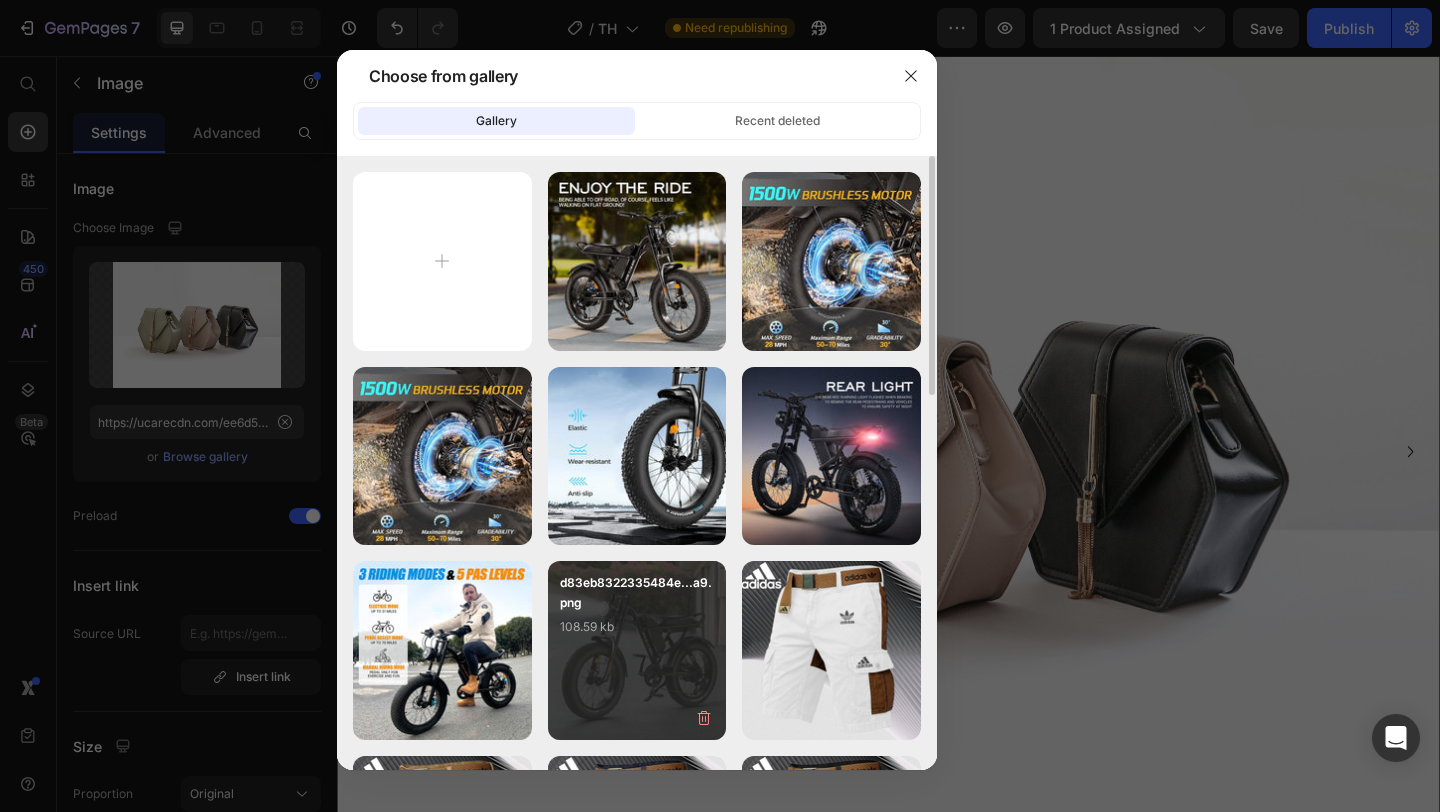 click on "d83eb8322335484e...a9.png" at bounding box center (637, 593) 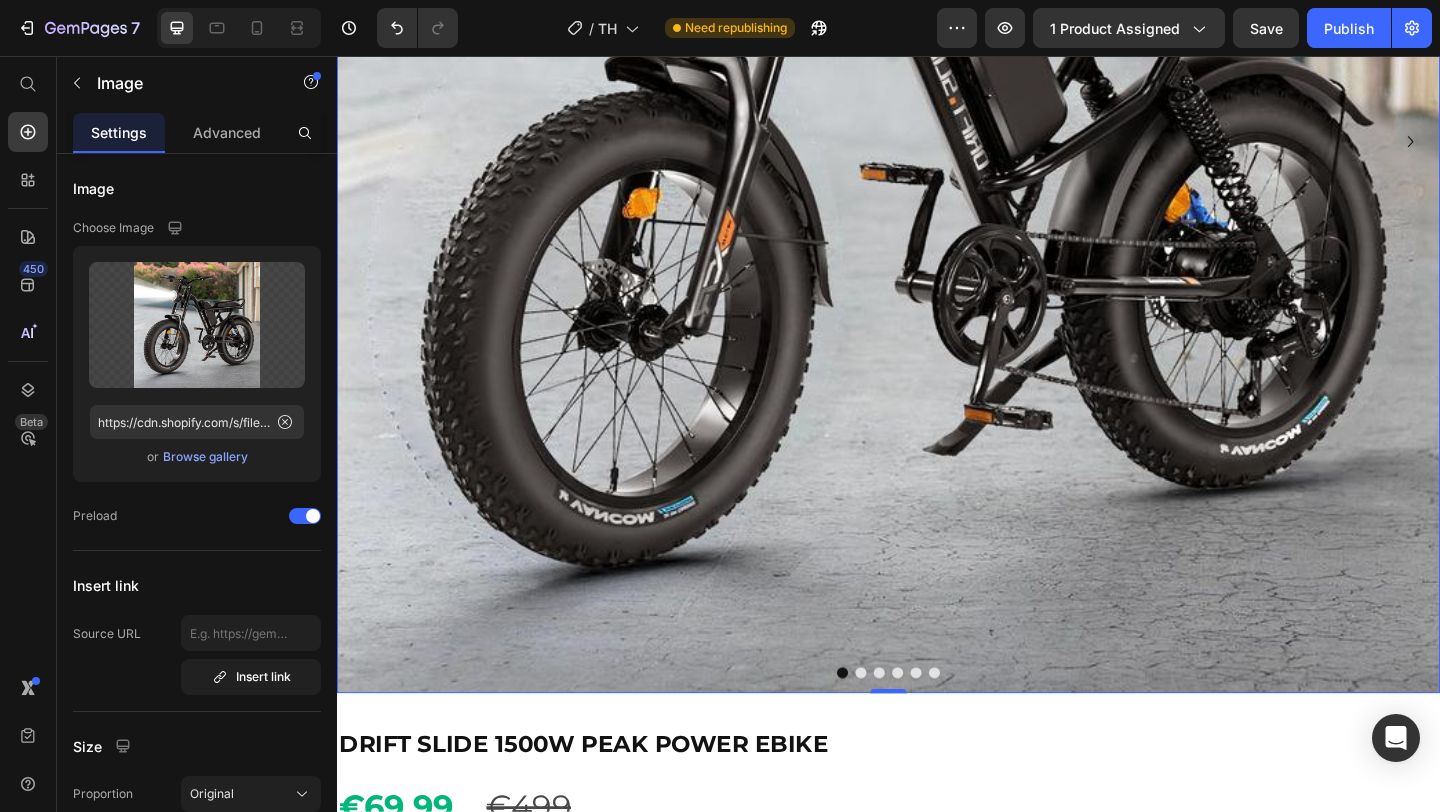 scroll, scrollTop: 597, scrollLeft: 0, axis: vertical 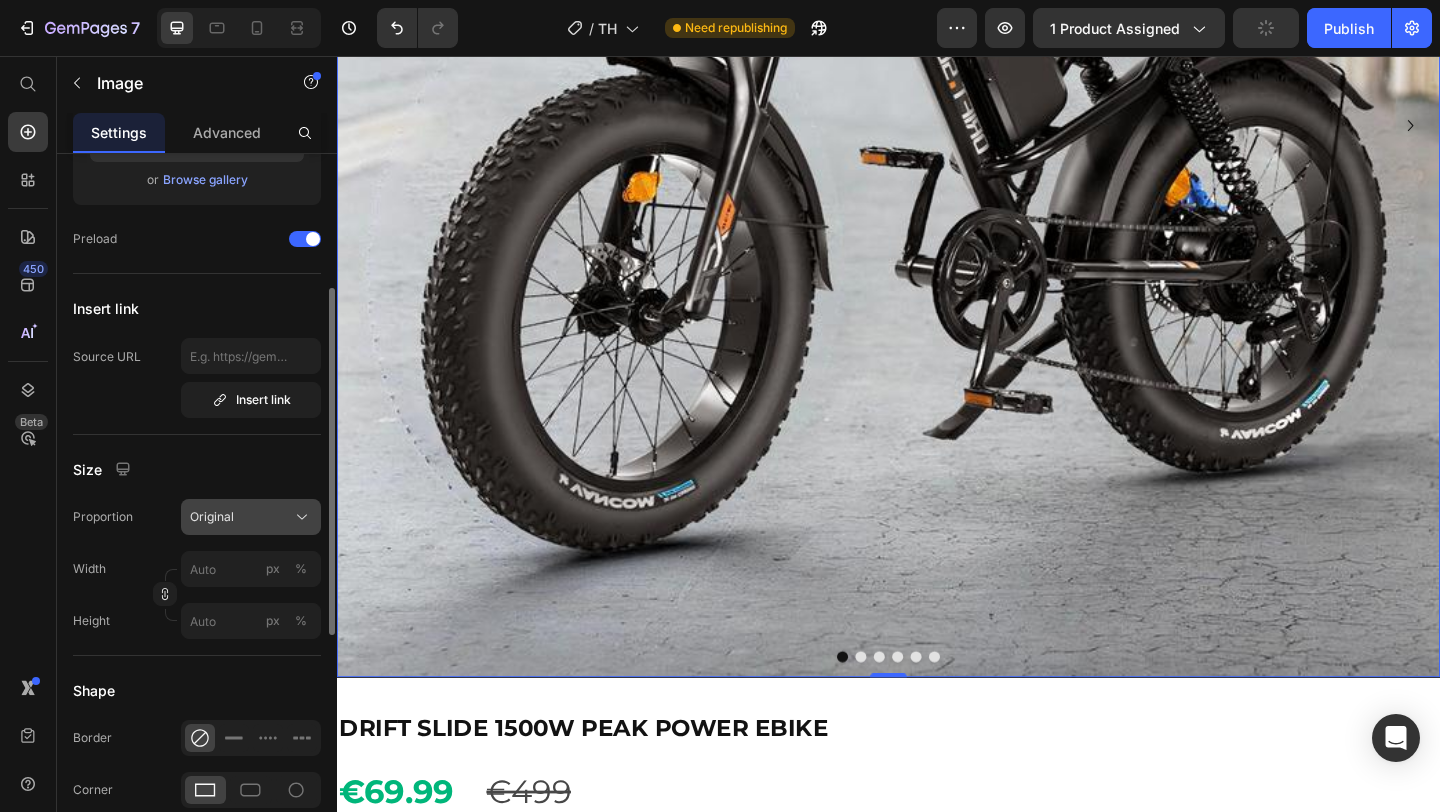 click on "Original" 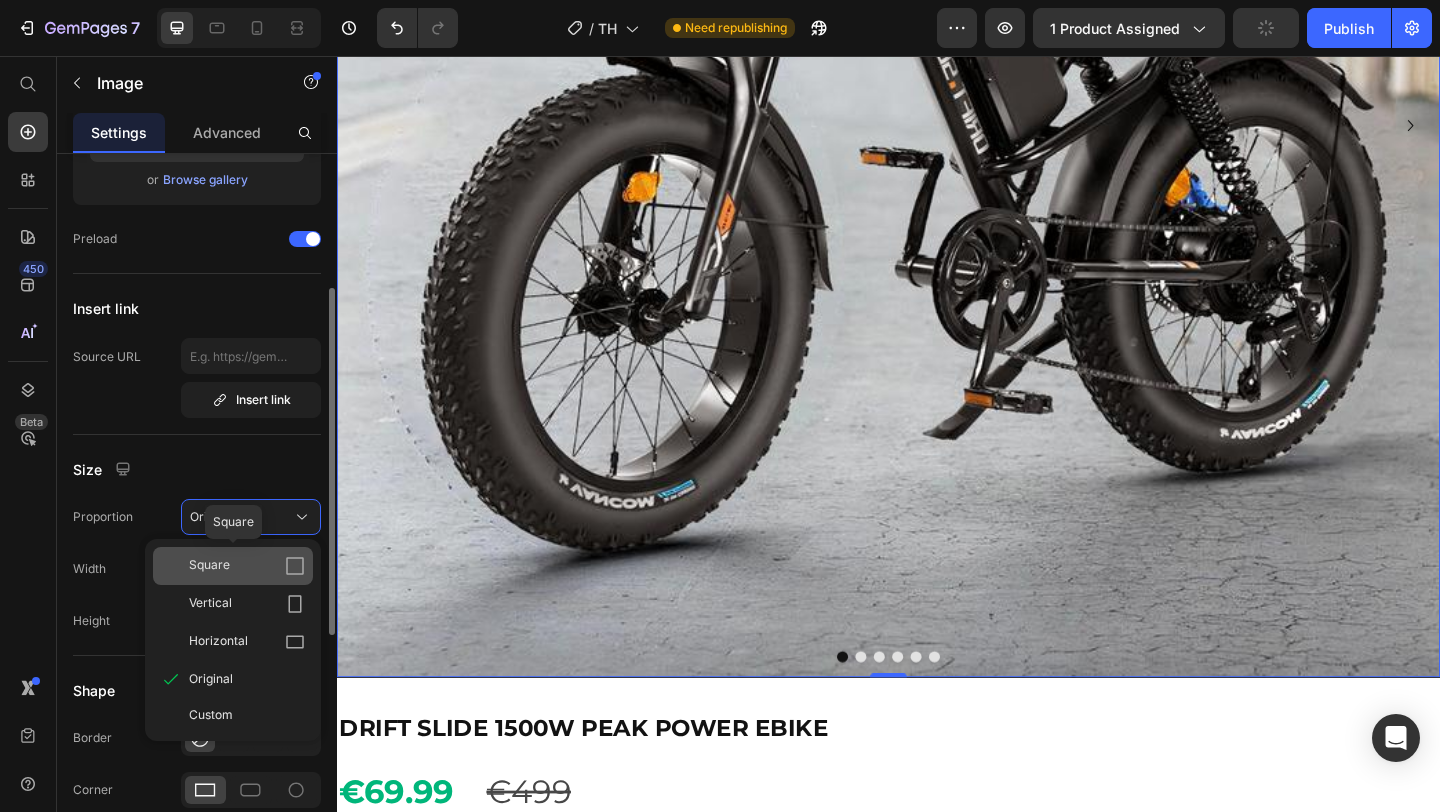 click on "Square" at bounding box center [247, 566] 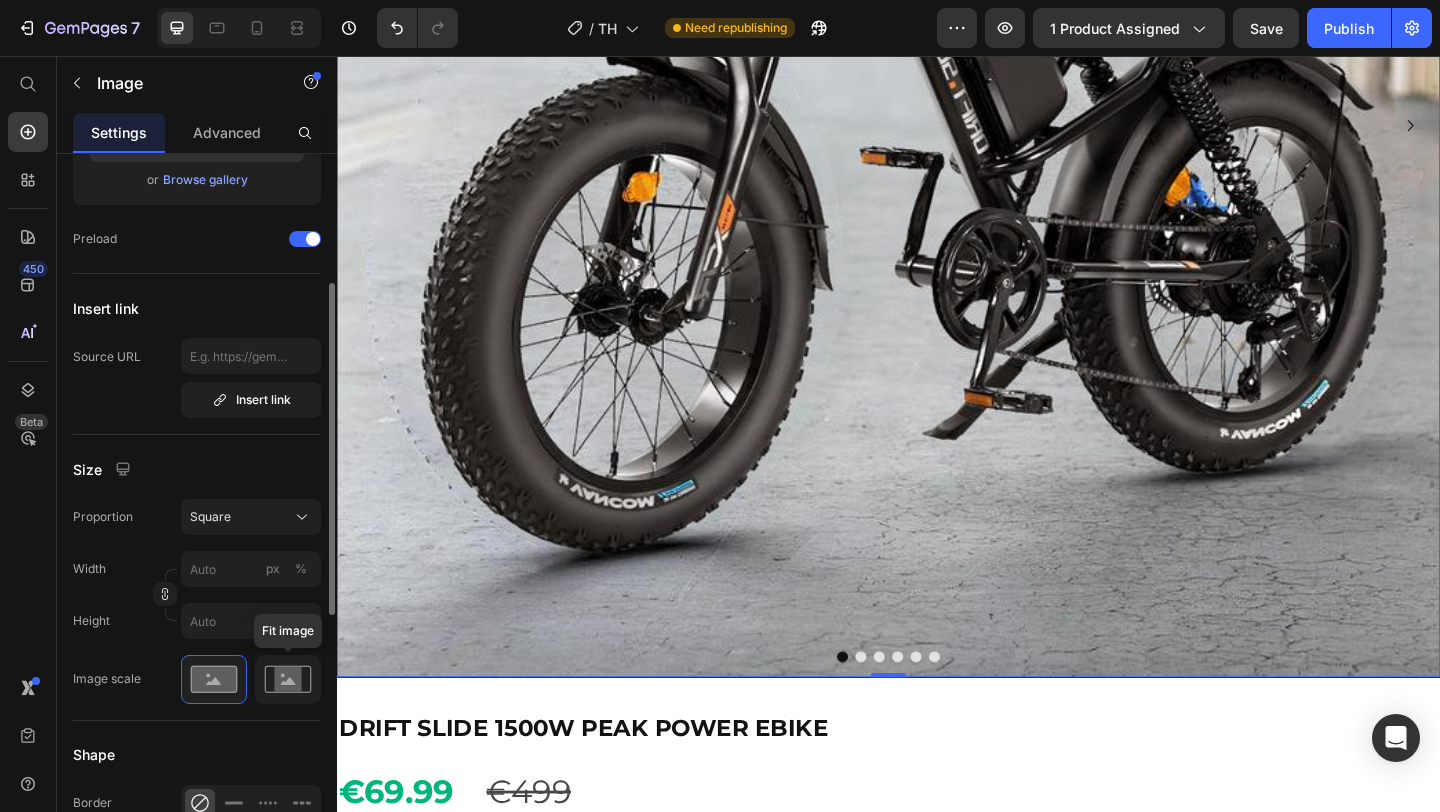 click 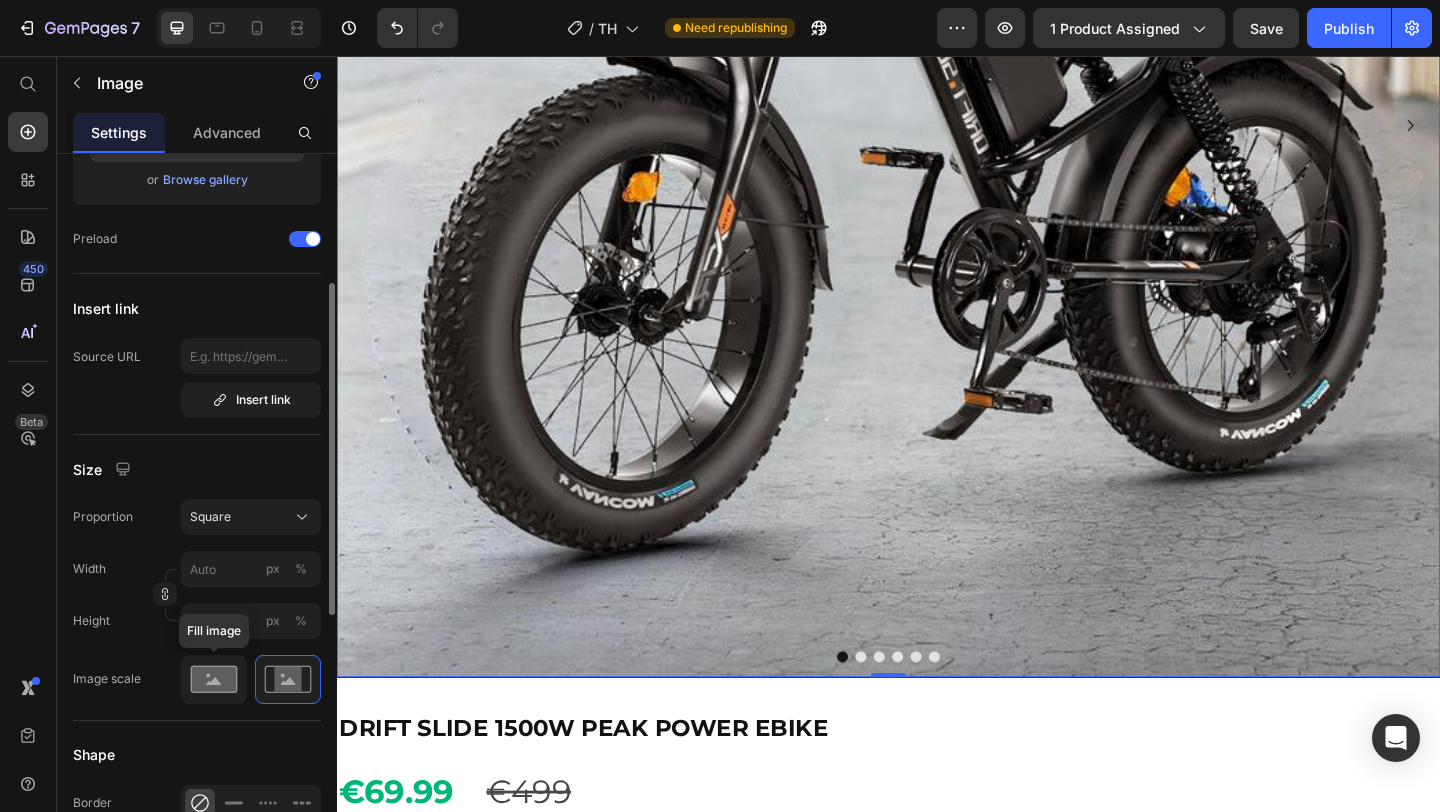 click 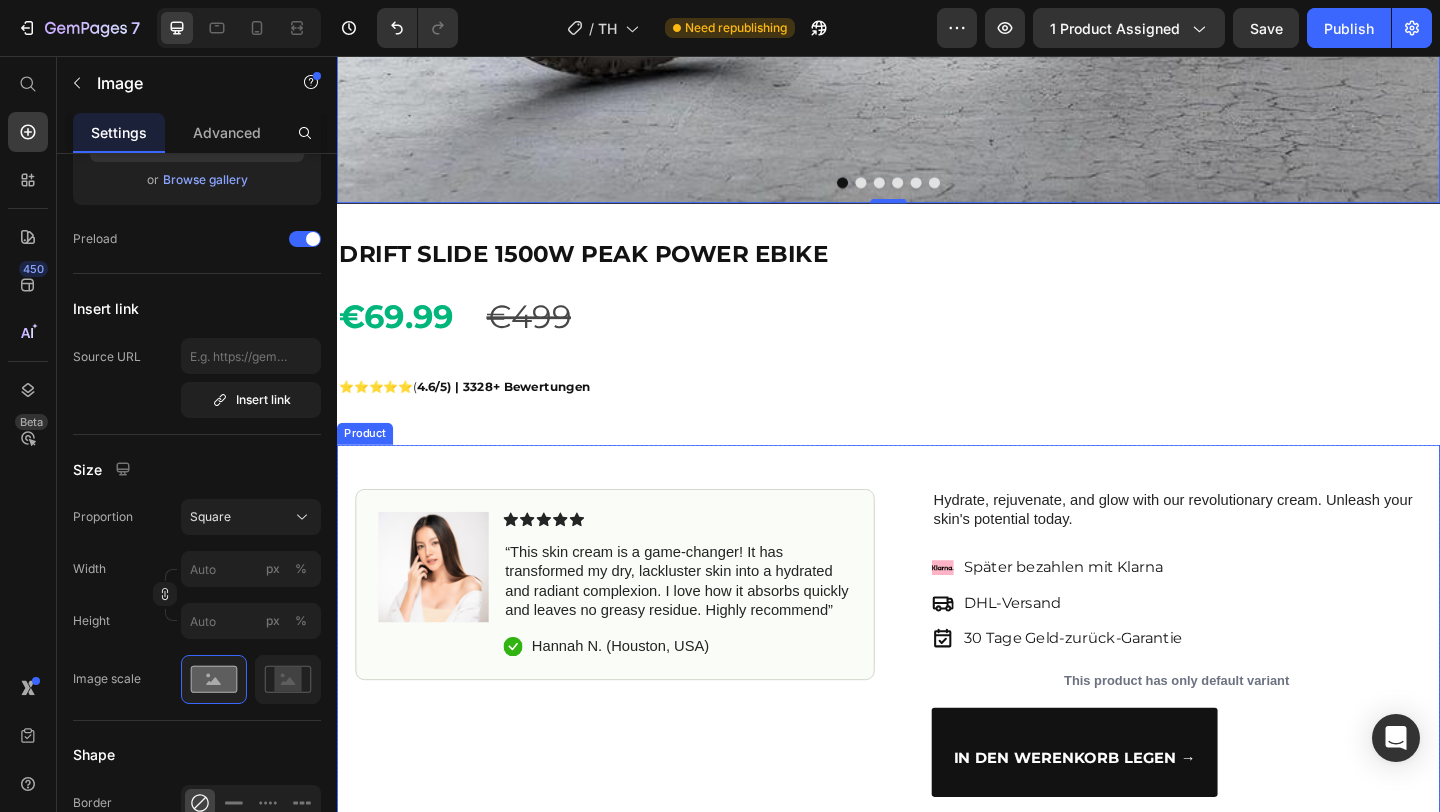 scroll, scrollTop: 1131, scrollLeft: 0, axis: vertical 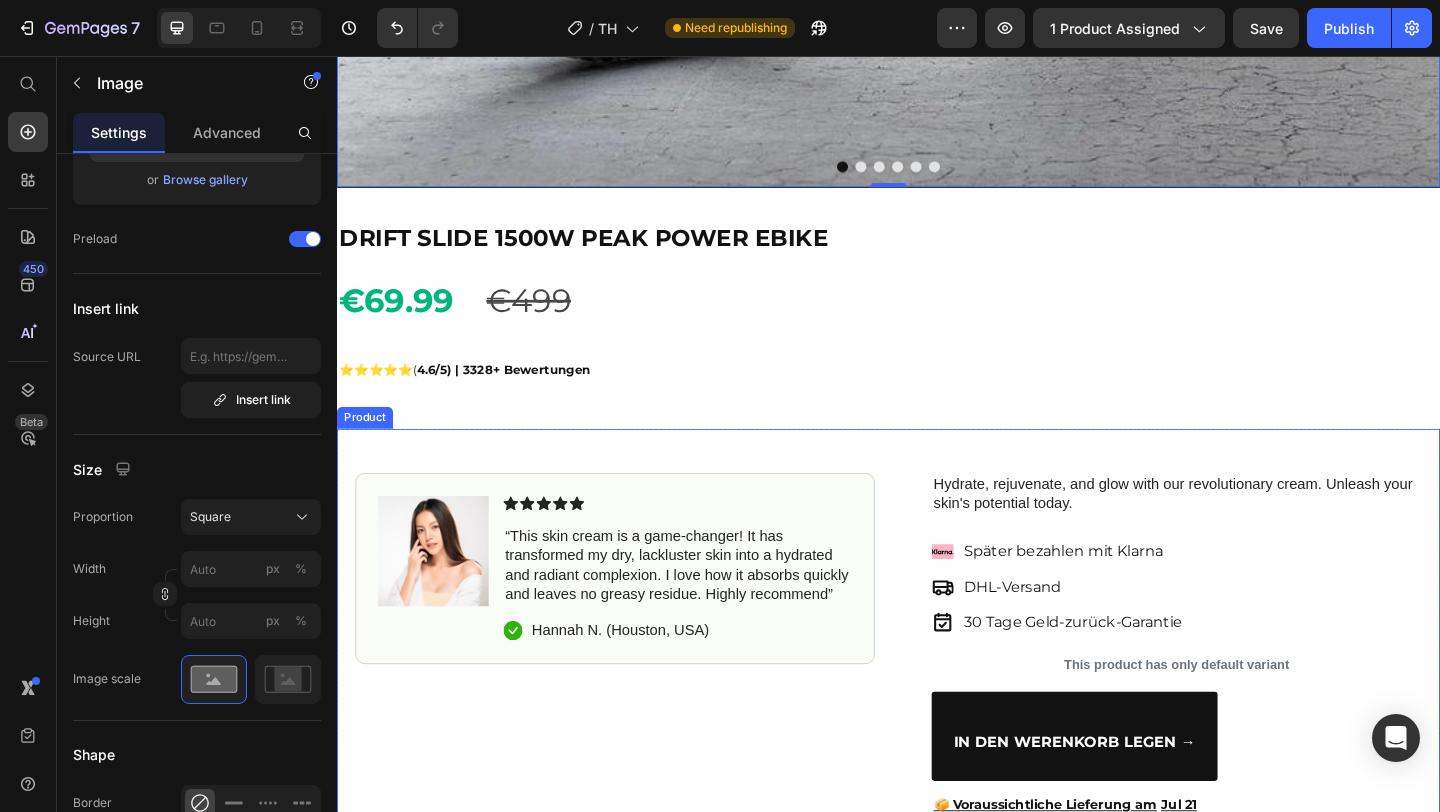 click on "“This skin cream is a game-changer! It has transformed my dry, lackluster skin into a hydrated and radiant complexion. I love how it absorbs quickly and leaves no greasy residue. Highly recommend”" at bounding box center [707, 609] 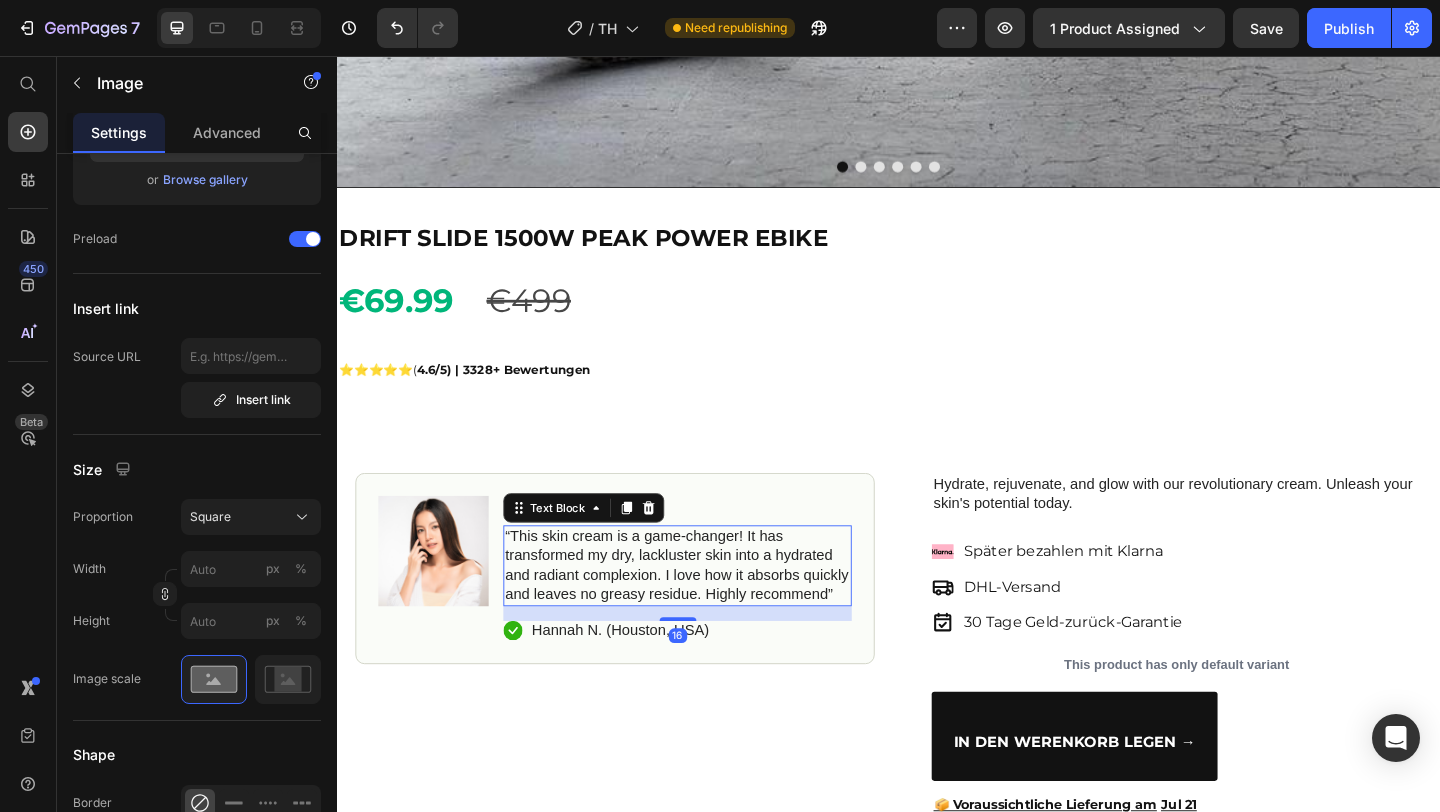 scroll, scrollTop: 0, scrollLeft: 0, axis: both 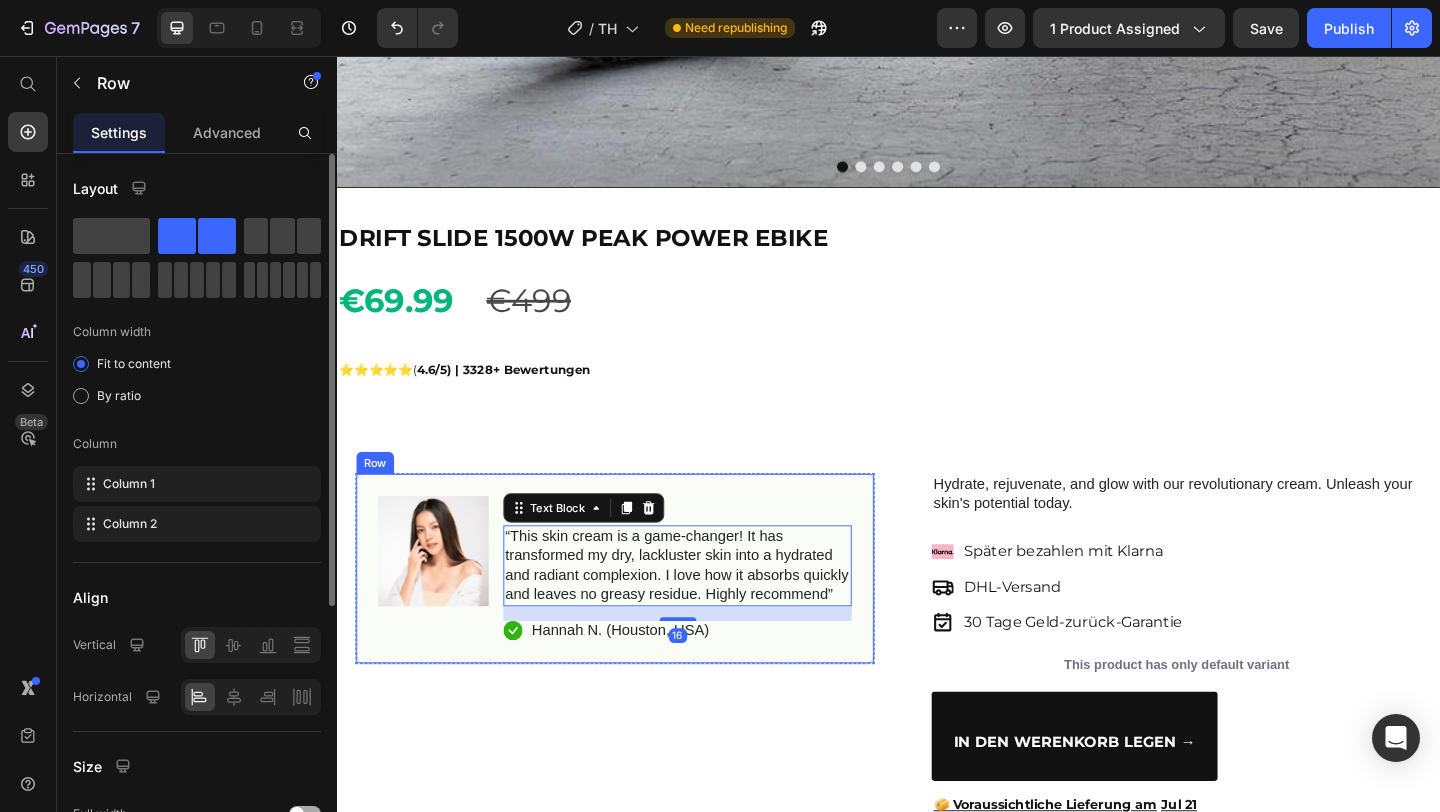 click on "Image Section 5   You can create reusable sections Create Theme Section AI Content Write with GemAI What would you like to describe here? Tone and Voice Persuasive Product Grauer Rollkragenpullover Show more Generate
Icon [FIRST] [LAST] ( [CITY], [COUNTRY] ) Text Block Row Row" at bounding box center (639, 613) 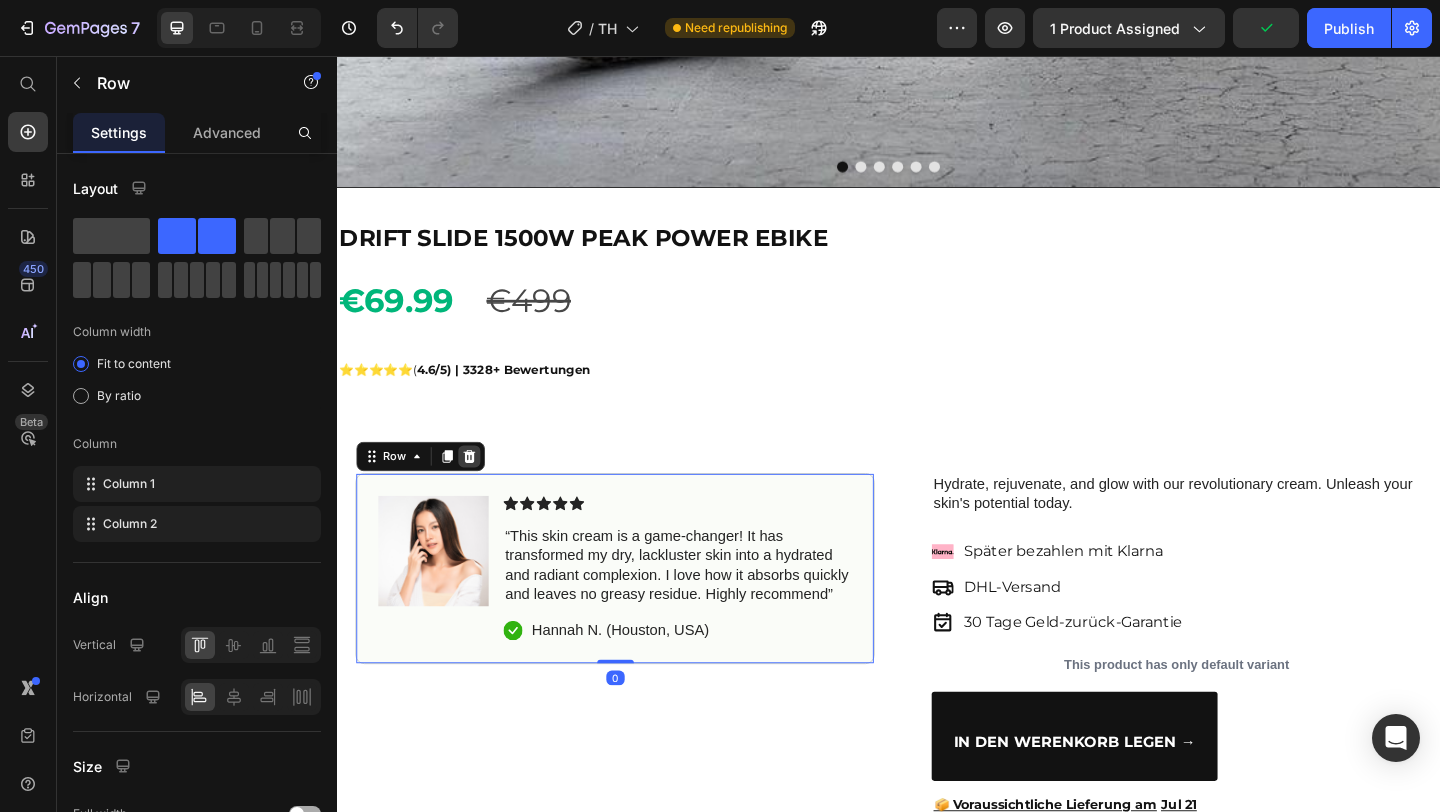 click 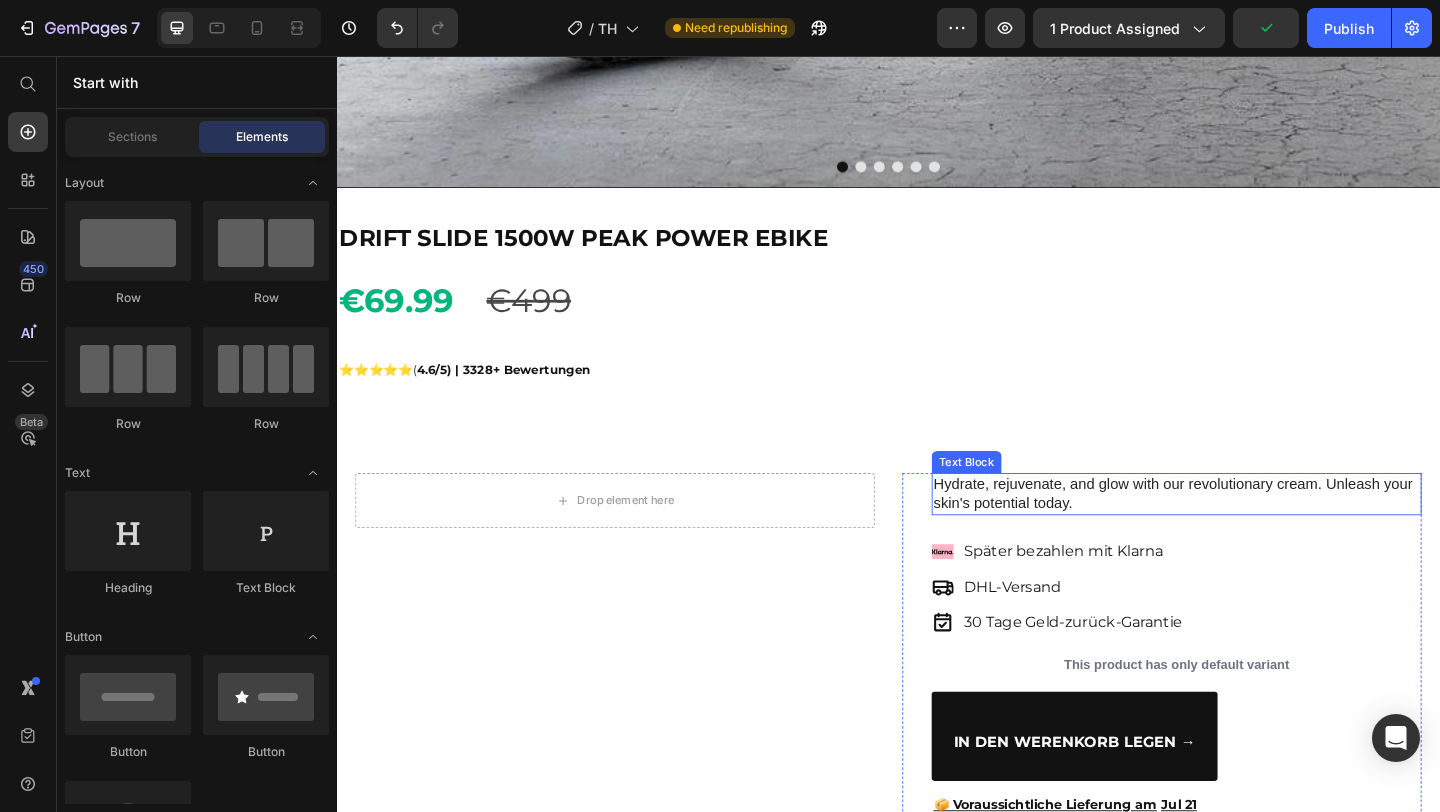 click on "Hydrate, rejuvenate, and glow with our revolutionary cream. Unleash your skin's potential today." at bounding box center (1250, 532) 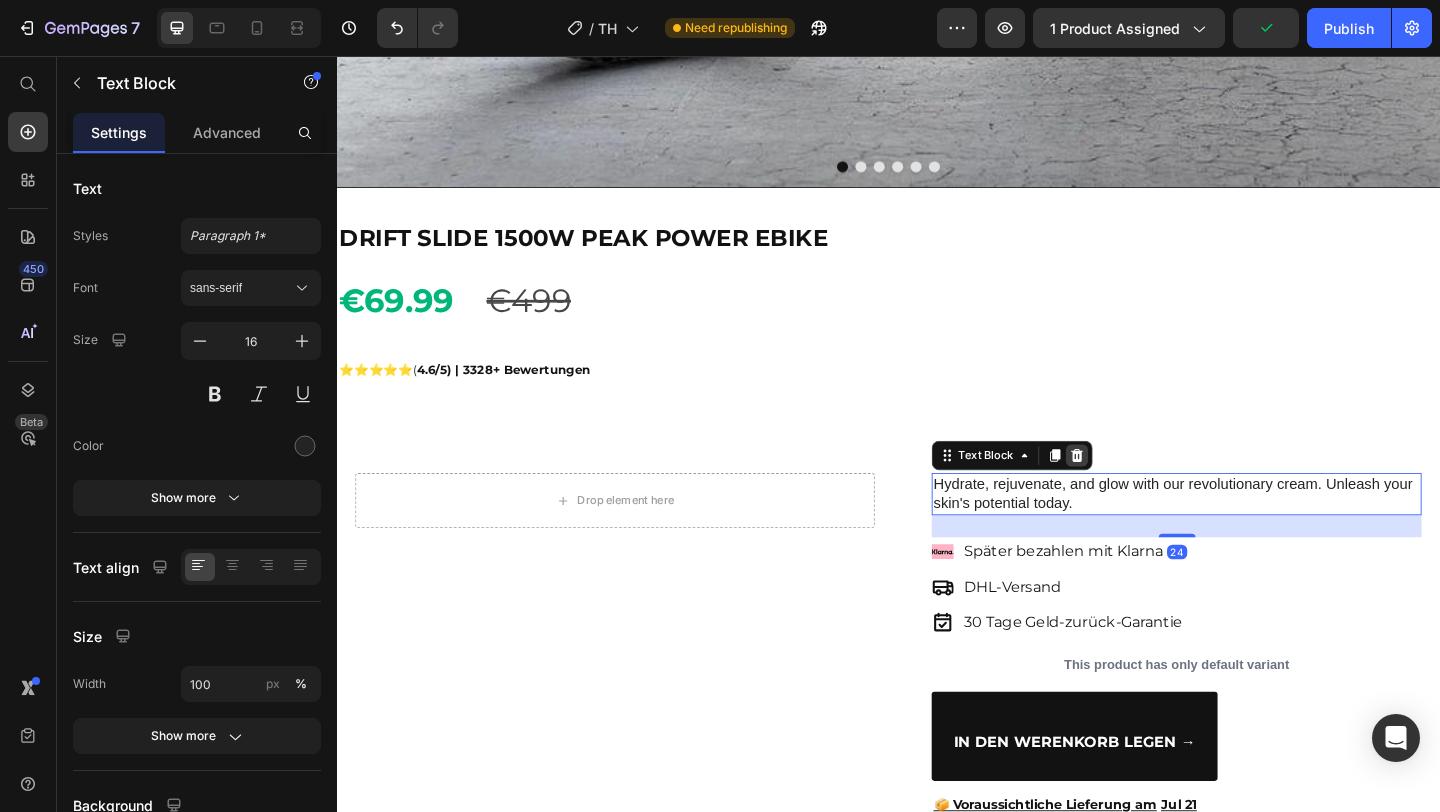 click at bounding box center [1142, 490] 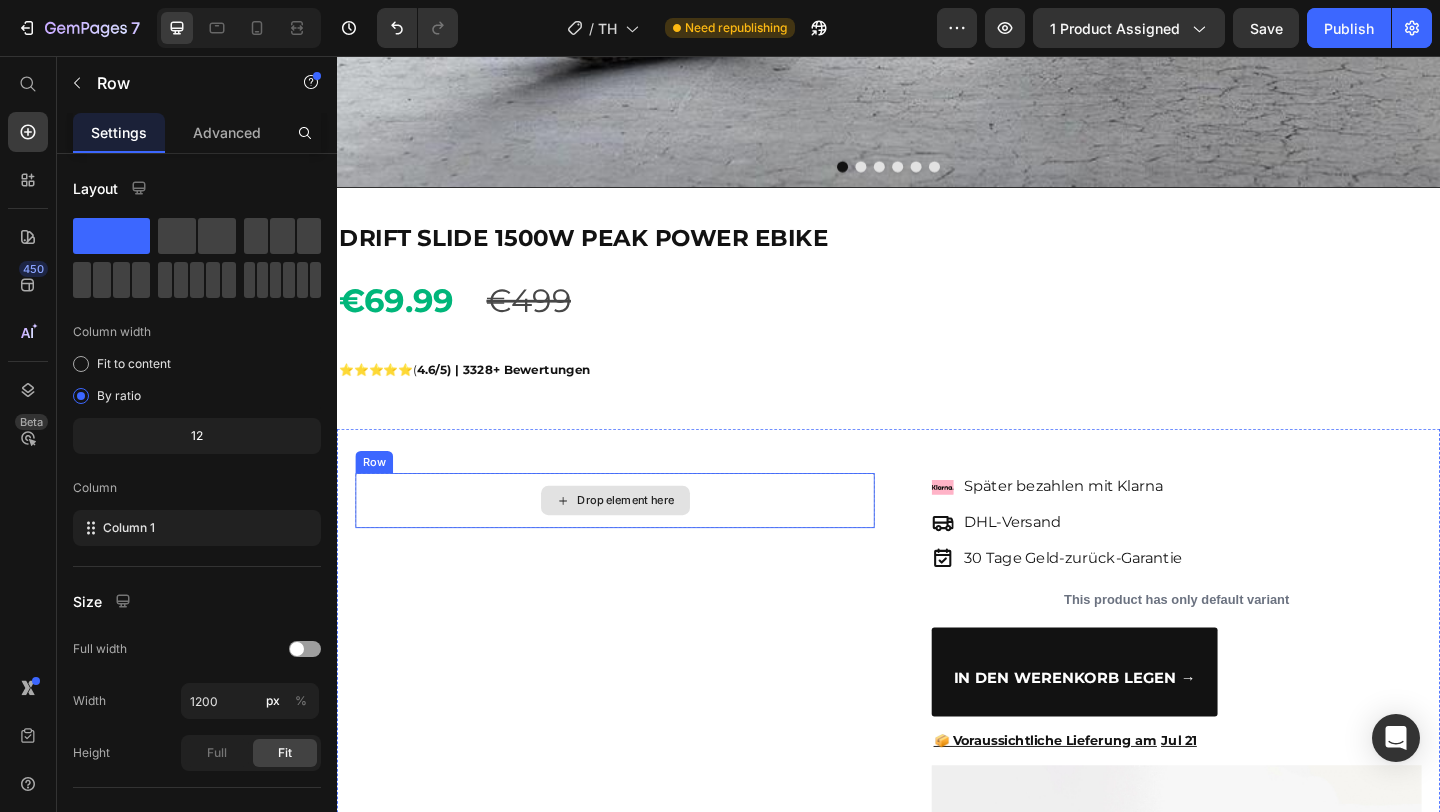 click on "Drop element here" at bounding box center (639, 539) 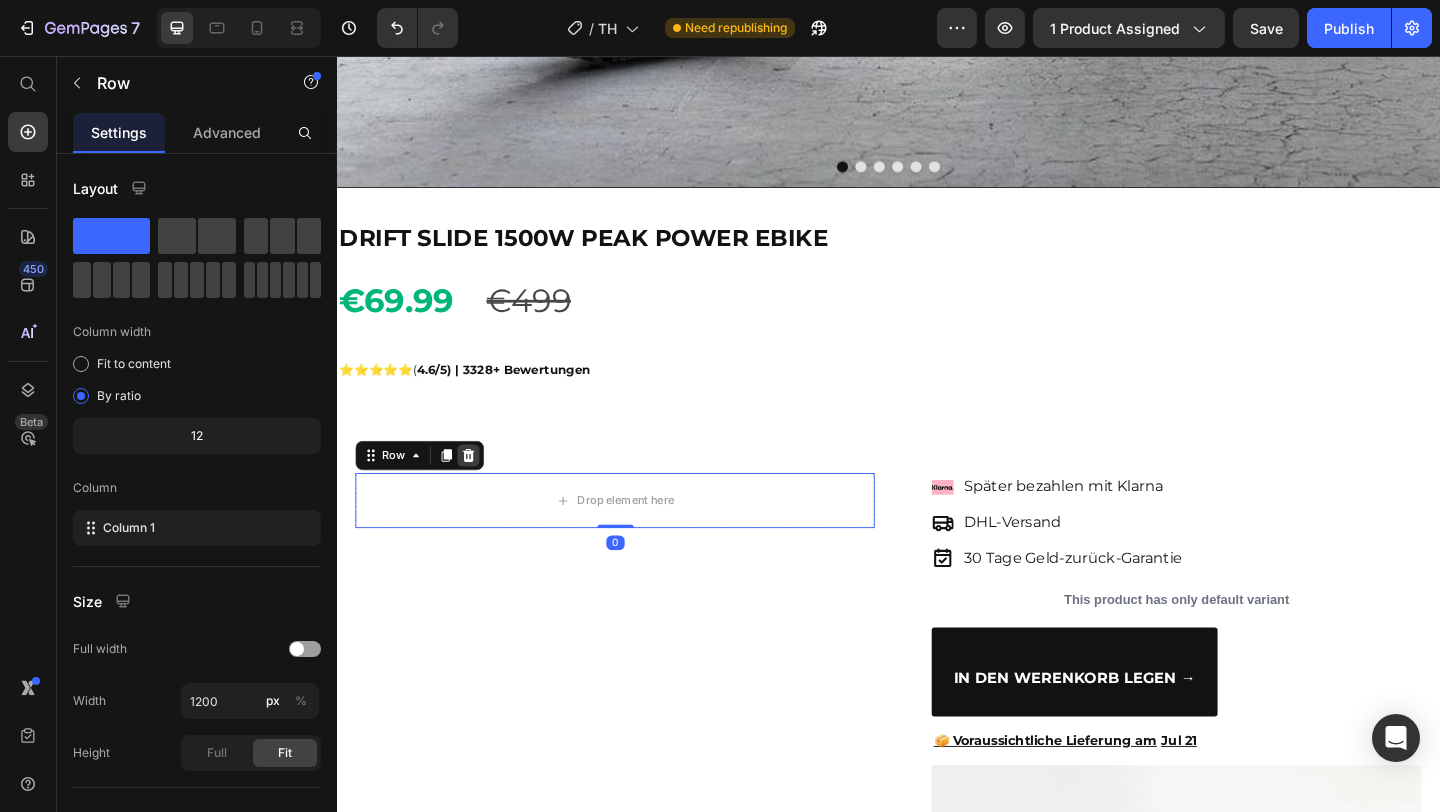 click 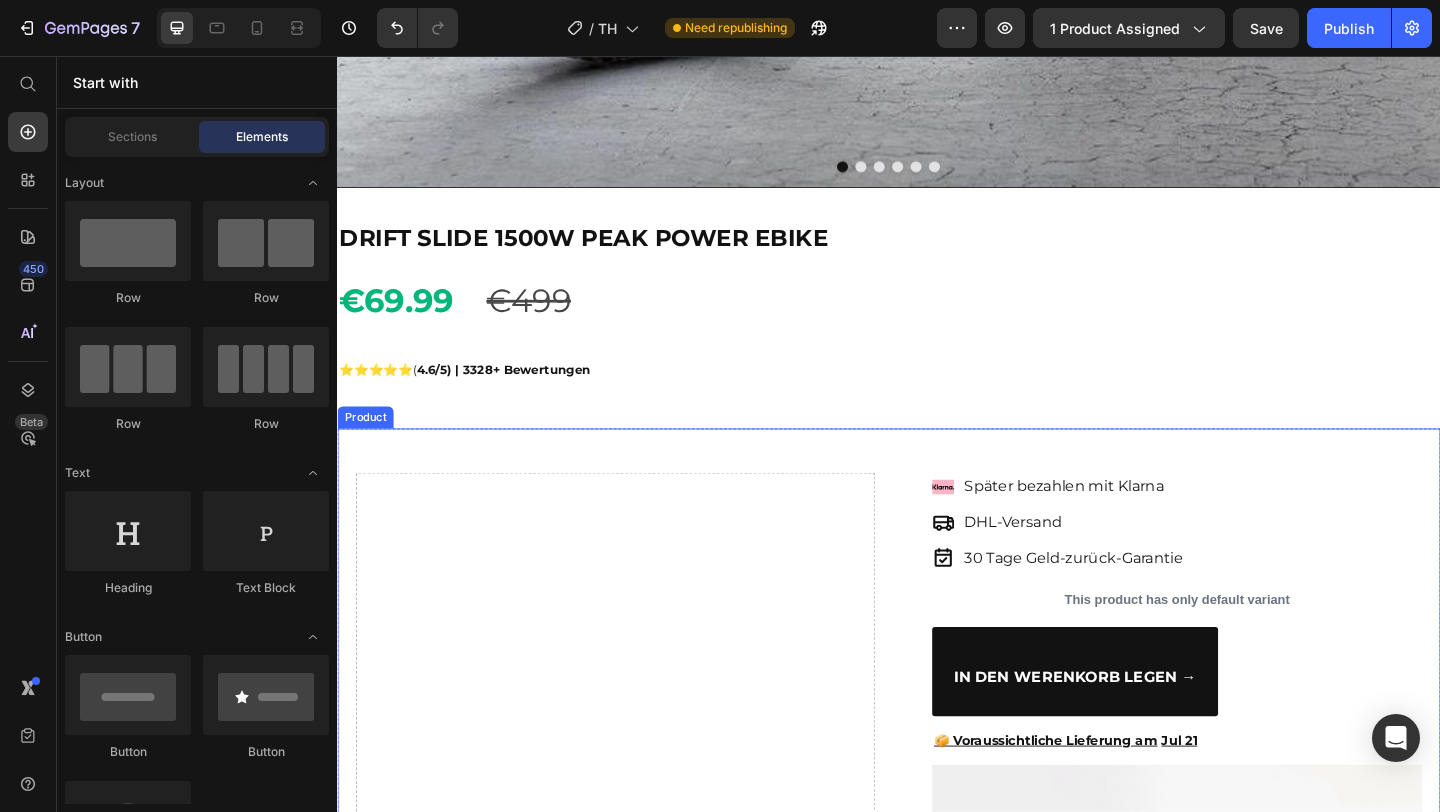 click on "Drop element here" at bounding box center (639, 1106) 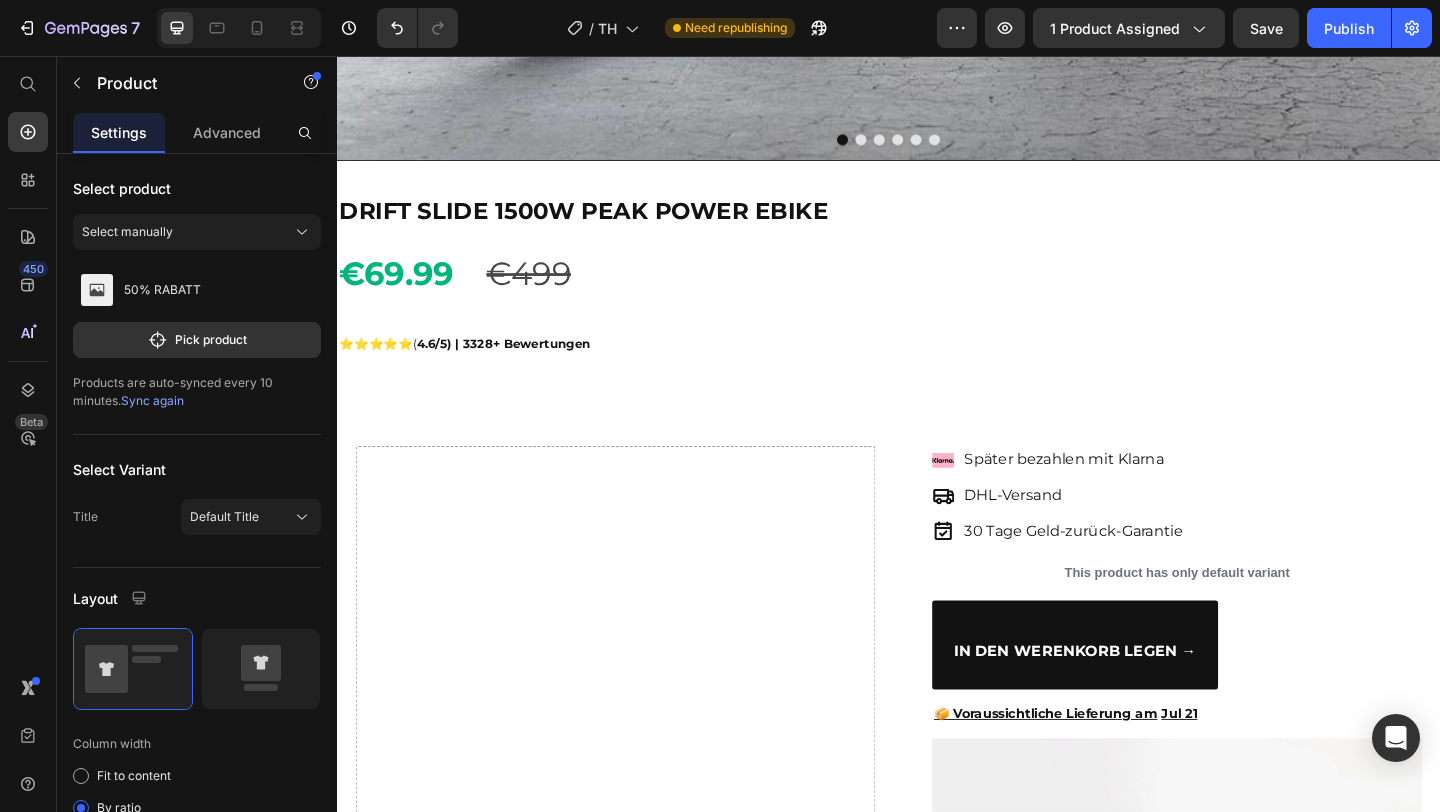 scroll, scrollTop: 1042, scrollLeft: 0, axis: vertical 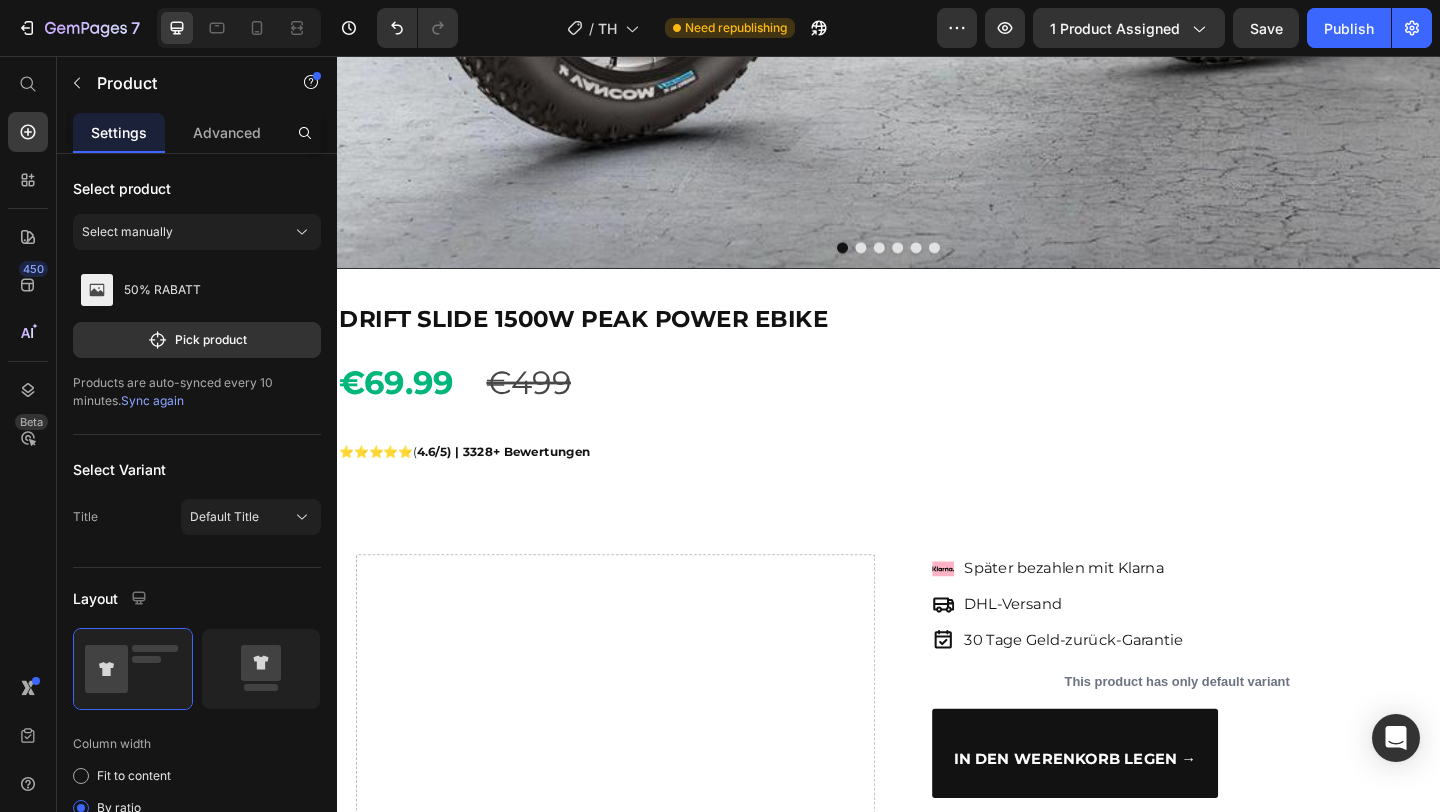 click on "Drop element here" at bounding box center (639, 1195) 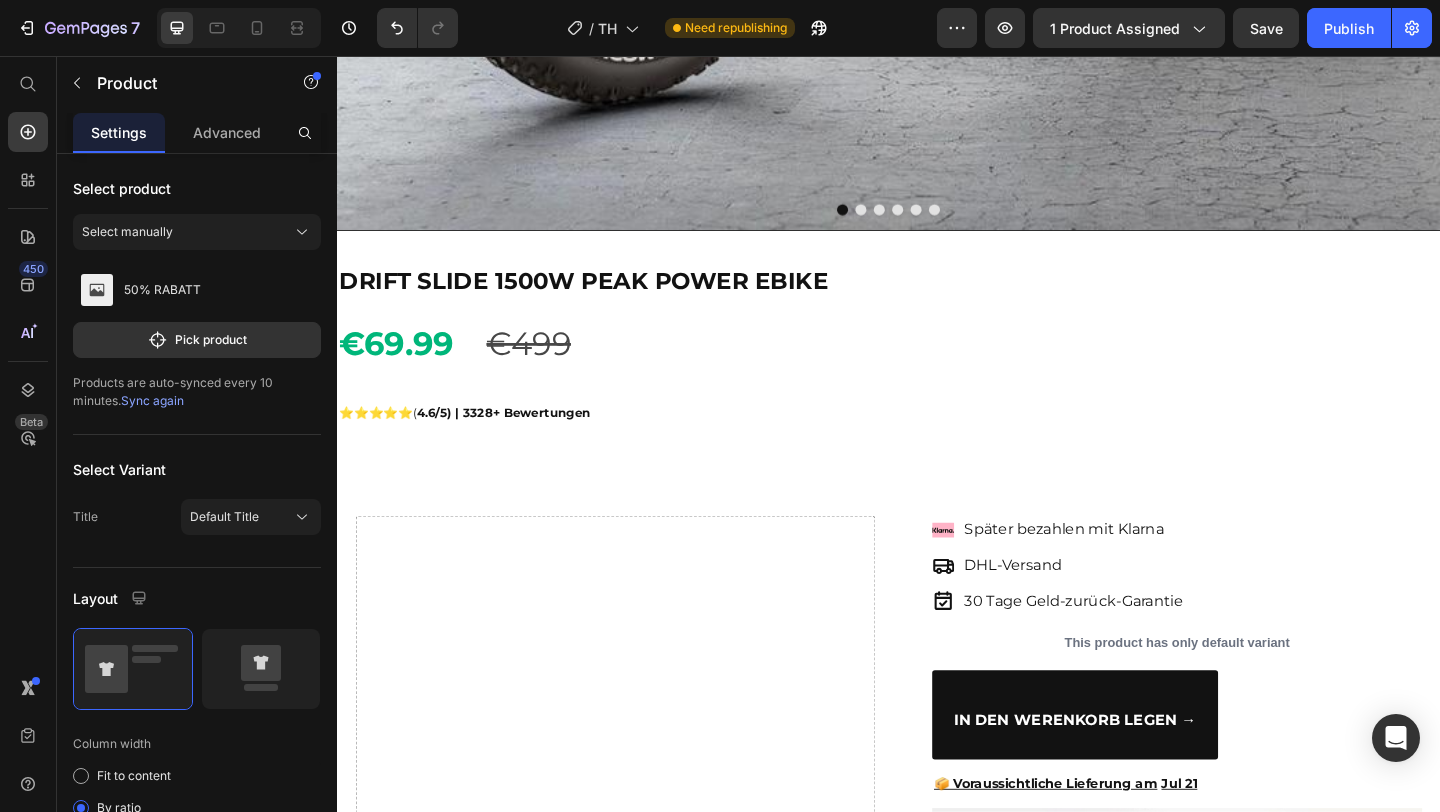 scroll, scrollTop: 1097, scrollLeft: 0, axis: vertical 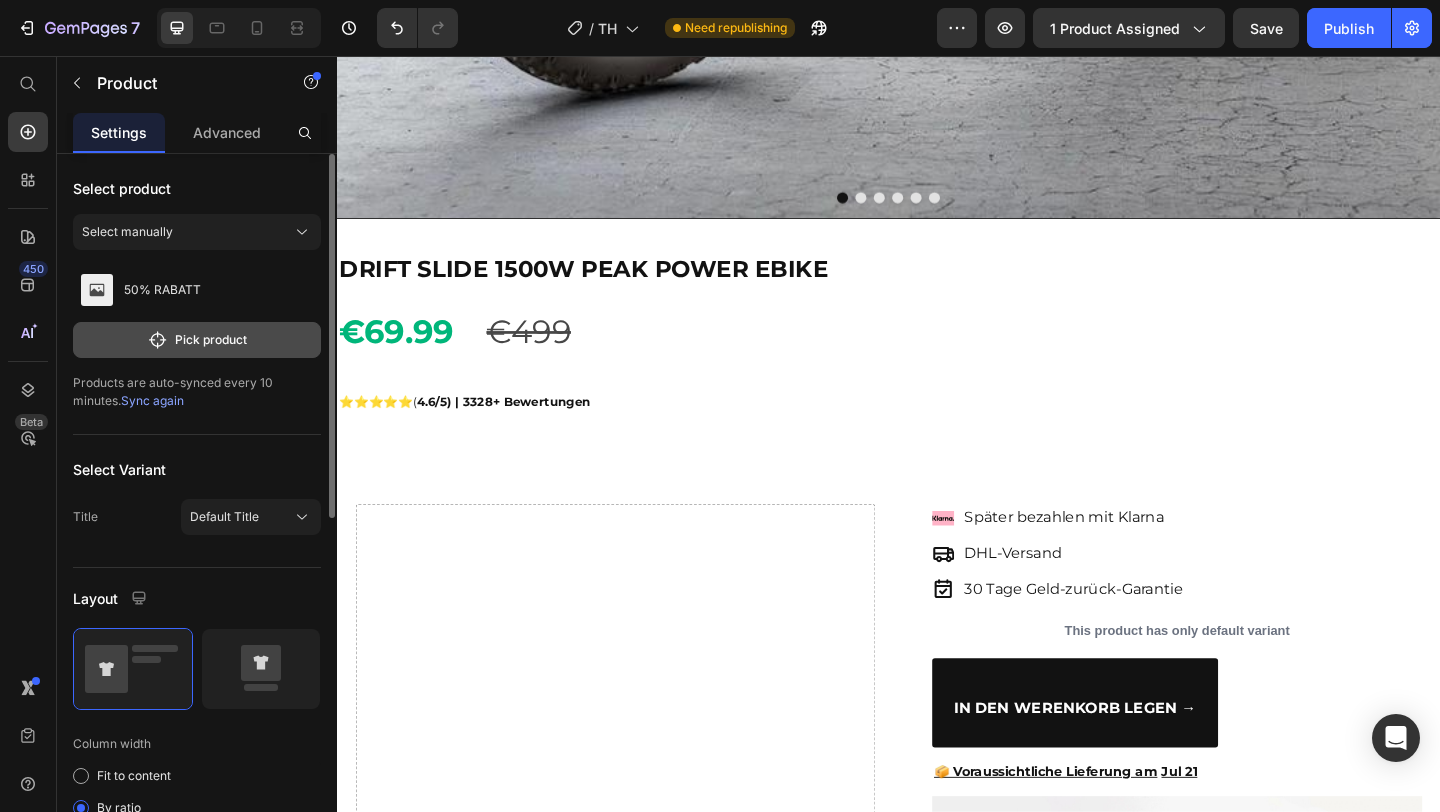 click on "Pick product" at bounding box center [197, 340] 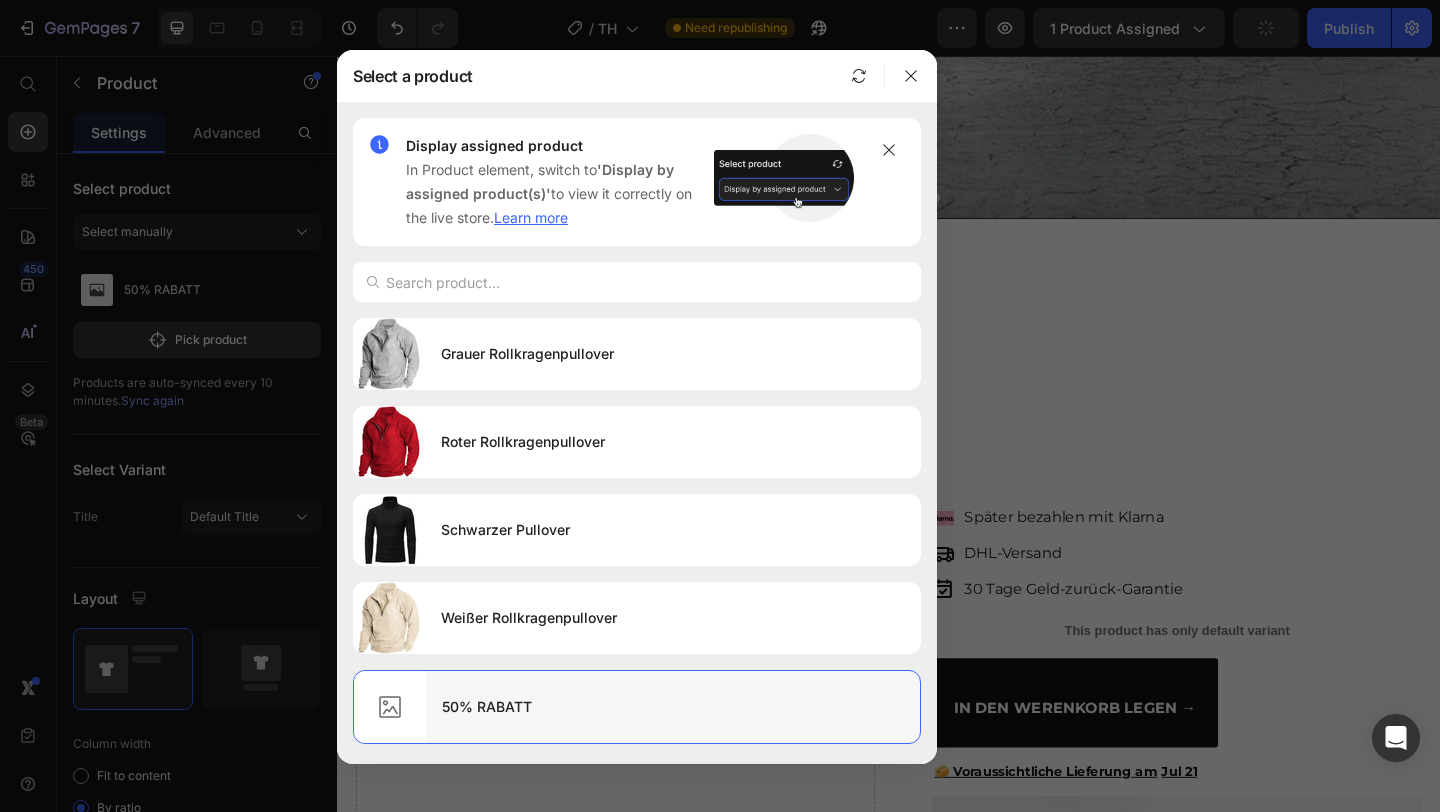 click on "50% RABATT" at bounding box center [673, 707] 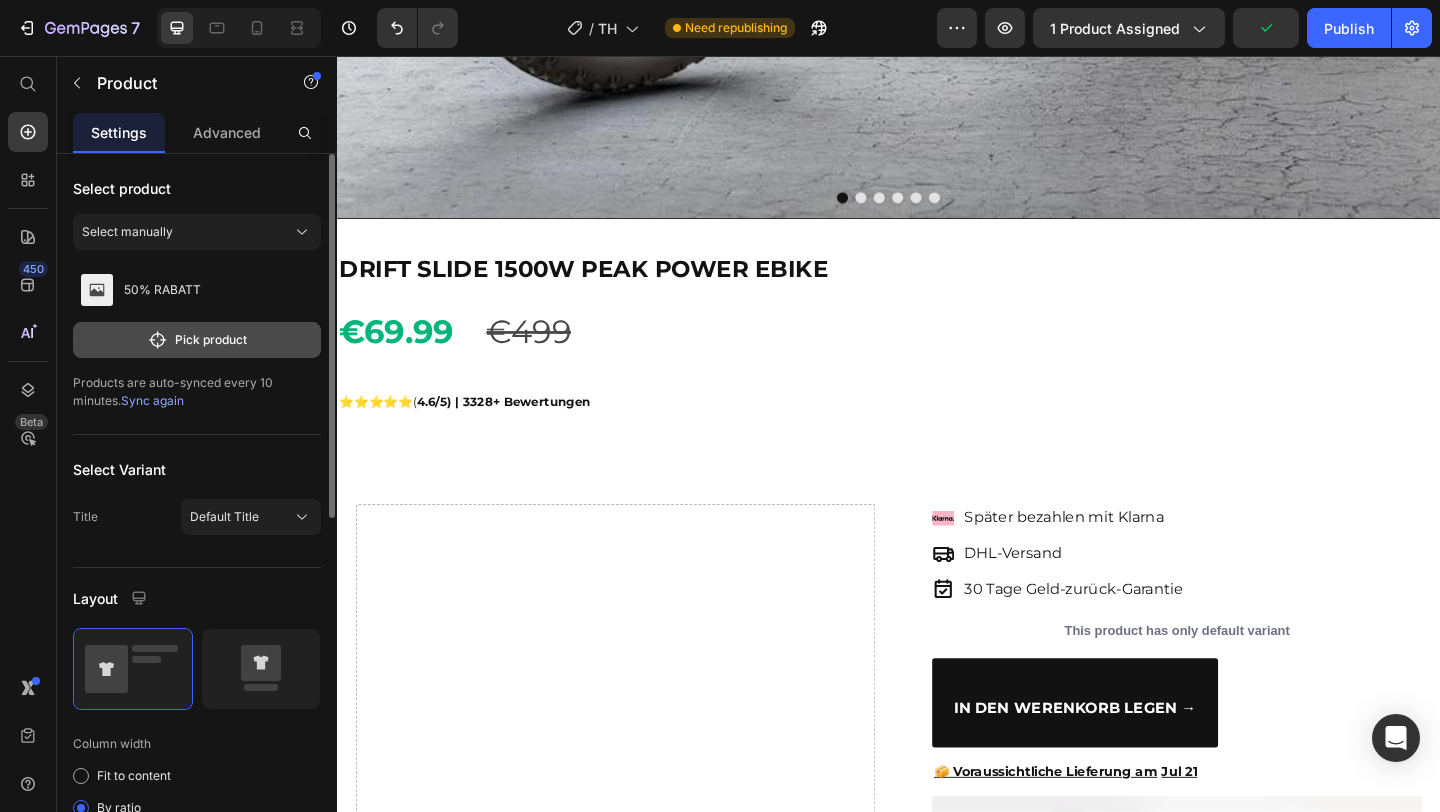 click on "Pick product" at bounding box center [197, 340] 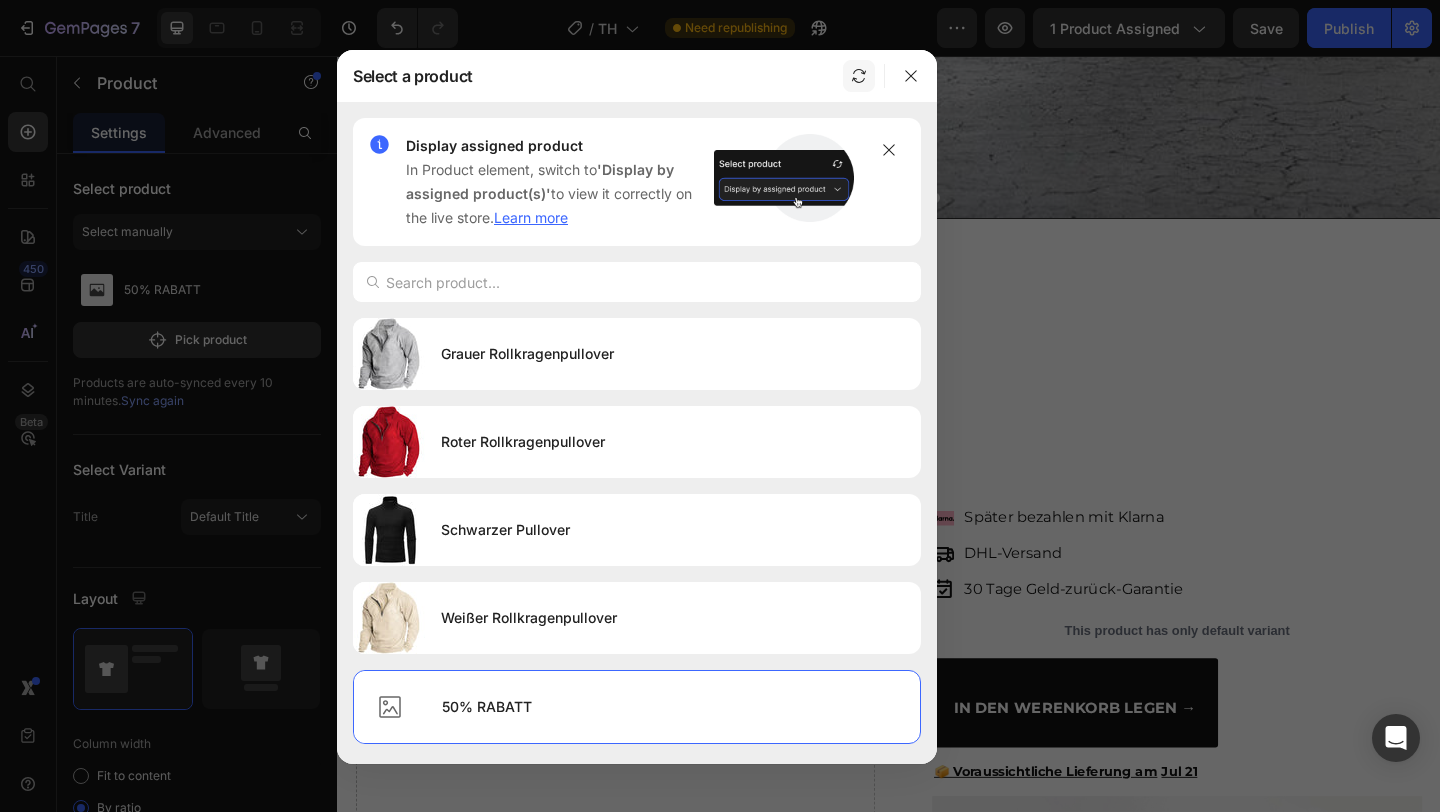 click at bounding box center [859, 76] 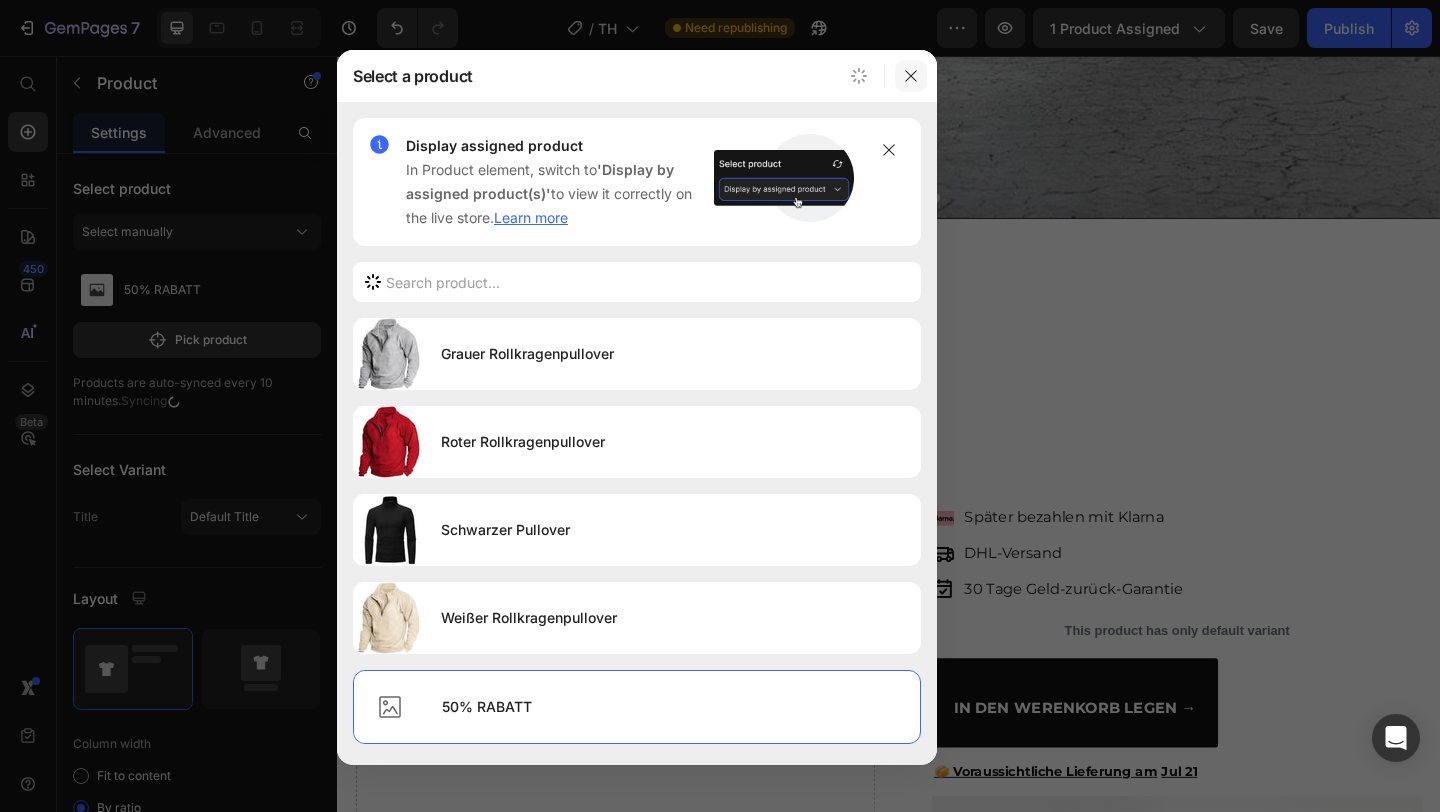 click 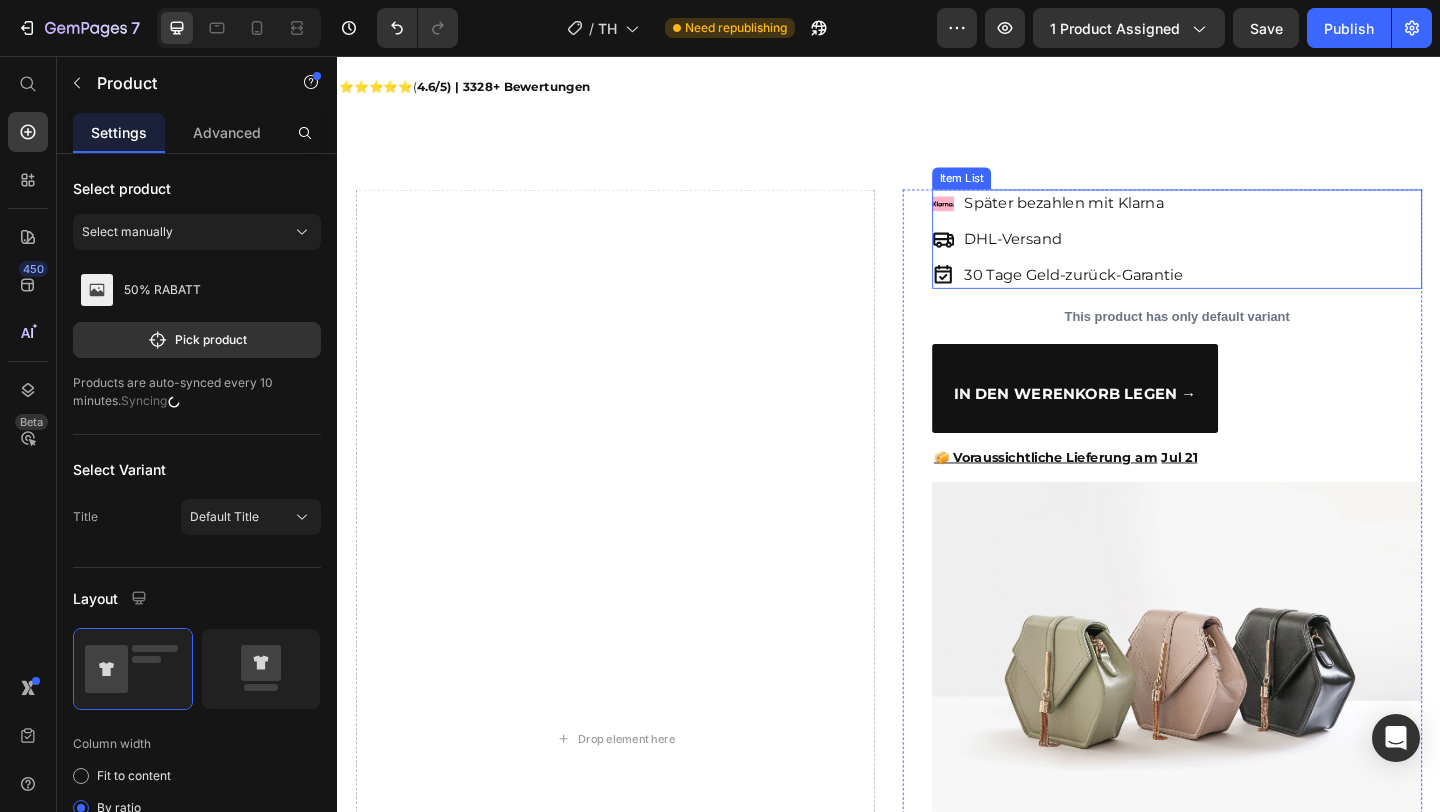 scroll, scrollTop: 1437, scrollLeft: 0, axis: vertical 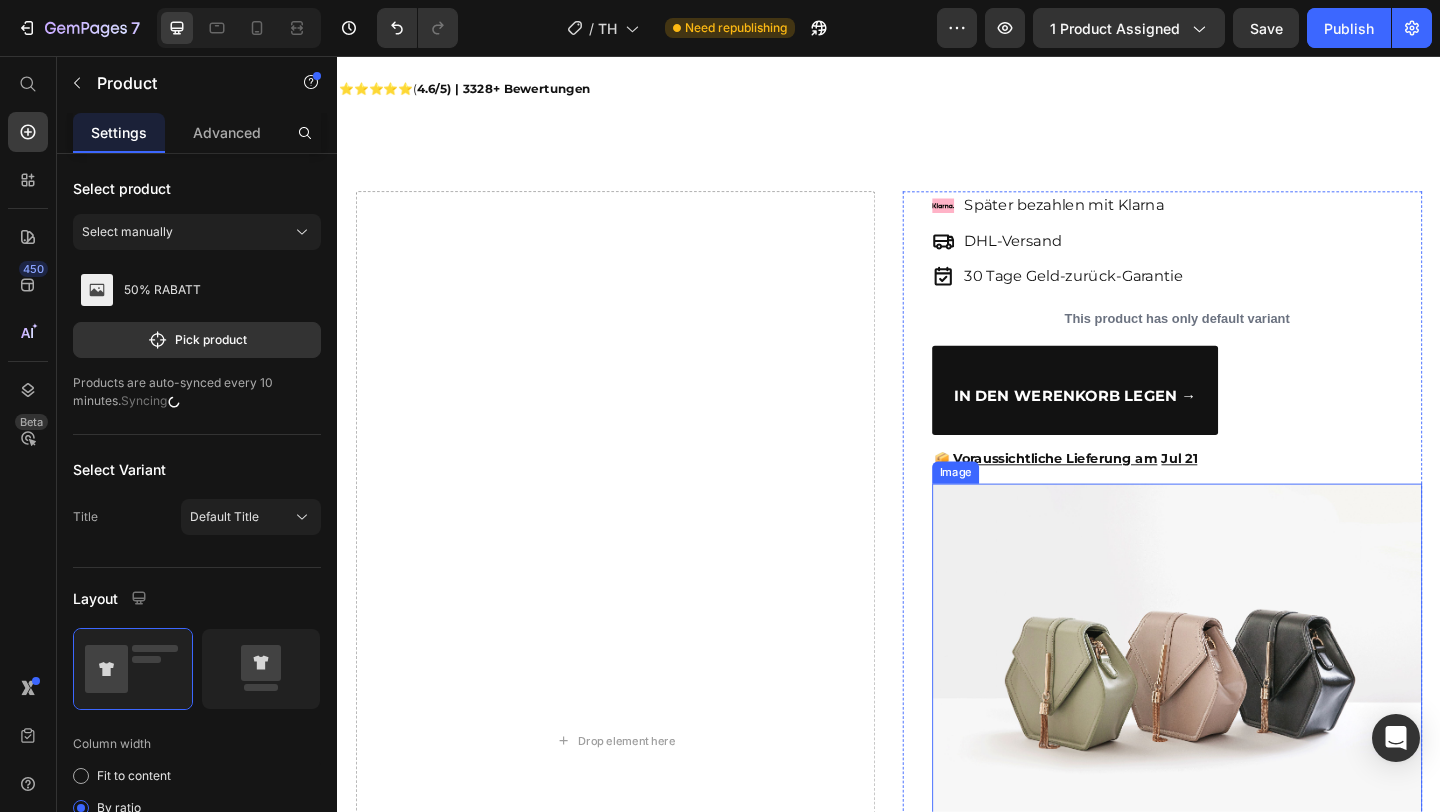 click on "Drop element here" at bounding box center (639, 800) 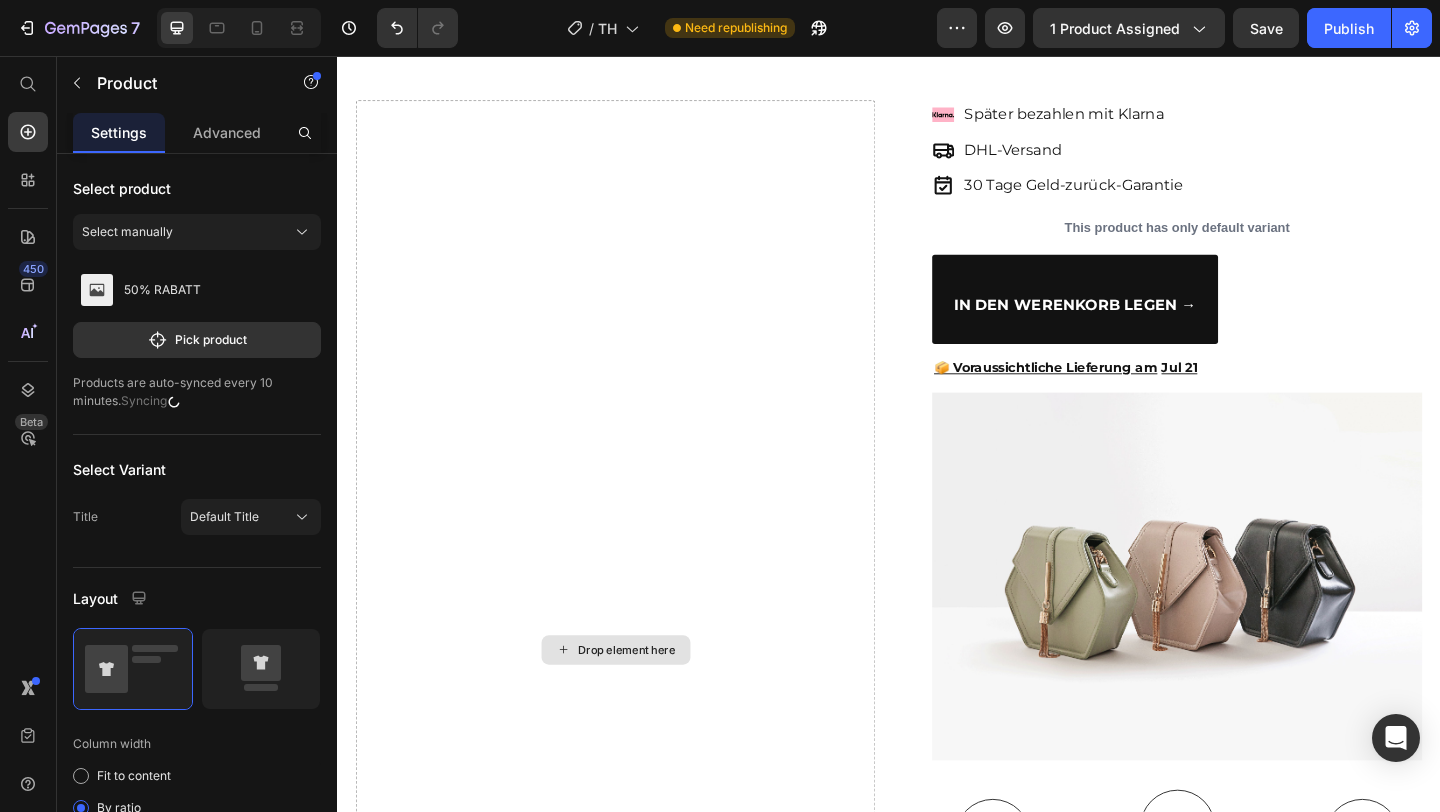 scroll, scrollTop: 1559, scrollLeft: 0, axis: vertical 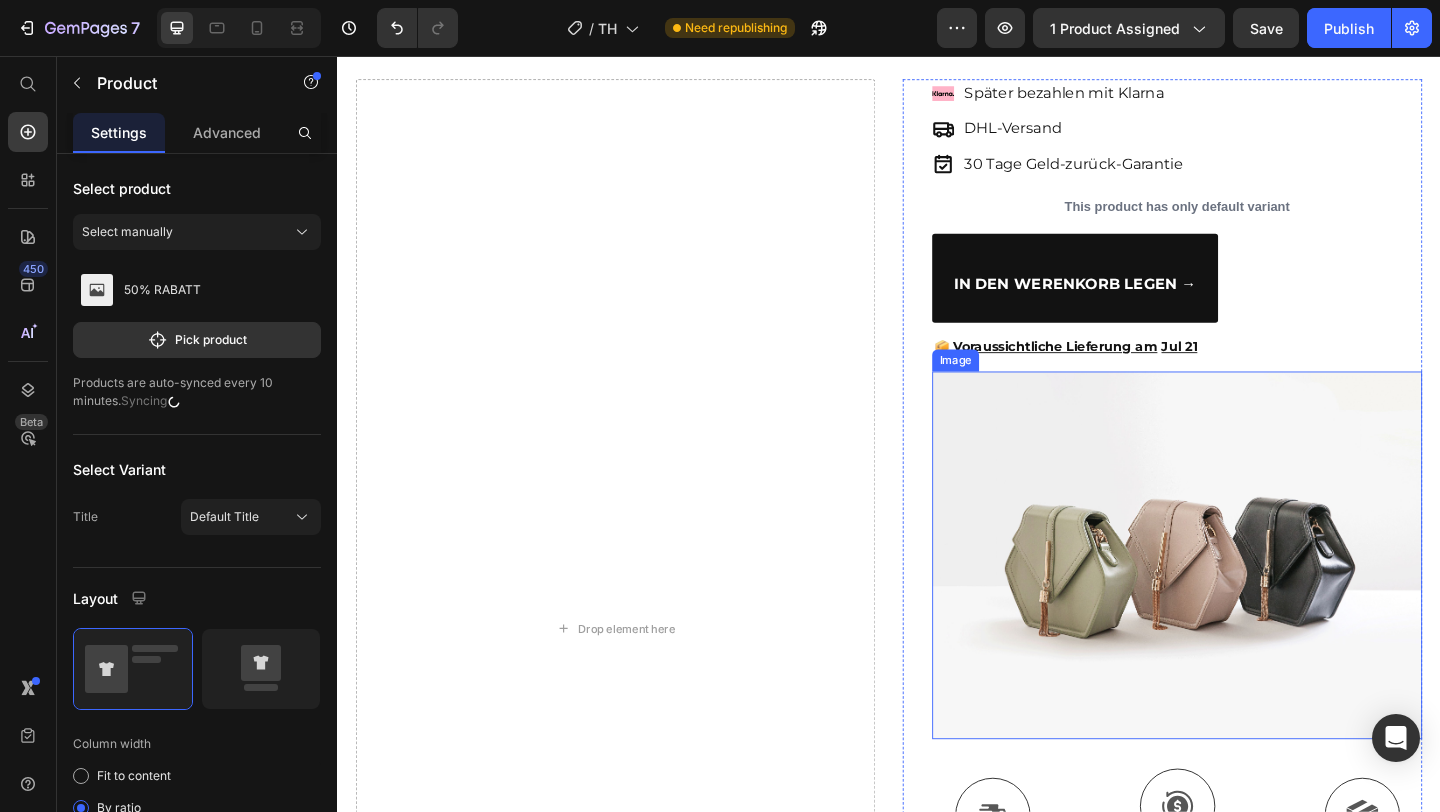 click at bounding box center [1250, 599] 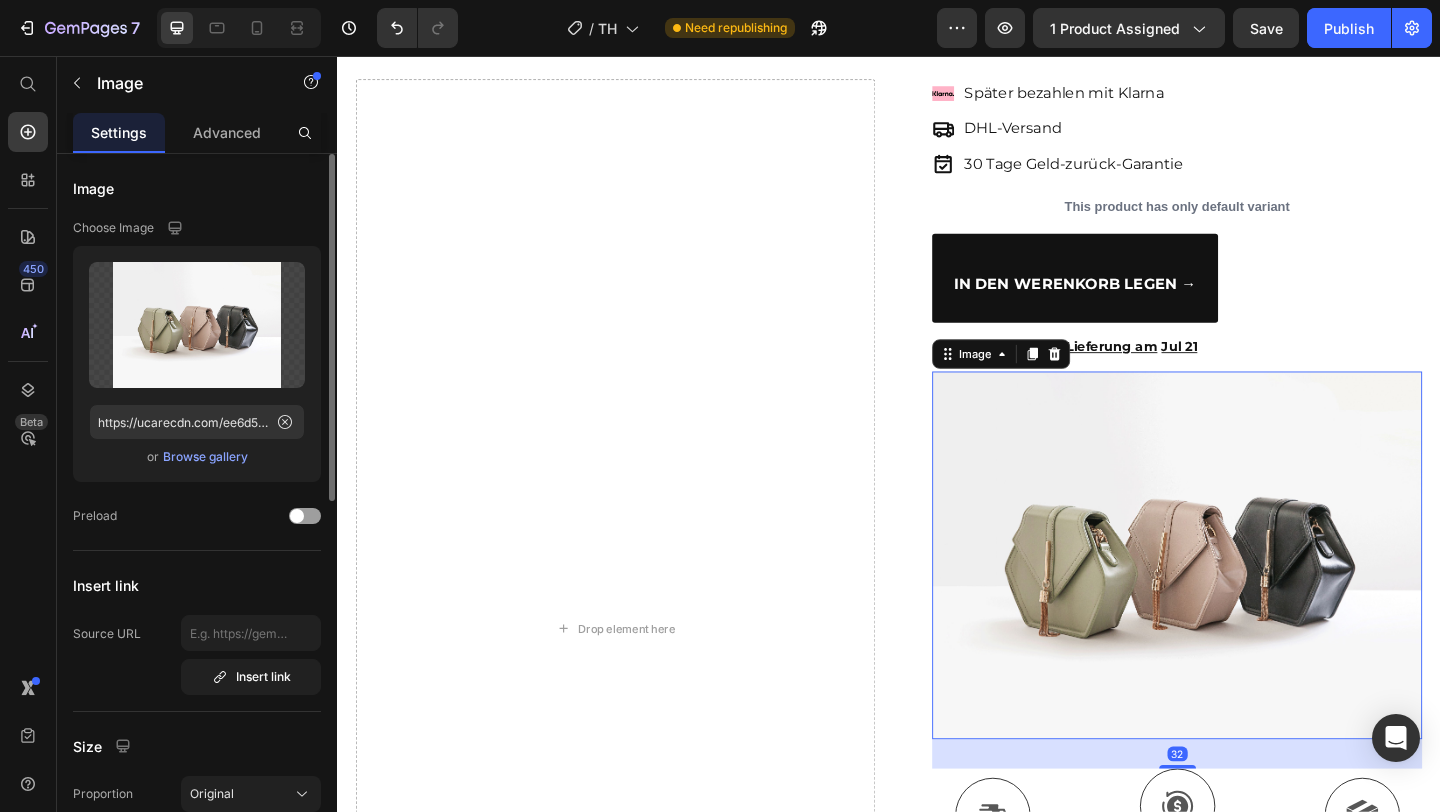 click on "Browse gallery" at bounding box center (205, 457) 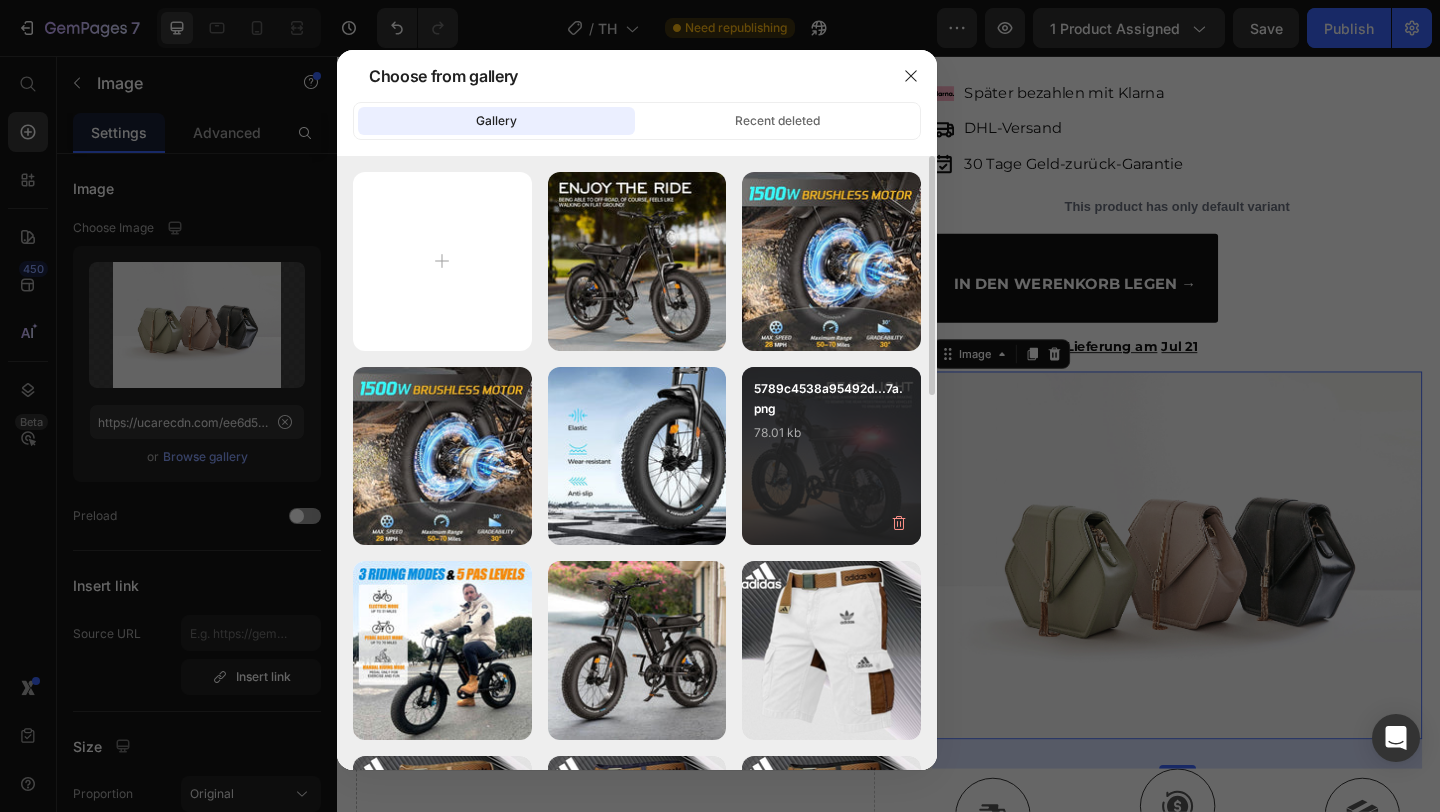 click on "5789c4538a95492d...7a.png 78.01 kb" at bounding box center [831, 419] 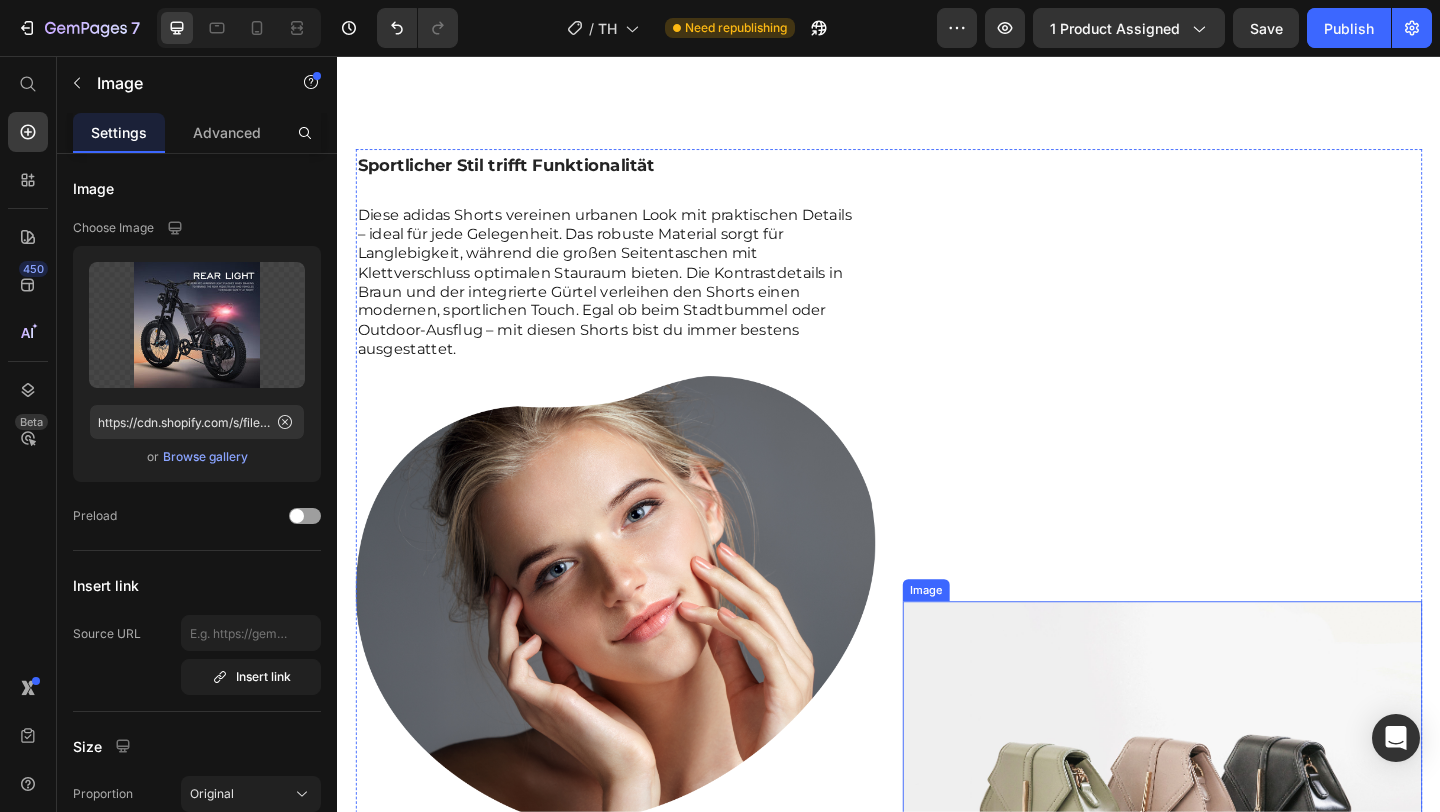 scroll, scrollTop: 2986, scrollLeft: 0, axis: vertical 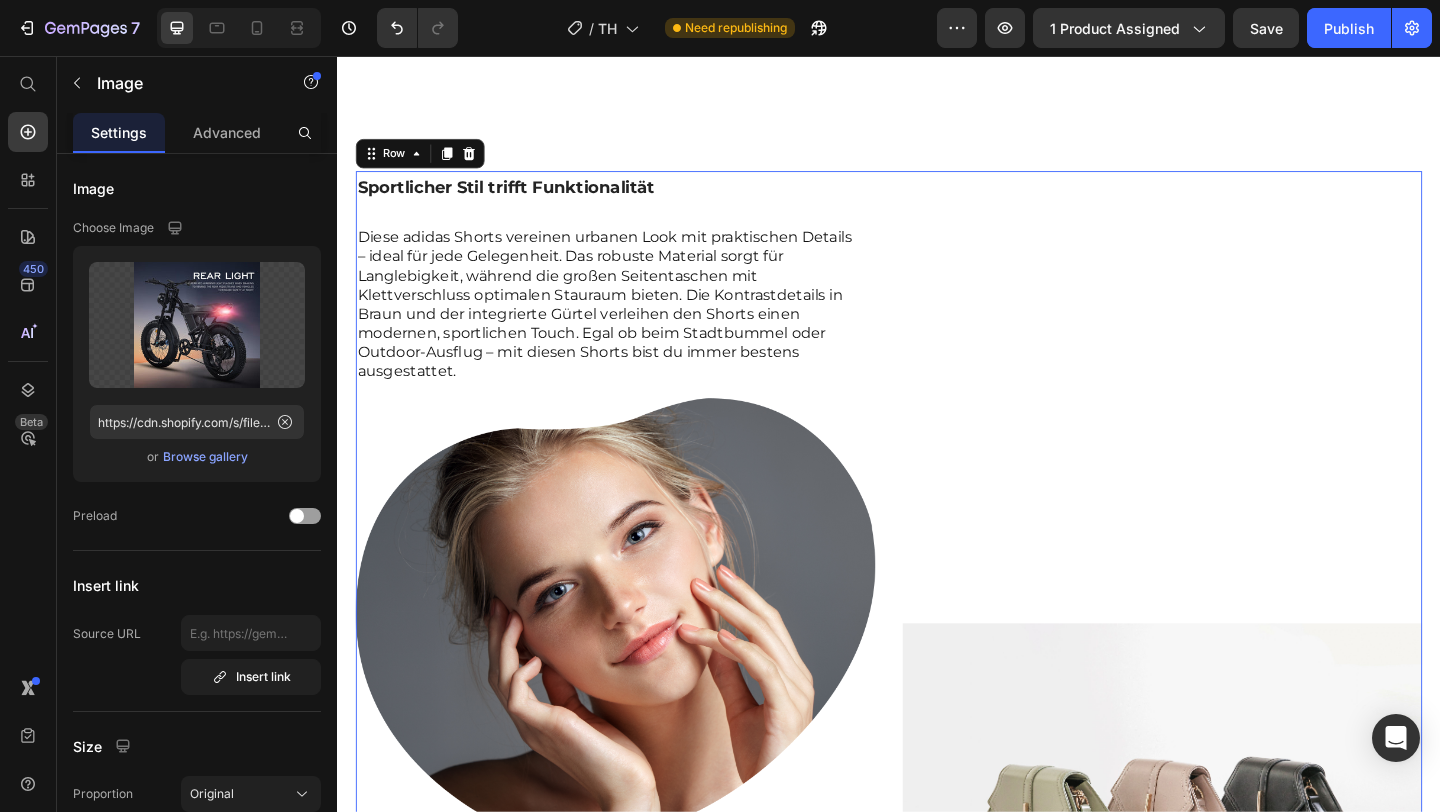 click on "Image" at bounding box center (1234, 884) 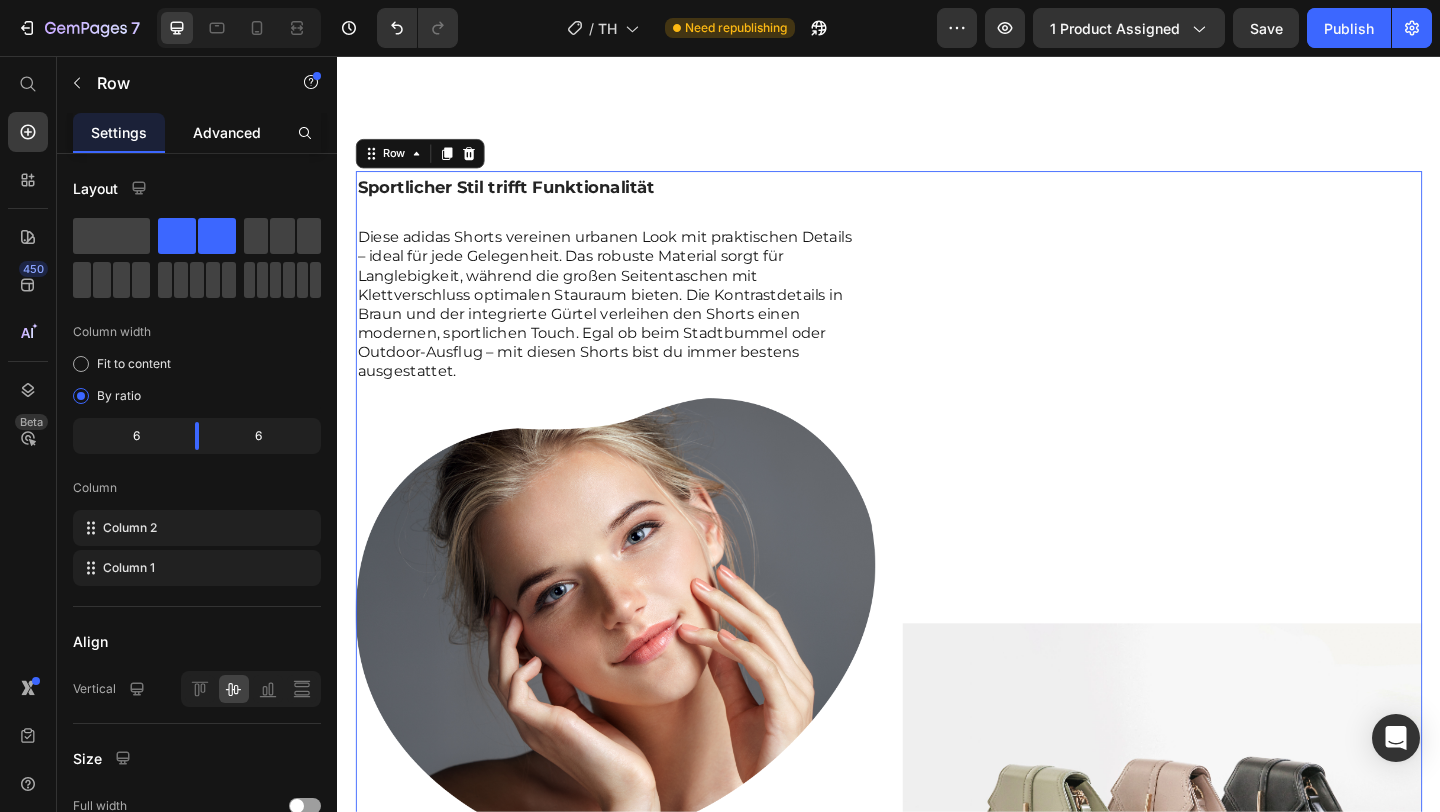 click on "Advanced" at bounding box center [227, 132] 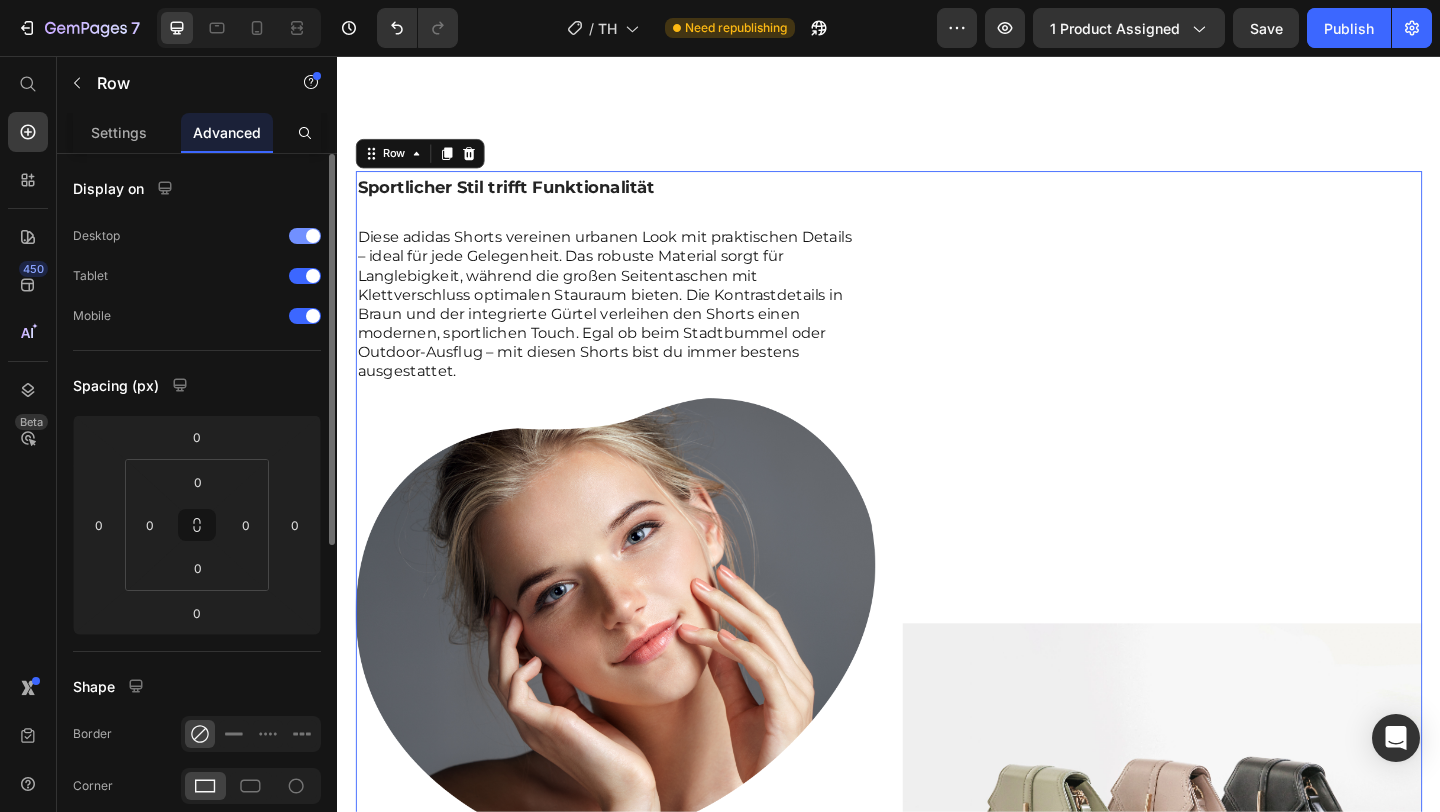 click at bounding box center (313, 236) 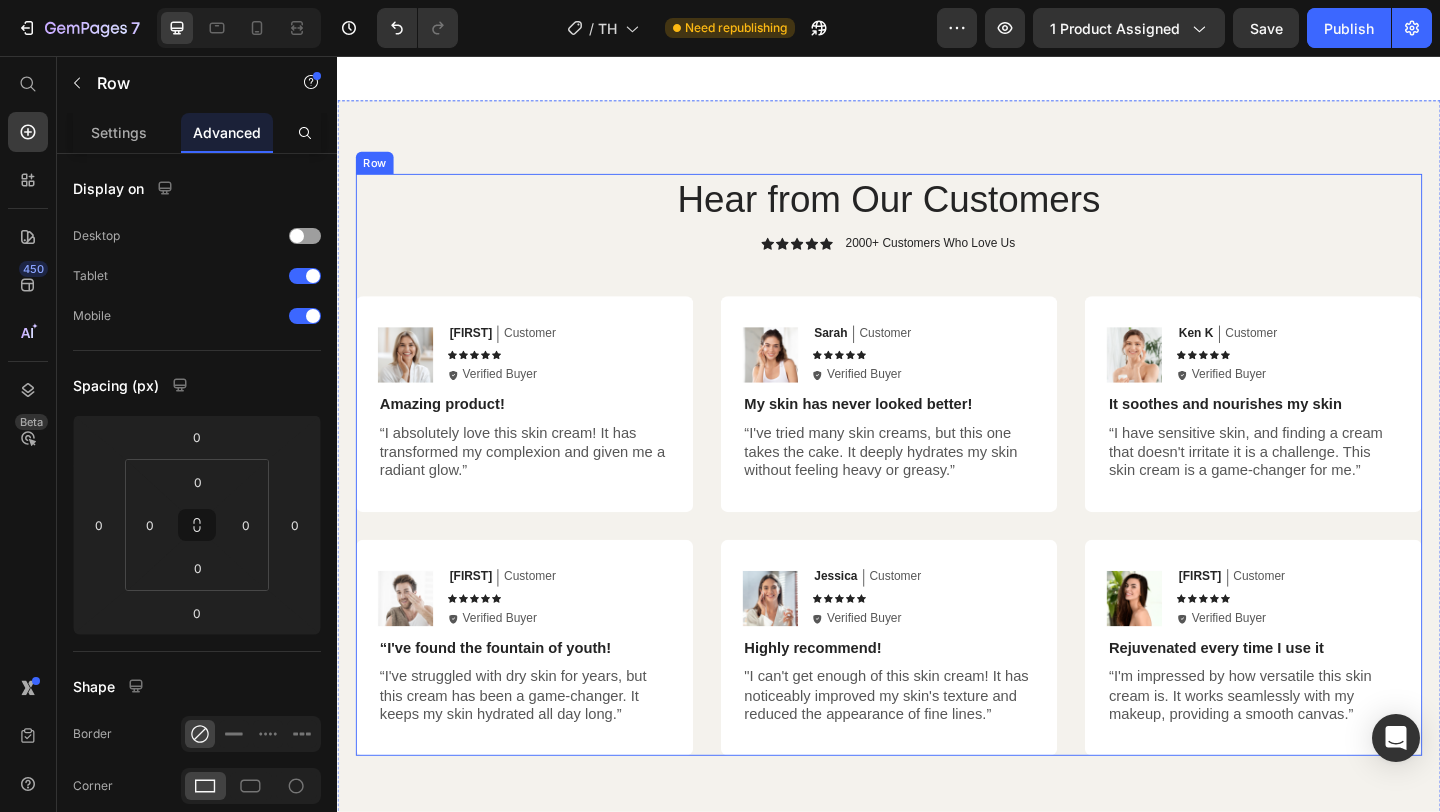 scroll, scrollTop: 3395, scrollLeft: 0, axis: vertical 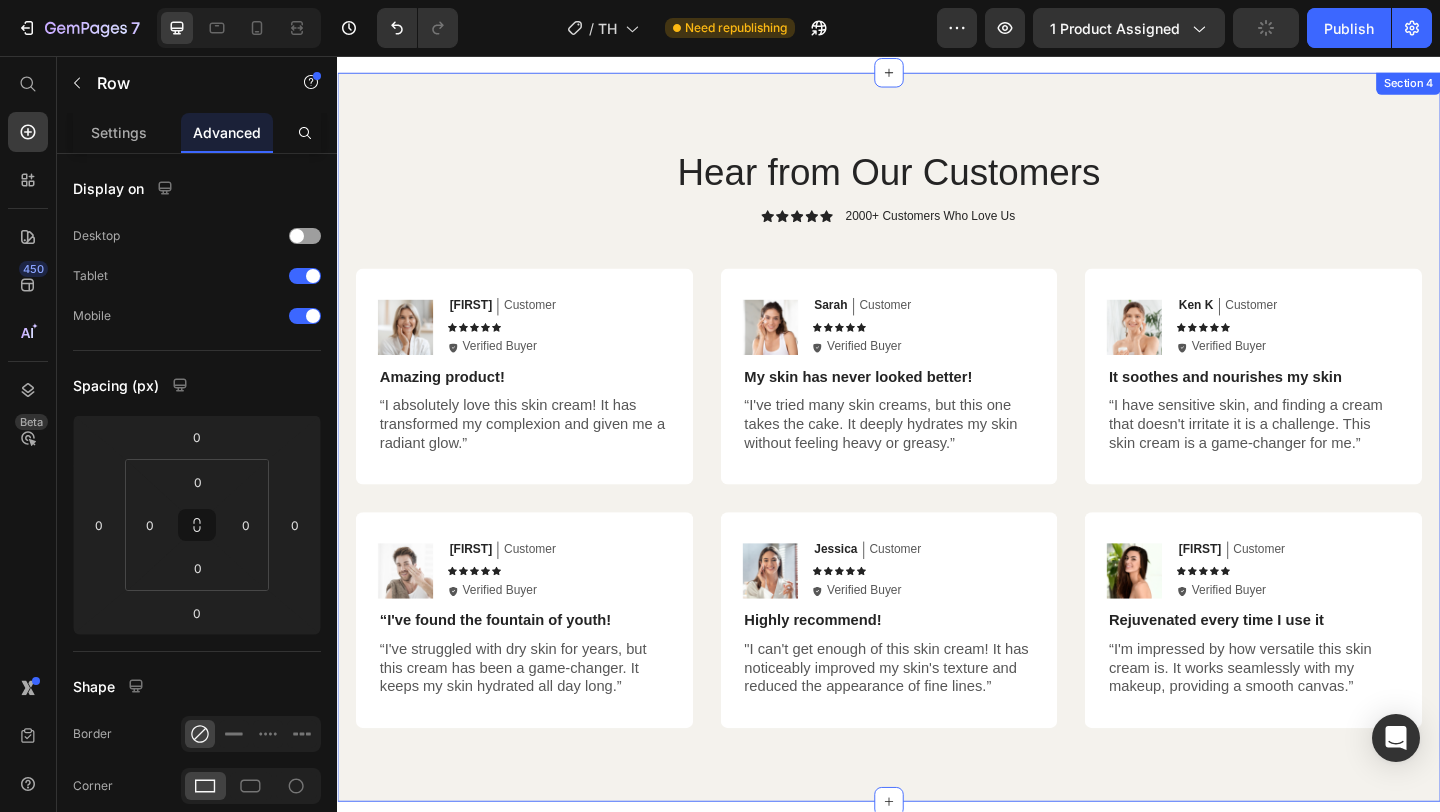 click on "Hear from Our Customers Heading Icon Icon Icon Icon Icon Icon List 2000+ Customers Who Love Us Text Block Row Image Emily Text Block Customer  Text Block Row Icon Icon Icon Icon Icon Icon List
Icon Verified Buyer Text Block Row Row Amazing product! Text Block “I absolutely love this skin cream! It has transformed my complexion and given me a radiant glow.” Text Block Row Image Sarah Text Block Customer  Text Block Row Icon Icon Icon Icon Icon Icon List
Icon Verified Buyer Text Block Row Row My skin has never looked better! Text Block “I've tried many skin creams, but this one takes the cake. It deeply hydrates my skin without feeling heavy or greasy.” Text Block Row Image Ken K Text Block Customer  Text Block Row Icon Icon Icon Icon Icon Icon List
Icon Verified Buyer Text Block Row Row It soothes and nourishes my skin Text Block Text Block Row Row Image Michael Text Block Customer  Text Block Row Icon Icon Icon Icon Icon Icon List" at bounding box center [937, 471] 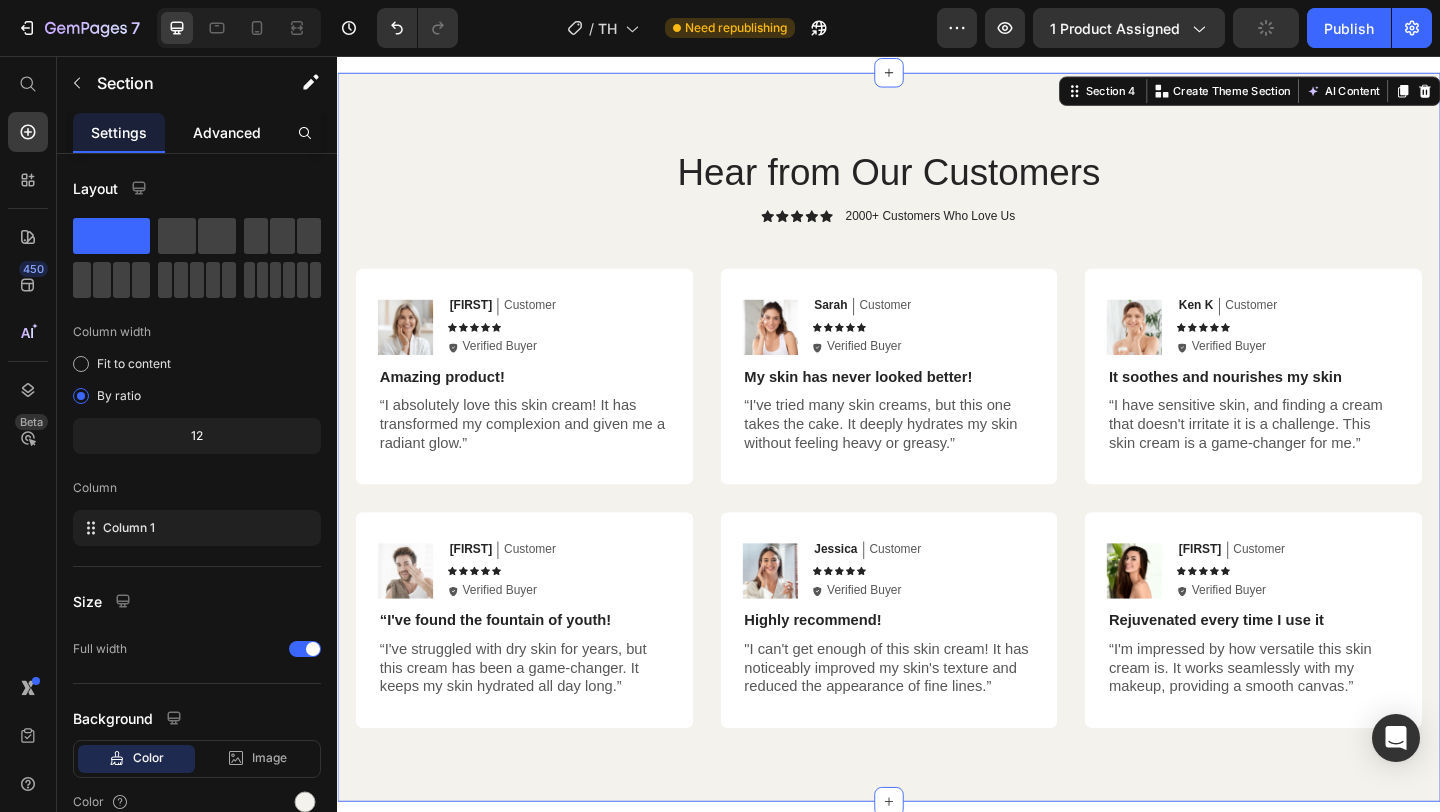 click on "Advanced" at bounding box center [227, 132] 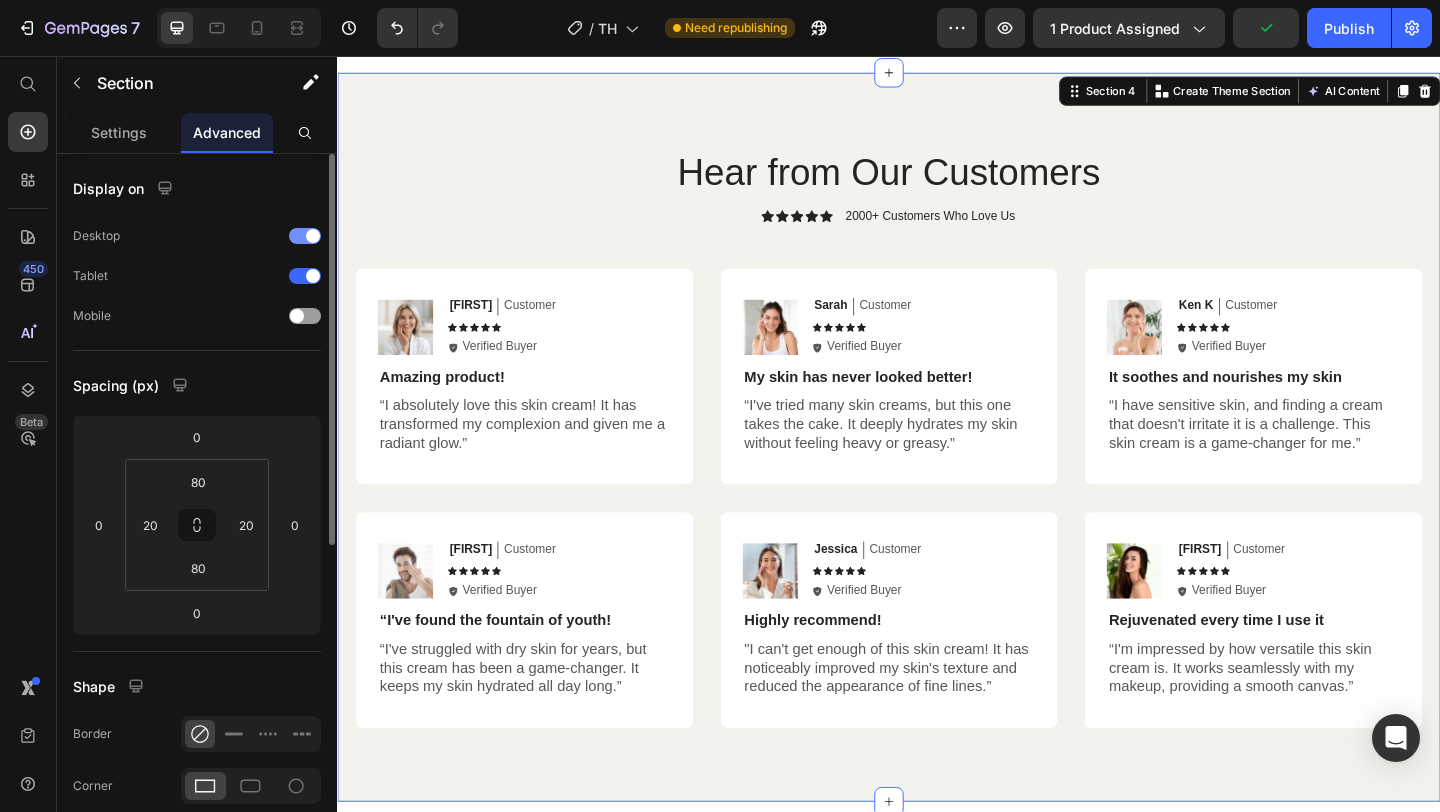 click at bounding box center [313, 236] 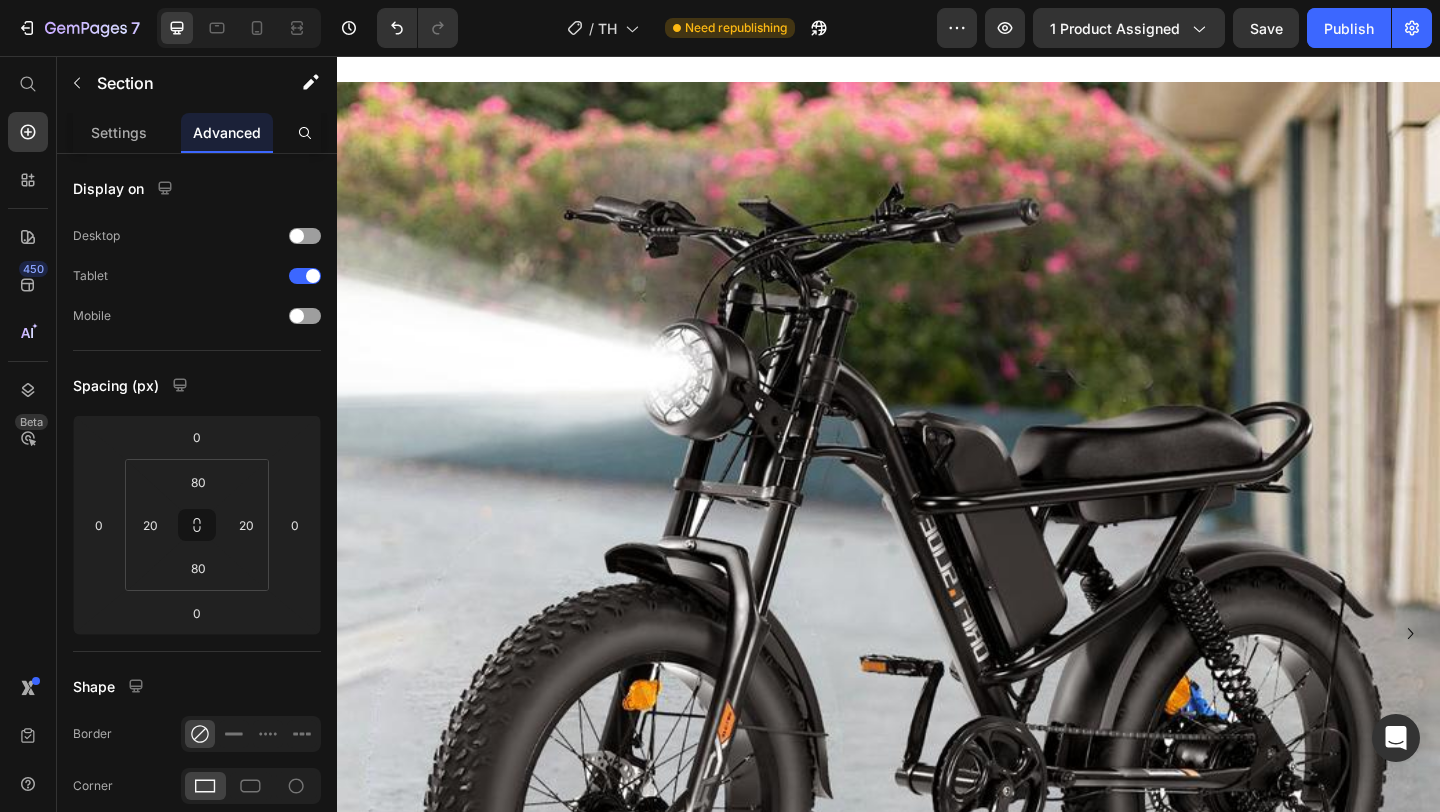 scroll, scrollTop: 0, scrollLeft: 0, axis: both 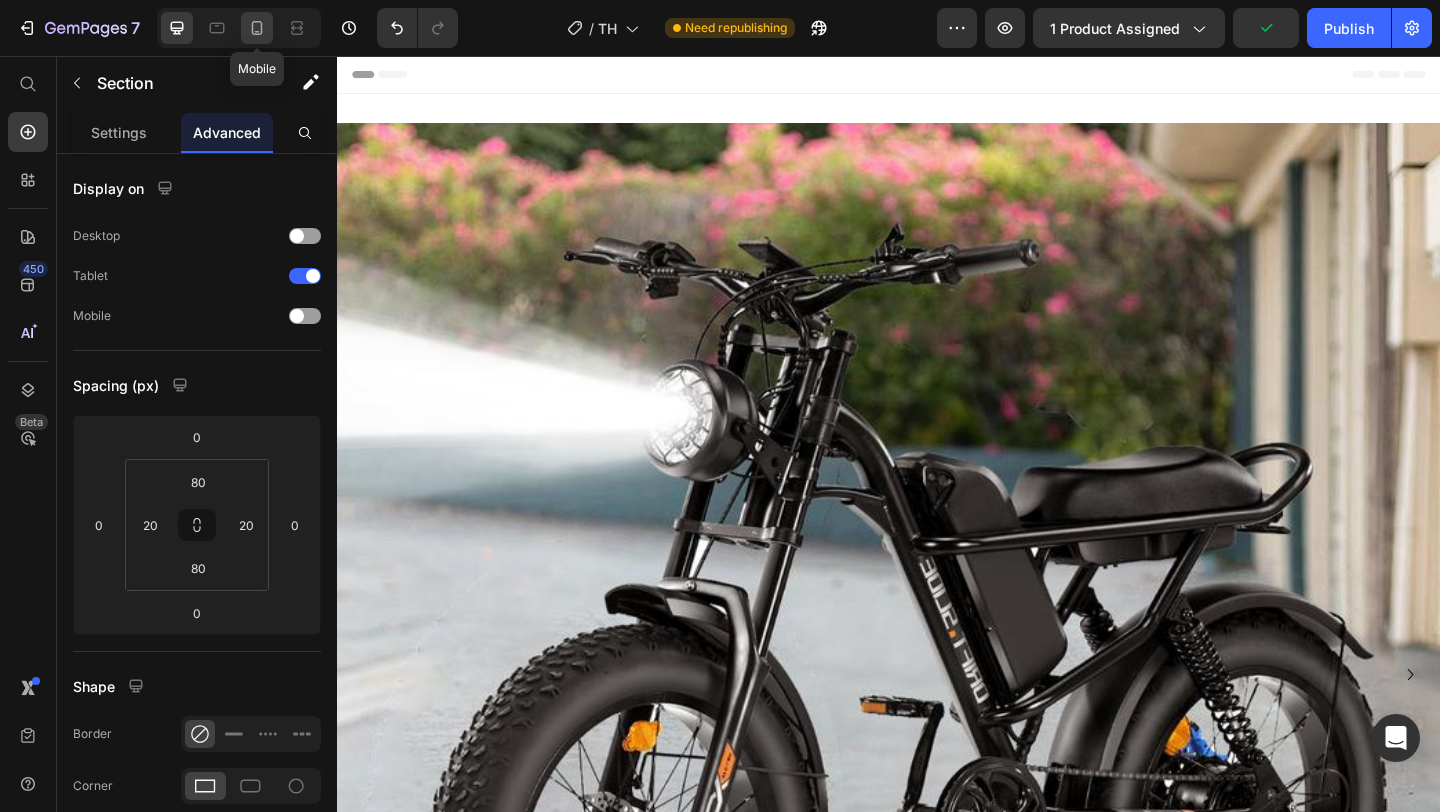 click 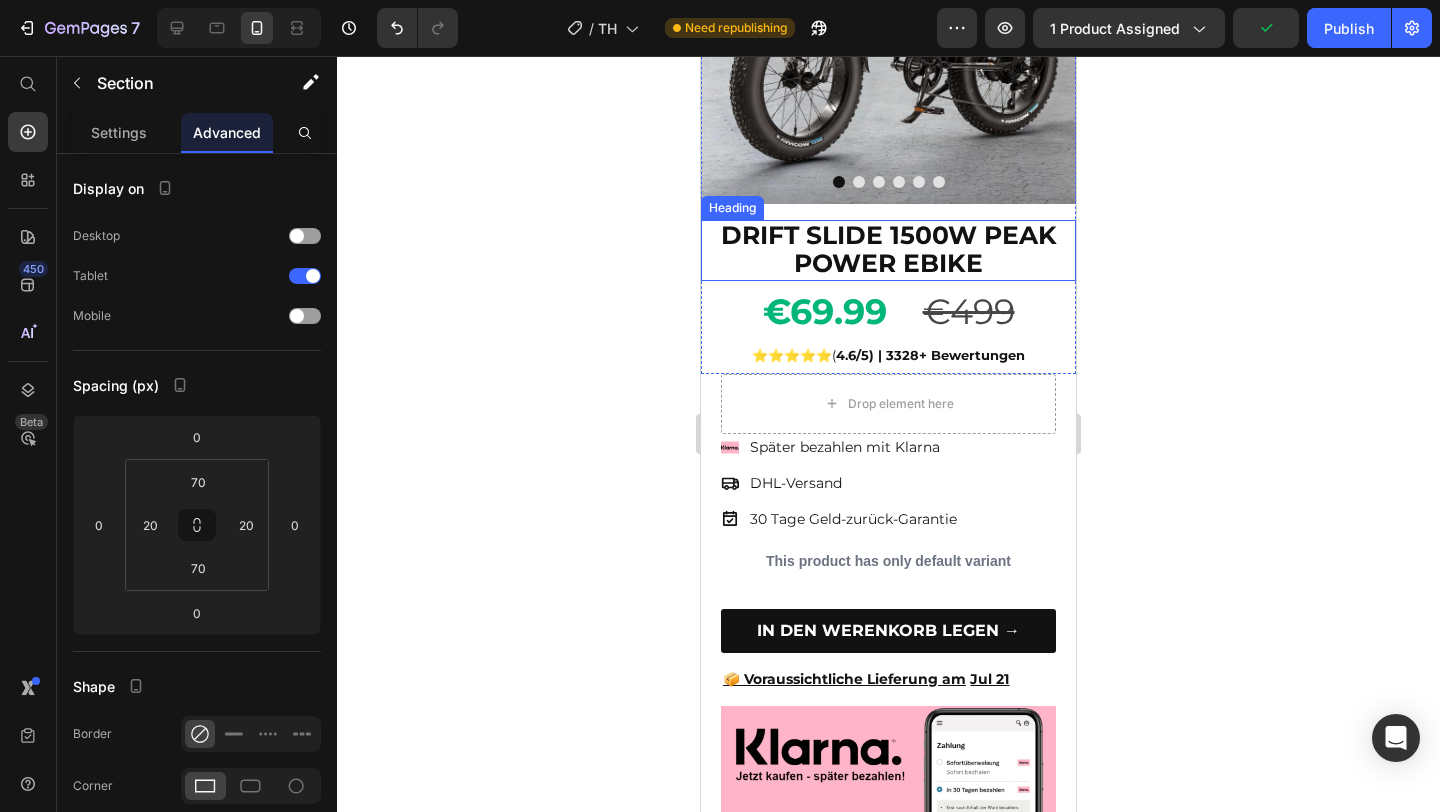 scroll, scrollTop: 319, scrollLeft: 0, axis: vertical 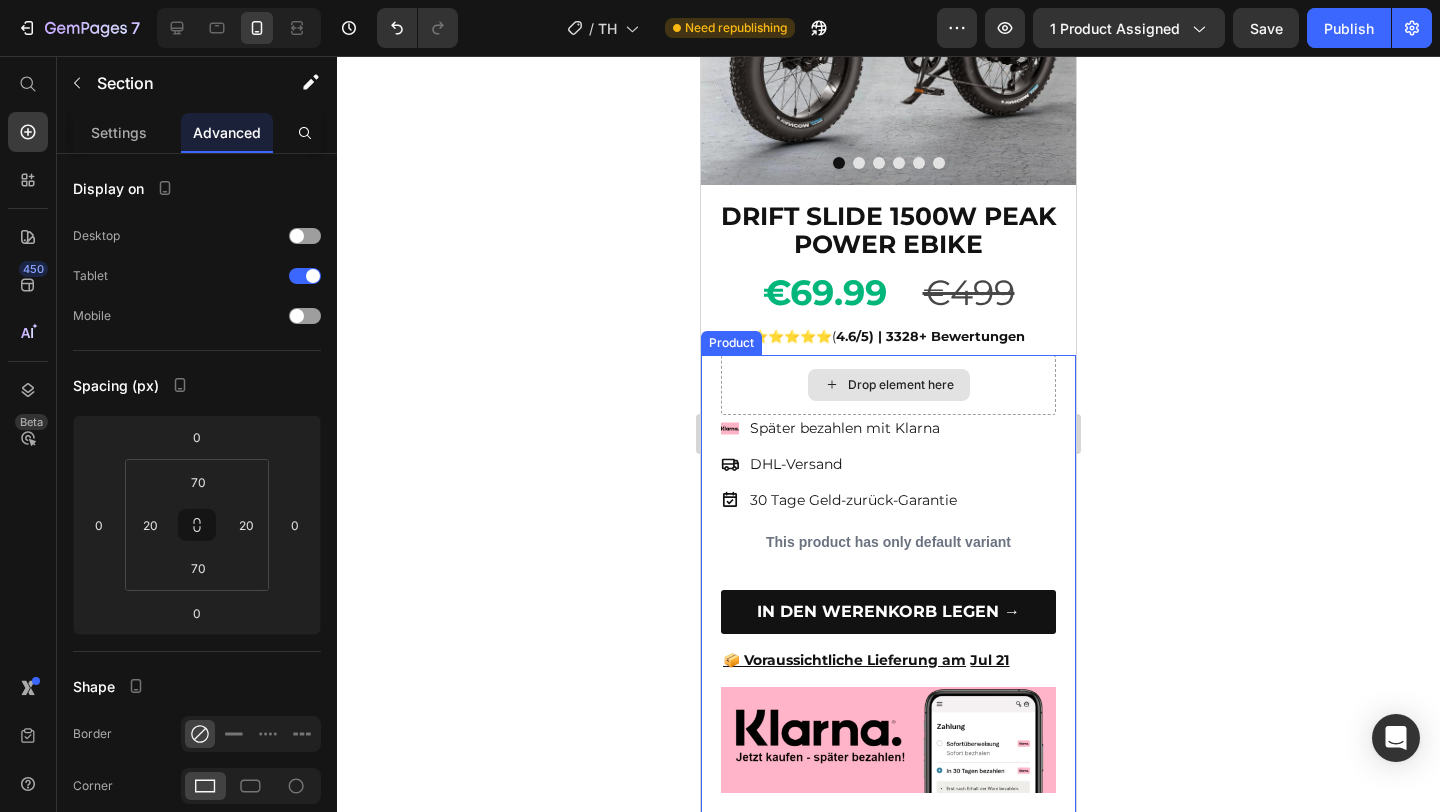 click on "Drop element here" at bounding box center [888, 385] 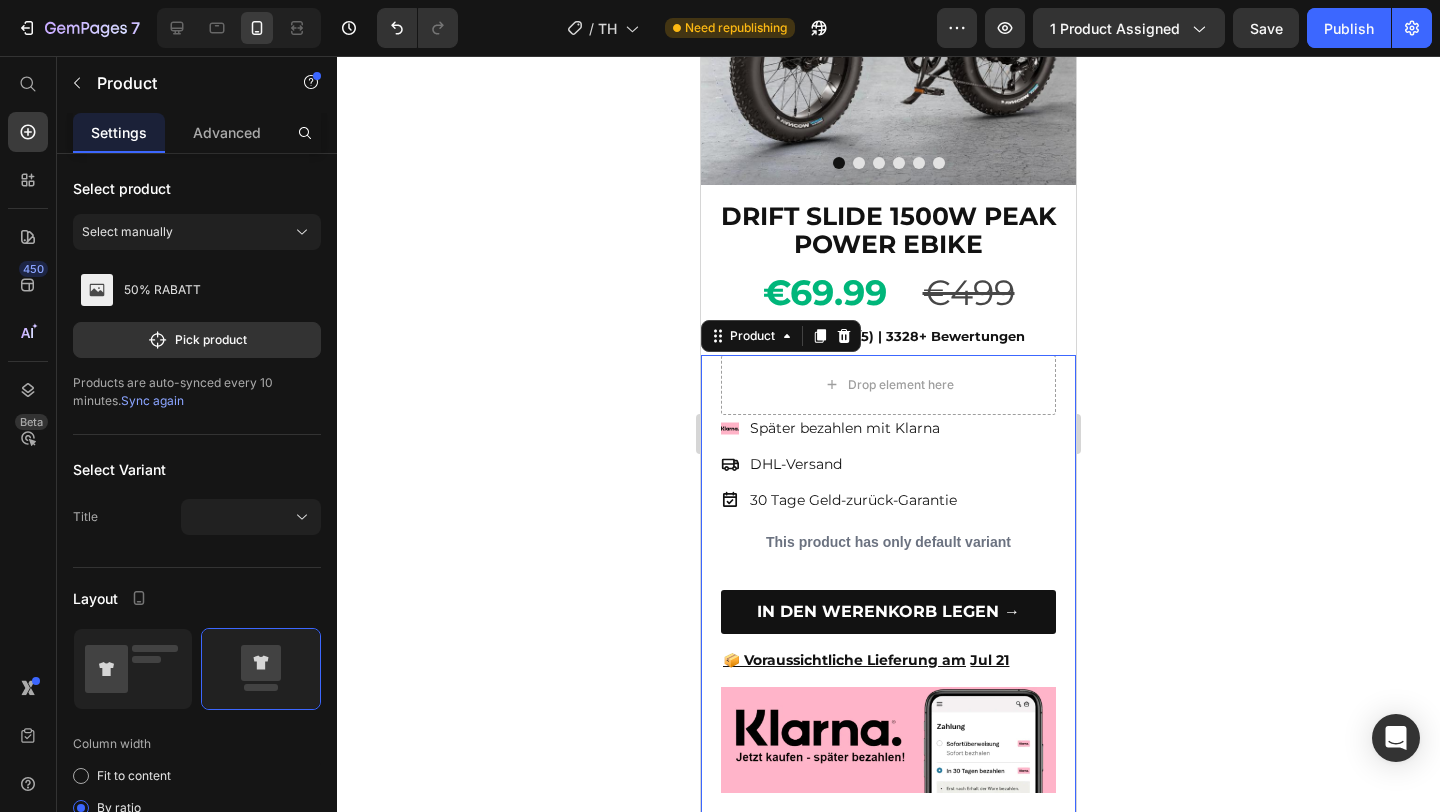click on "Drop element here Später bezahlen mit Klarna
DHL-Versand
30 Tage Geld-zurück-Garantie Item List This product has only default variant Product Variants & Swatches IN DEN WERENKORB LEGEN → Button Row
📦 Voraussichtliche Lieferung am
Jul 21
Delivery Date Image
Icon Kostenloser Versand Text Block
Icon 30 Tage Geld-zurück-Garantie Text Block
Icon Zufrieden oder Erstattet Text Block Row
KOSTENLOSER VERSAND
30-TAGE-GARANTIE
KUNDENDIENST 24/7 Accordion Row Product   0" at bounding box center [888, 786] 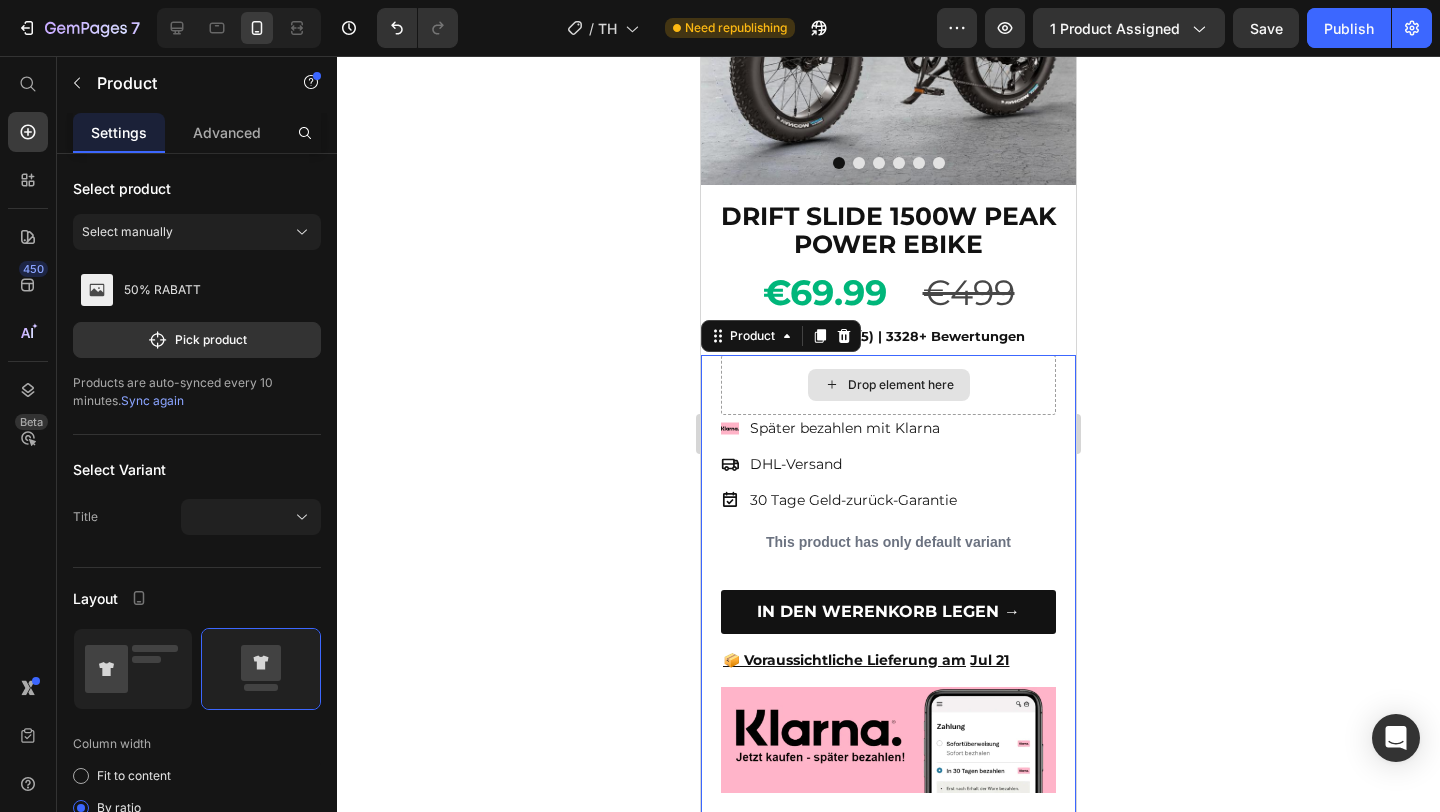 click on "Drop element here" at bounding box center [888, 385] 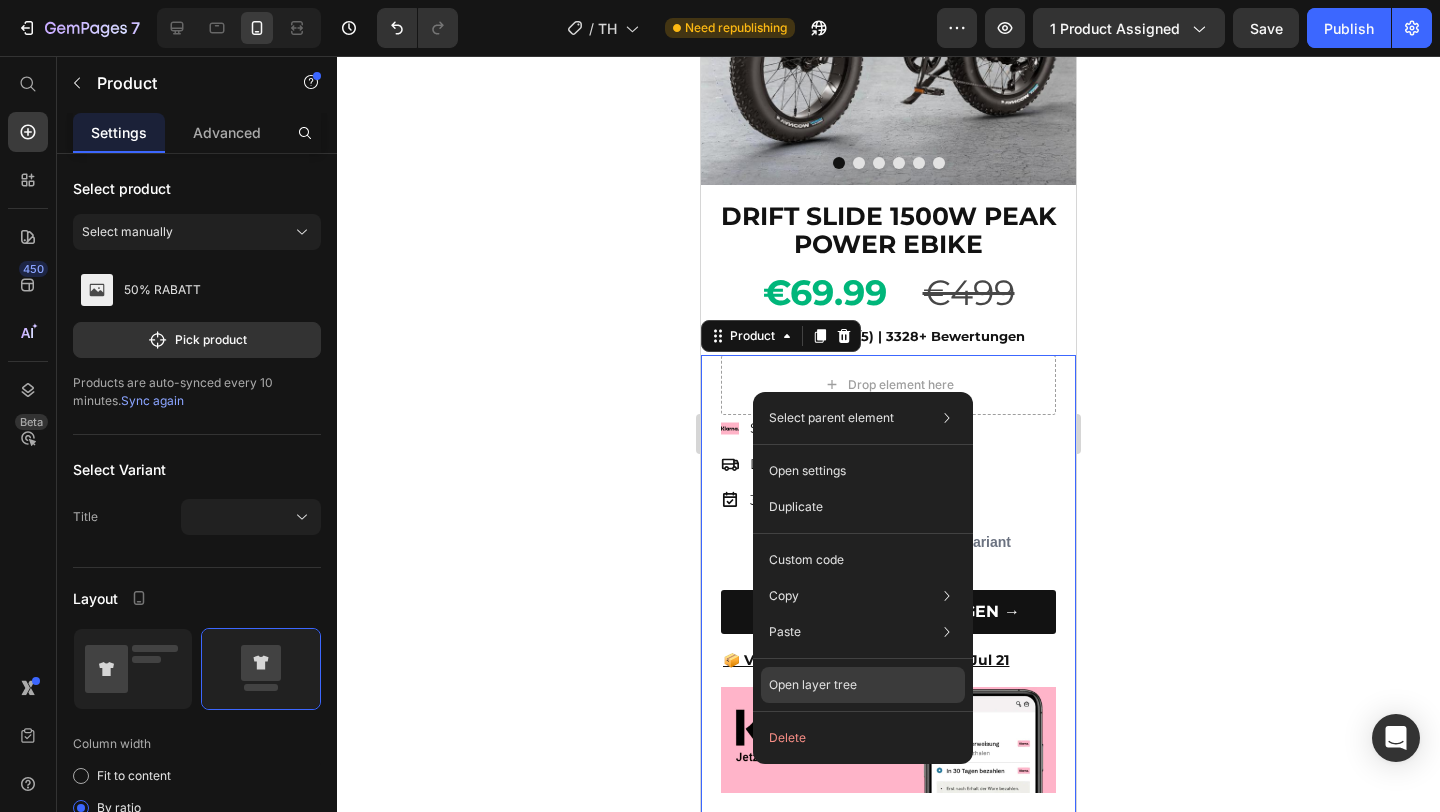 click on "Open layer tree" at bounding box center [813, 685] 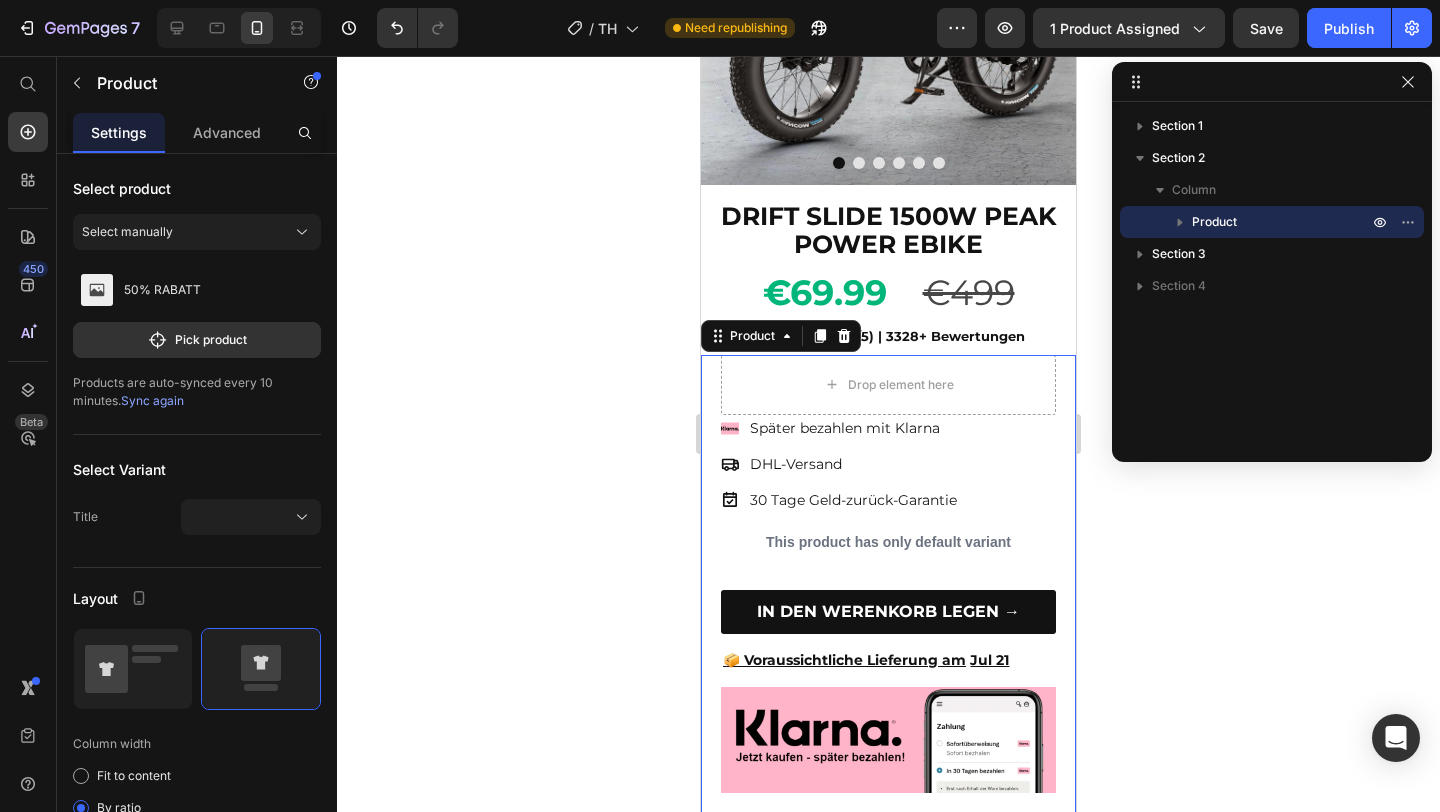 click 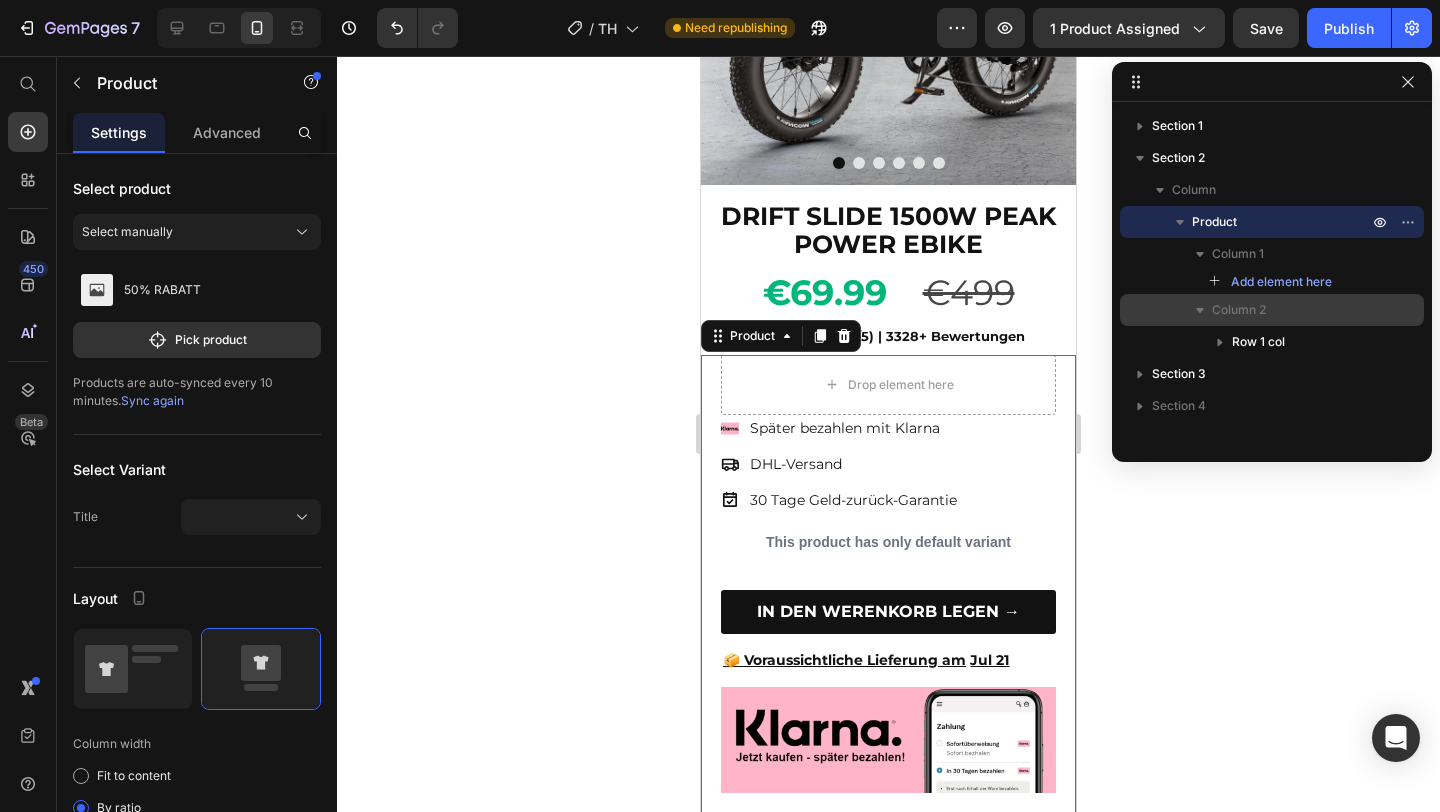 click on "Column 2" at bounding box center [1239, 310] 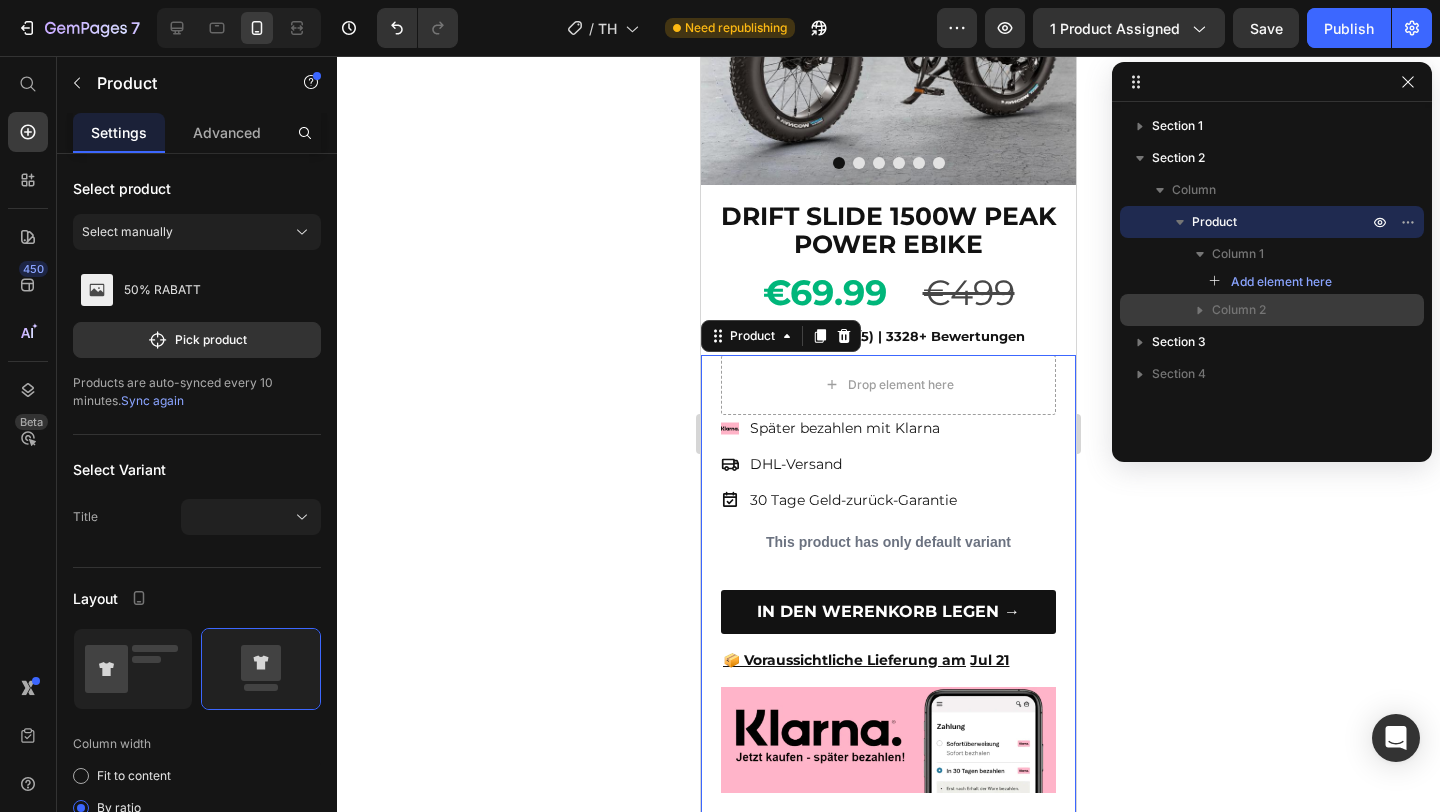 click on "Column 2" at bounding box center [1239, 310] 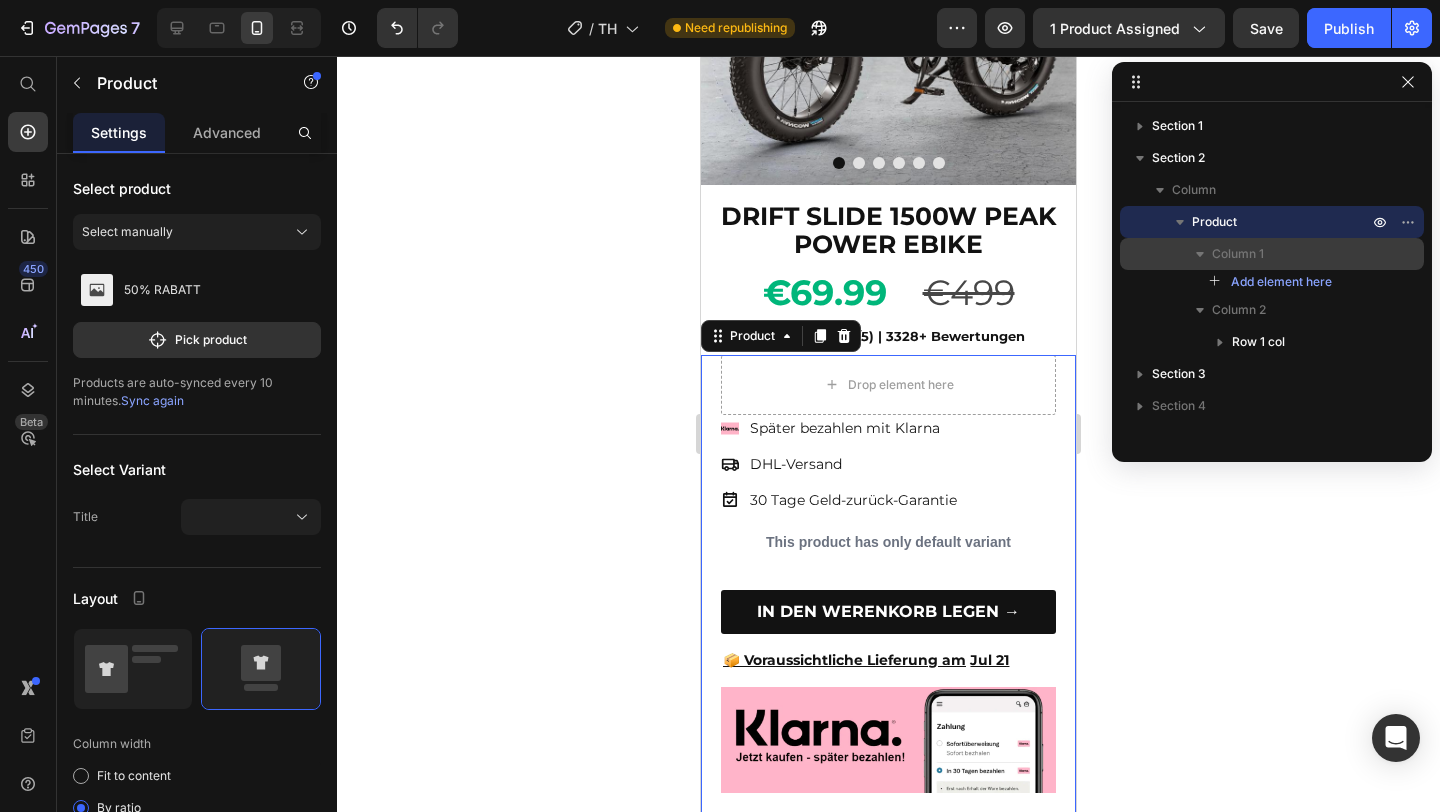 click on "Column 1" at bounding box center (1272, 254) 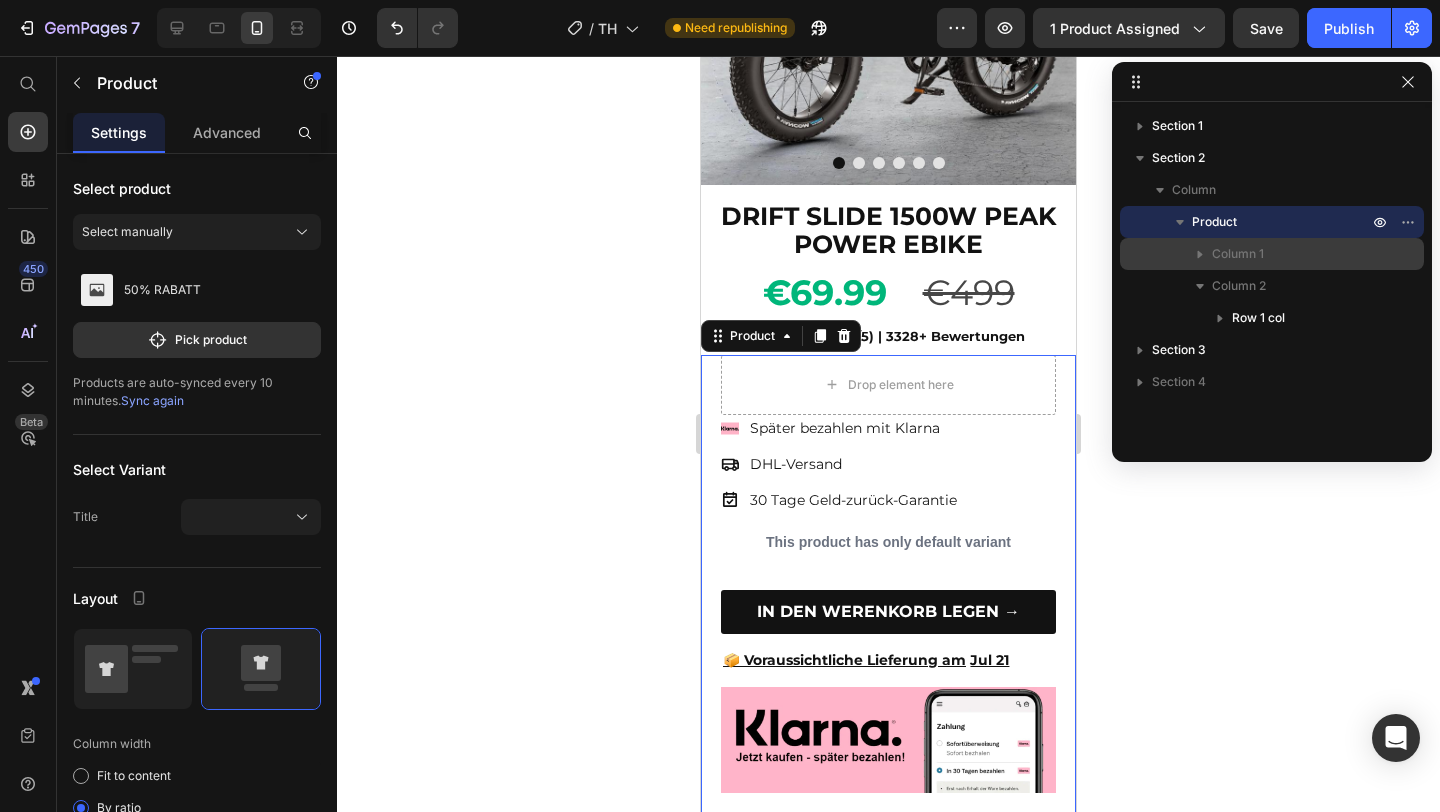 click on "Column 1" at bounding box center (1272, 254) 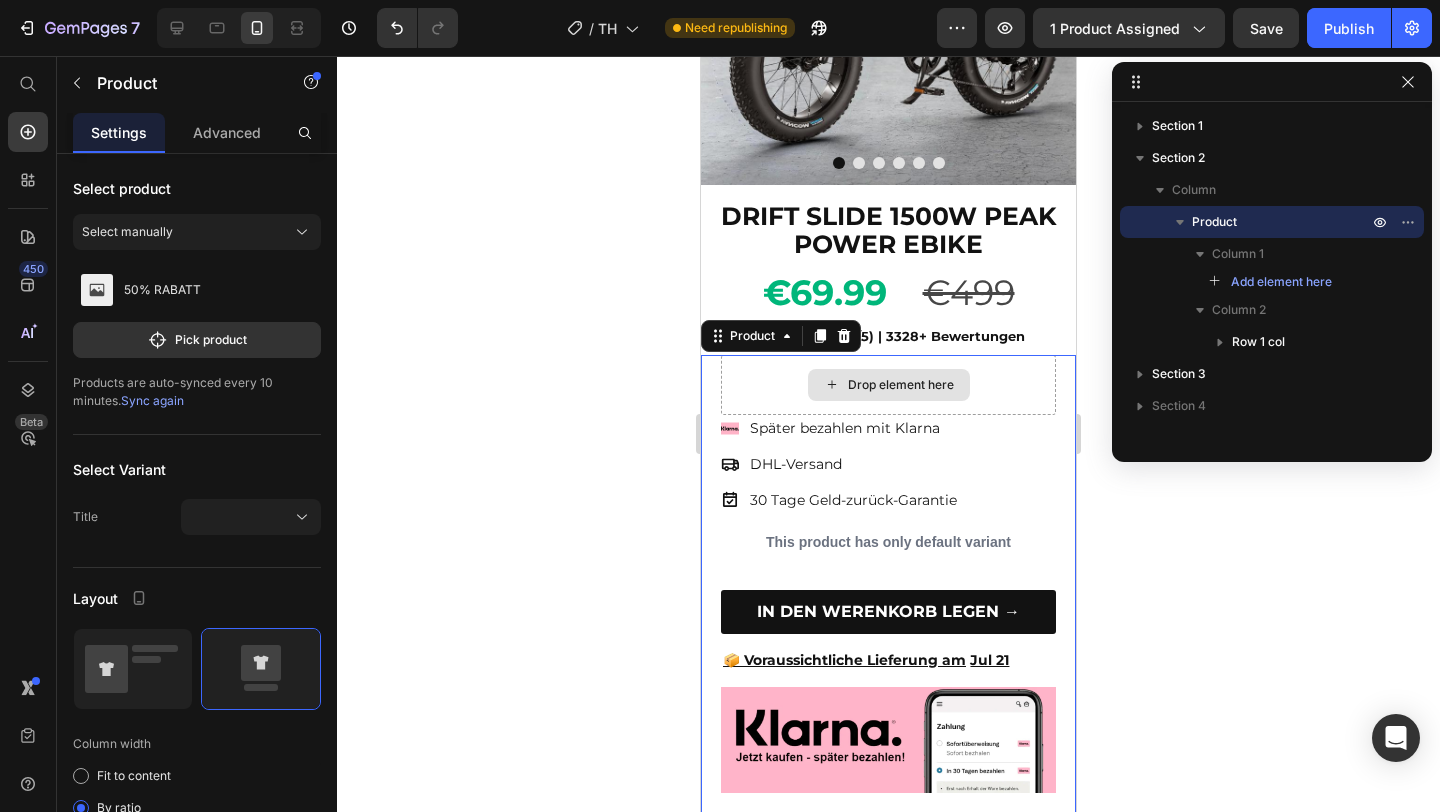 click on "Drop element here" at bounding box center [888, 385] 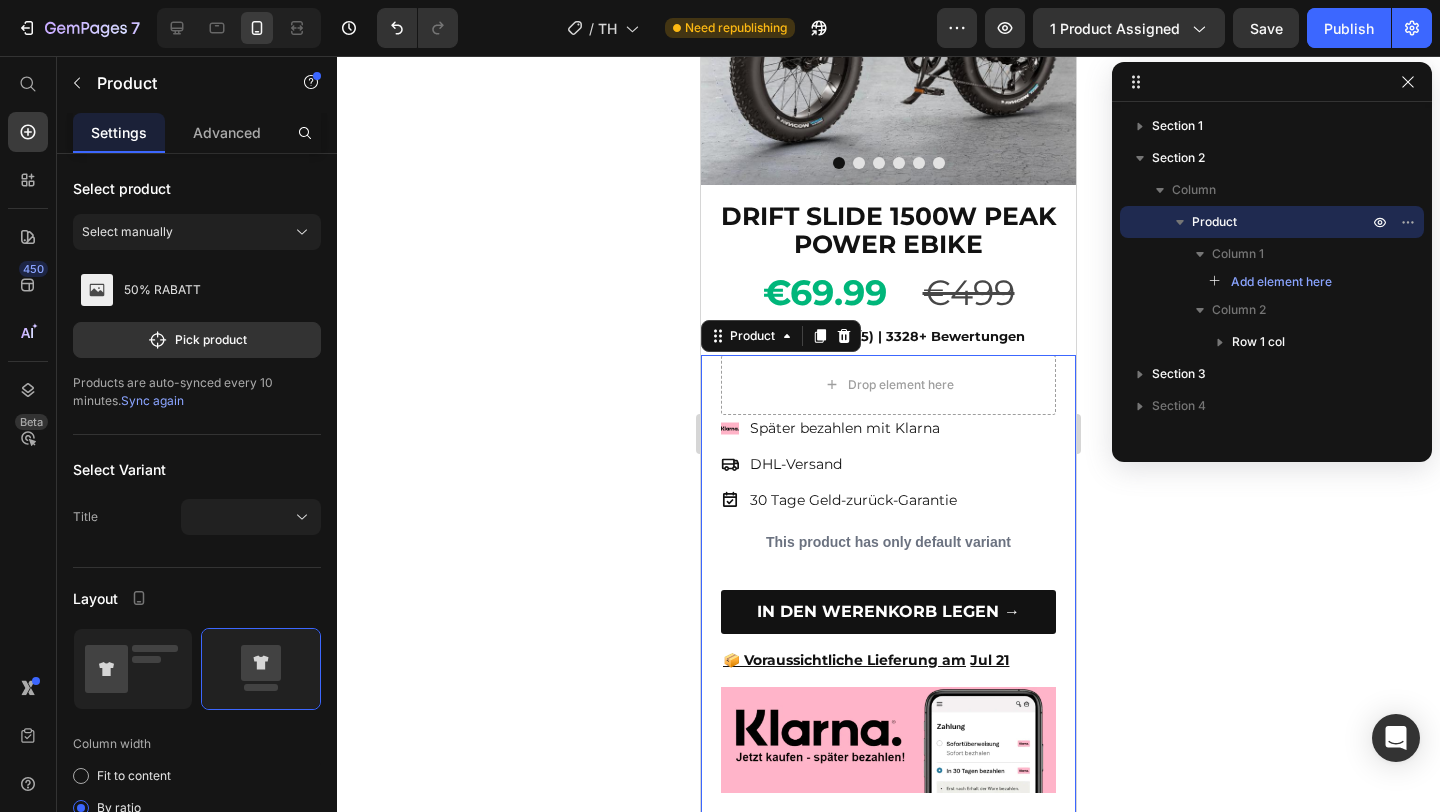 click on "Drop element here Später bezahlen mit Klarna
DHL-Versand
30 Tage Geld-zurück-Garantie Item List This product has only default variant Product Variants & Swatches IN DEN WERENKORB LEGEN → Button Row
📦 Voraussichtliche Lieferung am
Jul 21
Delivery Date Image
Icon Kostenloser Versand Text Block
Icon 30 Tage Geld-zurück-Garantie Text Block
Icon Zufrieden oder Erstattet Text Block Row
KOSTENLOSER VERSAND
30-TAGE-GARANTIE
KUNDENDIENST 24/7 Accordion Row Product   0" at bounding box center [888, 786] 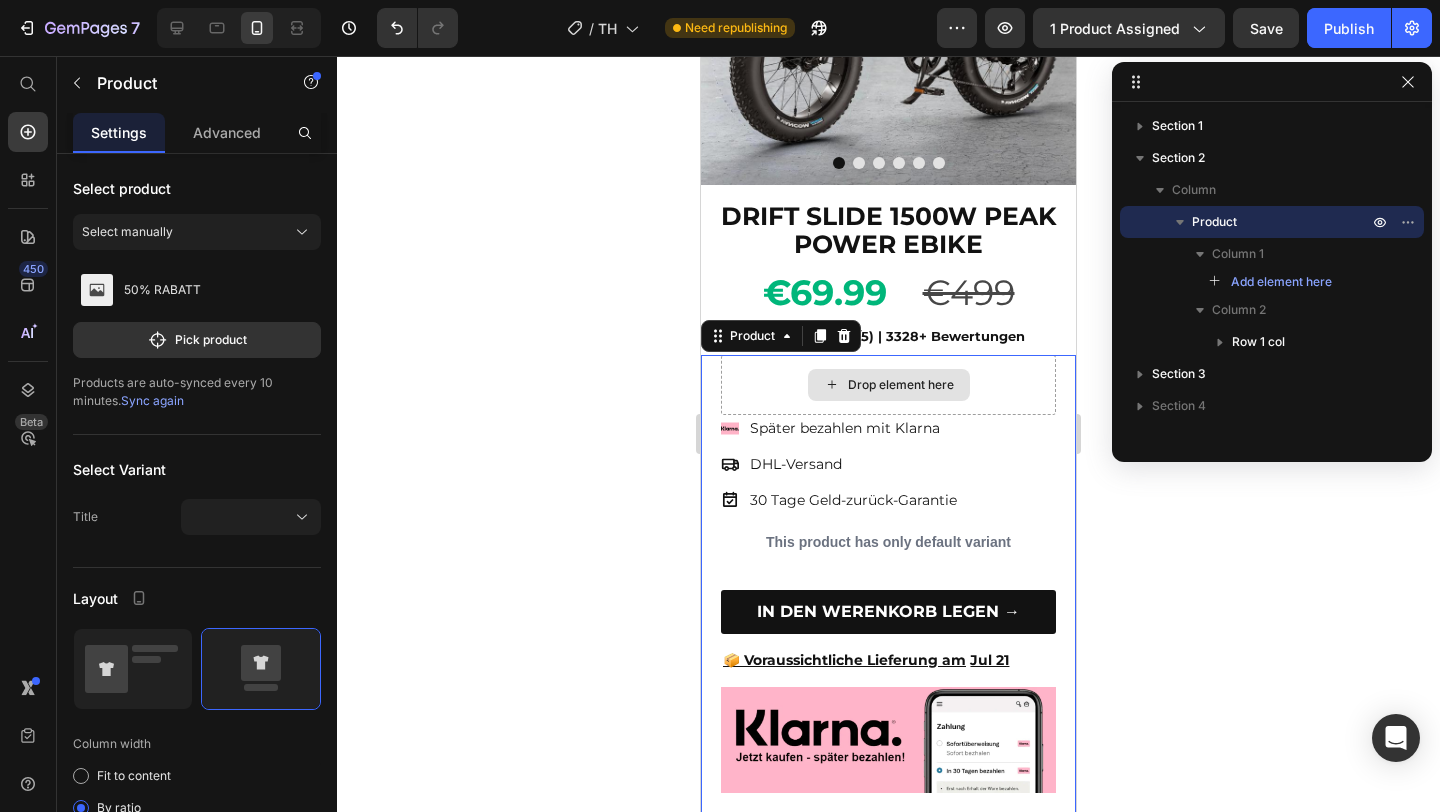 click on "Drop element here" at bounding box center [888, 385] 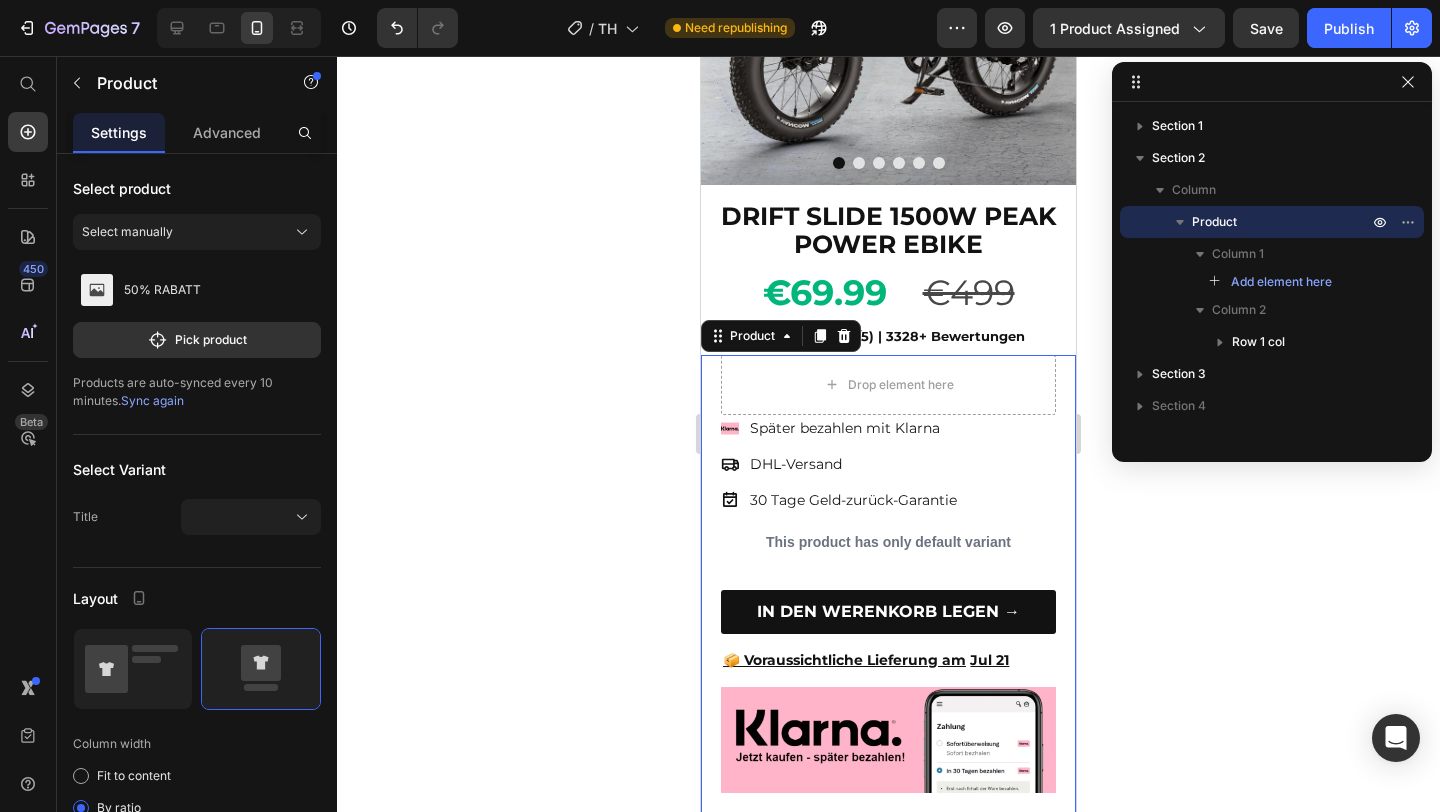 click on "Drop element here Später bezahlen mit Klarna
DHL-Versand
30 Tage Geld-zurück-Garantie Item List This product has only default variant Product Variants & Swatches IN DEN WERENKORB LEGEN → Button Row
📦 Voraussichtliche Lieferung am
Jul 21
Delivery Date Image
Icon Kostenloser Versand Text Block
Icon 30 Tage Geld-zurück-Garantie Text Block
Icon Zufrieden oder Erstattet Text Block Row
KOSTENLOSER VERSAND
30-TAGE-GARANTIE
KUNDENDIENST 24/7 Accordion Row Product   0" at bounding box center [888, 786] 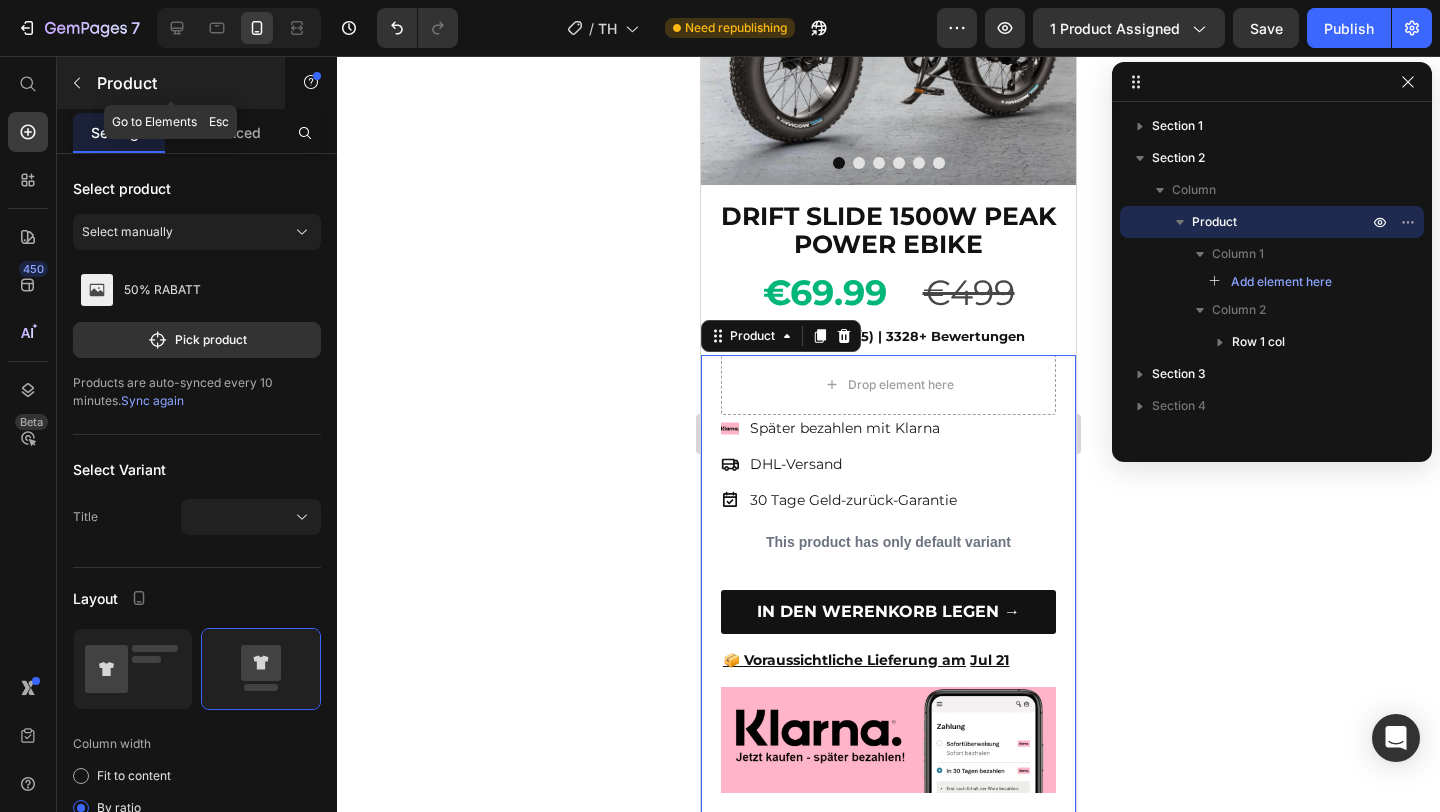 click 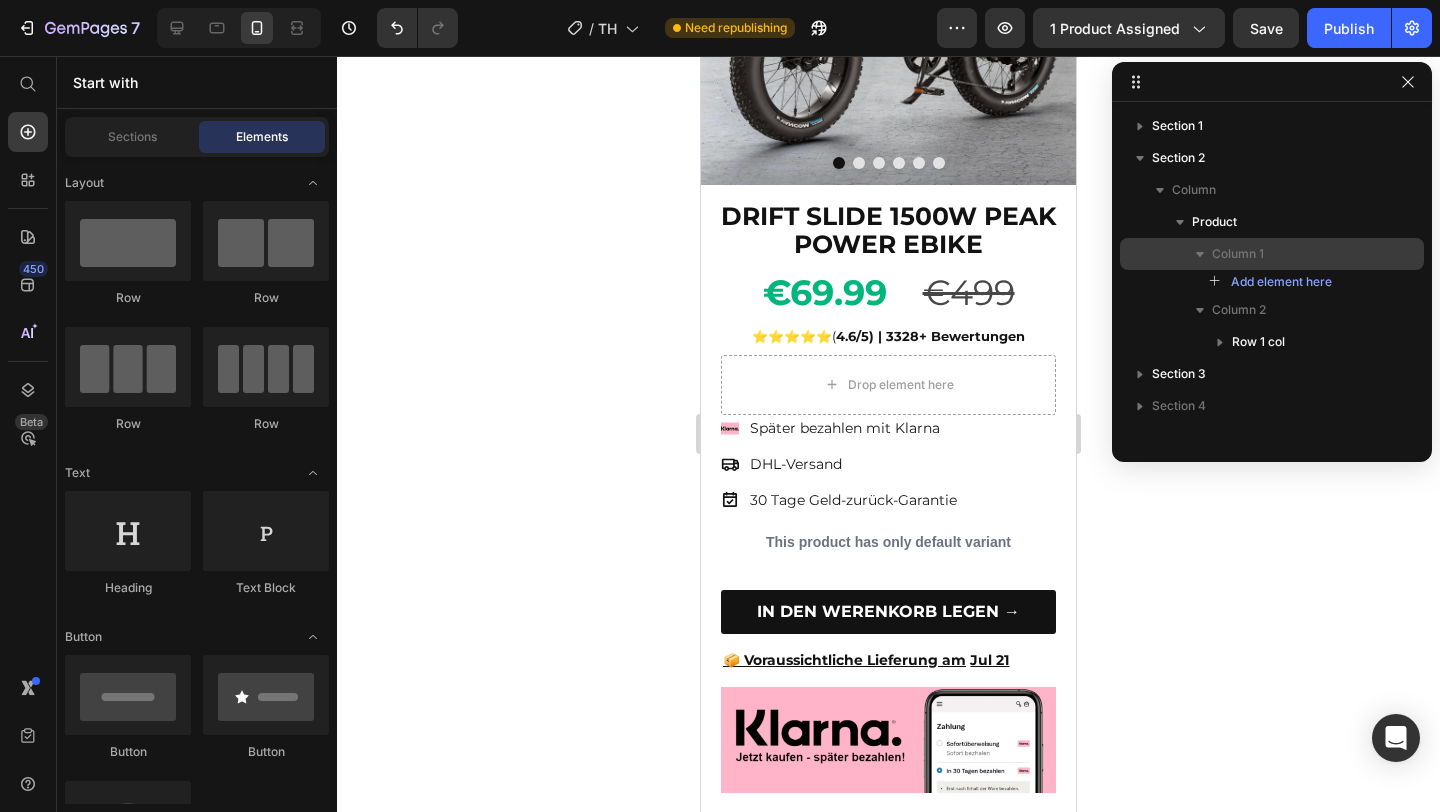click on "Column 1" at bounding box center (1238, 254) 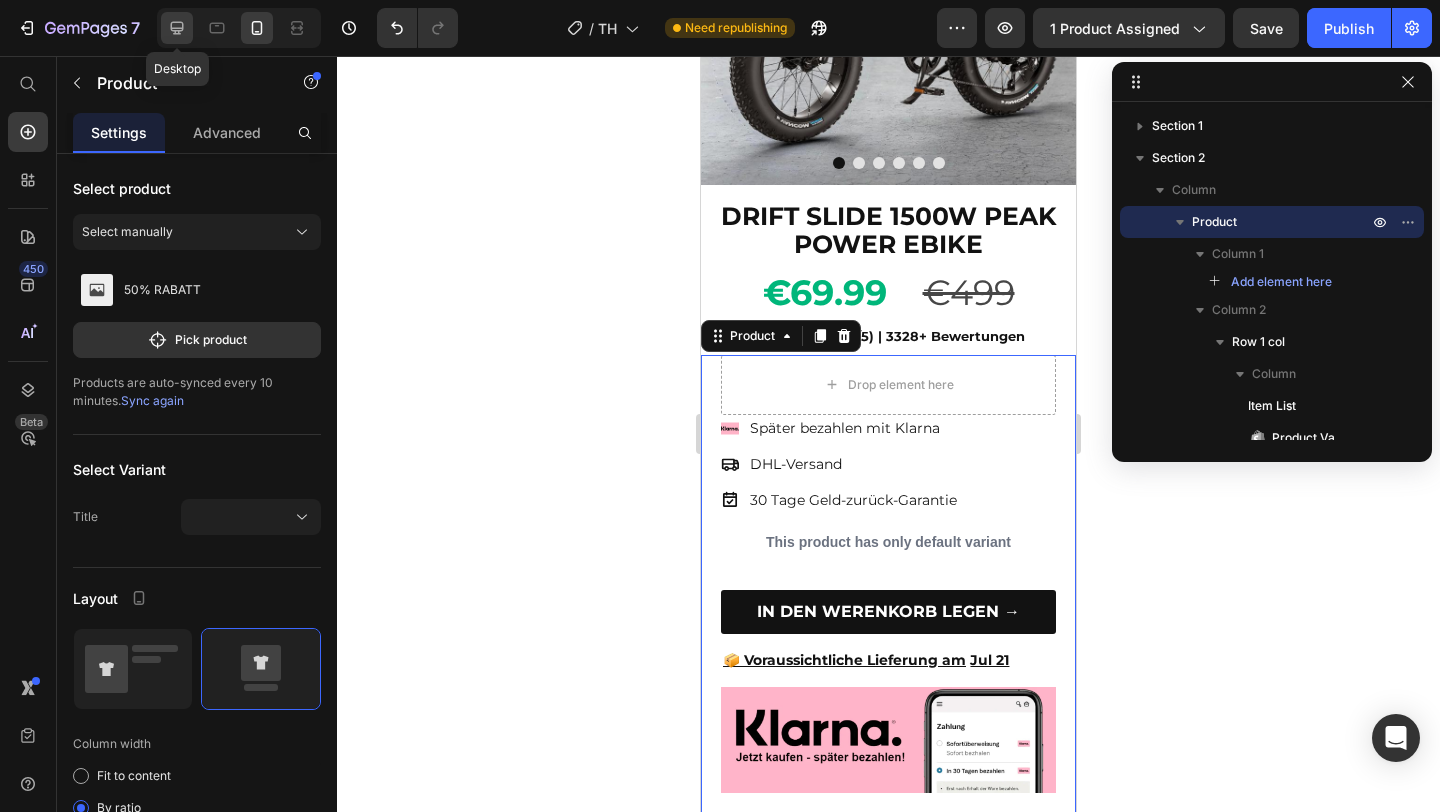 click 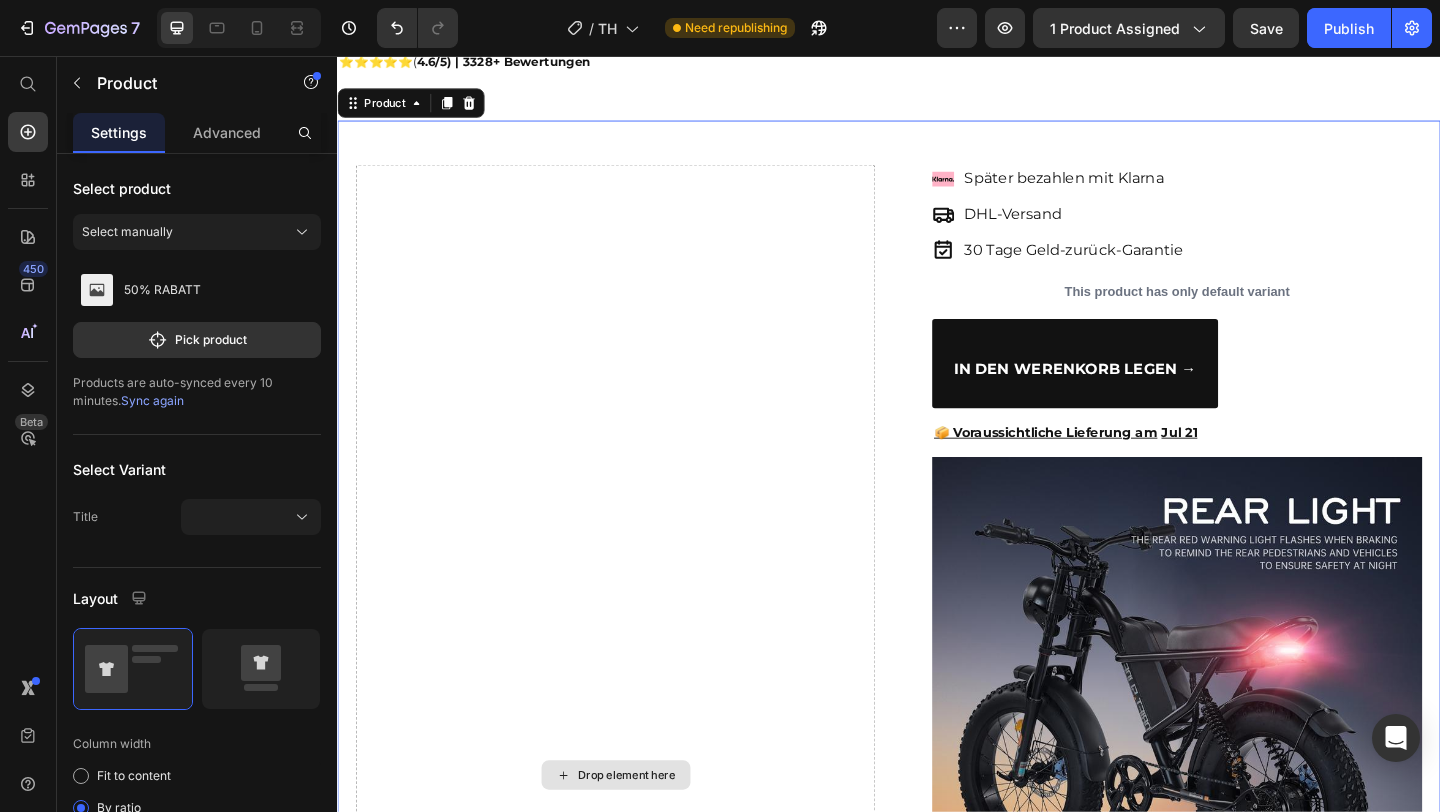 scroll, scrollTop: 1441, scrollLeft: 0, axis: vertical 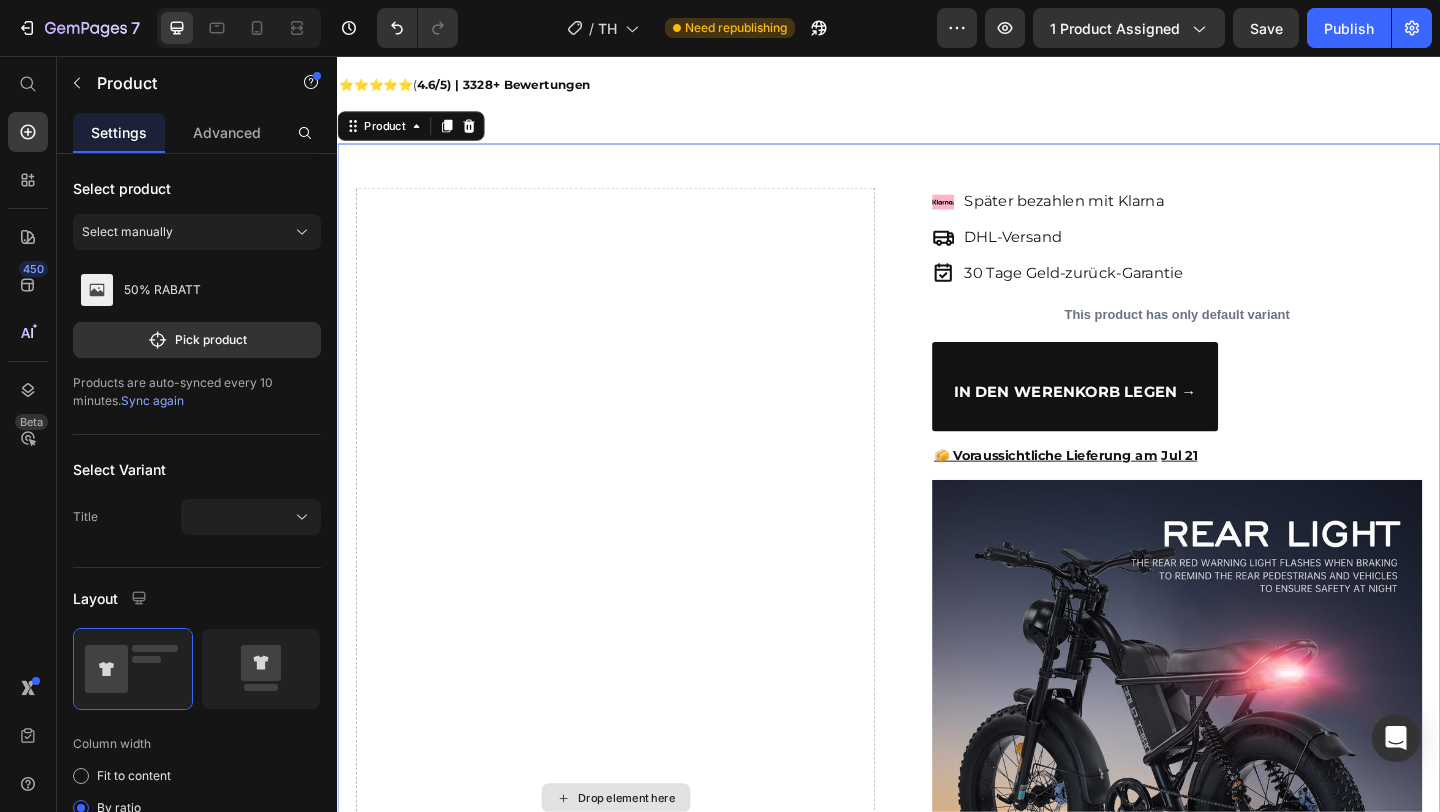 click on "Drop element here" at bounding box center [639, 863] 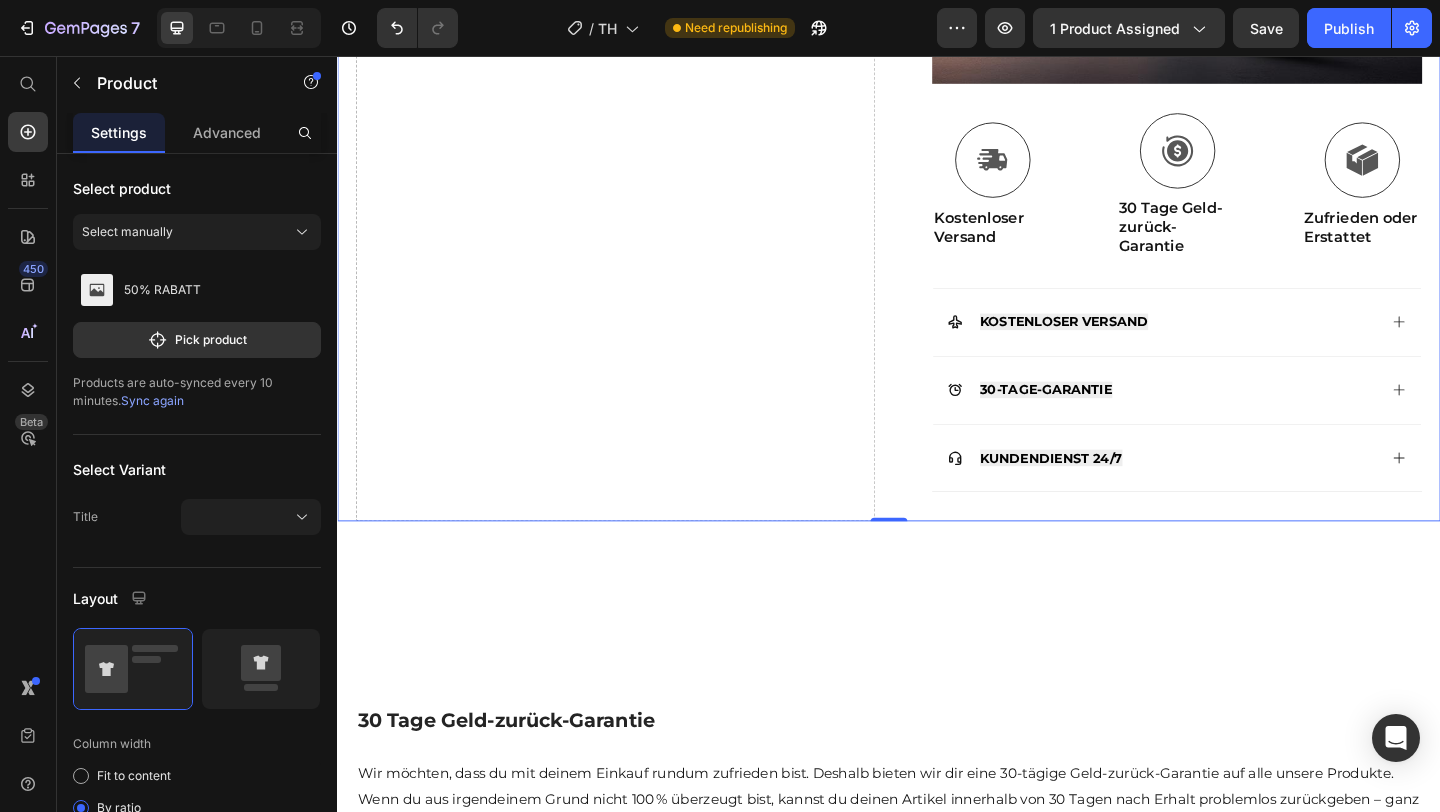 scroll, scrollTop: 2410, scrollLeft: 0, axis: vertical 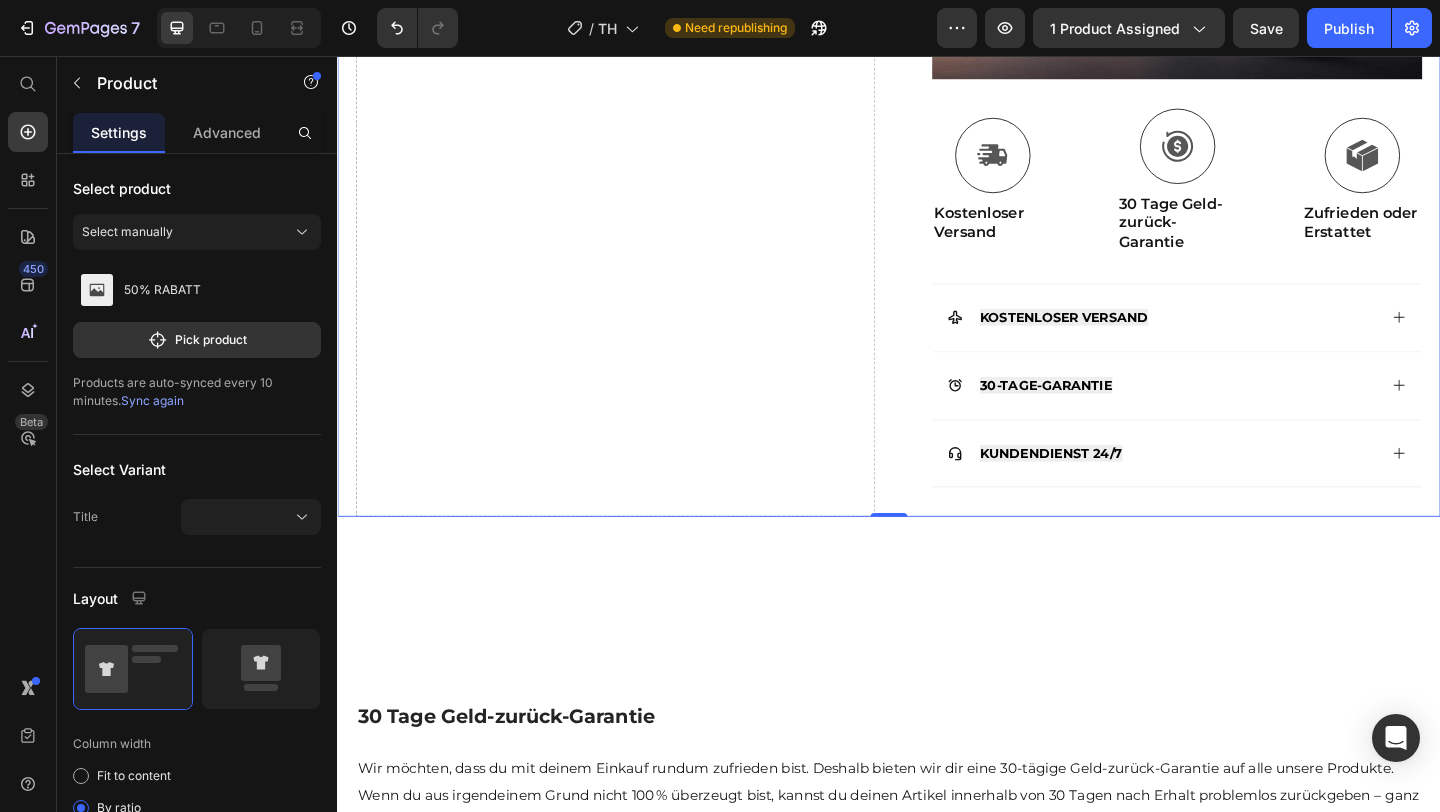 click on "Drop element here Später bezahlen mit Klarna
DHL-Versand
30 Tage Geld-zurück-Garantie Item List This product has only default variant Product Variants & Swatches IN DEN WERENKORB LEGEN → Button Row
📦 Voraussichtliche Lieferung am
Jul 21
Delivery Date Image
Icon Kostenloser Versand Text Block
Icon 30 Tage Geld-zurück-Garantie Text Block
Icon Zufrieden oder Erstattet Text Block Row
KOSTENLOSER VERSAND
30-TAGE-GARANTIE
KUNDENDIENST 24/7 Accordion Row Product   0" at bounding box center (937, -130) 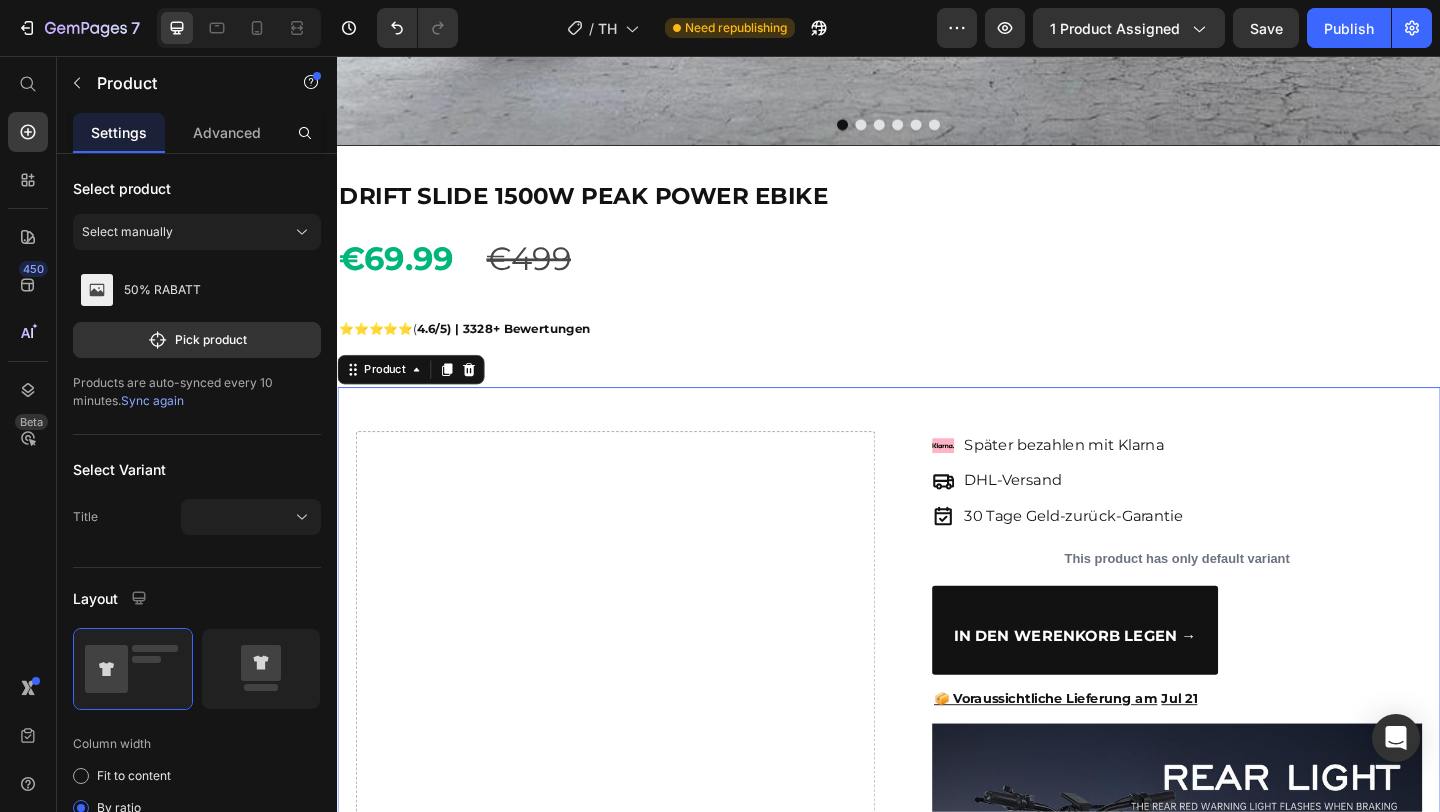 scroll, scrollTop: 1165, scrollLeft: 0, axis: vertical 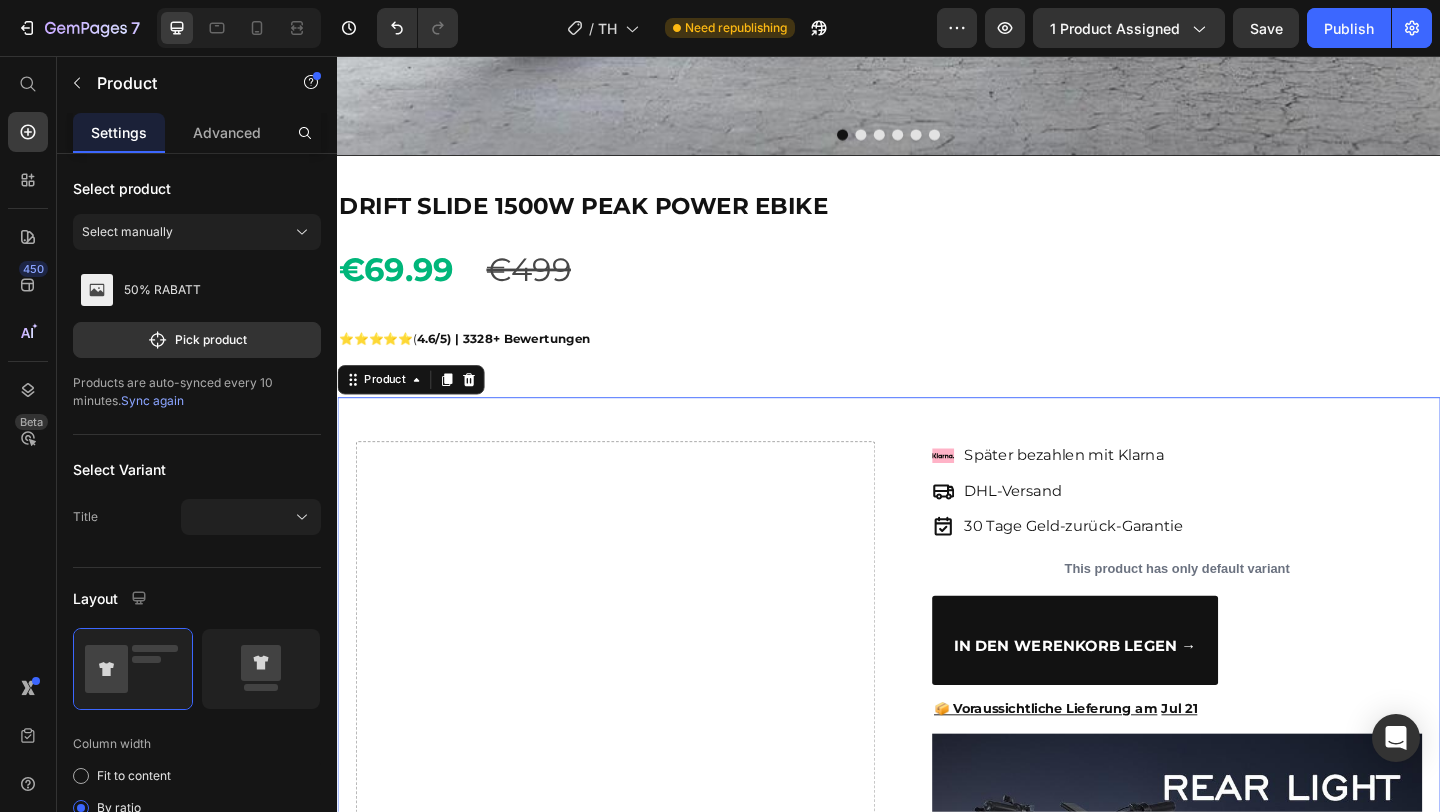 click on "Drop element here Später bezahlen mit Klarna
DHL-Versand
30 Tage Geld-zurück-Garantie Item List This product has only default variant Product Variants & Swatches IN DEN WERENKORB LEGEN → Button Row
📦 Voraussichtliche Lieferung am
Jul 21
Delivery Date Image
Icon Kostenloser Versand Text Block
Icon 30 Tage Geld-zurück-Garantie Text Block
Icon Zufrieden oder Erstattet Text Block Row
KOSTENLOSER VERSAND
30-TAGE-GARANTIE
KUNDENDIENST 24/7 Accordion Row Product   0" at bounding box center [937, 1115] 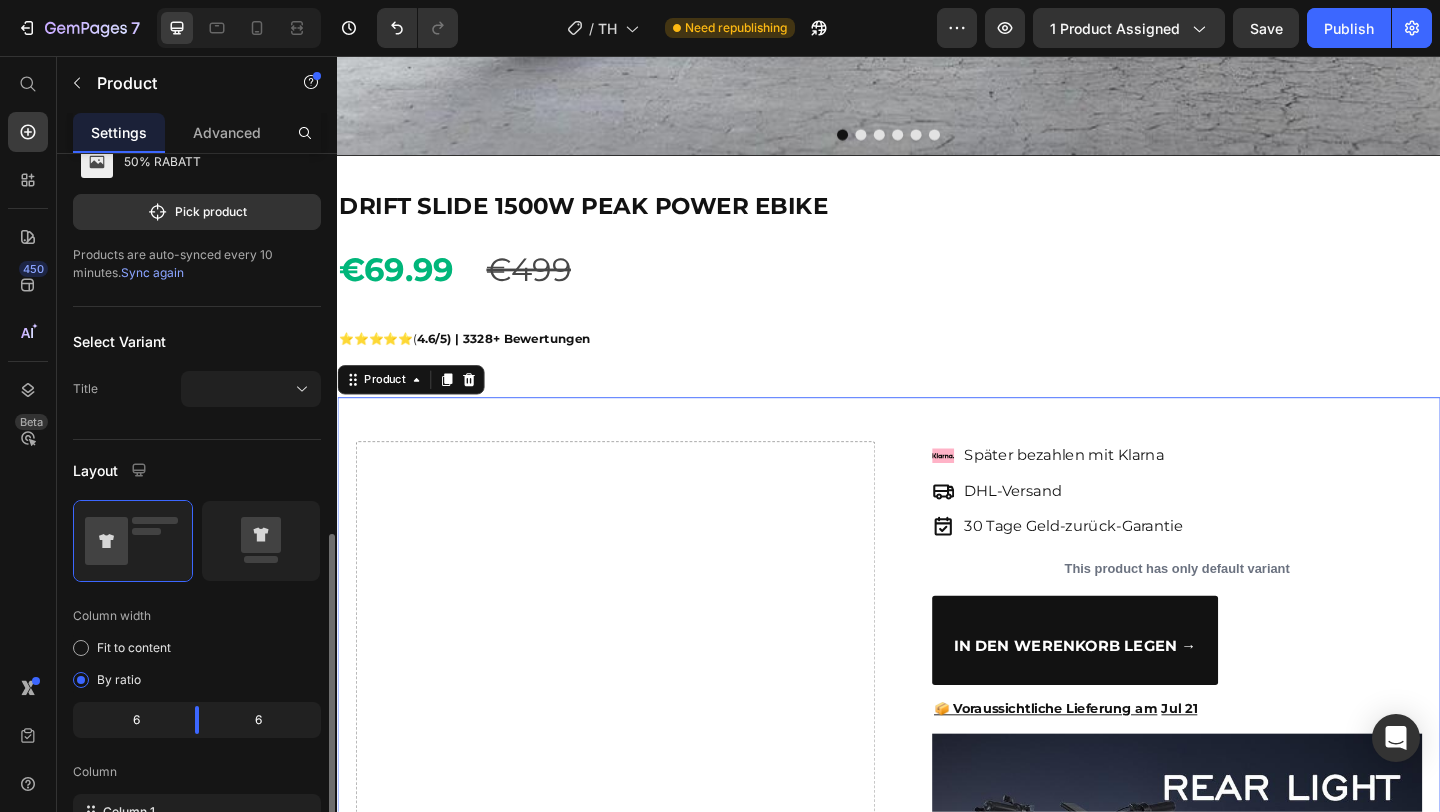 scroll, scrollTop: 0, scrollLeft: 0, axis: both 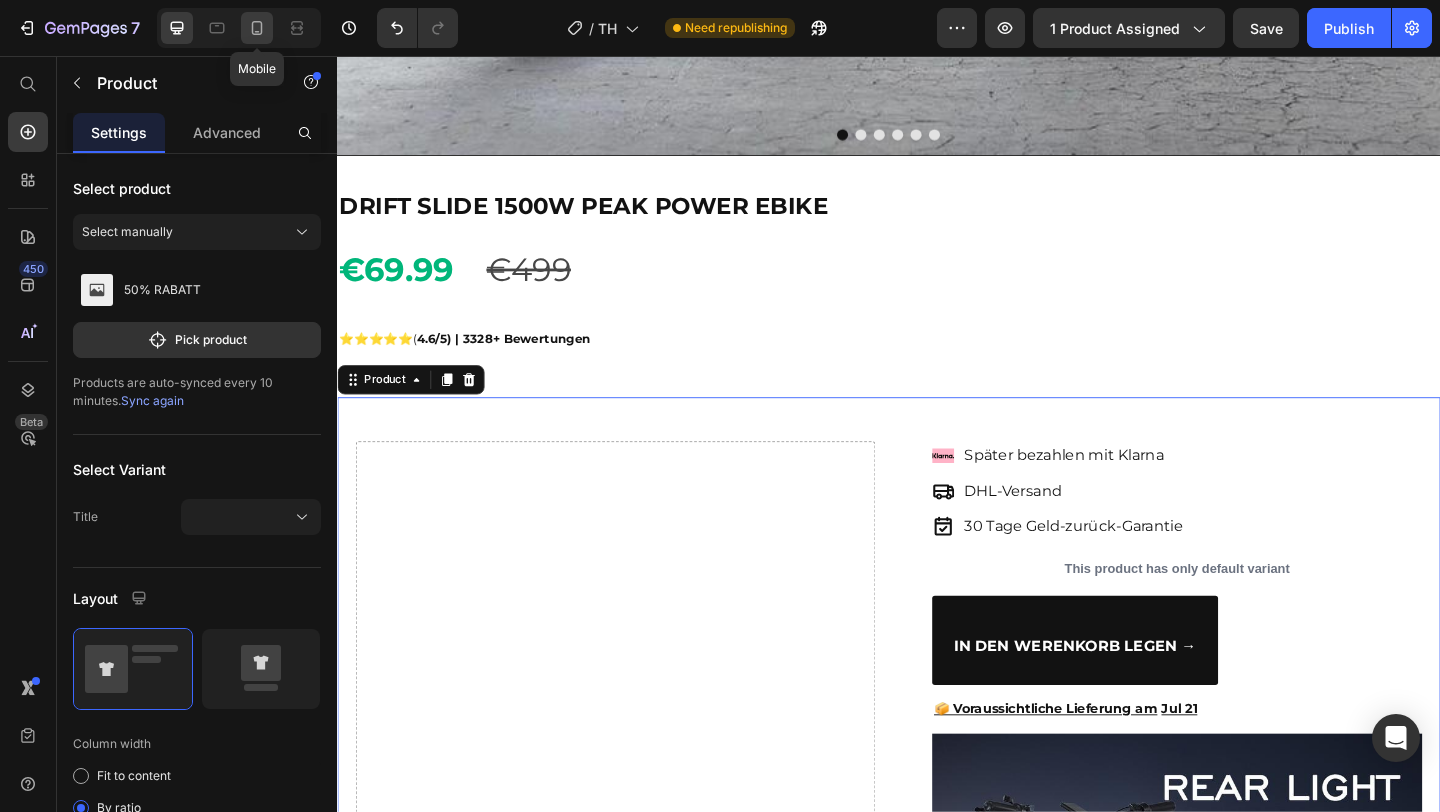 click 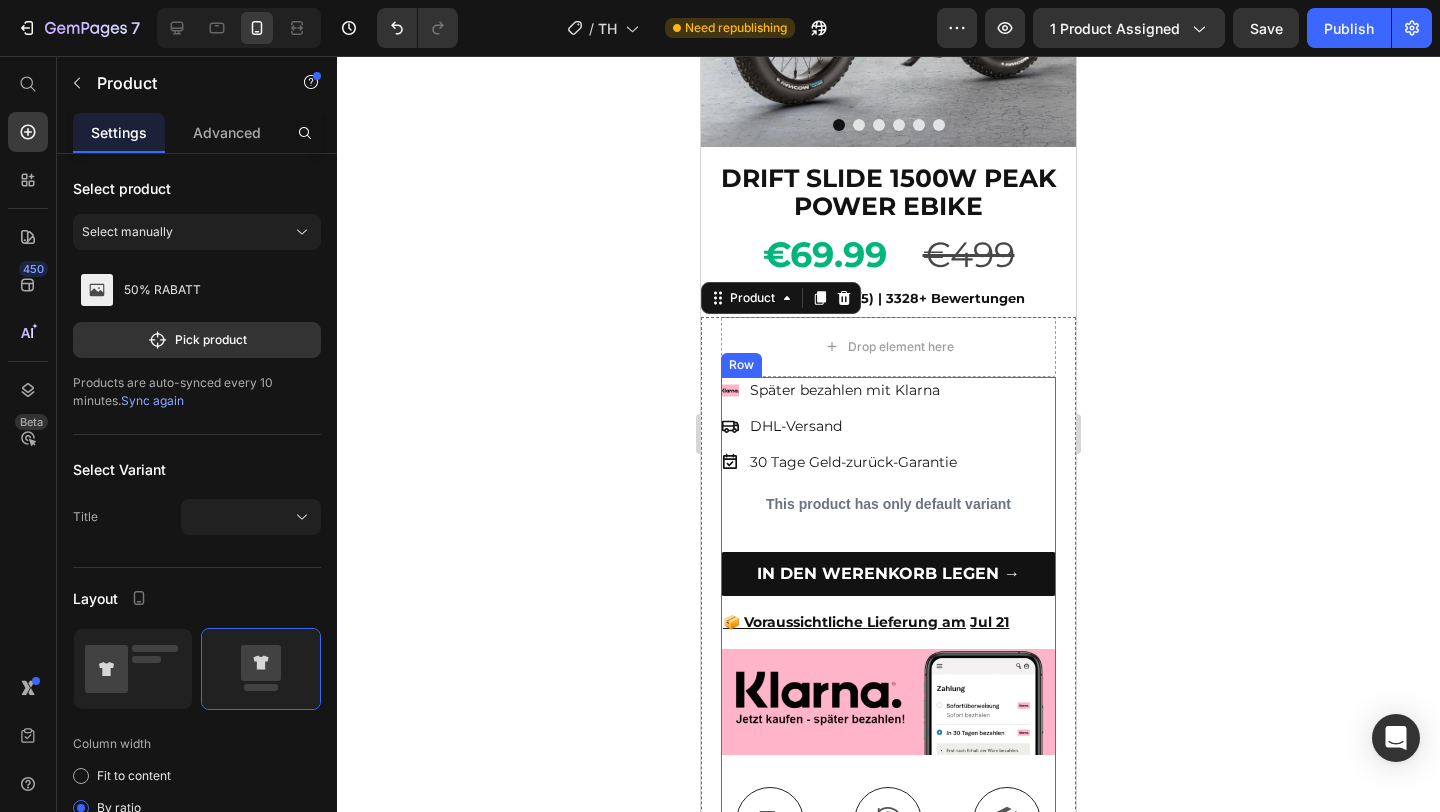scroll, scrollTop: 339, scrollLeft: 0, axis: vertical 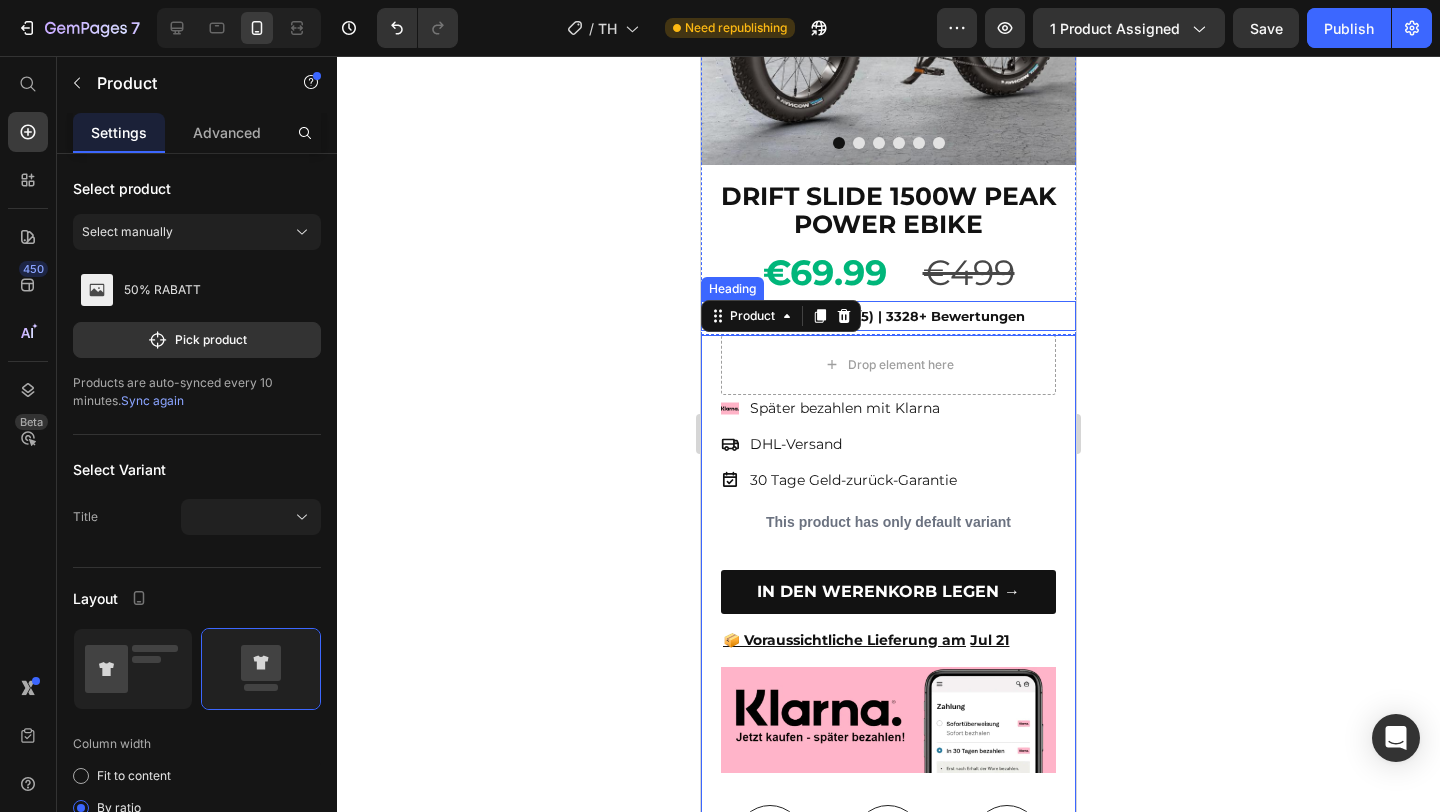 click on "4.6/5) | 3328+ Bewertungen" at bounding box center (930, 316) 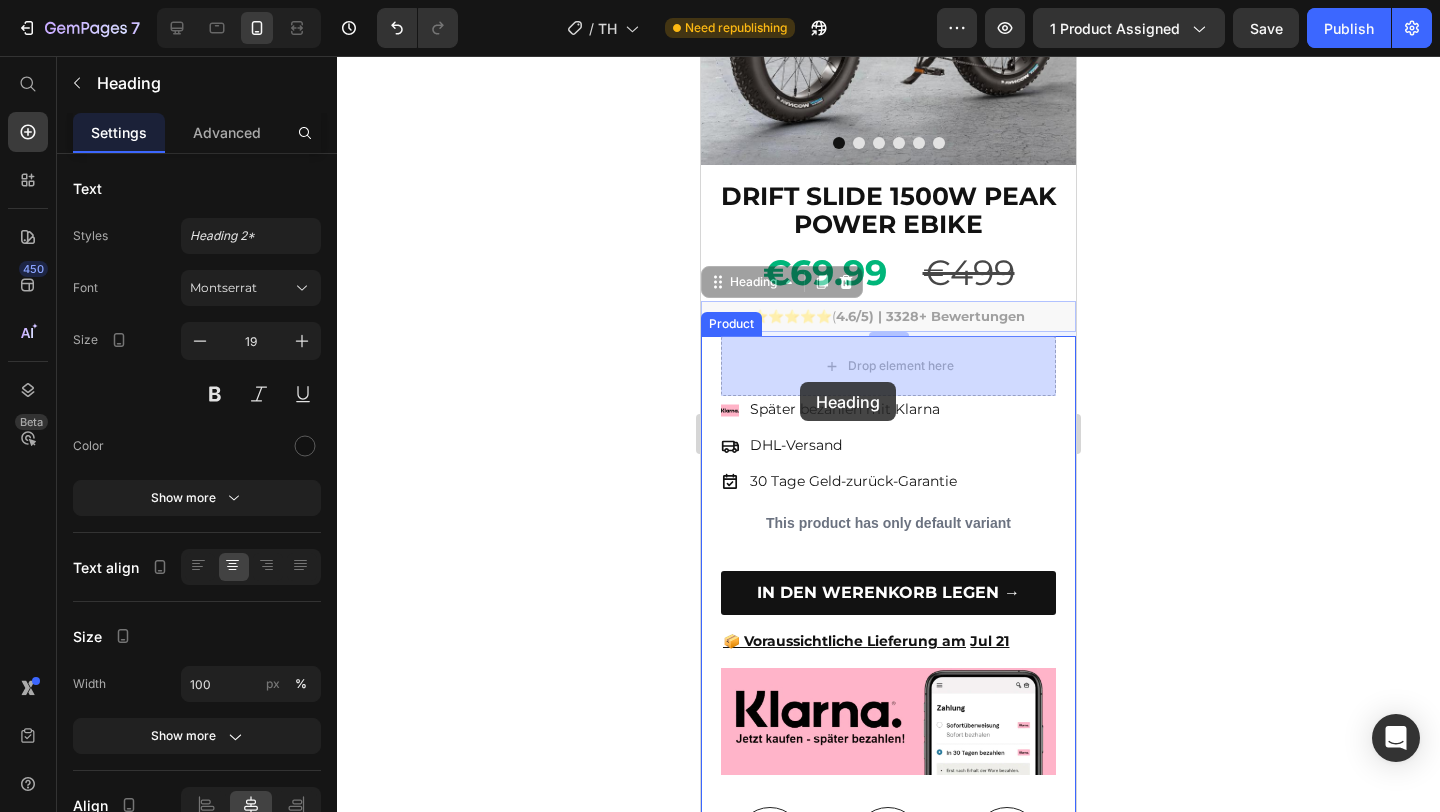 drag, startPoint x: 716, startPoint y: 287, endPoint x: 800, endPoint y: 381, distance: 126.06348 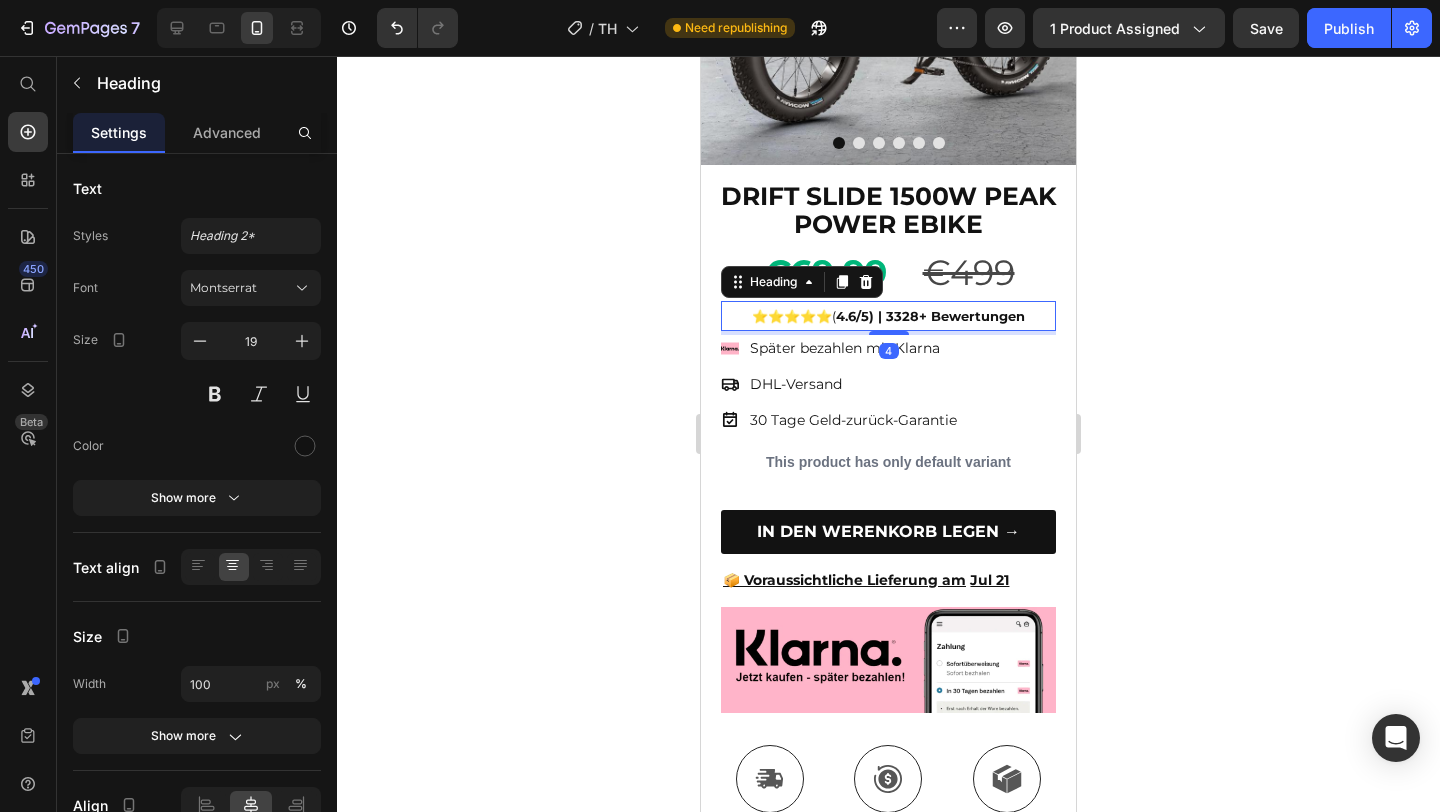 click 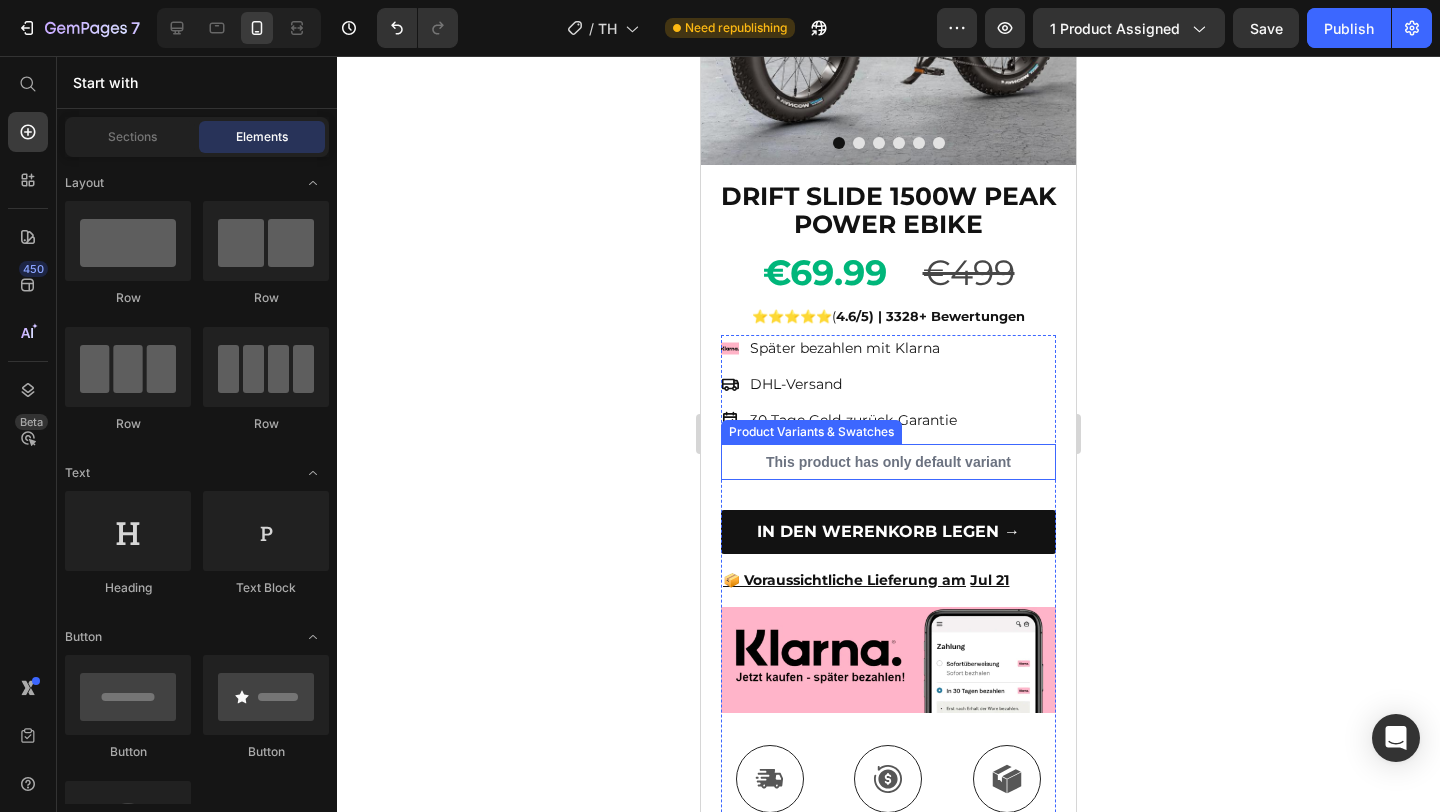 click on "This product has only default variant" at bounding box center [888, 462] 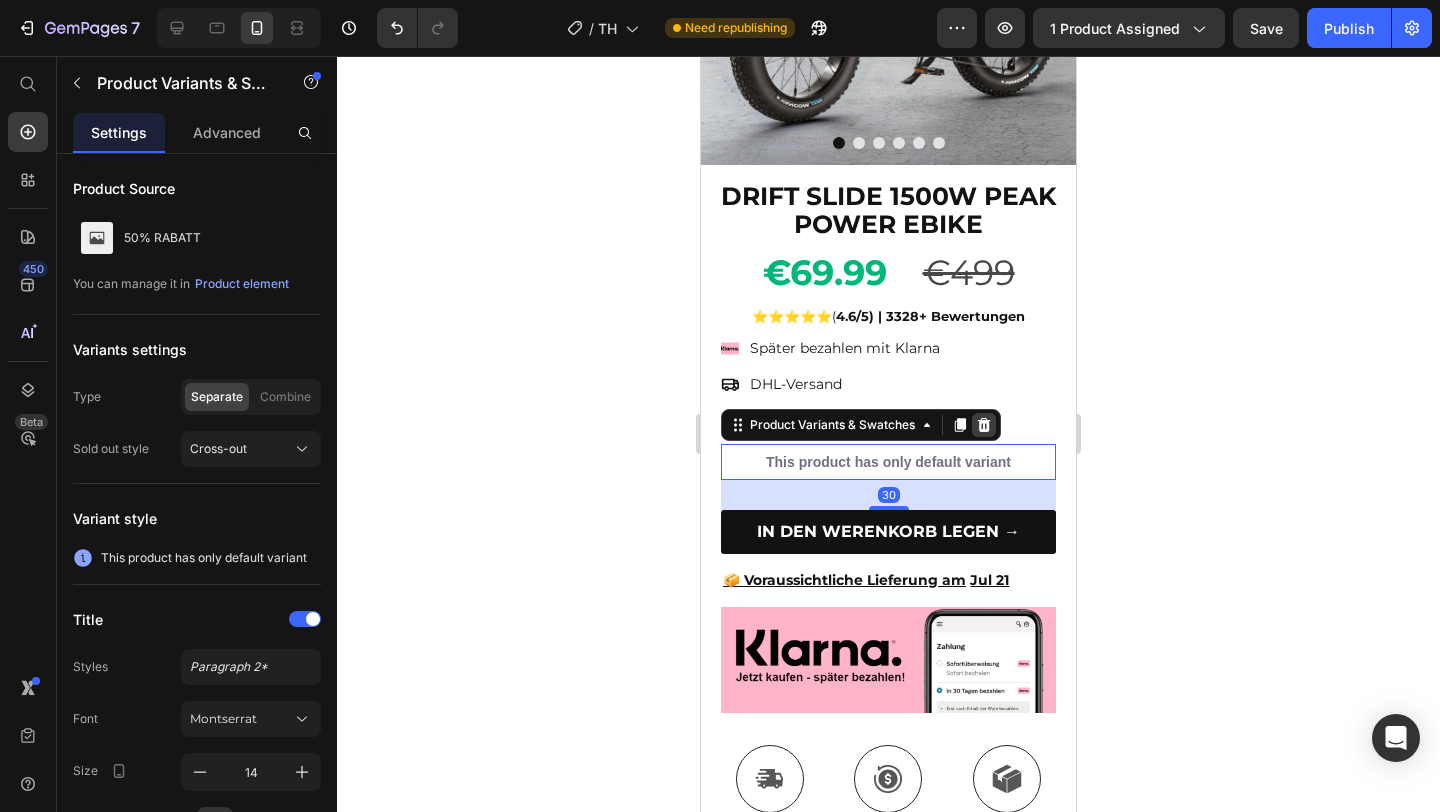 click 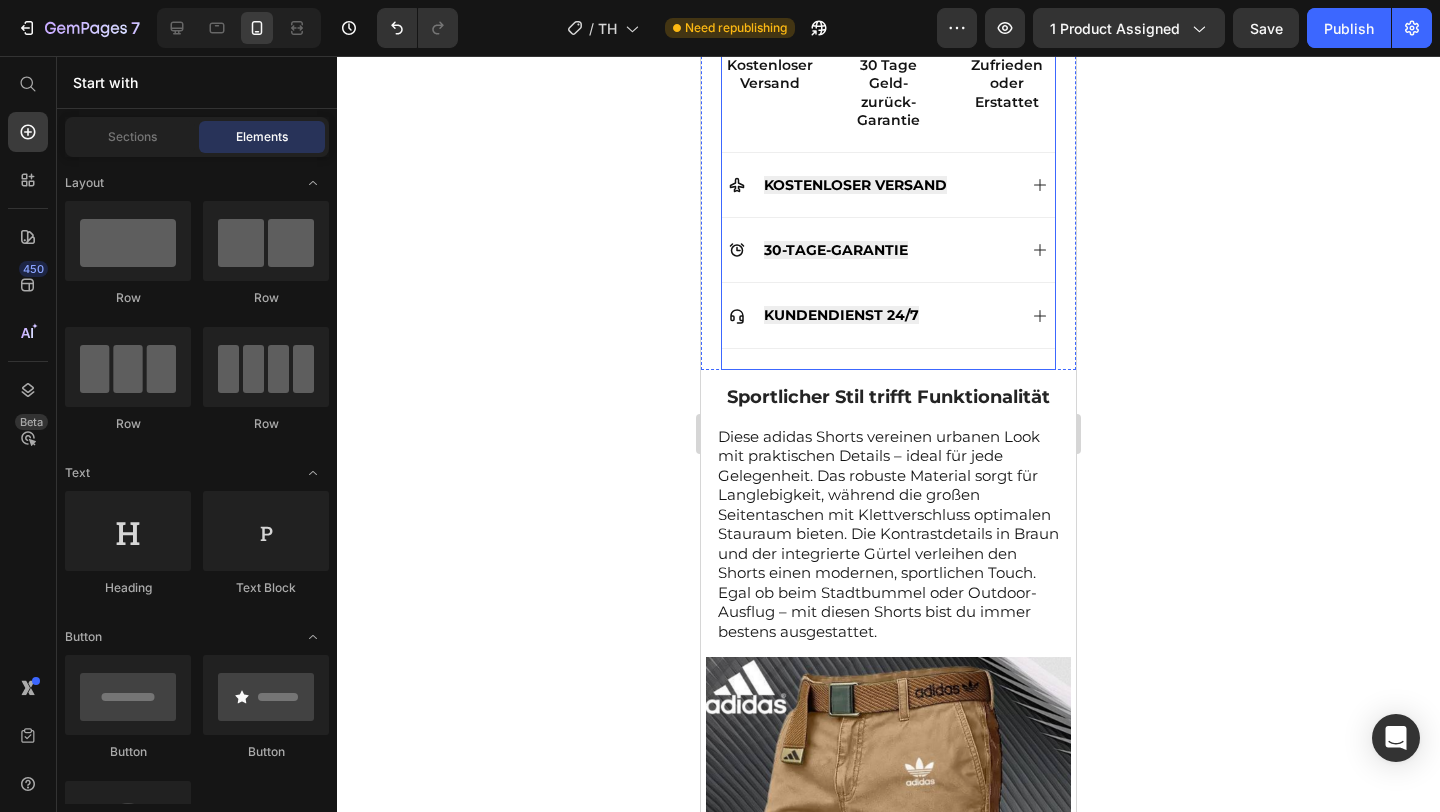 scroll, scrollTop: 1057, scrollLeft: 0, axis: vertical 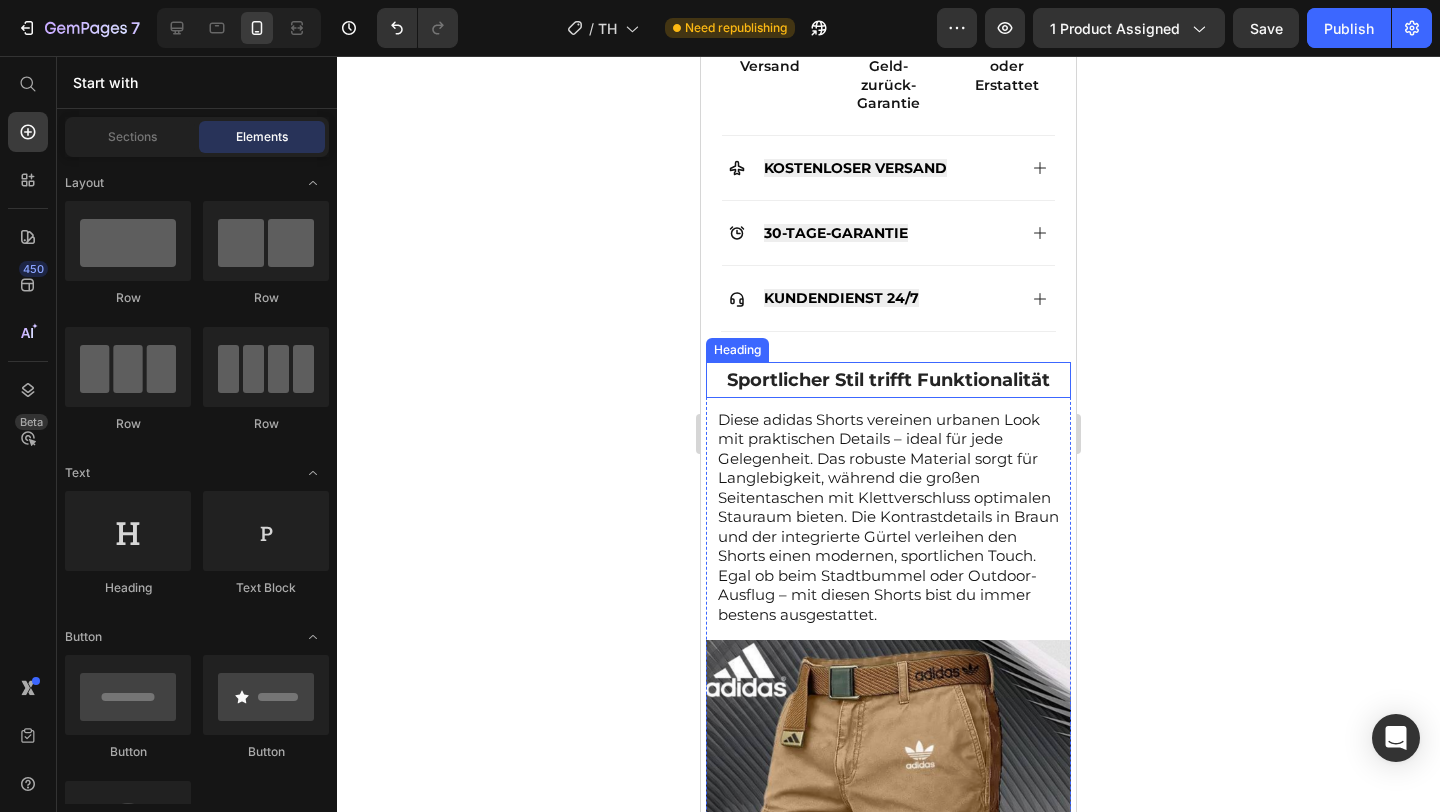 click on "Sportlicher Stil trifft Funktionalität" at bounding box center (888, 380) 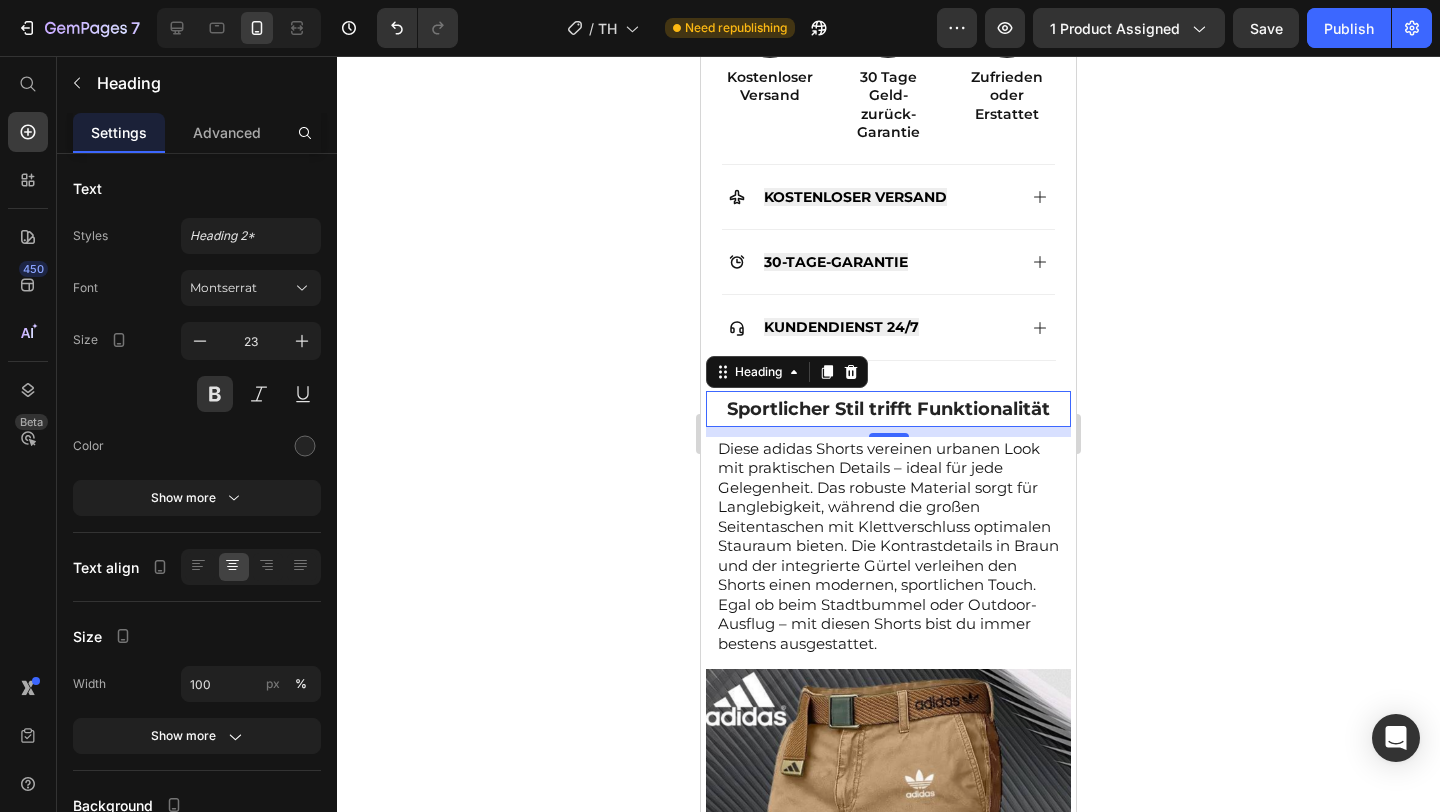 scroll, scrollTop: 1024, scrollLeft: 0, axis: vertical 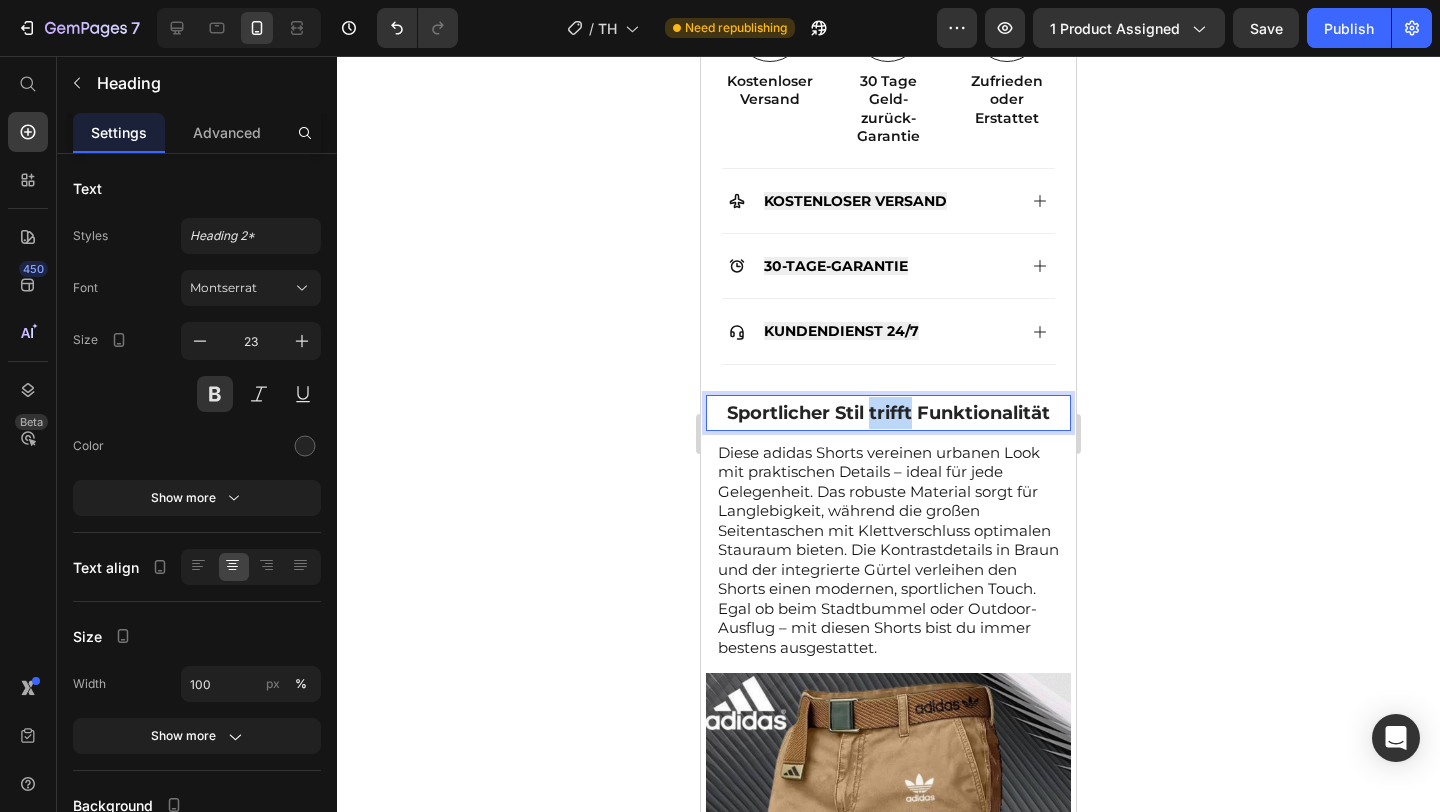 click on "Sportlicher Stil trifft Funktionalität" at bounding box center [888, 413] 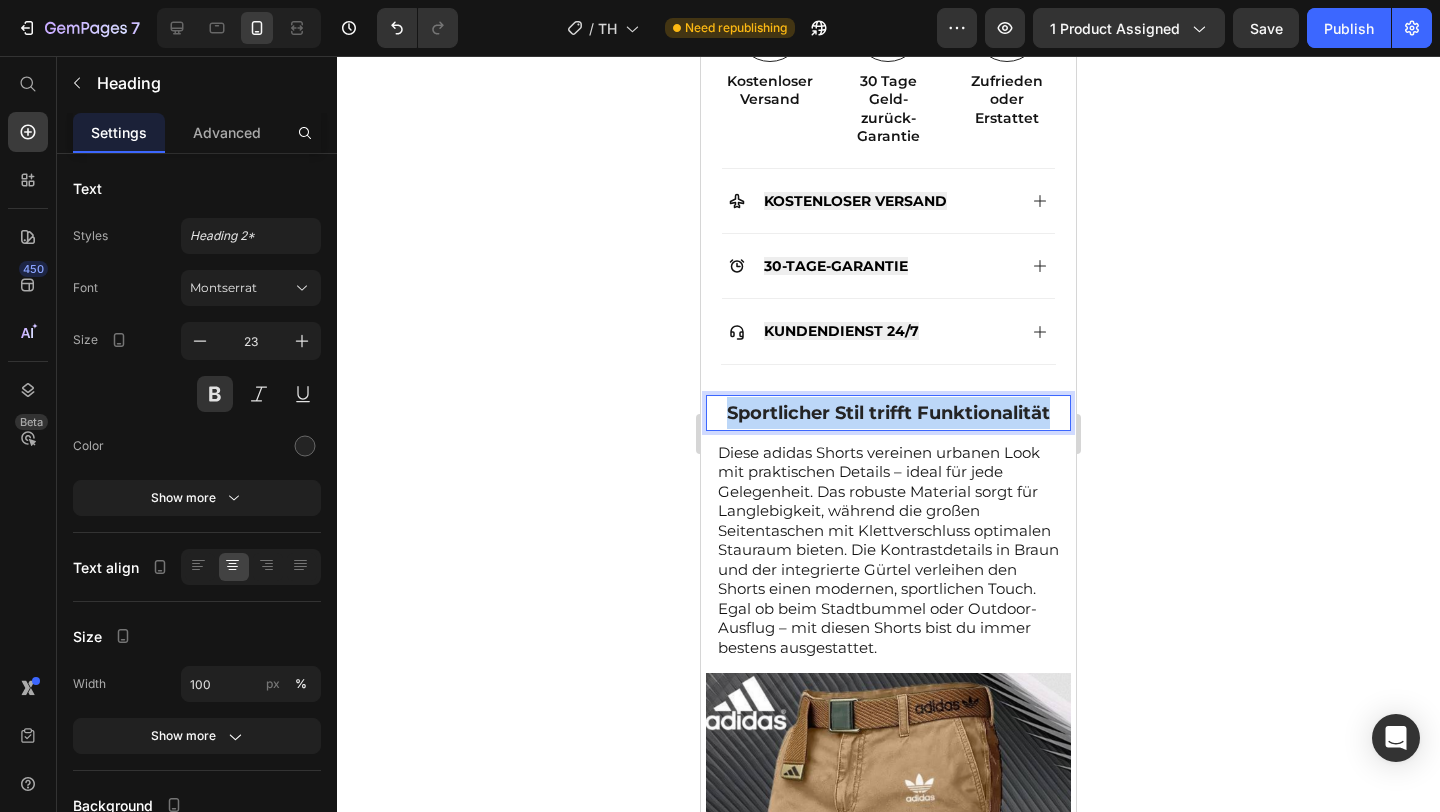 click on "Sportlicher Stil trifft Funktionalität" at bounding box center [888, 413] 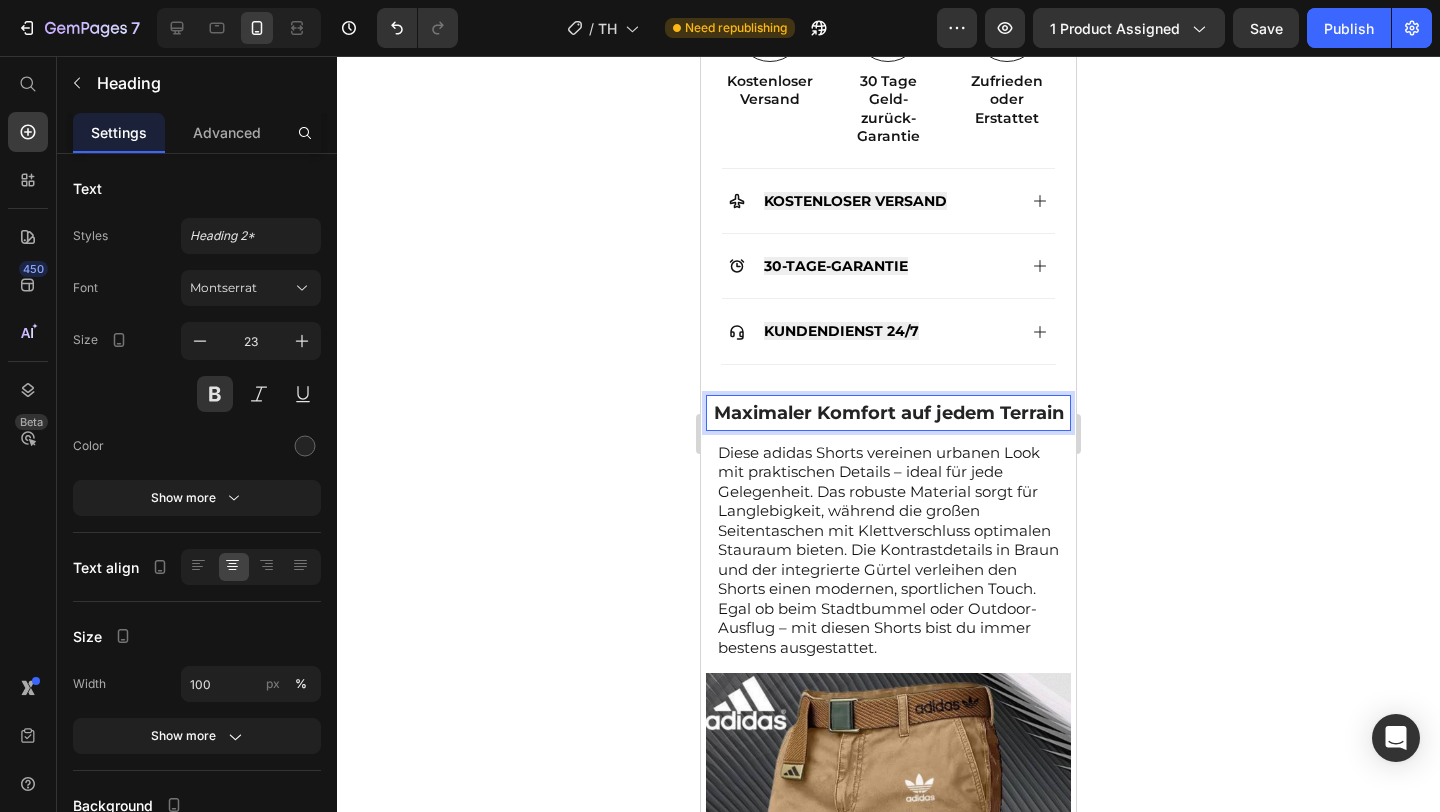 click on "Maximaler Komfort auf jedem Terrain" at bounding box center (889, 413) 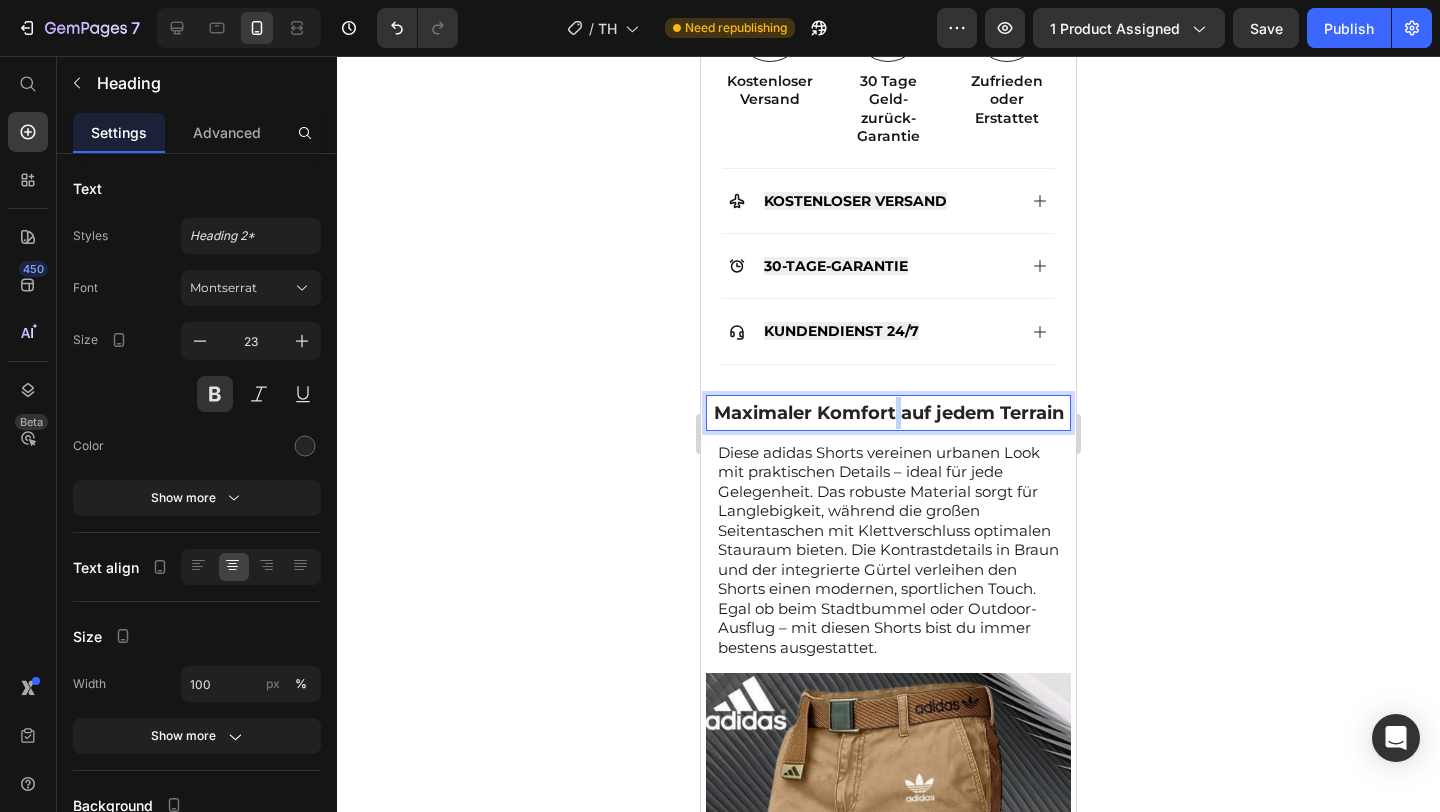 click on "Maximaler Komfort auf jedem Terrain" at bounding box center [889, 413] 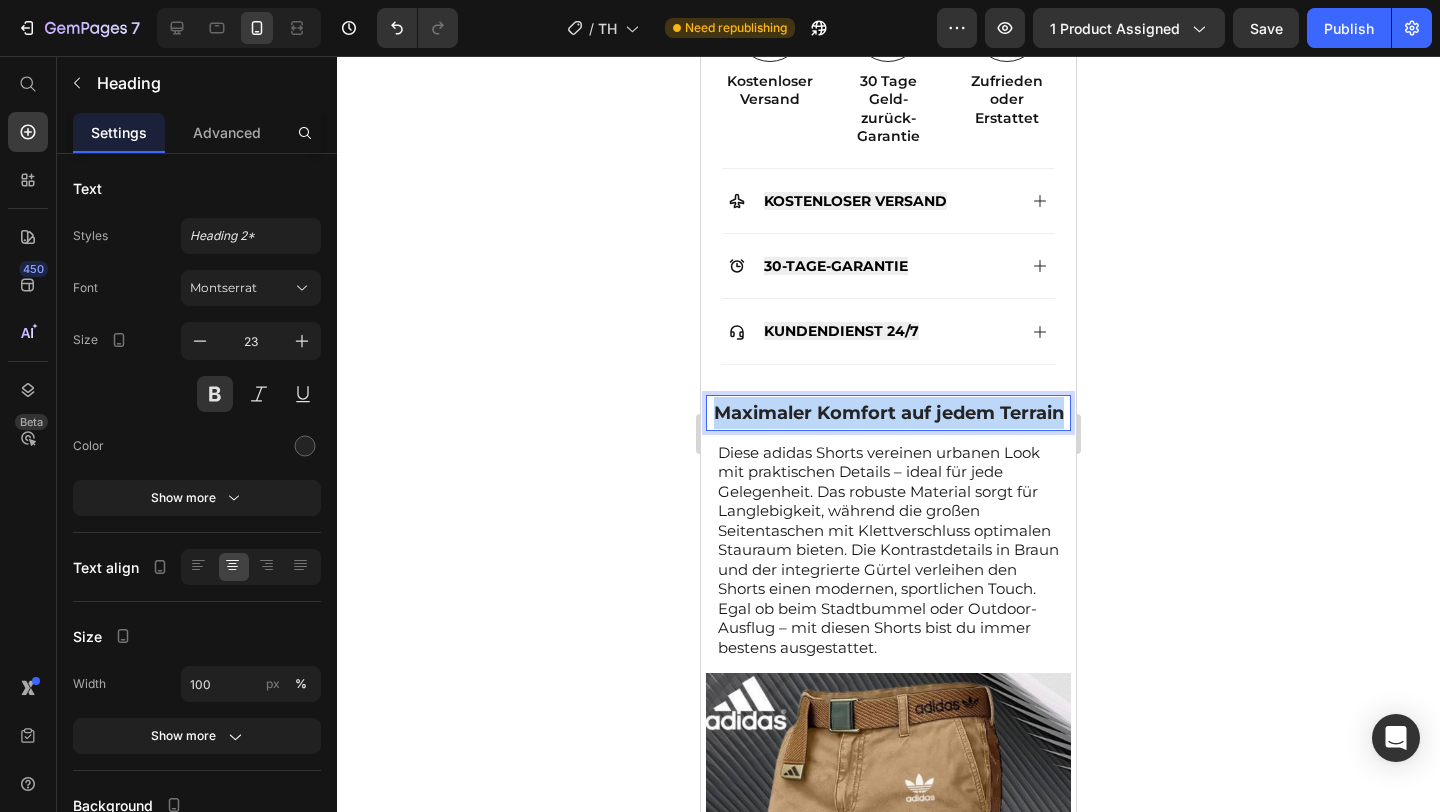 click on "Maximaler Komfort auf jedem Terrain" at bounding box center [889, 413] 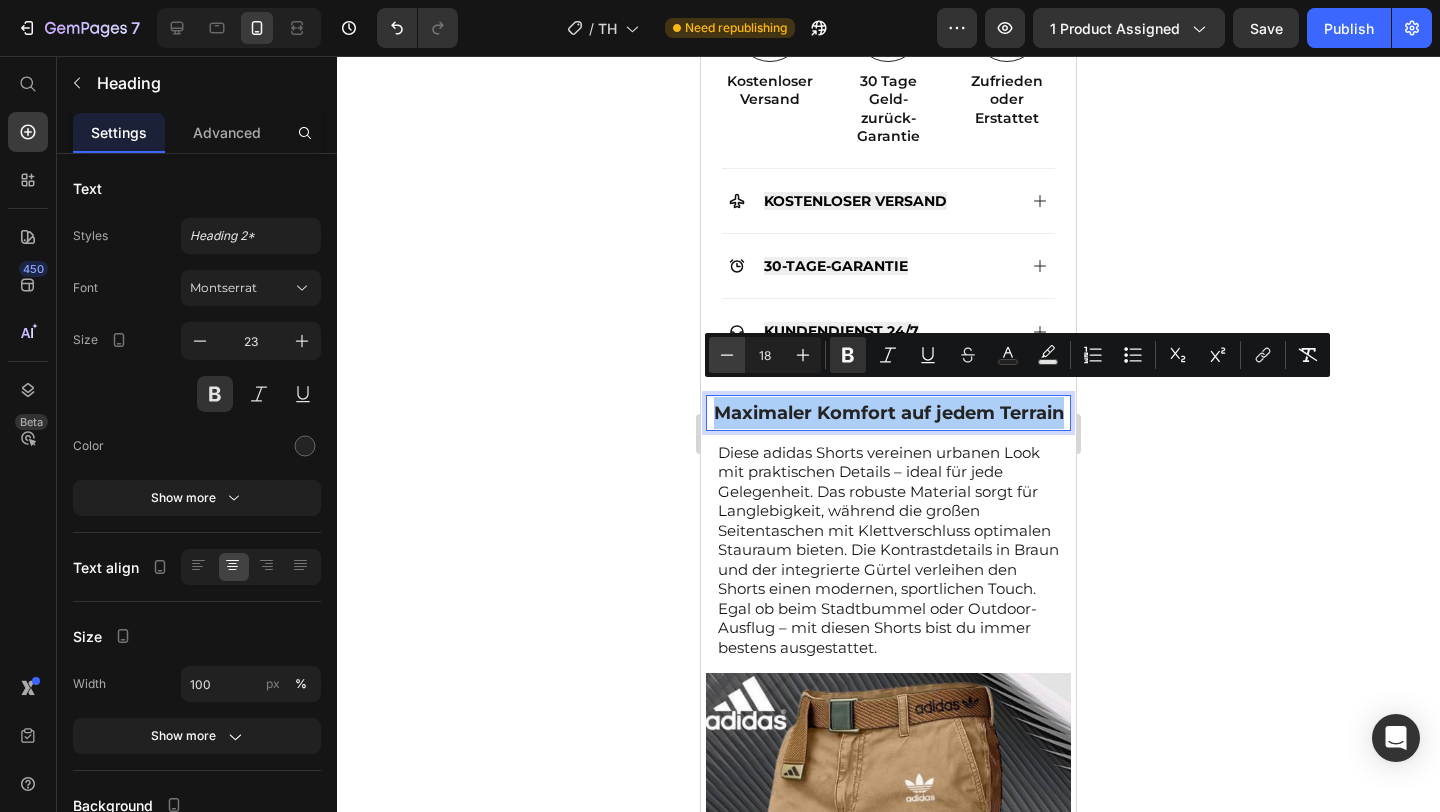 click on "Minus" at bounding box center [727, 355] 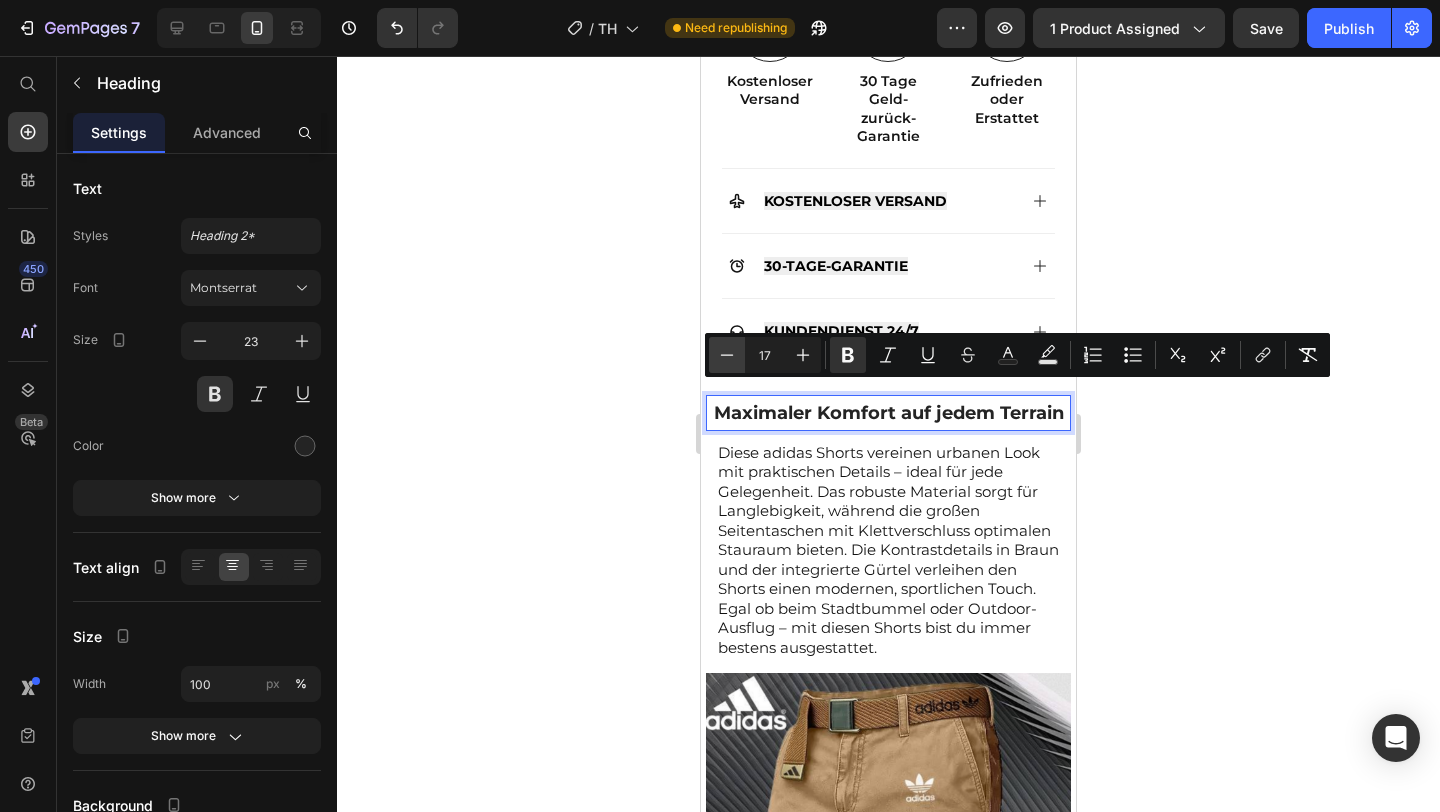 click on "Minus" at bounding box center [727, 355] 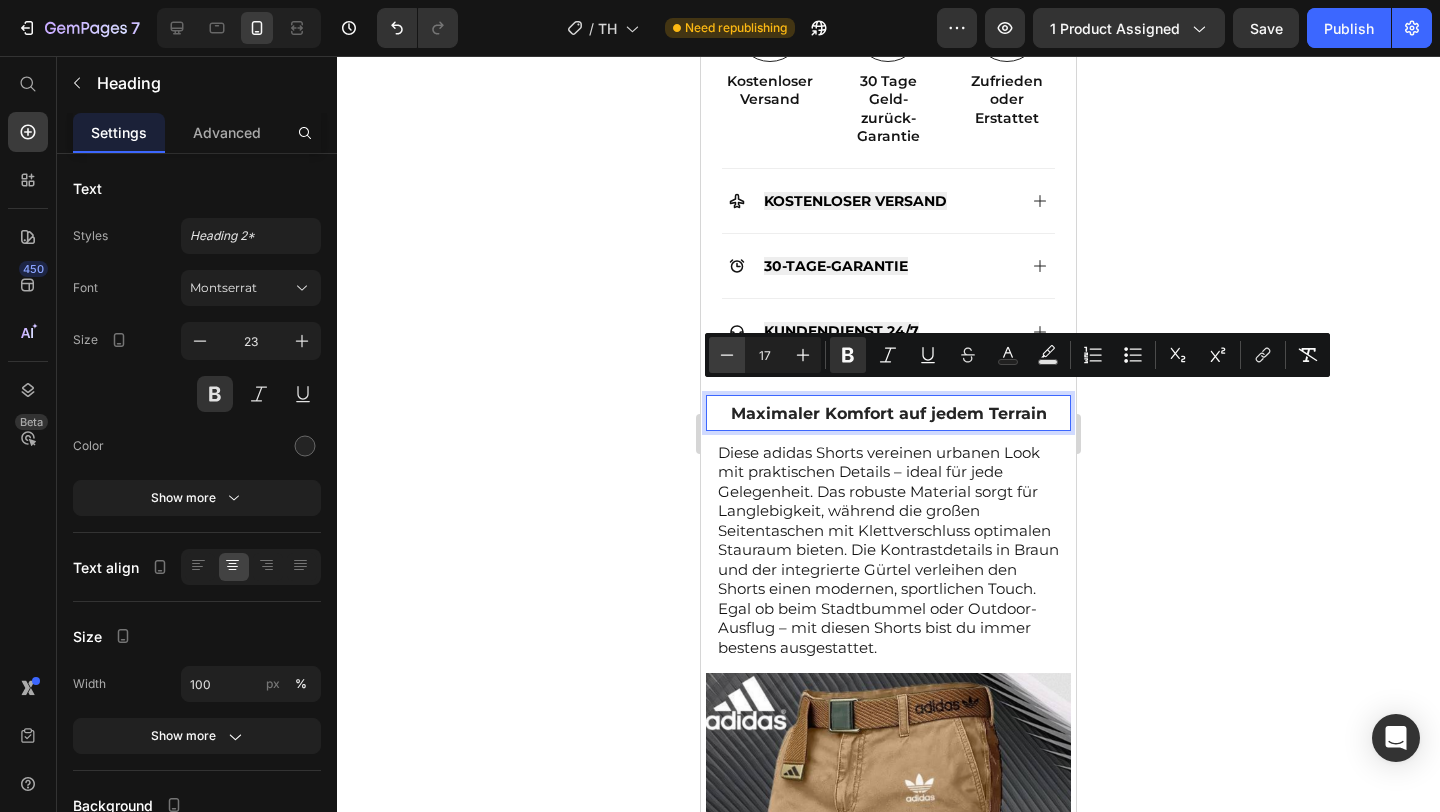 type on "16" 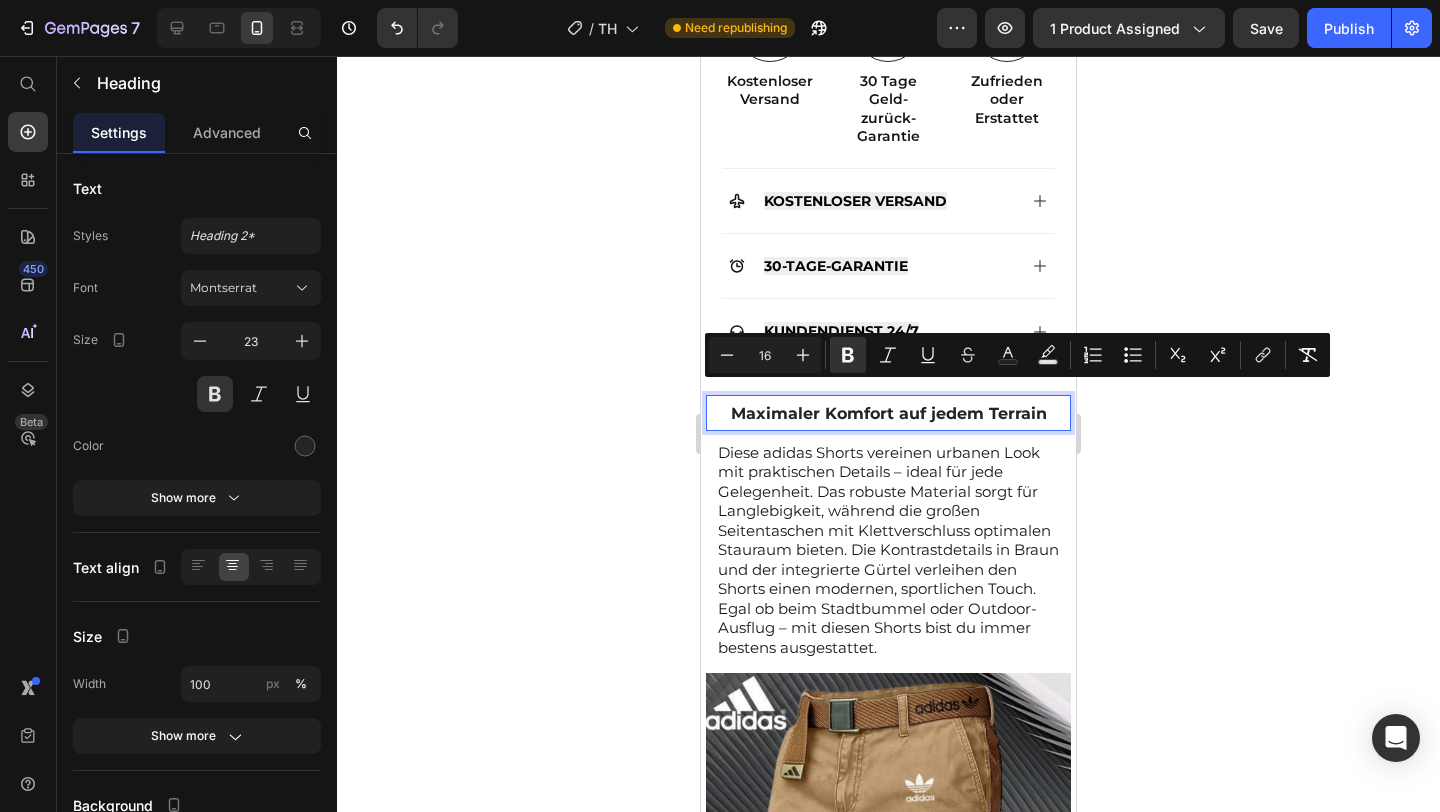 click 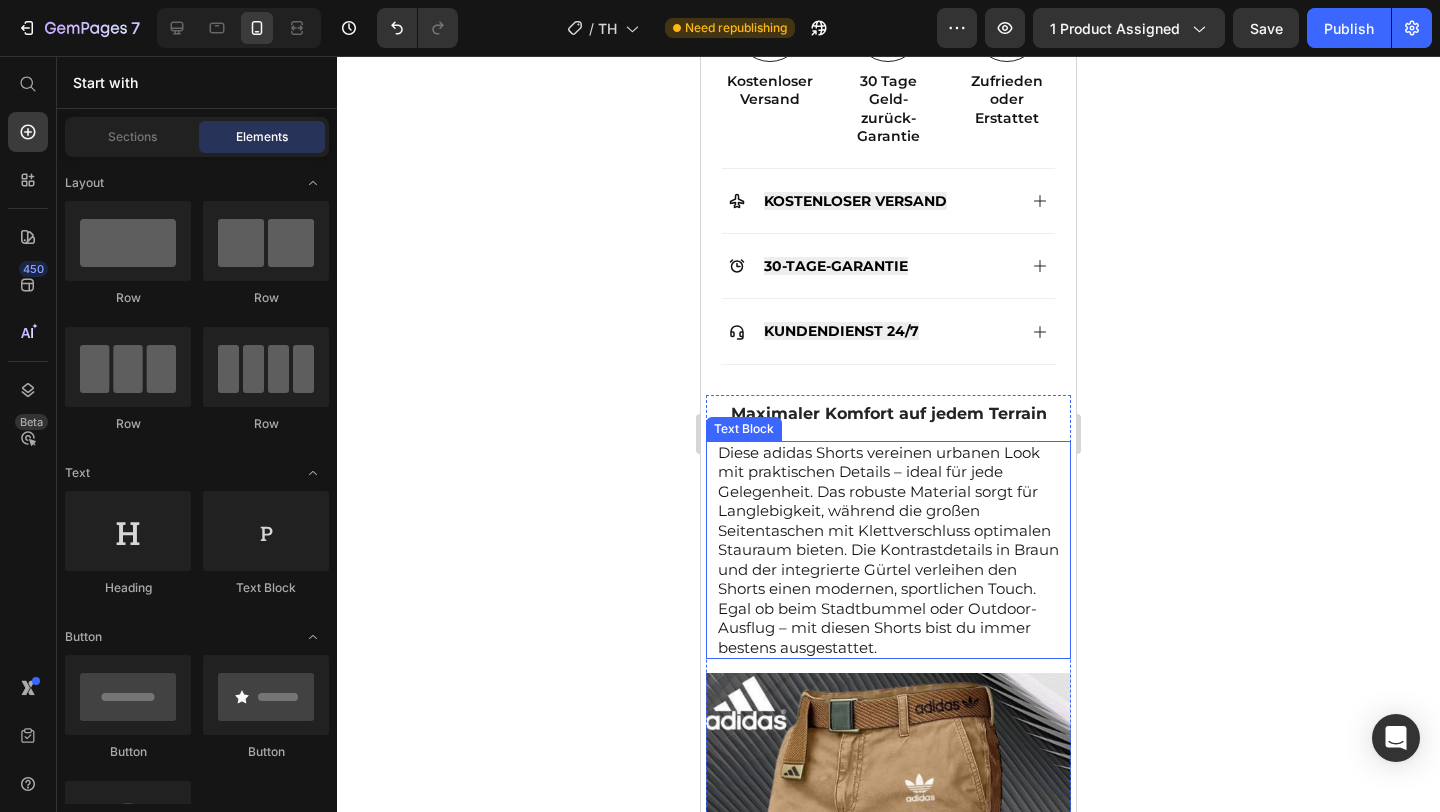 click on "Diese adidas Shorts vereinen urbanen Look mit praktischen Details – ideal für jede Gelegenheit. Das robuste Material sorgt für Langlebigkeit, während die großen Seitentaschen mit Klettverschluss optimalen Stauraum bieten. Die Kontrastdetails in Braun und der integrierte Gürtel verleihen den Shorts einen modernen, sportlichen Touch. Egal ob beim Stadtbummel oder Outdoor-Ausflug – mit diesen Shorts bist du immer bestens ausgestattet." at bounding box center [888, 550] 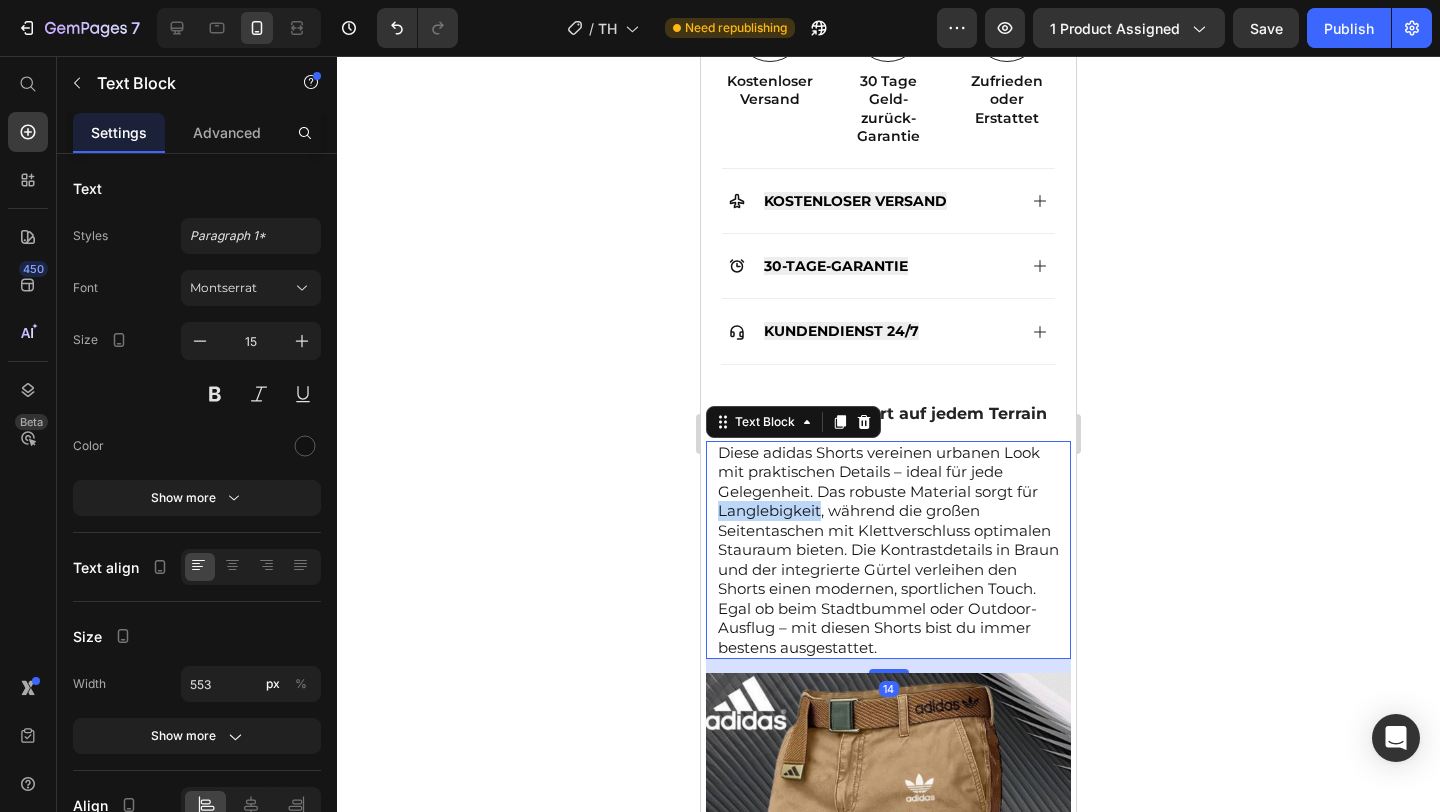 click on "Diese adidas Shorts vereinen urbanen Look mit praktischen Details – ideal für jede Gelegenheit. Das robuste Material sorgt für Langlebigkeit, während die großen Seitentaschen mit Klettverschluss optimalen Stauraum bieten. Die Kontrastdetails in Braun und der integrierte Gürtel verleihen den Shorts einen modernen, sportlichen Touch. Egal ob beim Stadtbummel oder Outdoor-Ausflug – mit diesen Shorts bist du immer bestens ausgestattet." at bounding box center [888, 550] 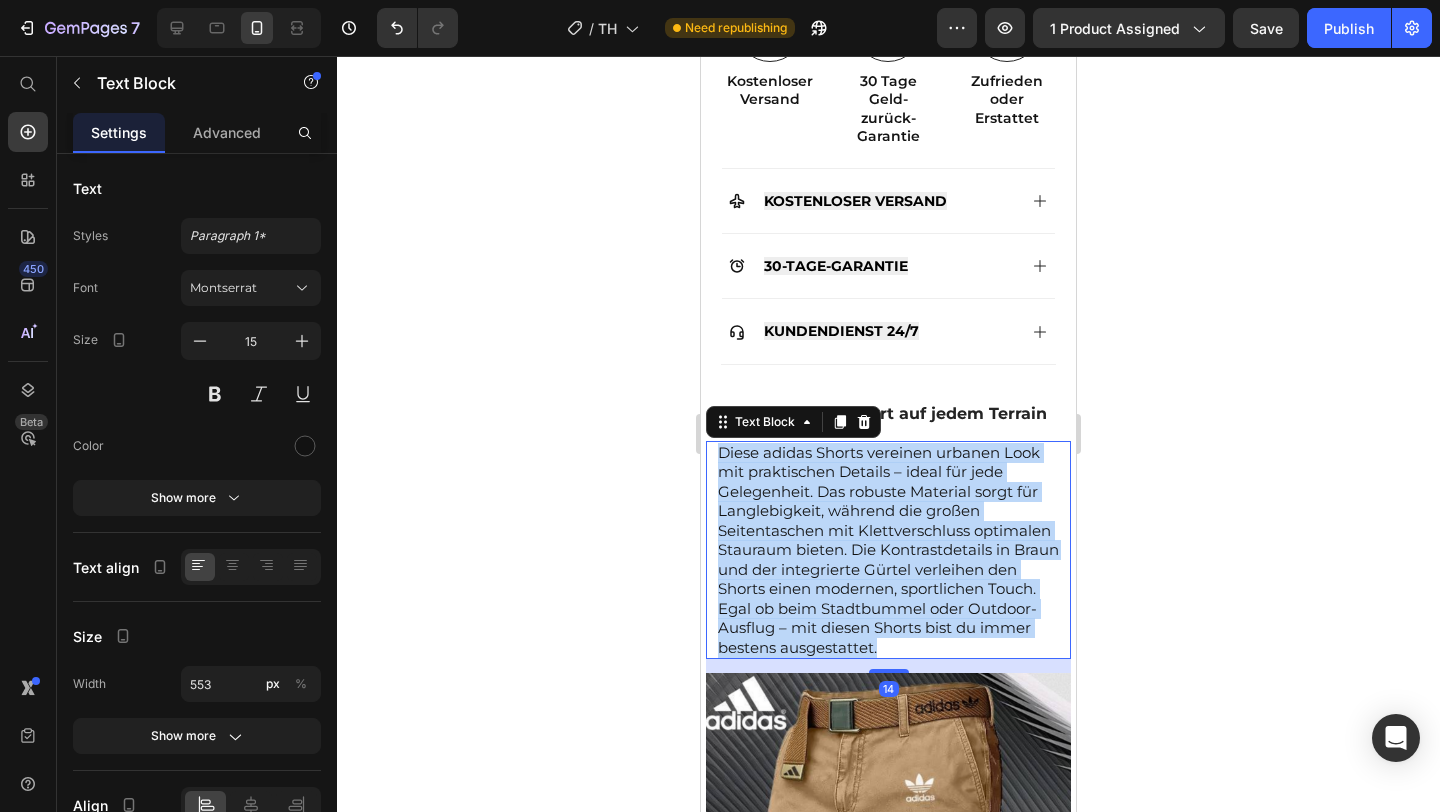 click on "Diese adidas Shorts vereinen urbanen Look mit praktischen Details – ideal für jede Gelegenheit. Das robuste Material sorgt für Langlebigkeit, während die großen Seitentaschen mit Klettverschluss optimalen Stauraum bieten. Die Kontrastdetails in Braun und der integrierte Gürtel verleihen den Shorts einen modernen, sportlichen Touch. Egal ob beim Stadtbummel oder Outdoor-Ausflug – mit diesen Shorts bist du immer bestens ausgestattet." at bounding box center (888, 550) 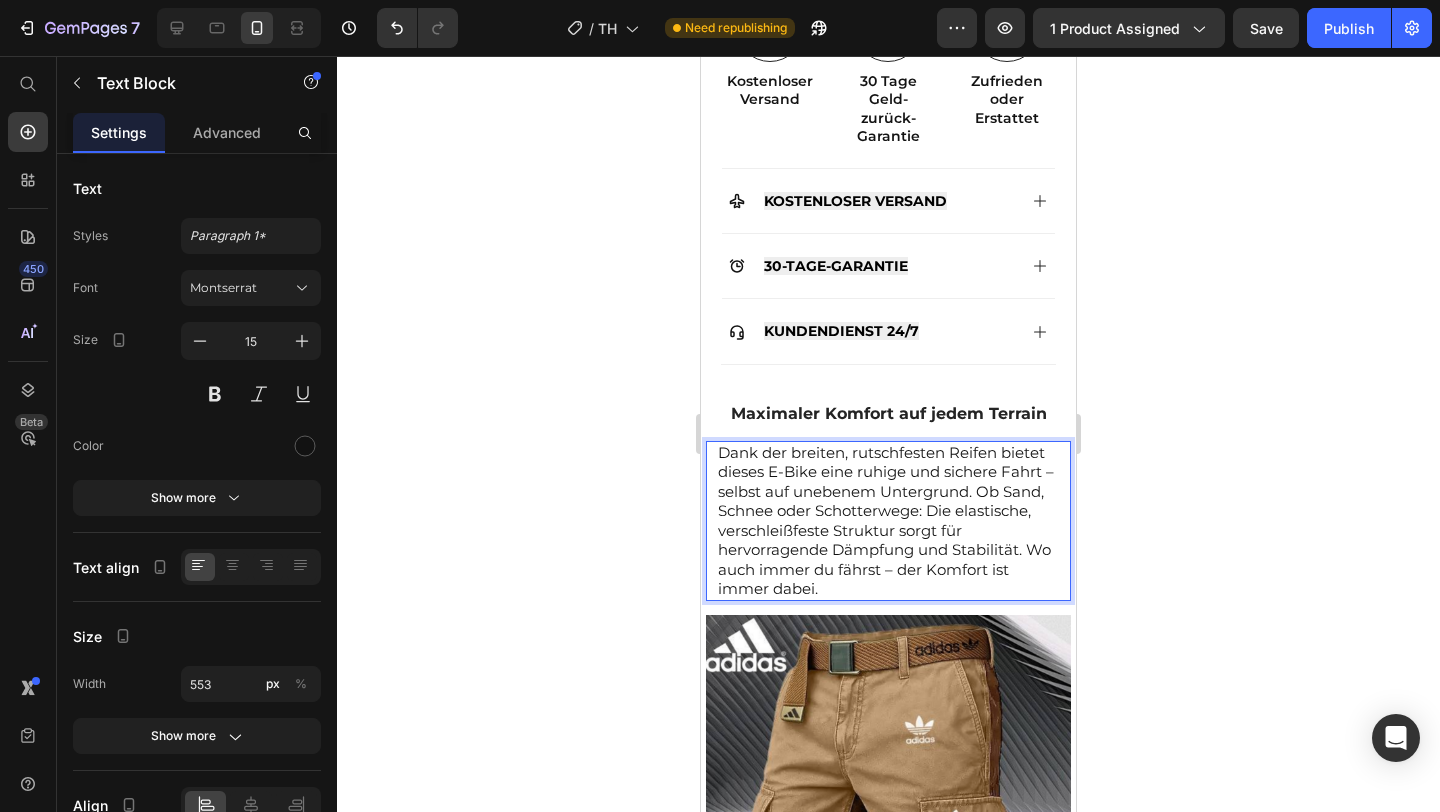 click 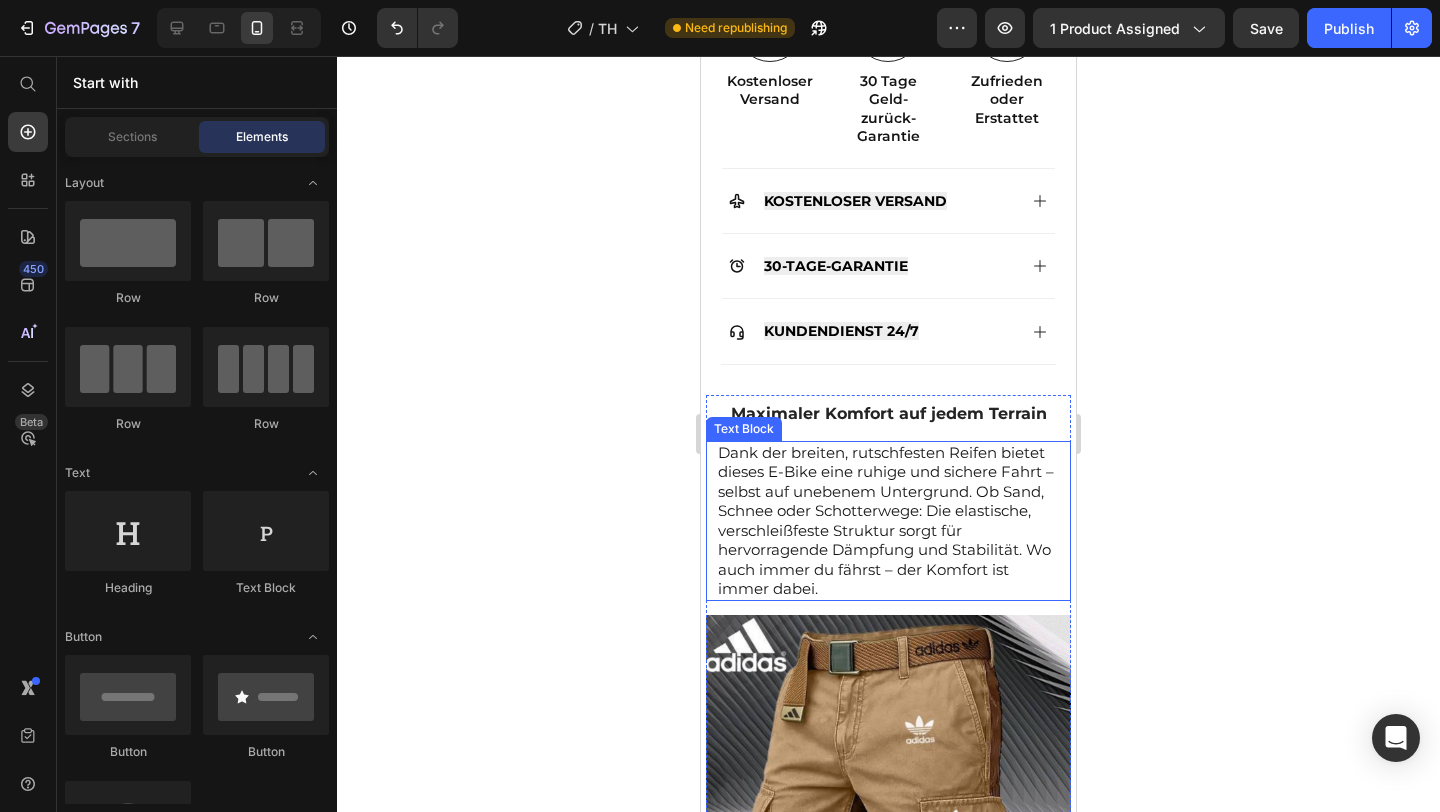 click on "Dank der breiten, rutschfesten Reifen bietet dieses E-Bike eine ruhige und sichere Fahrt – selbst auf unebenem Untergrund. Ob Sand, Schnee oder Schotterwege: Die elastische, verschleißfeste Struktur sorgt für hervorragende Dämpfung und Stabilität. Wo auch immer du fährst – der Komfort ist immer dabei." at bounding box center [888, 521] 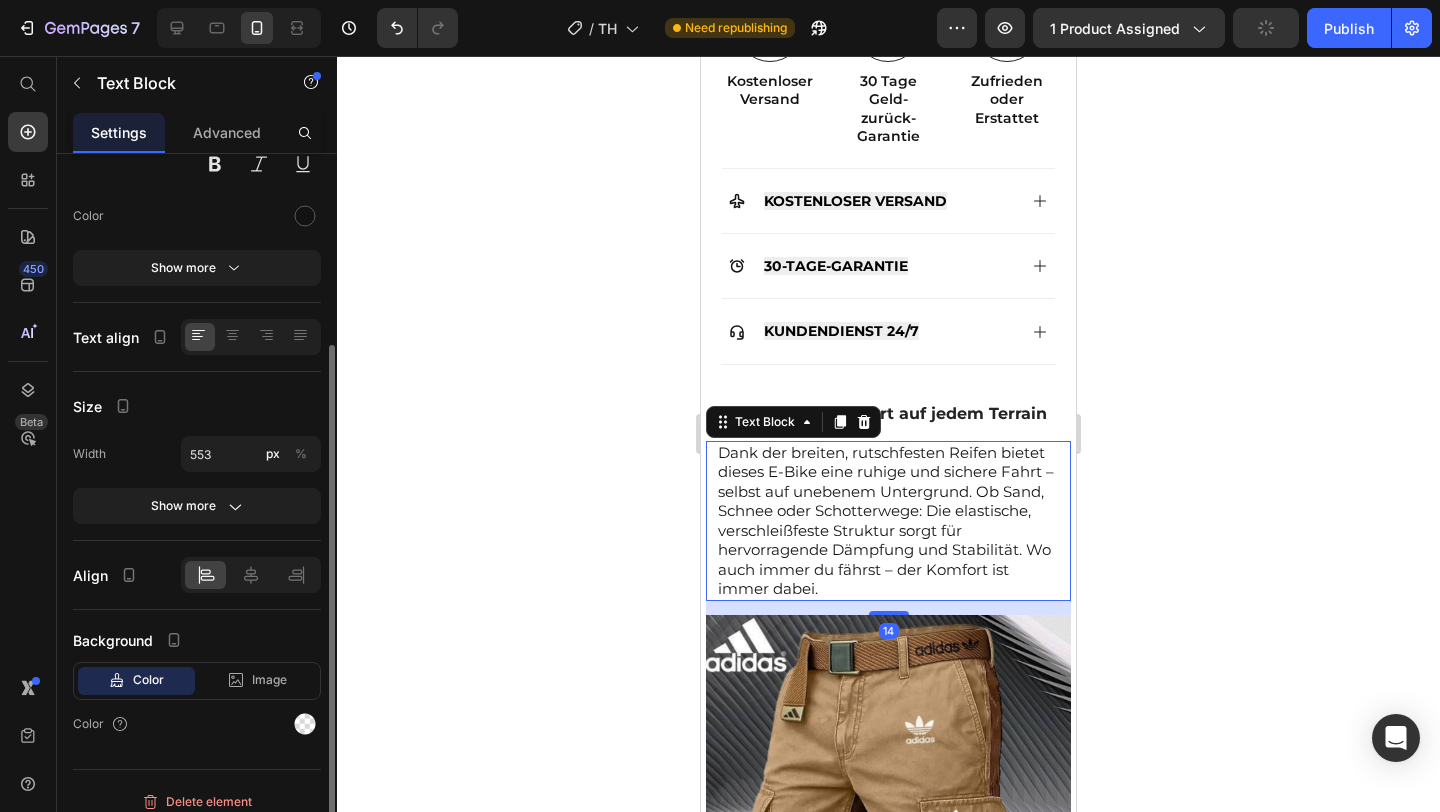 scroll, scrollTop: 245, scrollLeft: 0, axis: vertical 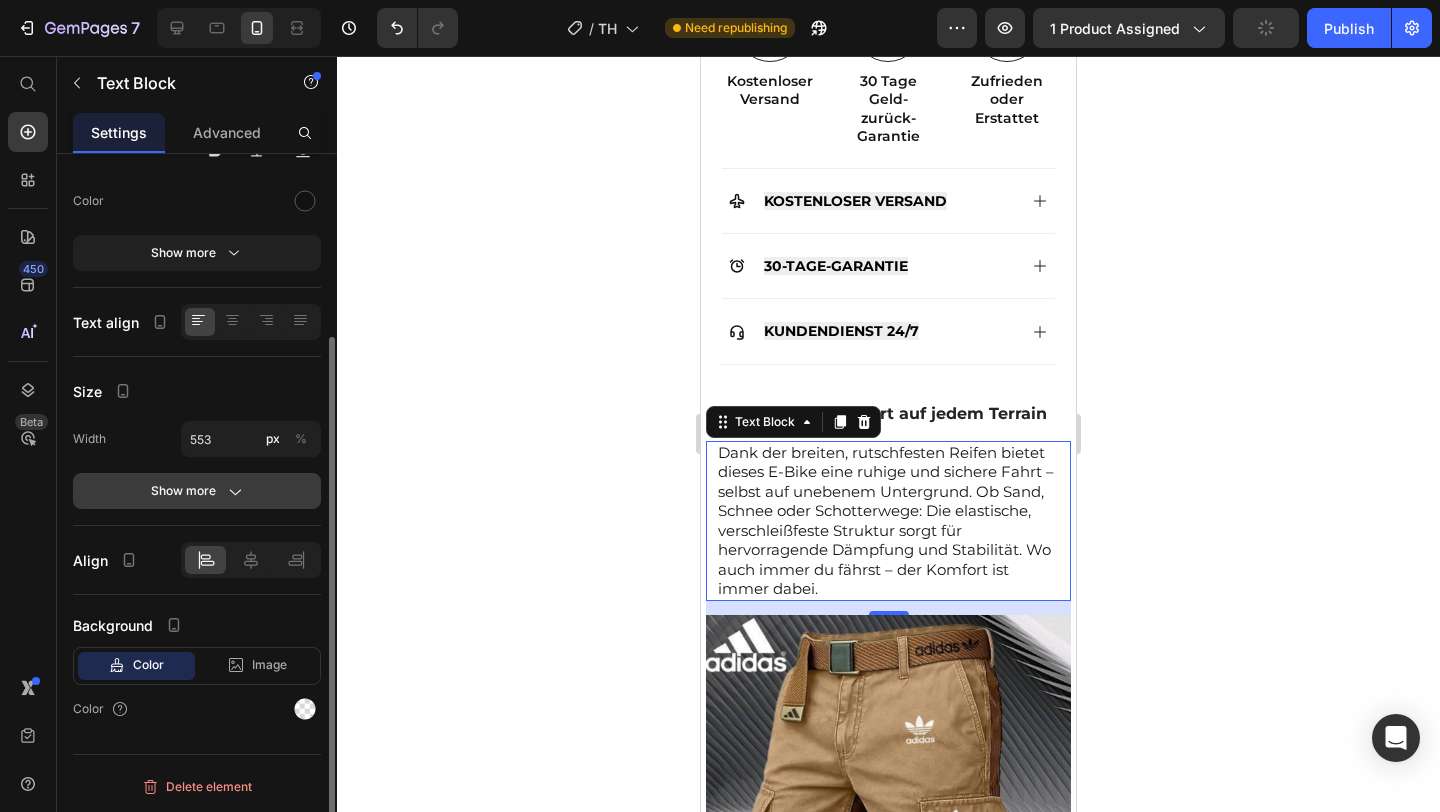 click 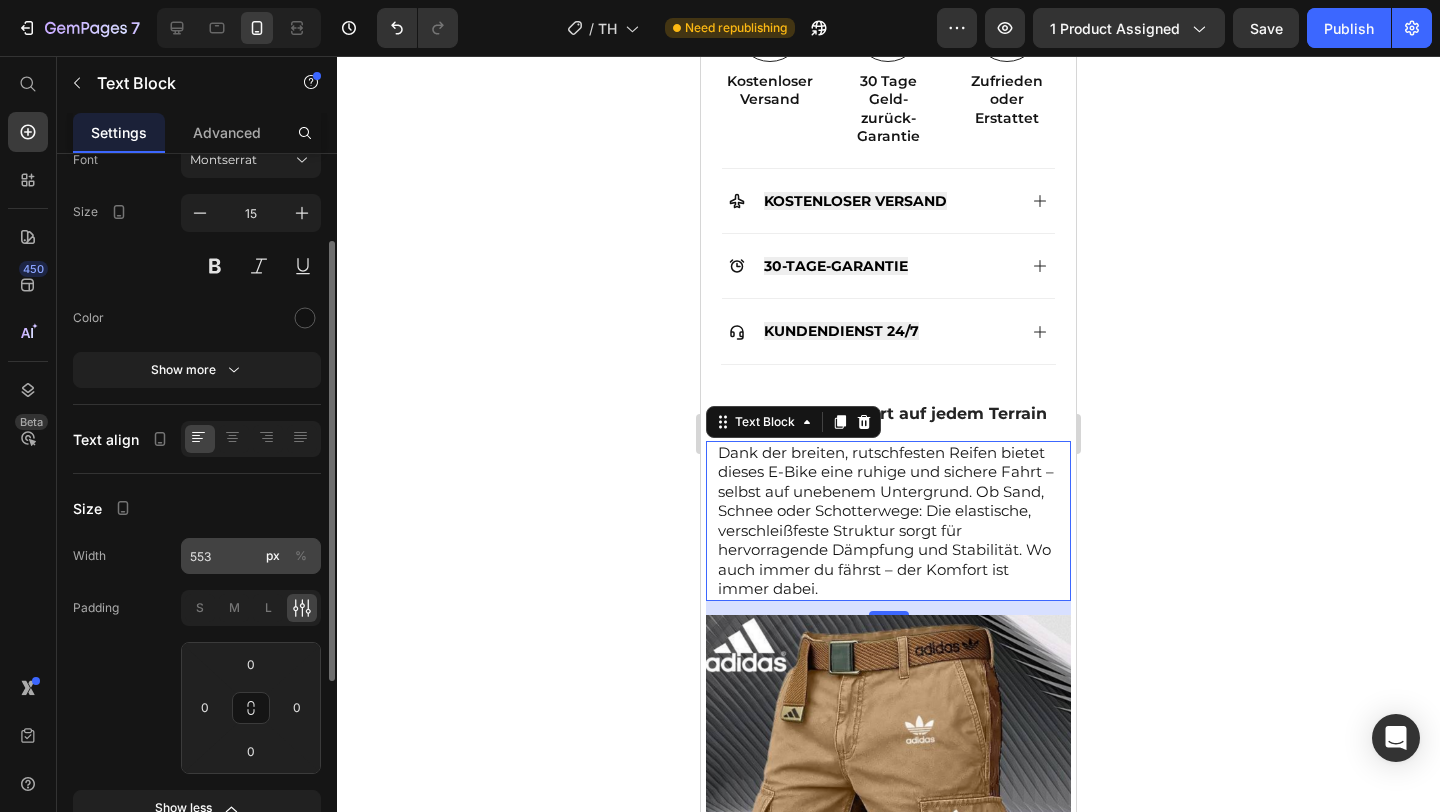 scroll, scrollTop: 90, scrollLeft: 0, axis: vertical 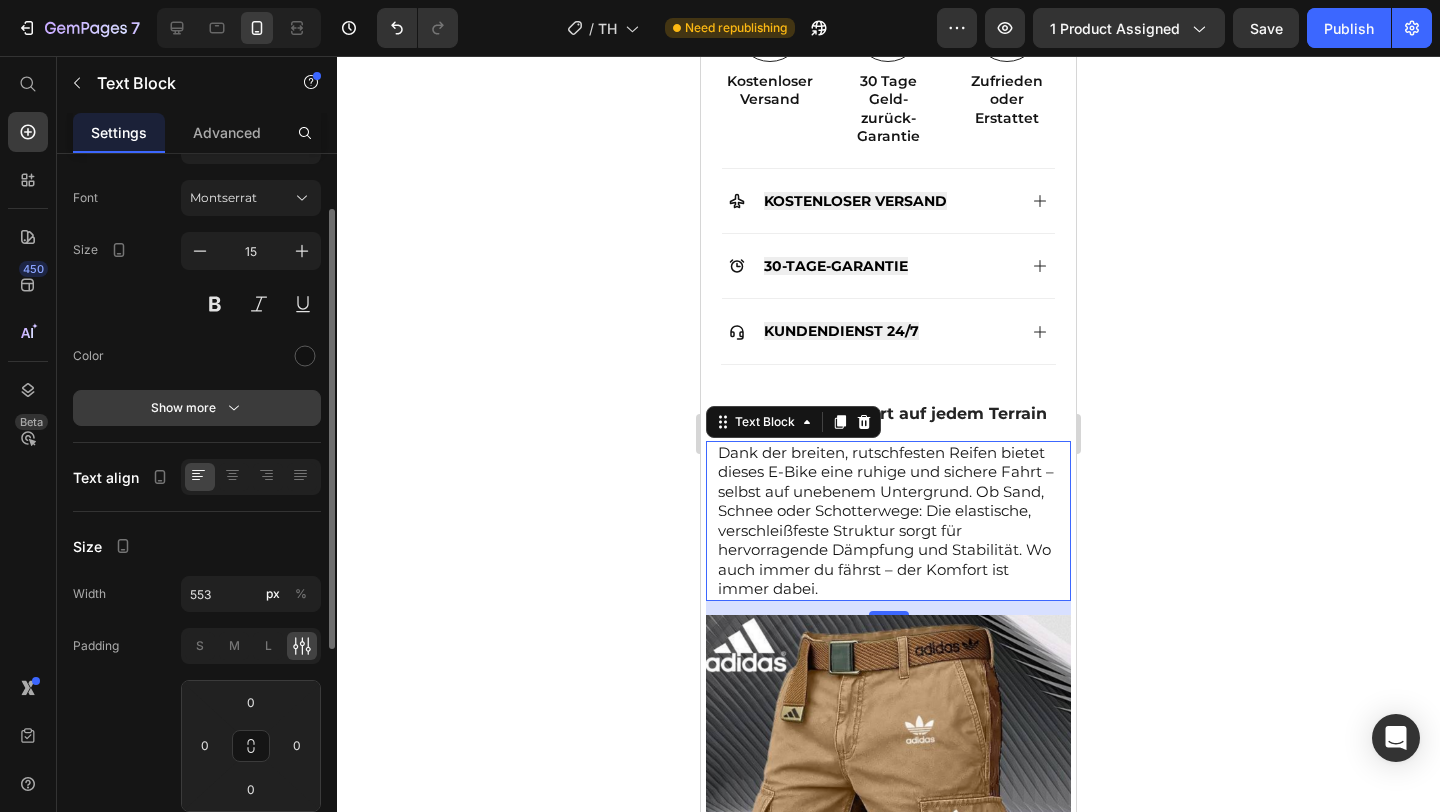 click 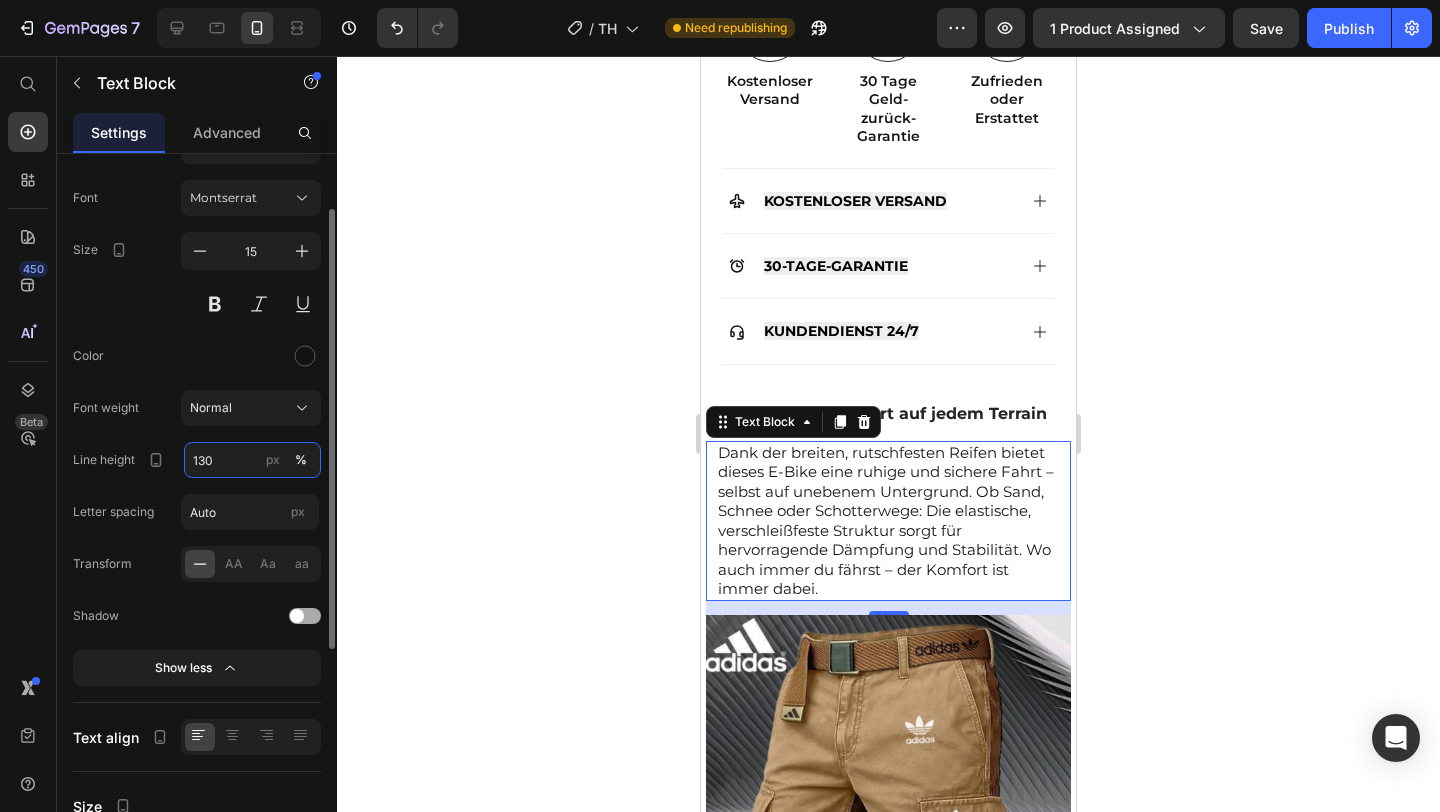 click on "130" at bounding box center (252, 460) 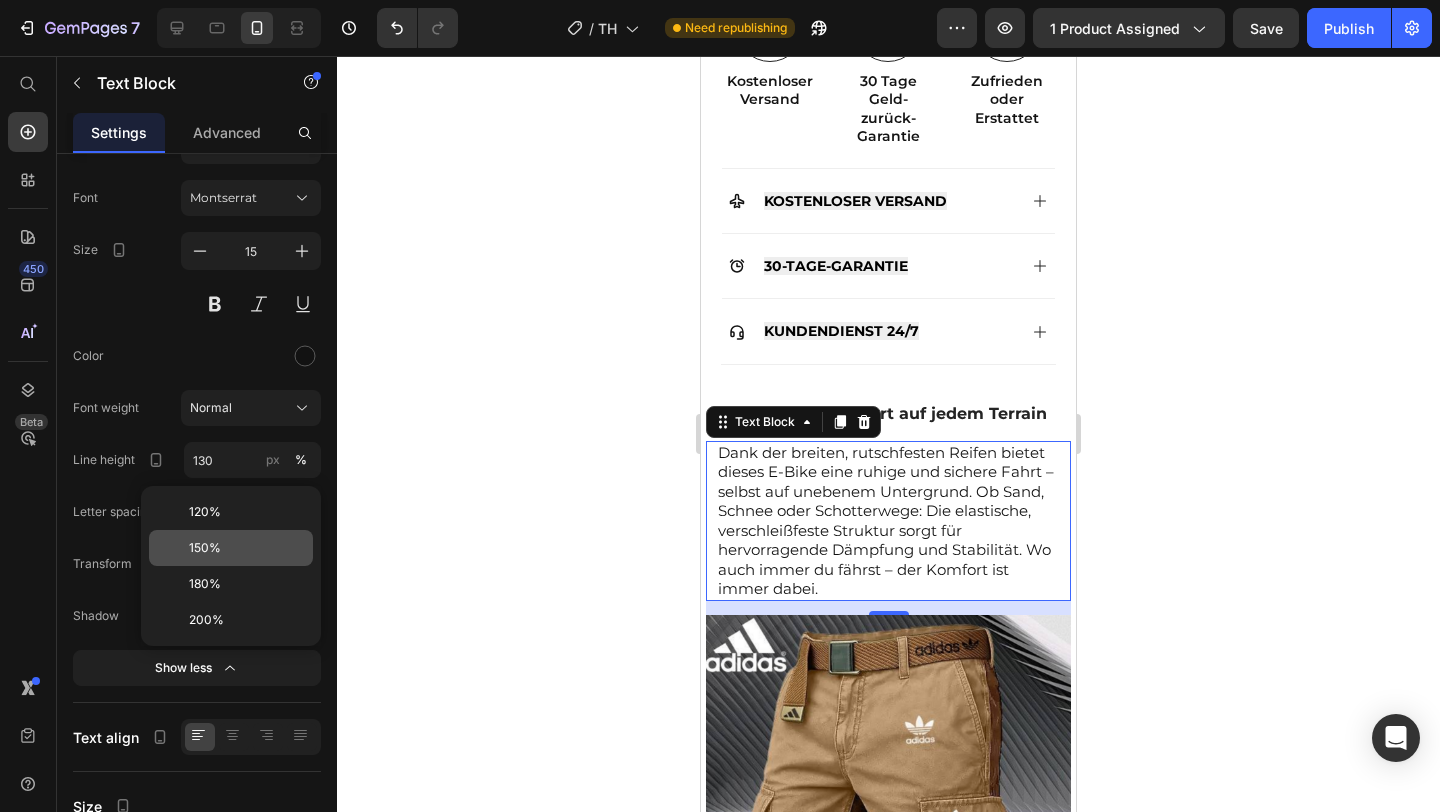 click on "150%" at bounding box center (247, 548) 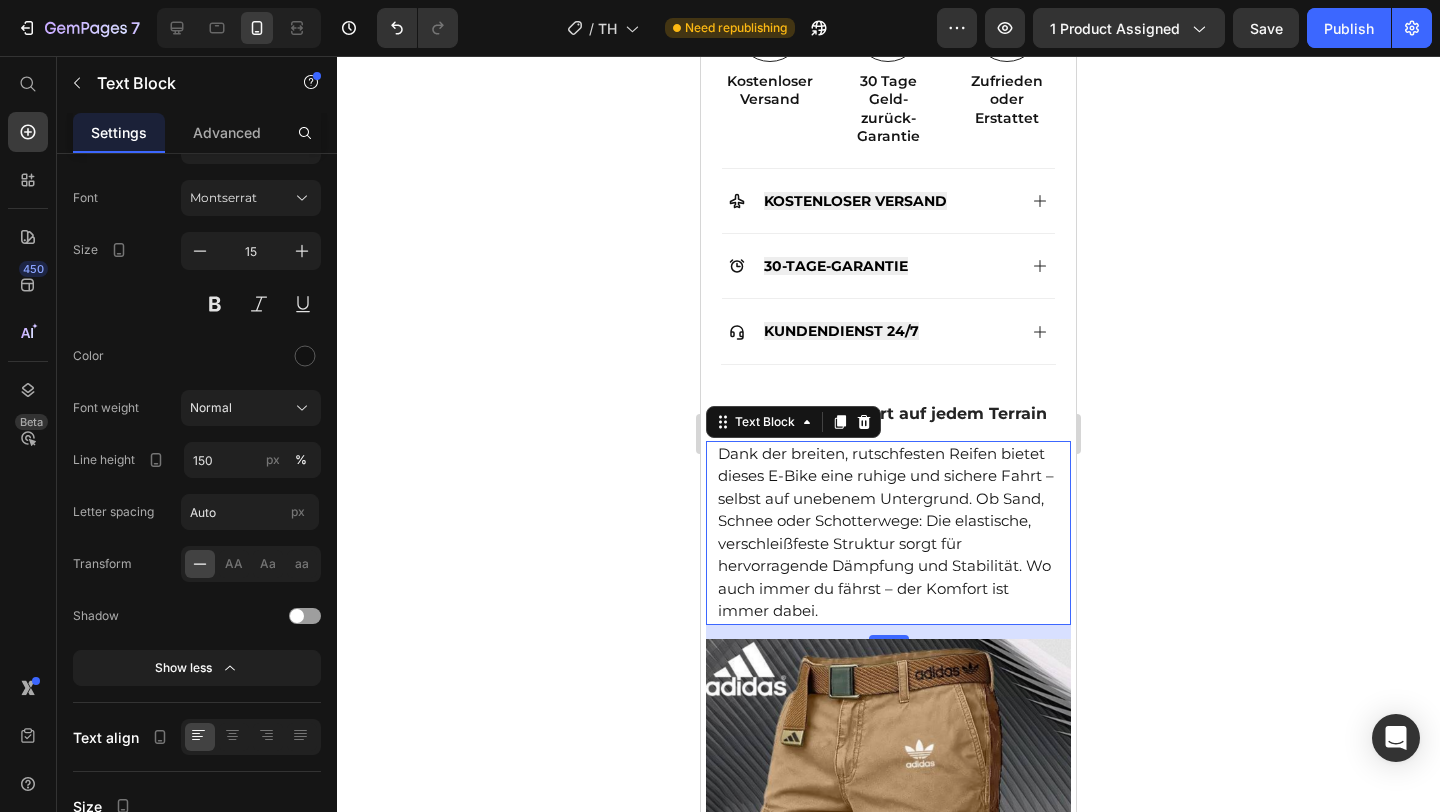 click 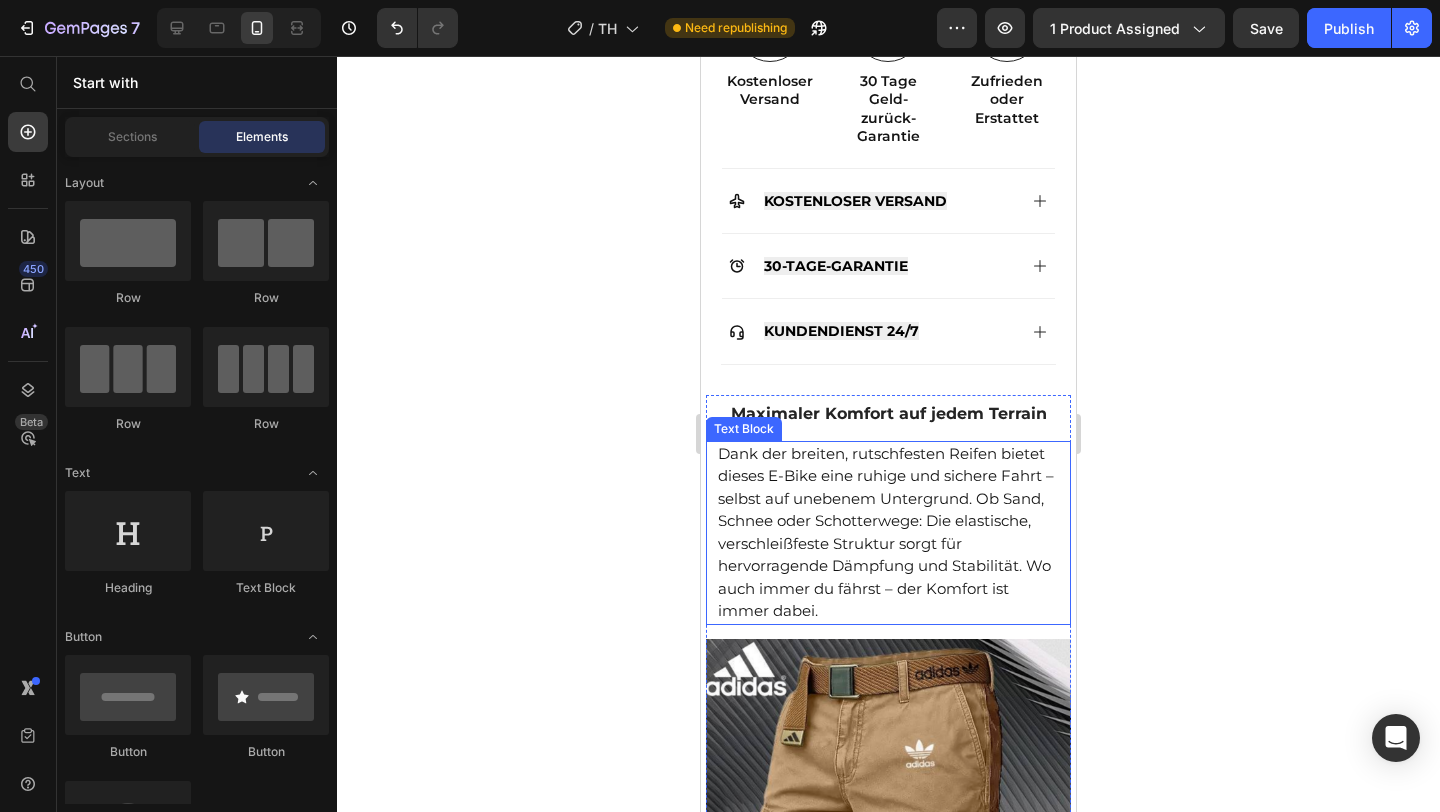 scroll, scrollTop: 1196, scrollLeft: 0, axis: vertical 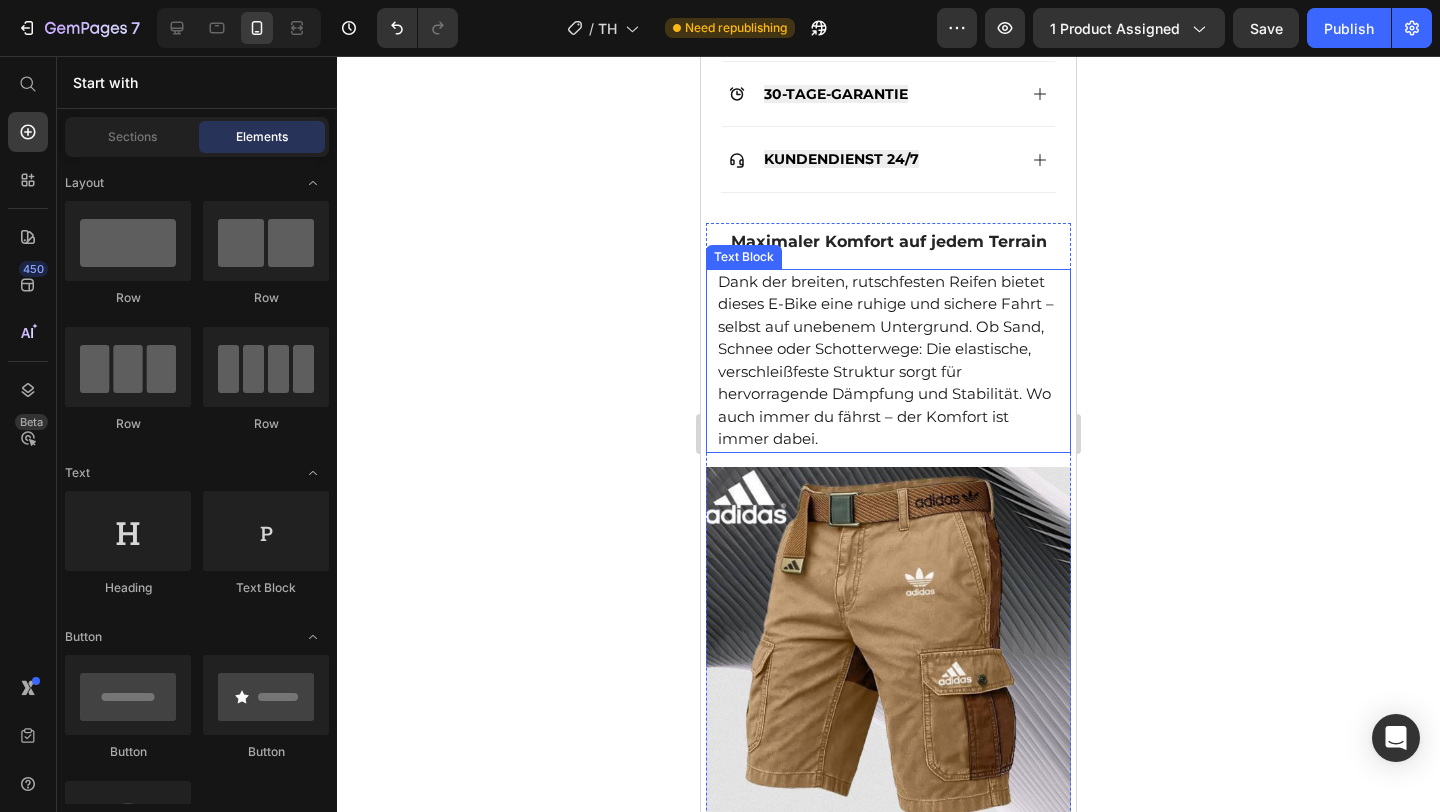 click at bounding box center [888, 649] 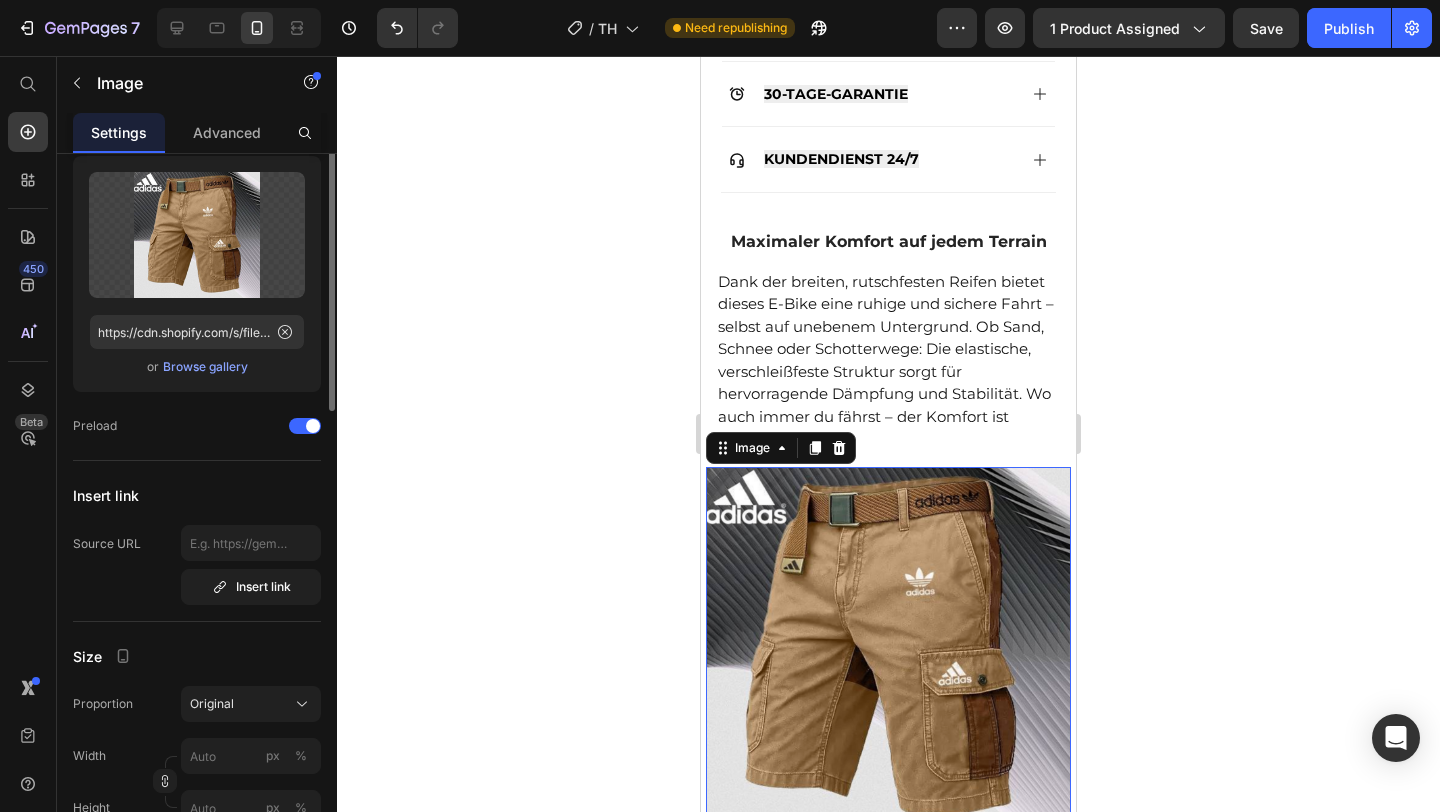 scroll, scrollTop: 0, scrollLeft: 0, axis: both 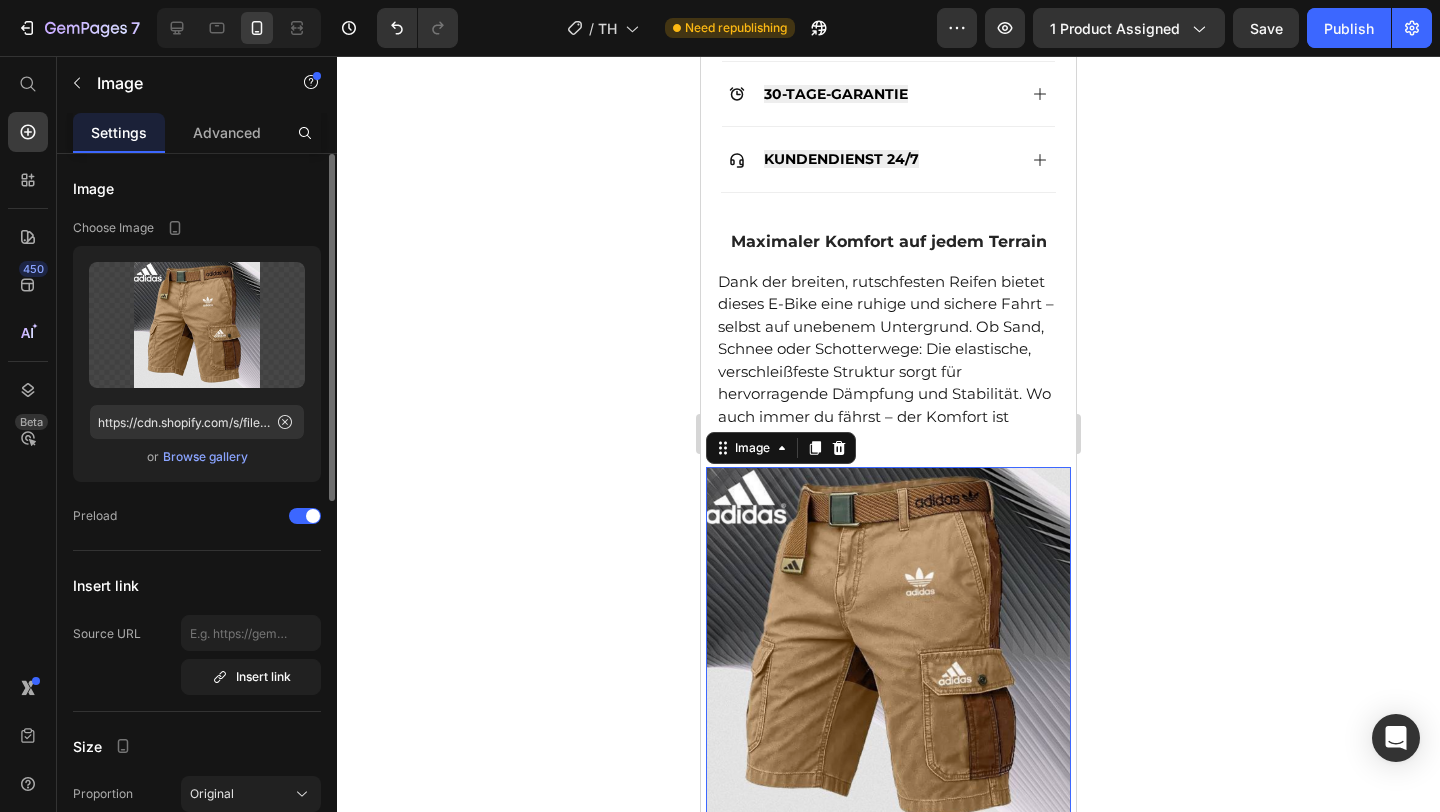 click on "Browse gallery" at bounding box center (205, 457) 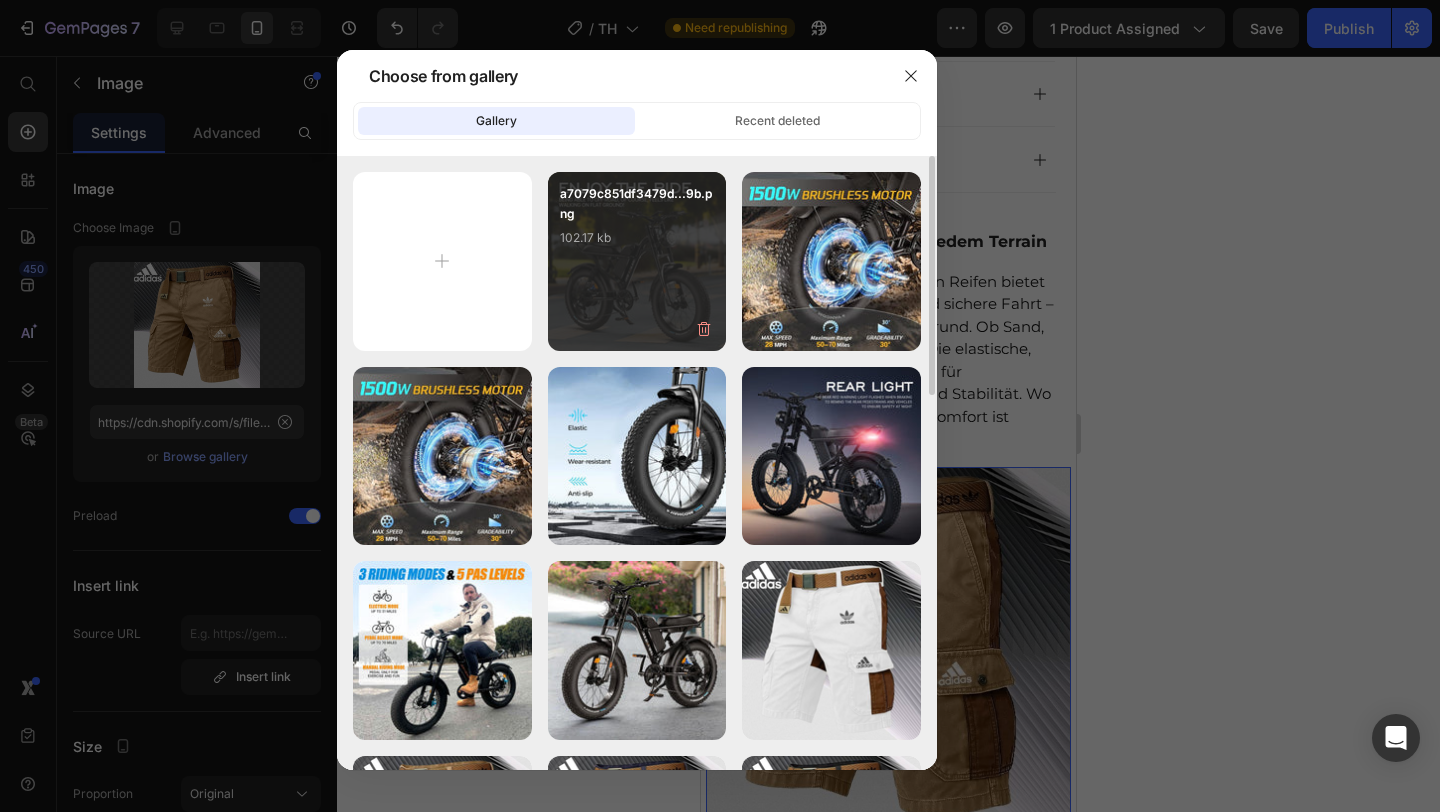 click on "a7079c851df3479d...9b.png 102.17 kb" at bounding box center (637, 261) 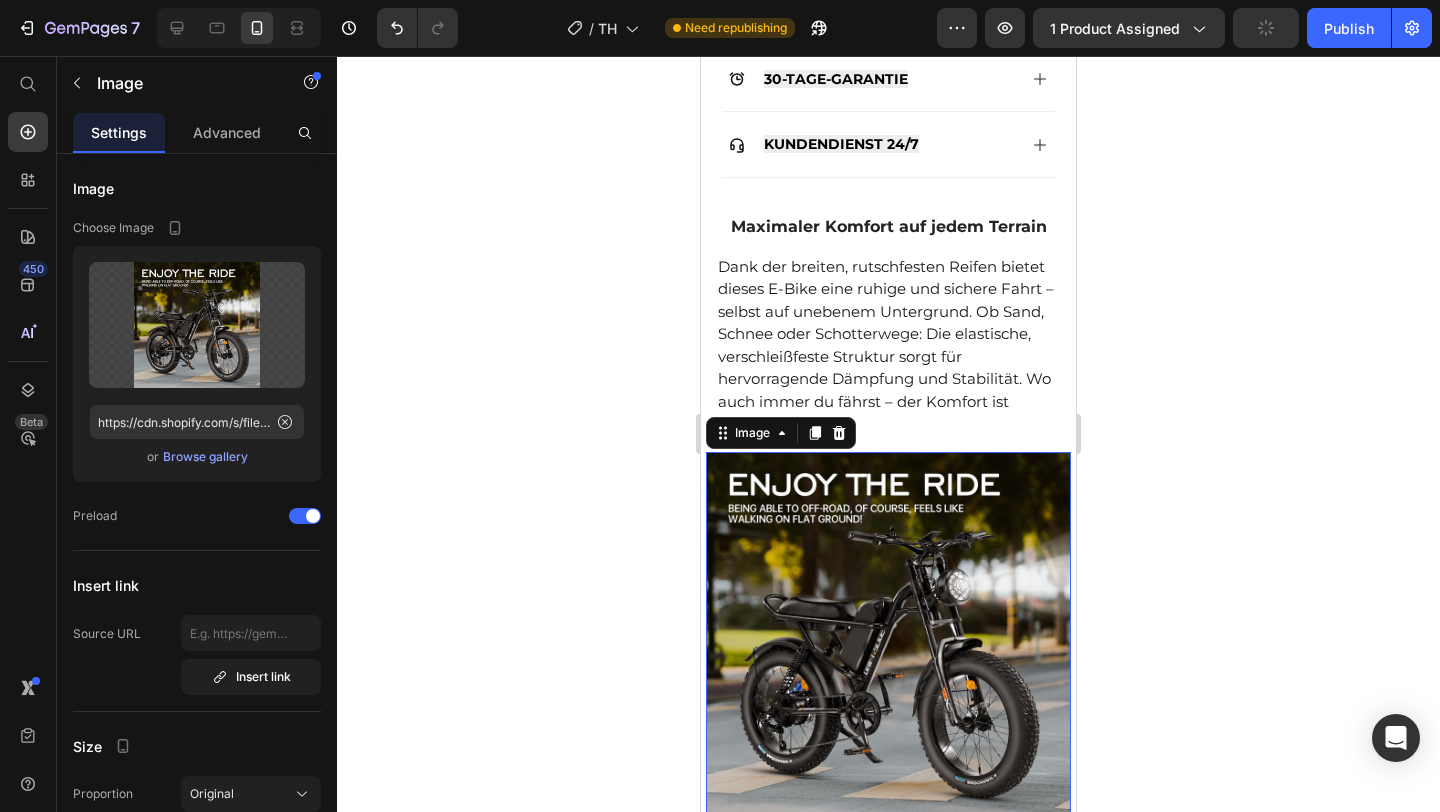 scroll, scrollTop: 1192, scrollLeft: 0, axis: vertical 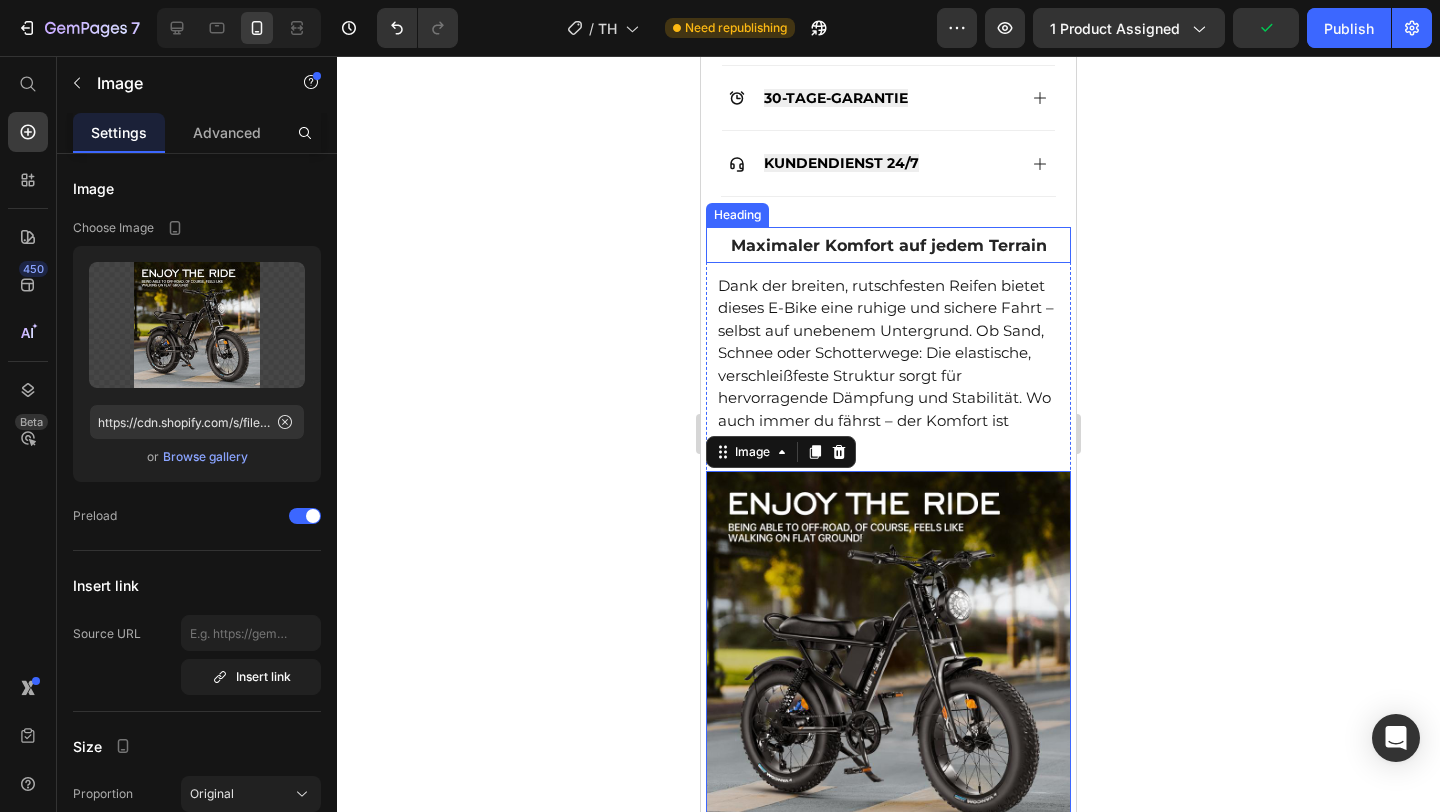 click on "Maximaler Komfort auf jedem Terrain" at bounding box center [889, 245] 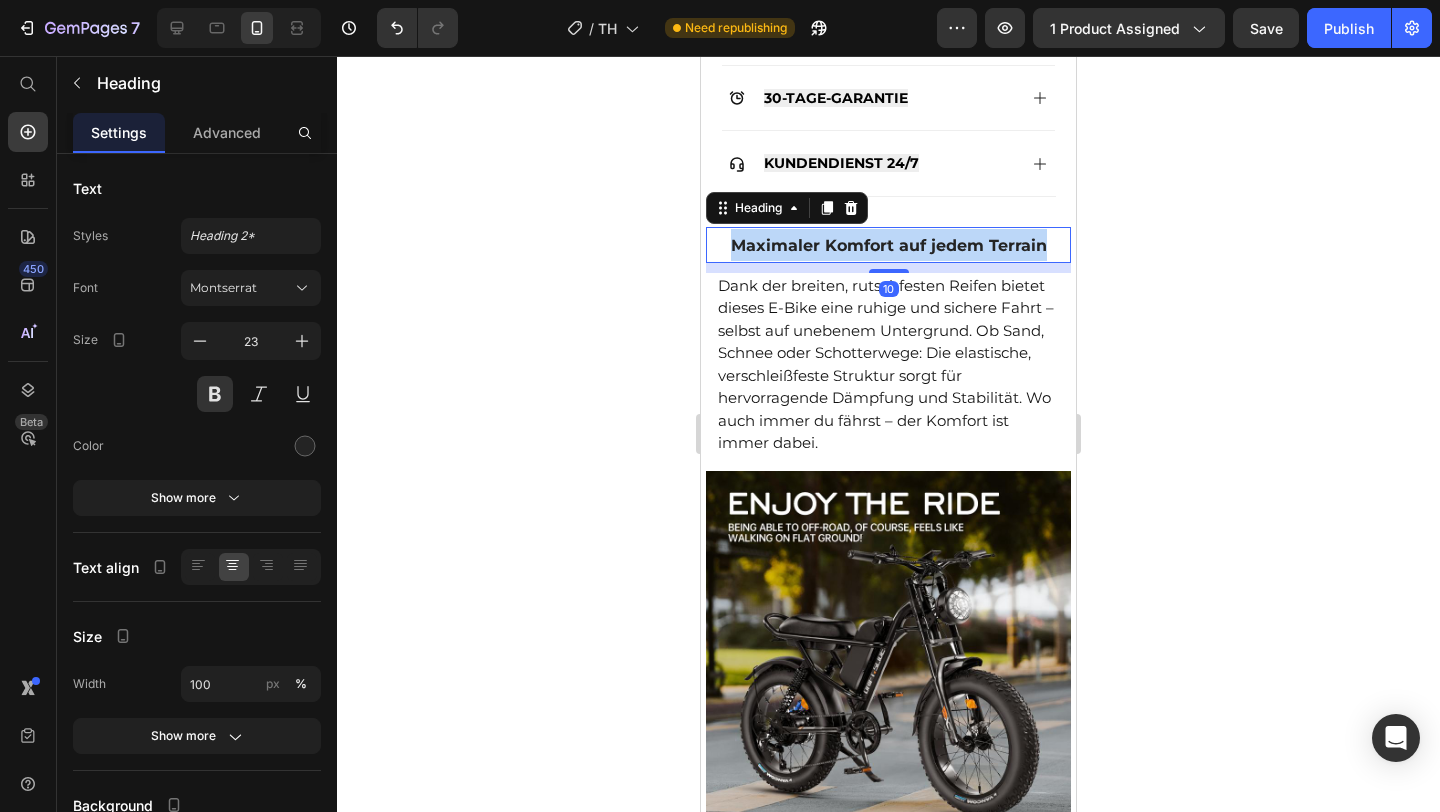 click on "Maximaler Komfort auf jedem Terrain" at bounding box center (889, 245) 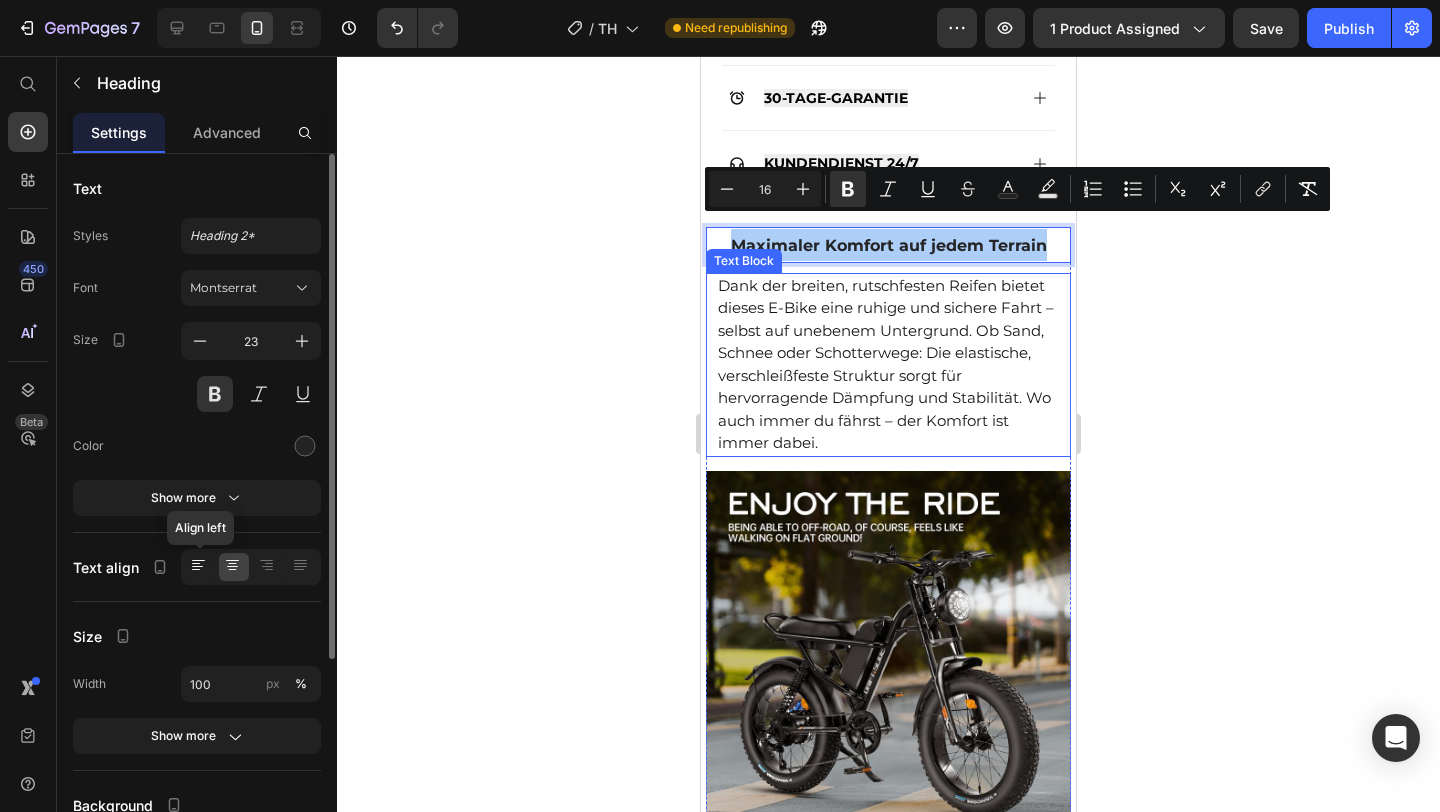 click 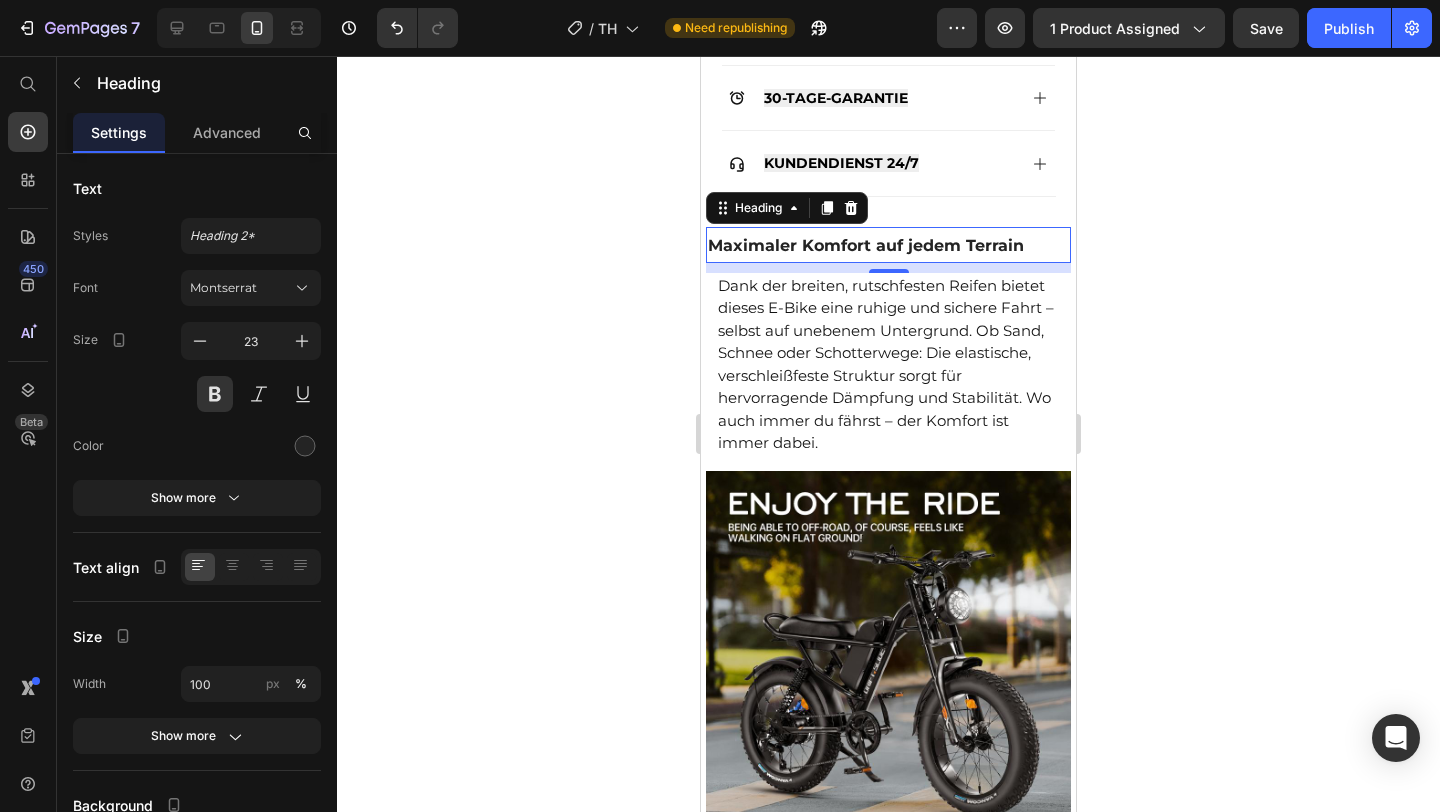 click on "Maximaler Komfort auf jedem Terrain" at bounding box center [866, 245] 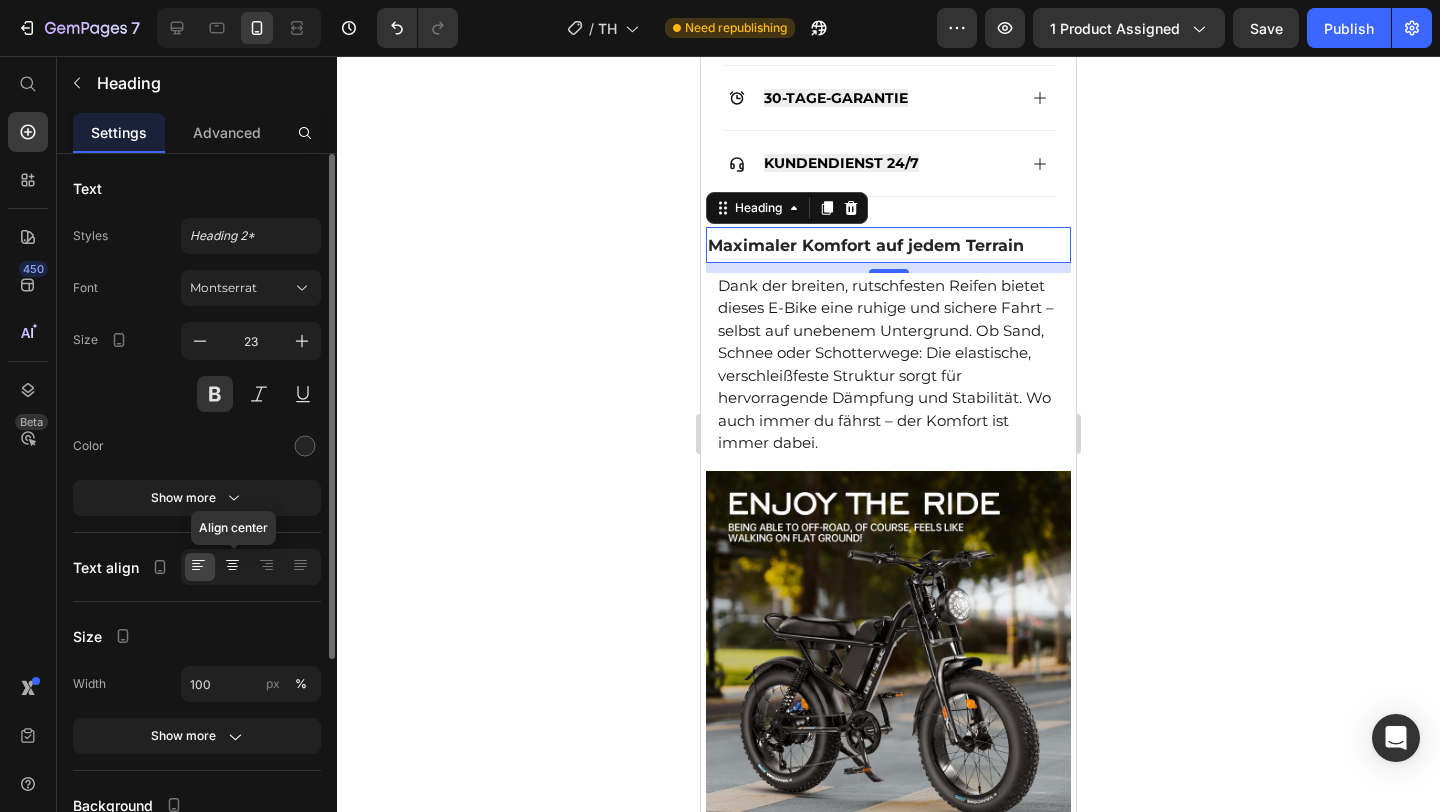 click 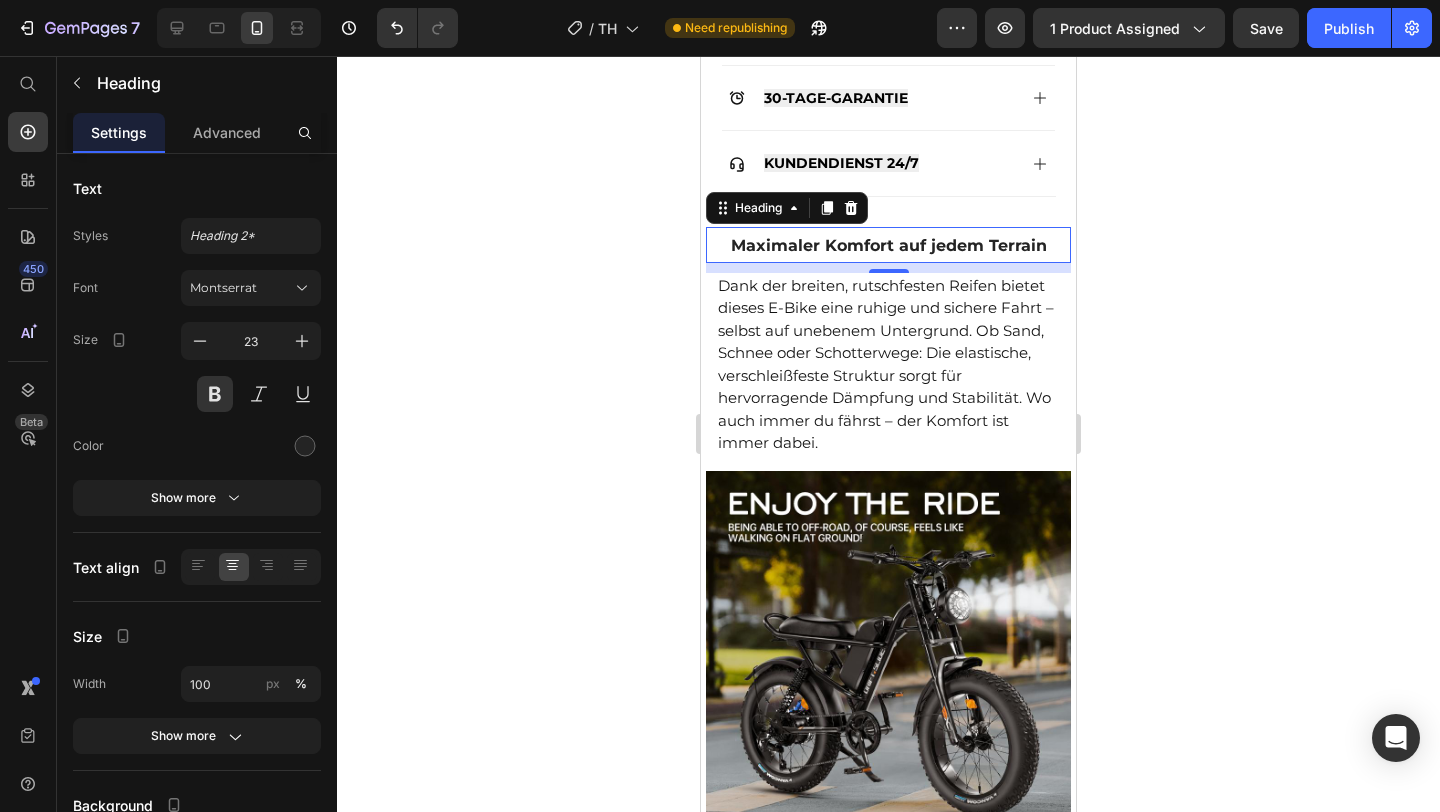 click on "Maximaler Komfort auf jedem Terrain" at bounding box center (889, 245) 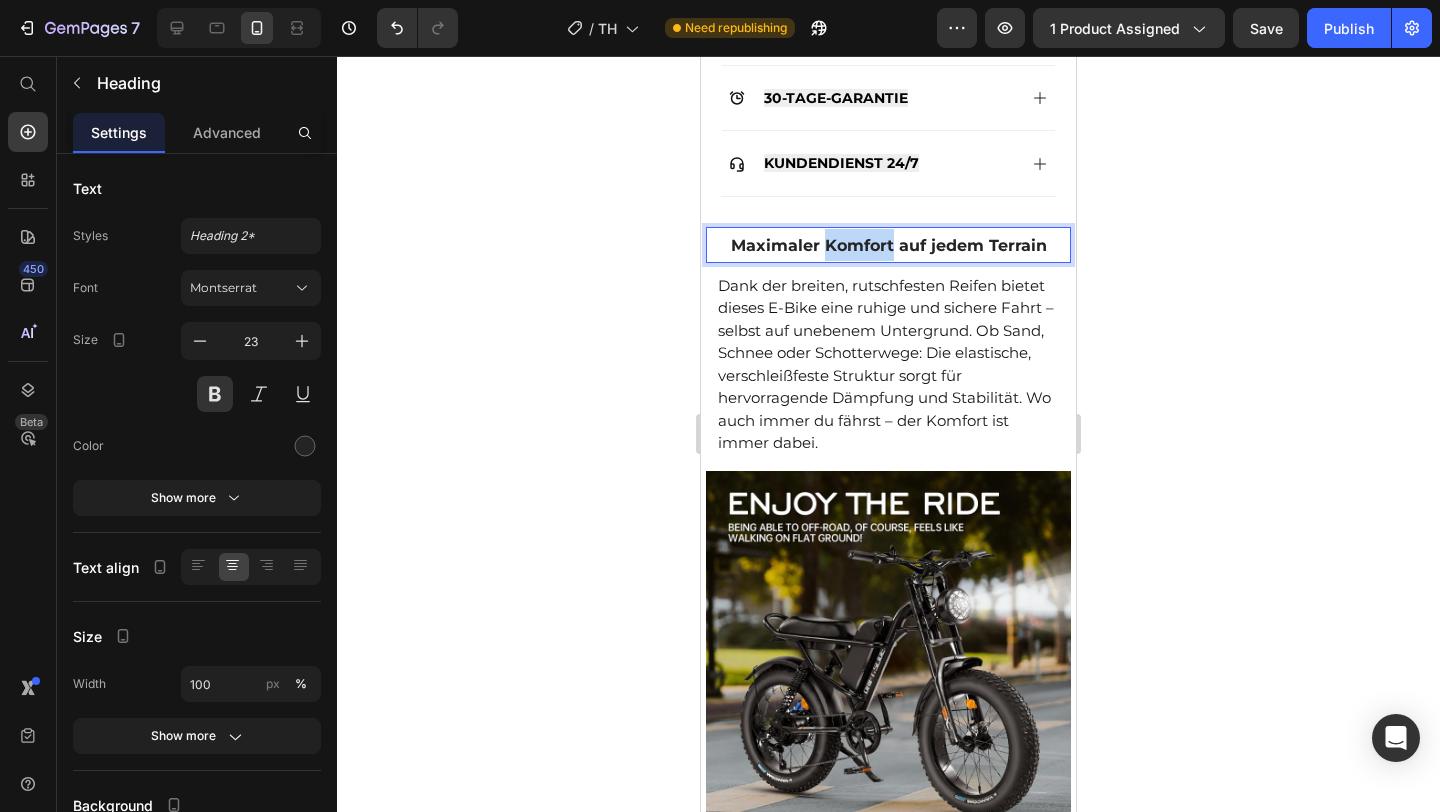 click on "Maximaler Komfort auf jedem Terrain" at bounding box center [889, 245] 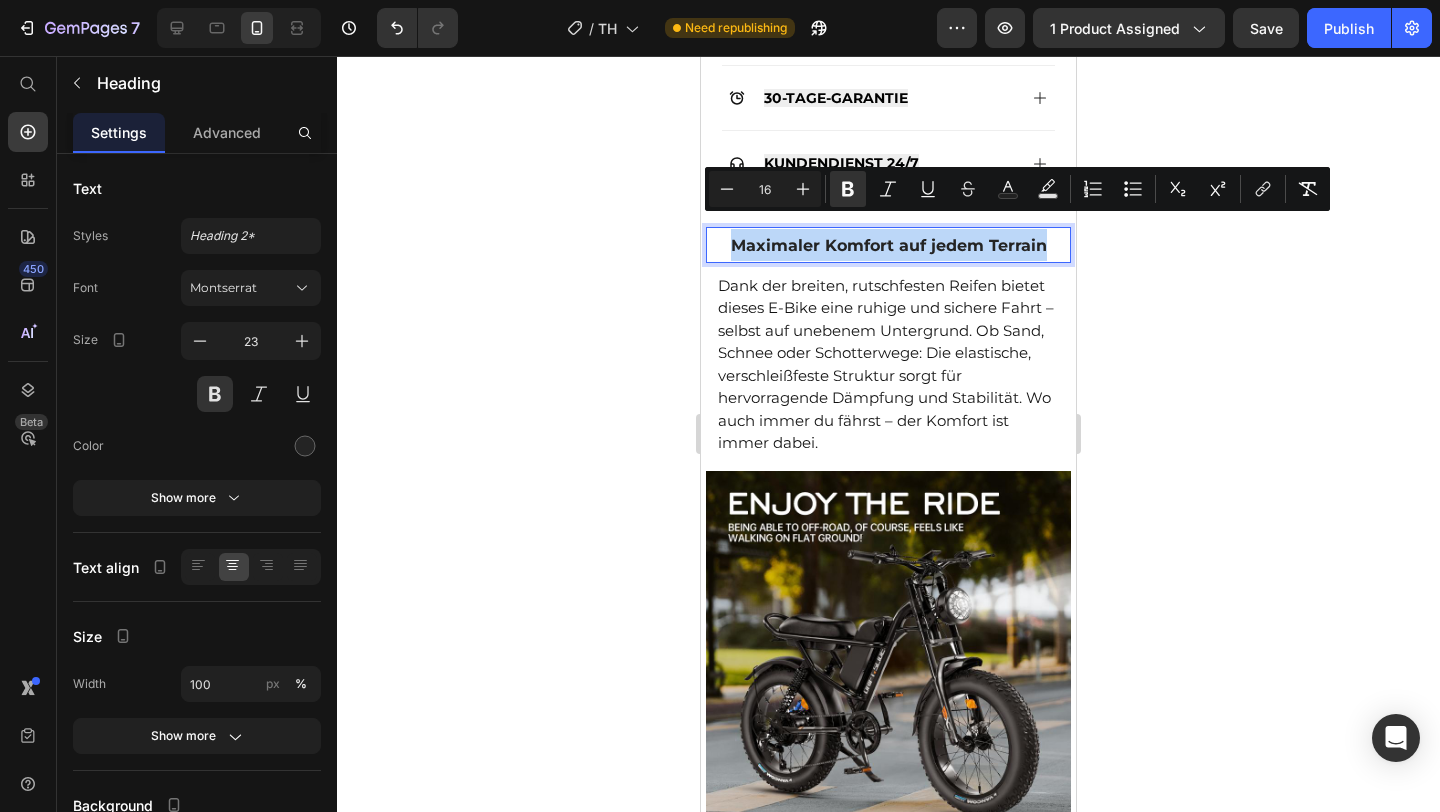 click on "Maximaler Komfort auf jedem Terrain" at bounding box center (889, 245) 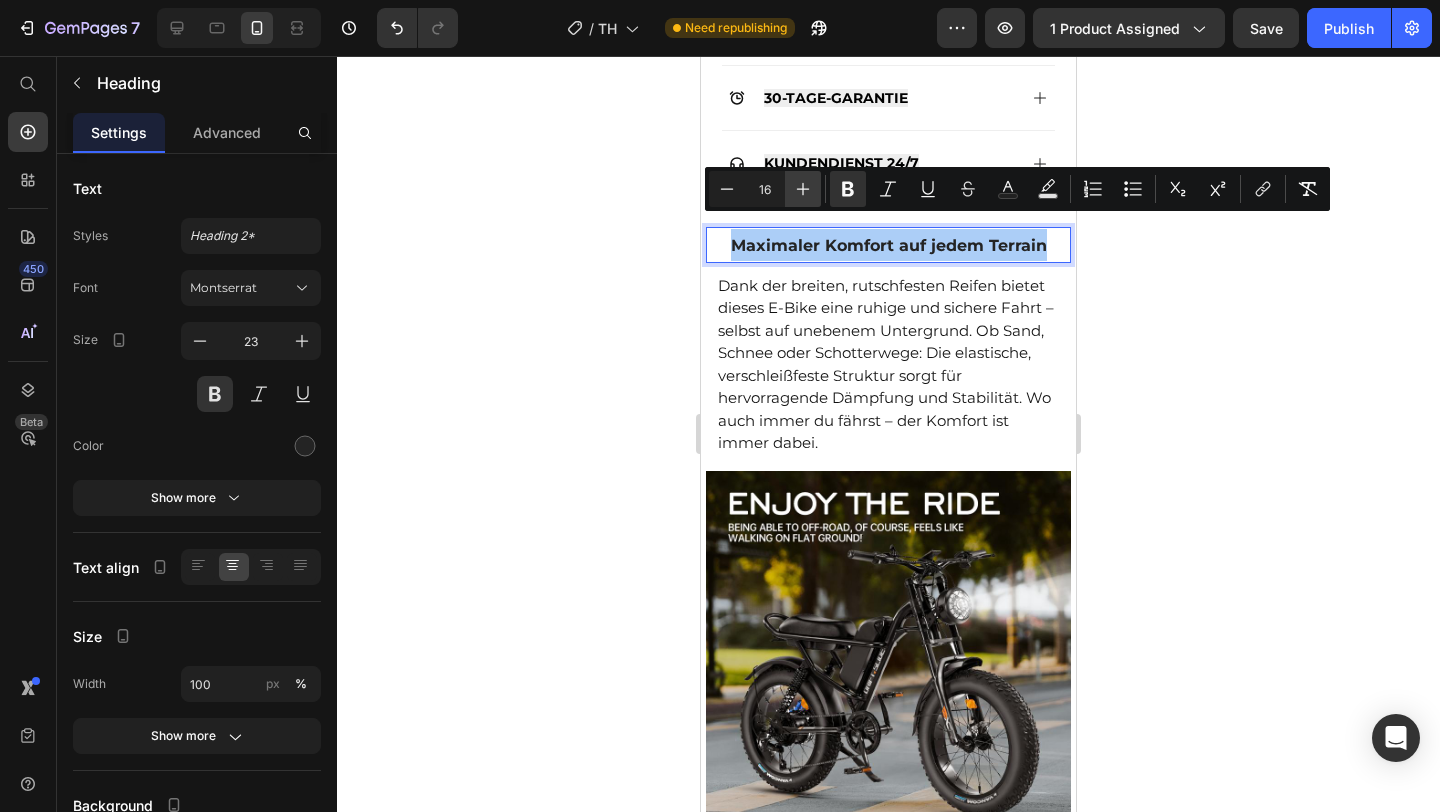 click on "Plus" at bounding box center (803, 189) 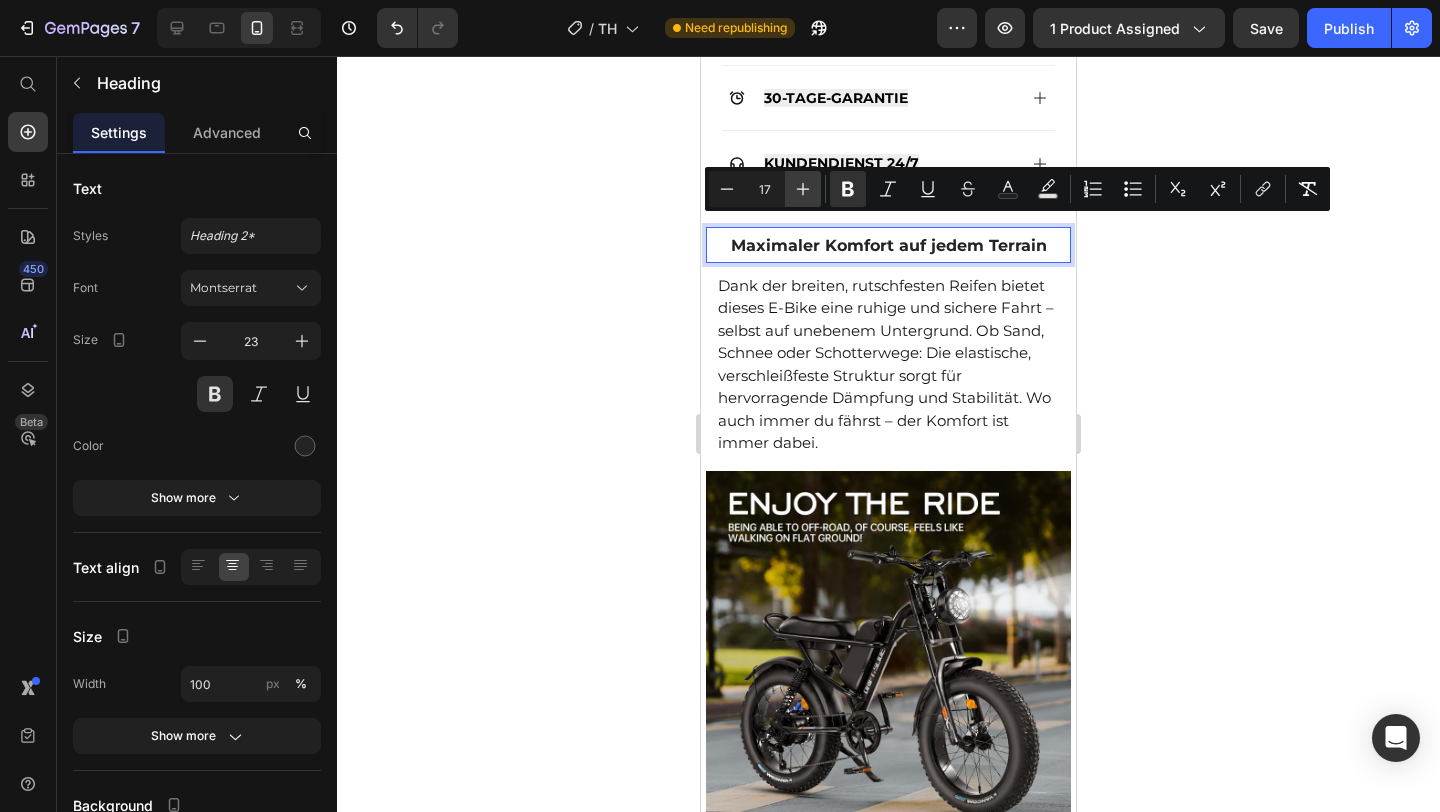 click on "Plus" at bounding box center (803, 189) 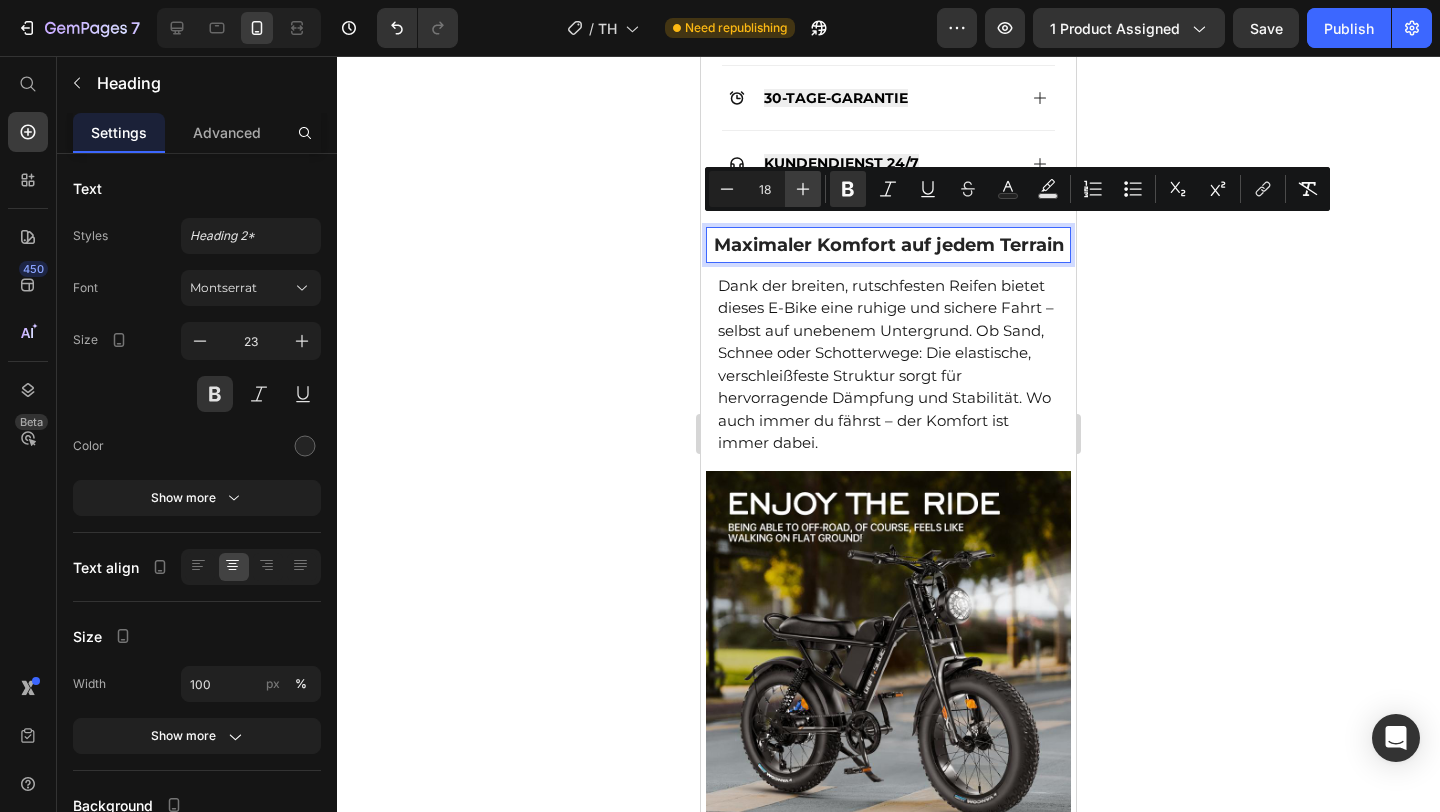 click on "Plus" at bounding box center [803, 189] 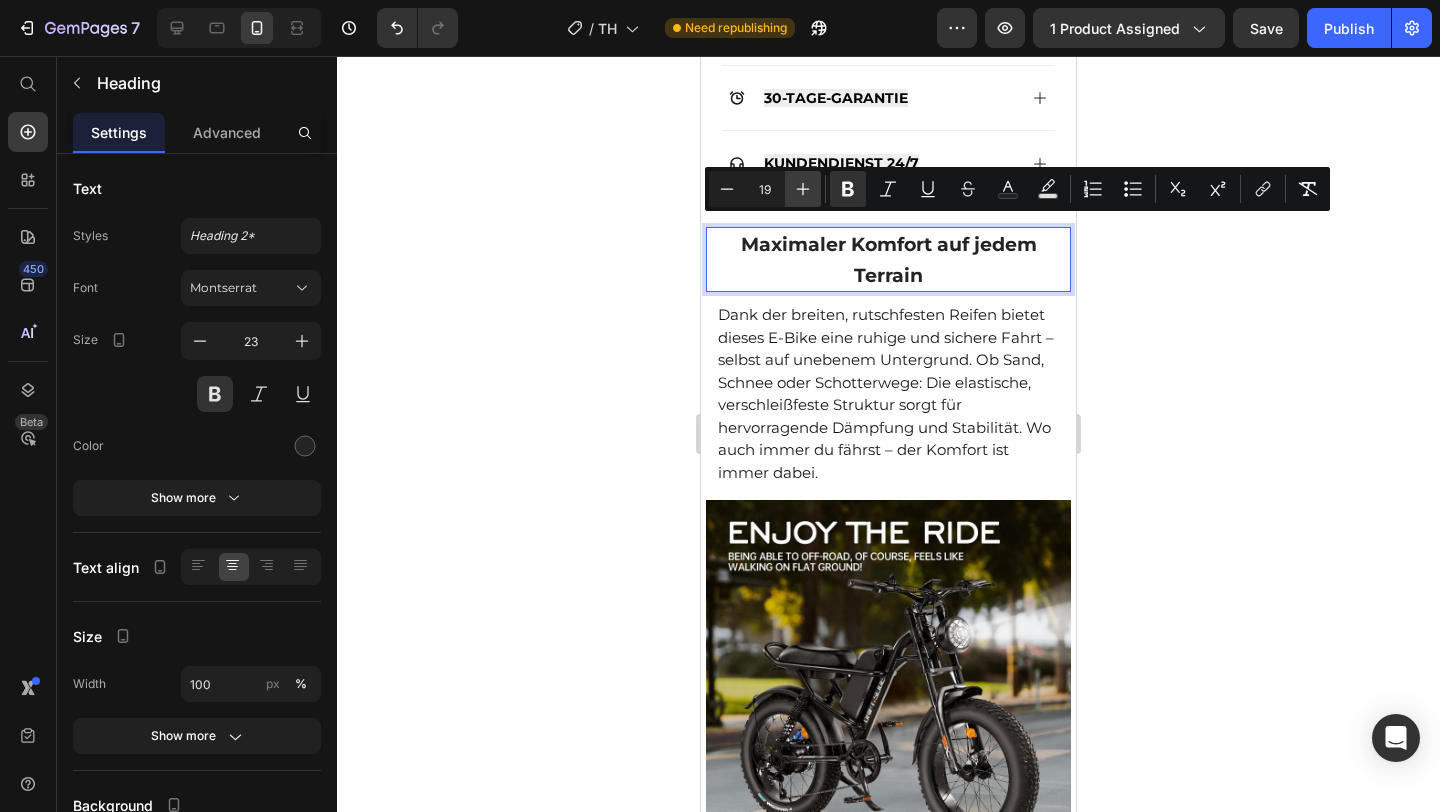 click on "Plus" at bounding box center [803, 189] 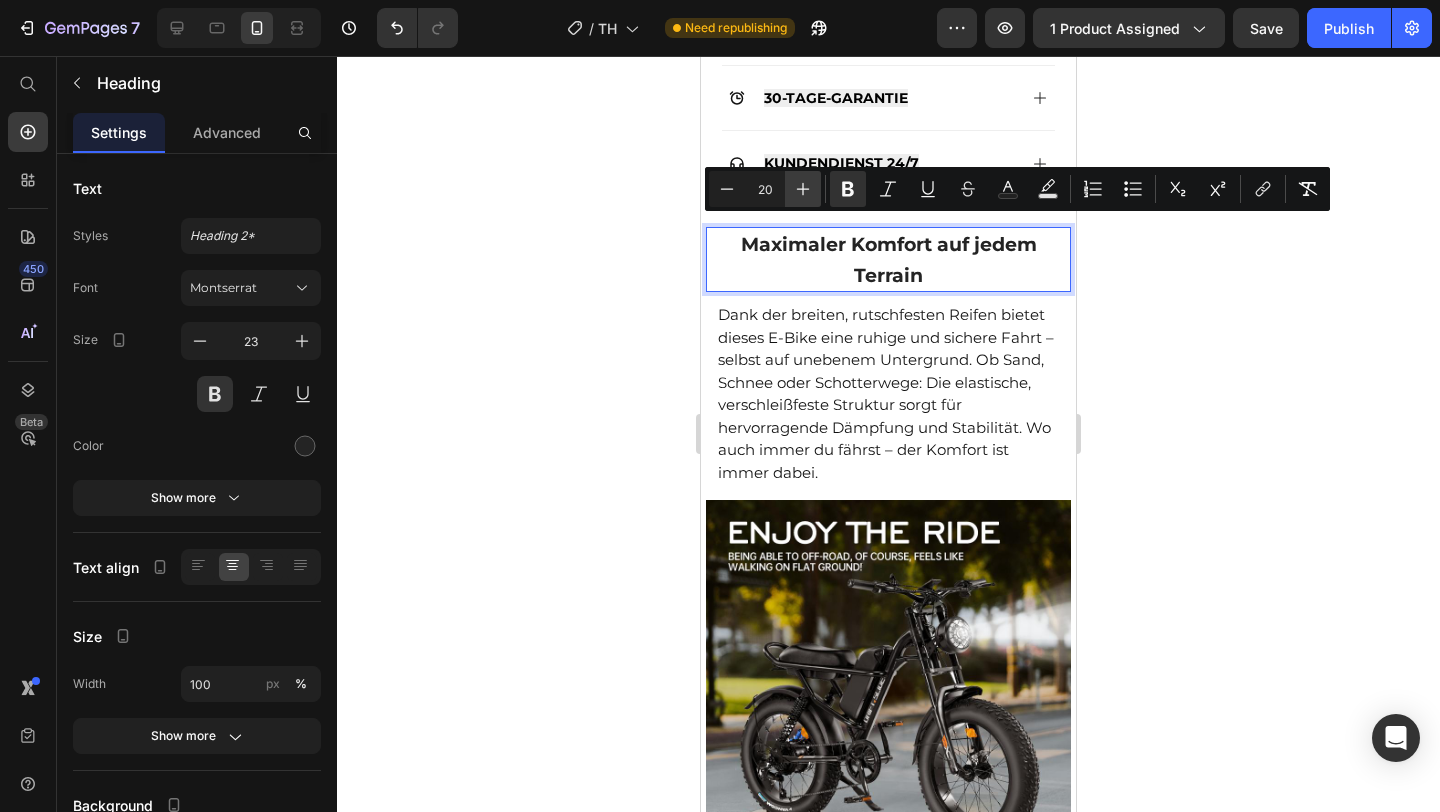 click on "Plus" at bounding box center [803, 189] 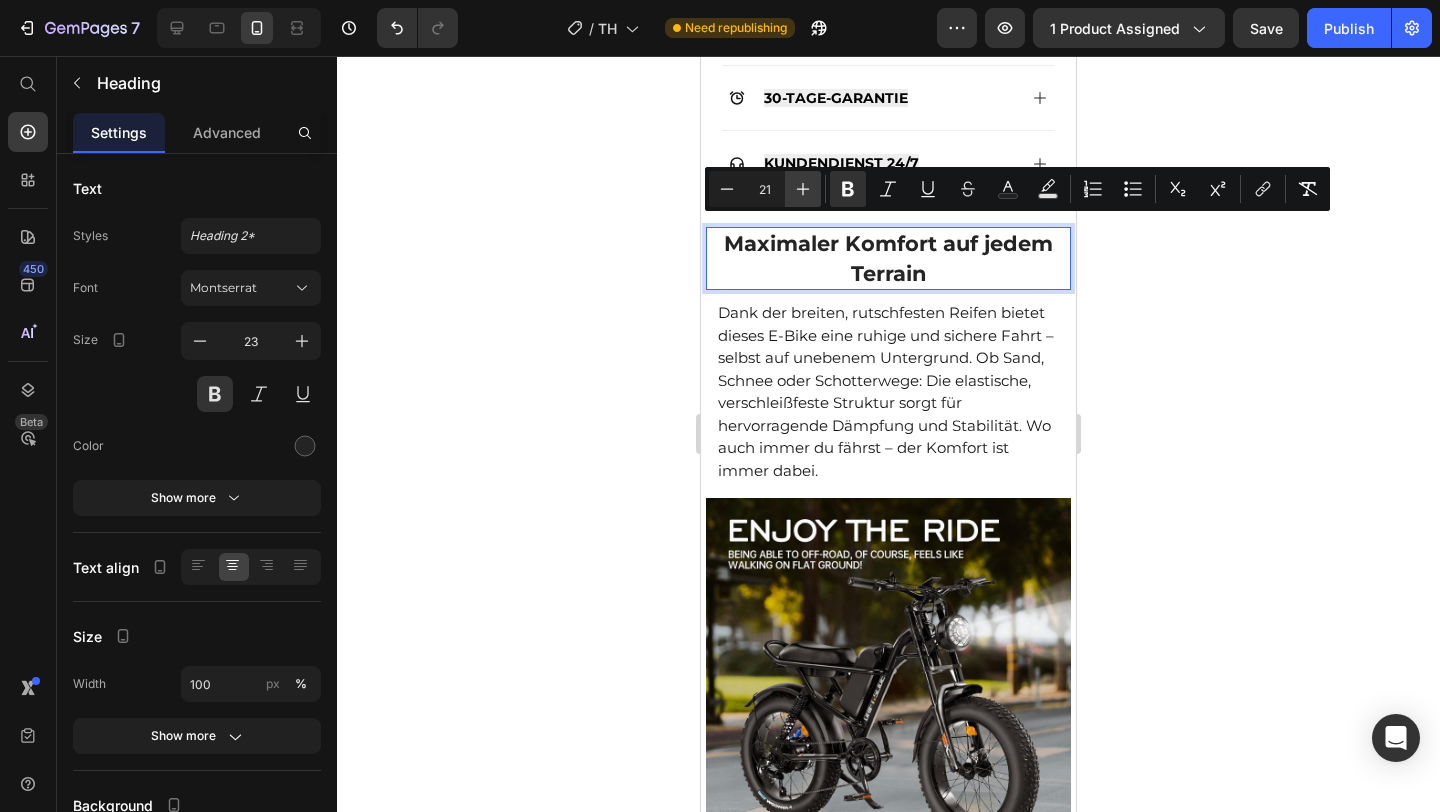 click on "Plus" at bounding box center [803, 189] 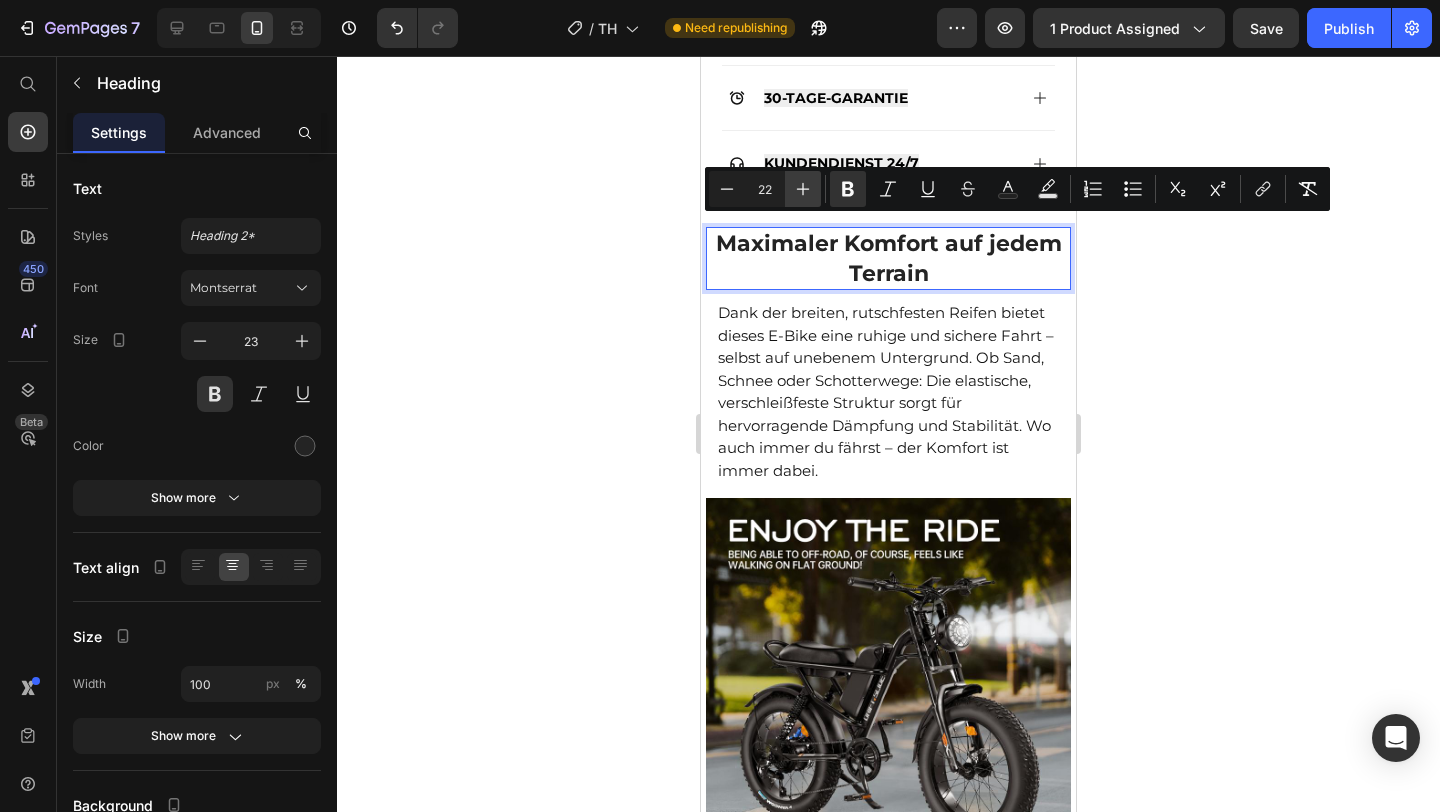 click on "Plus" at bounding box center [803, 189] 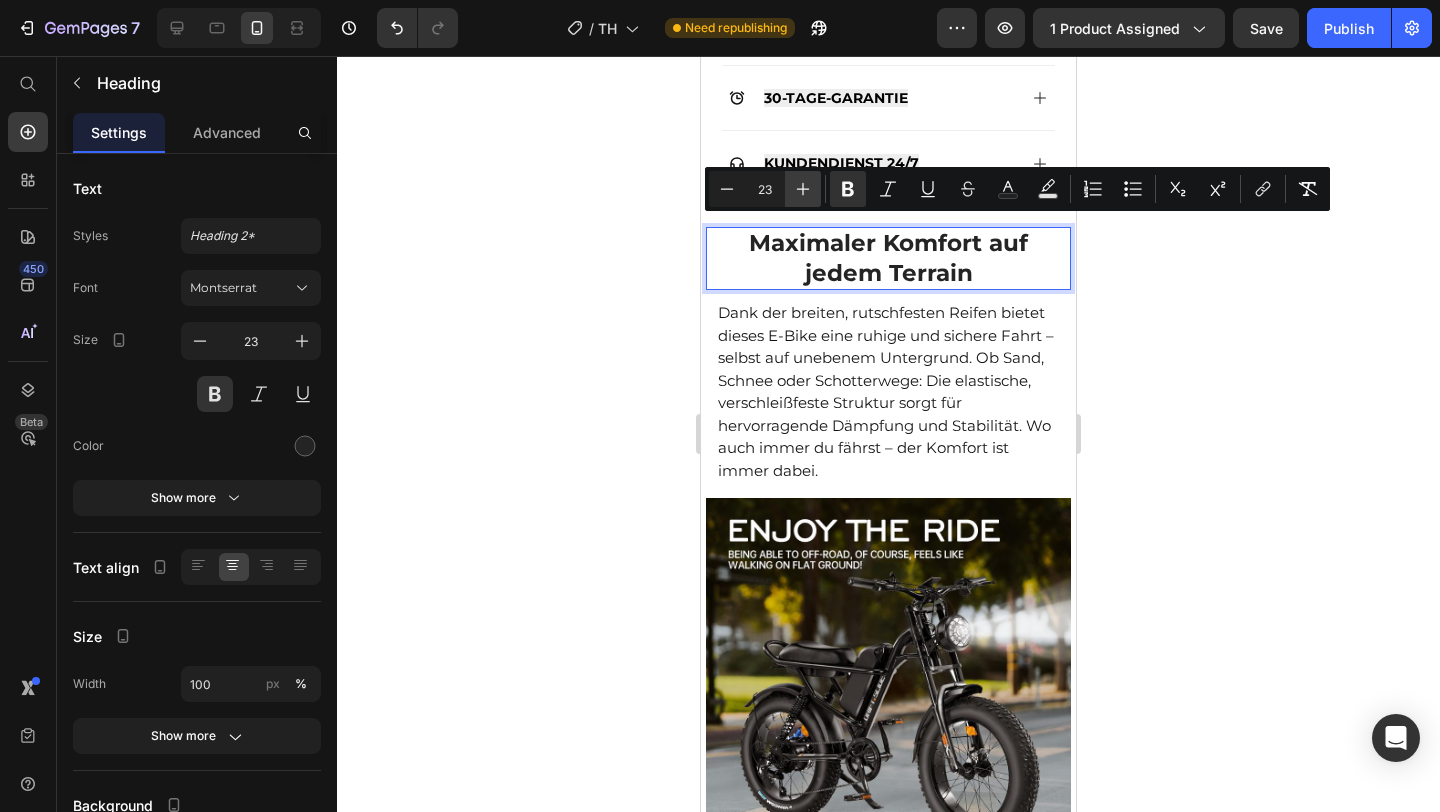 click on "Plus" at bounding box center (803, 189) 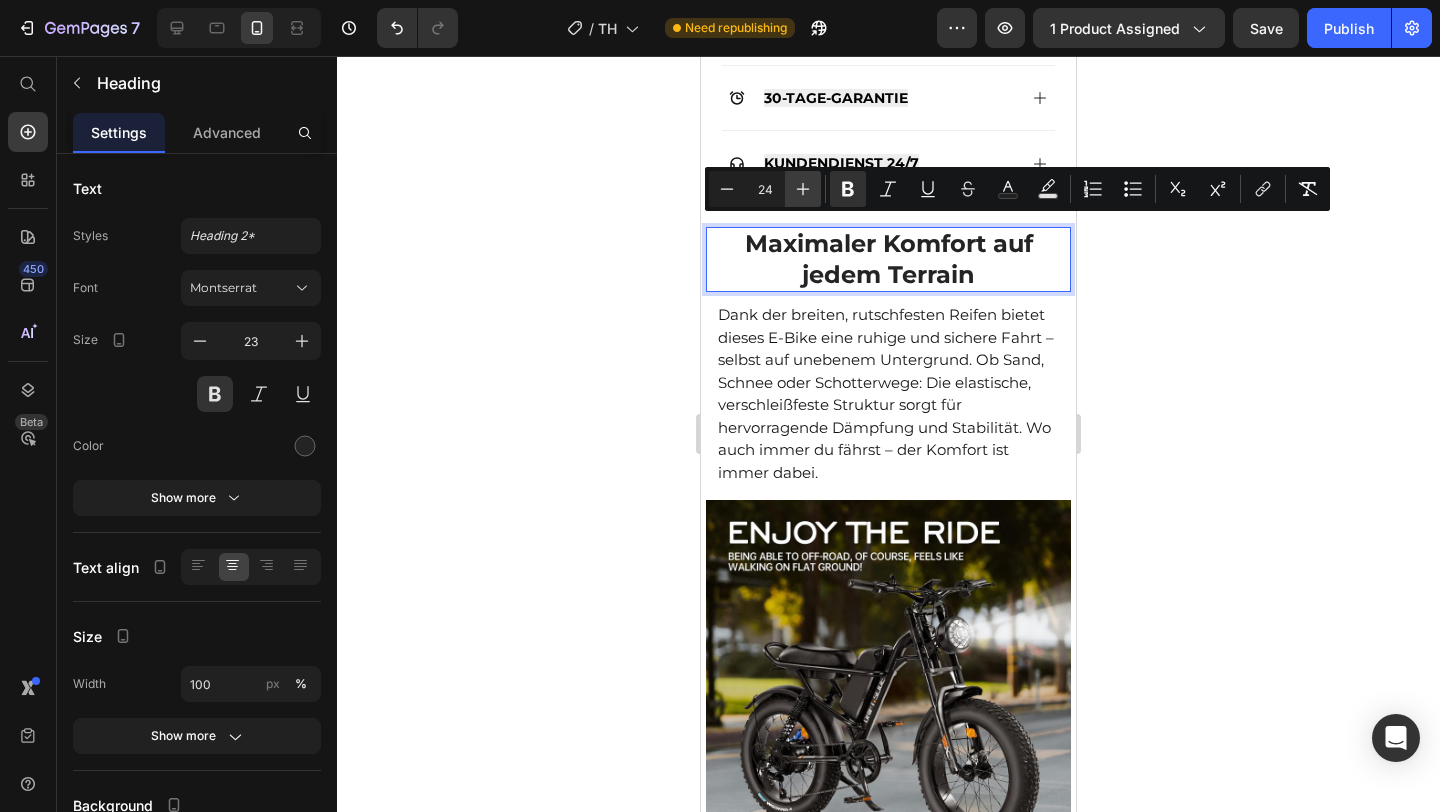 click on "Plus" at bounding box center (803, 189) 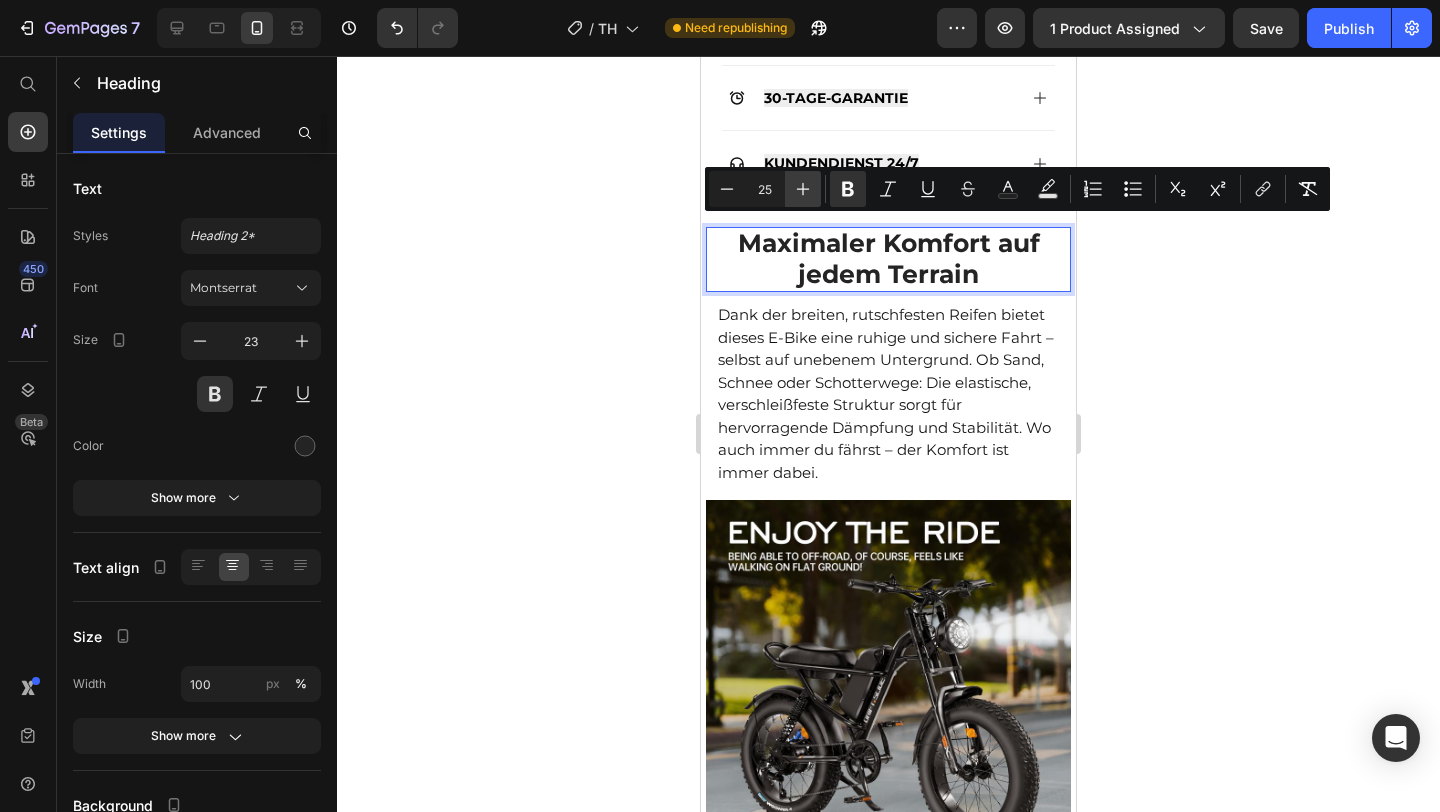 click on "Plus" at bounding box center (803, 189) 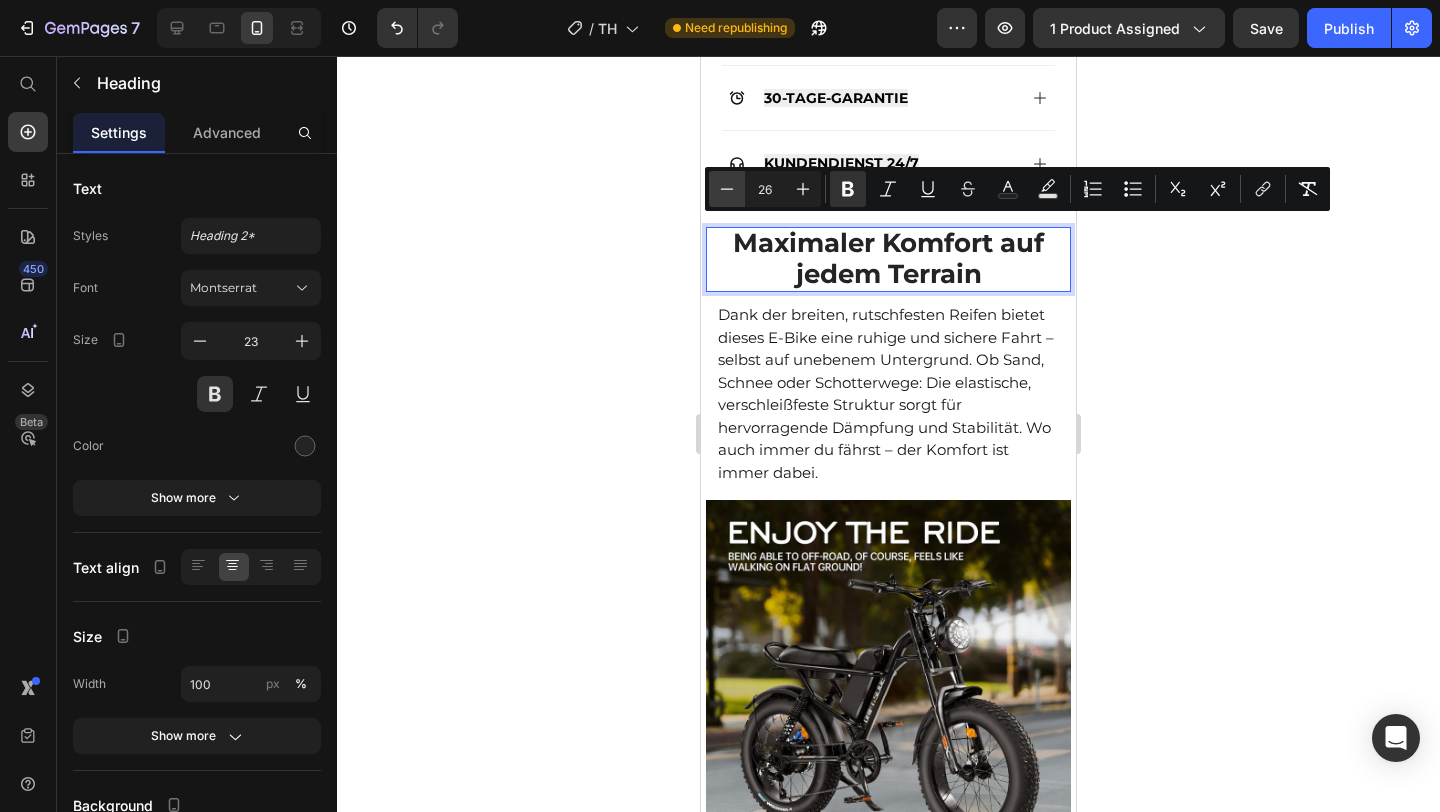 click on "Minus" at bounding box center (727, 189) 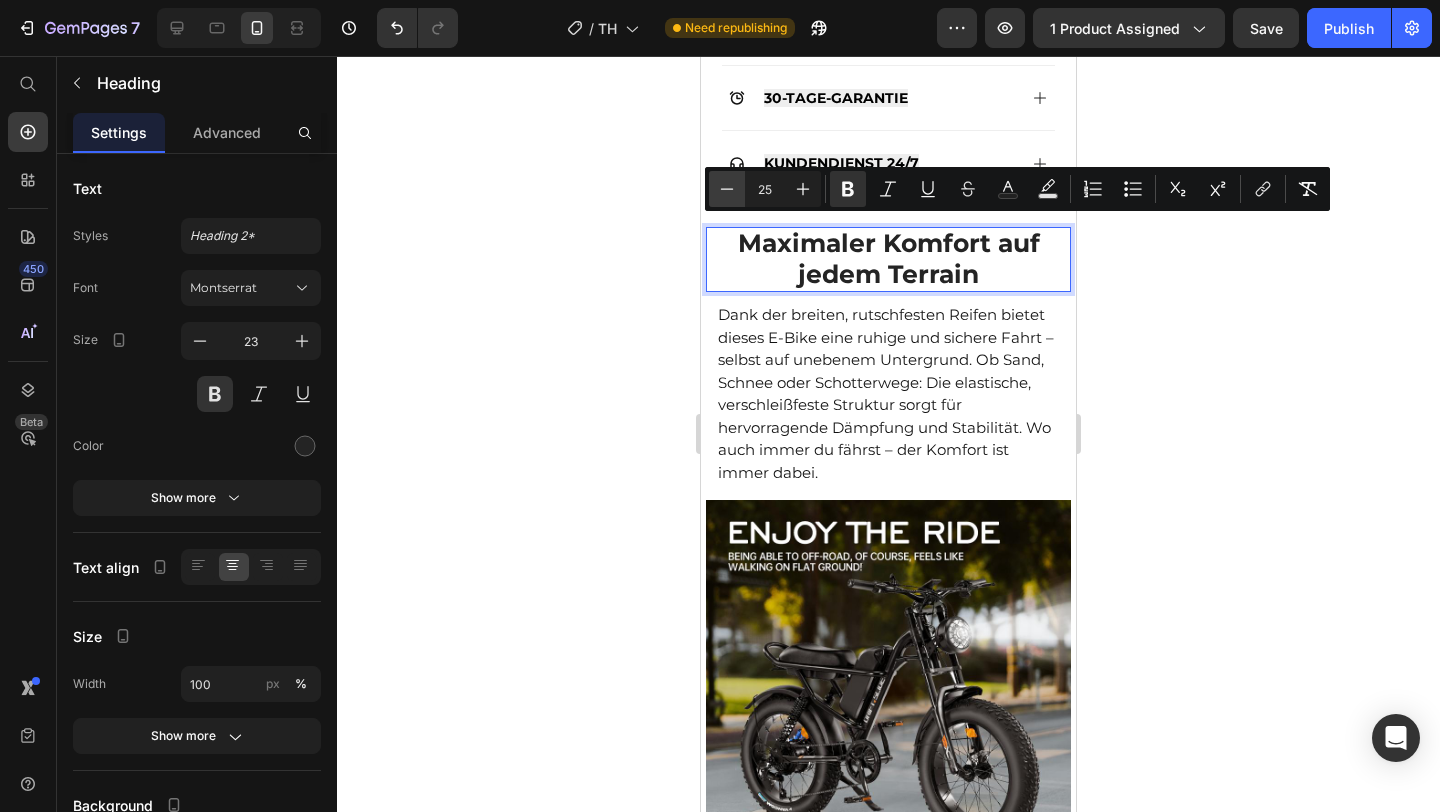 click on "Minus" at bounding box center (727, 189) 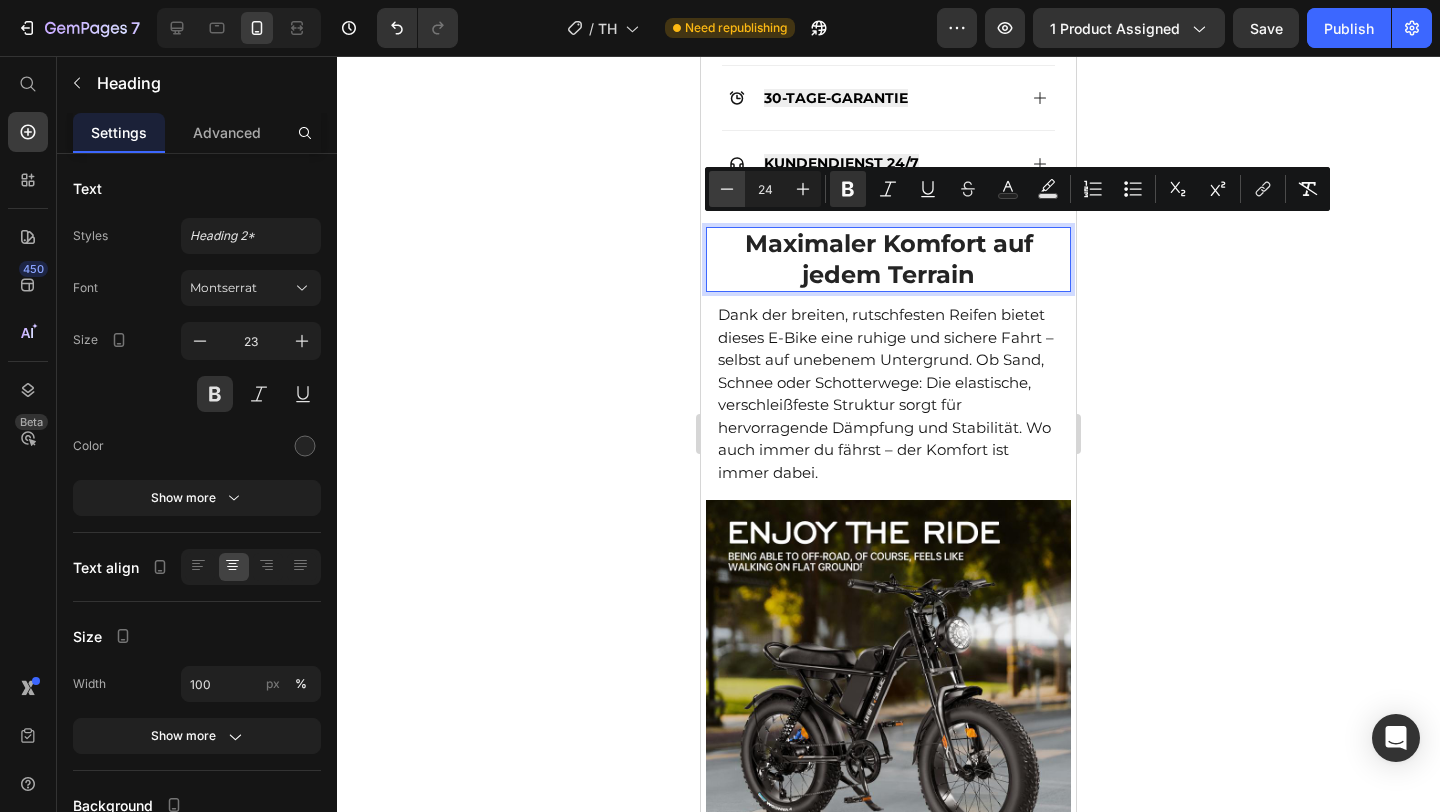 click on "Minus" at bounding box center [727, 189] 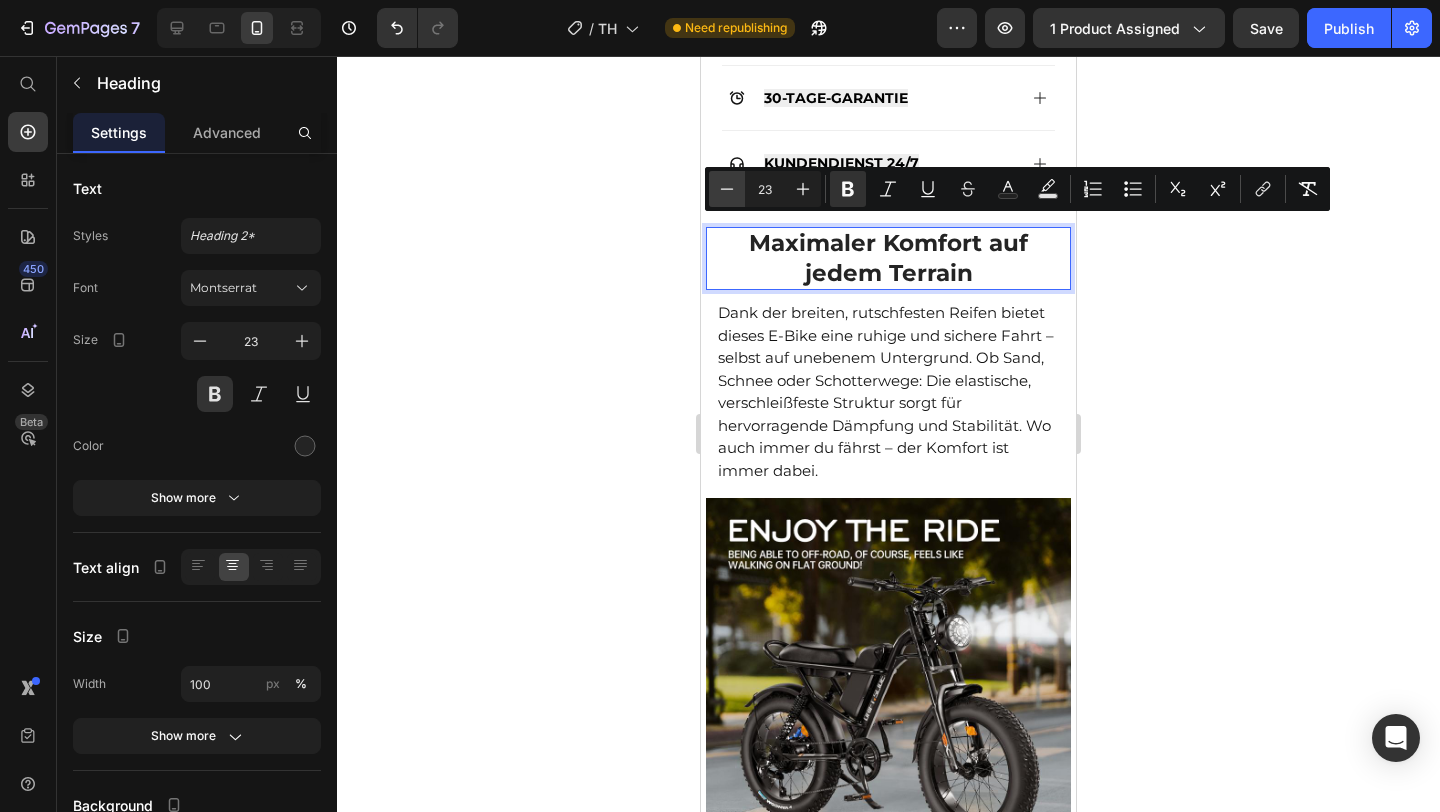 click on "Minus" at bounding box center [727, 189] 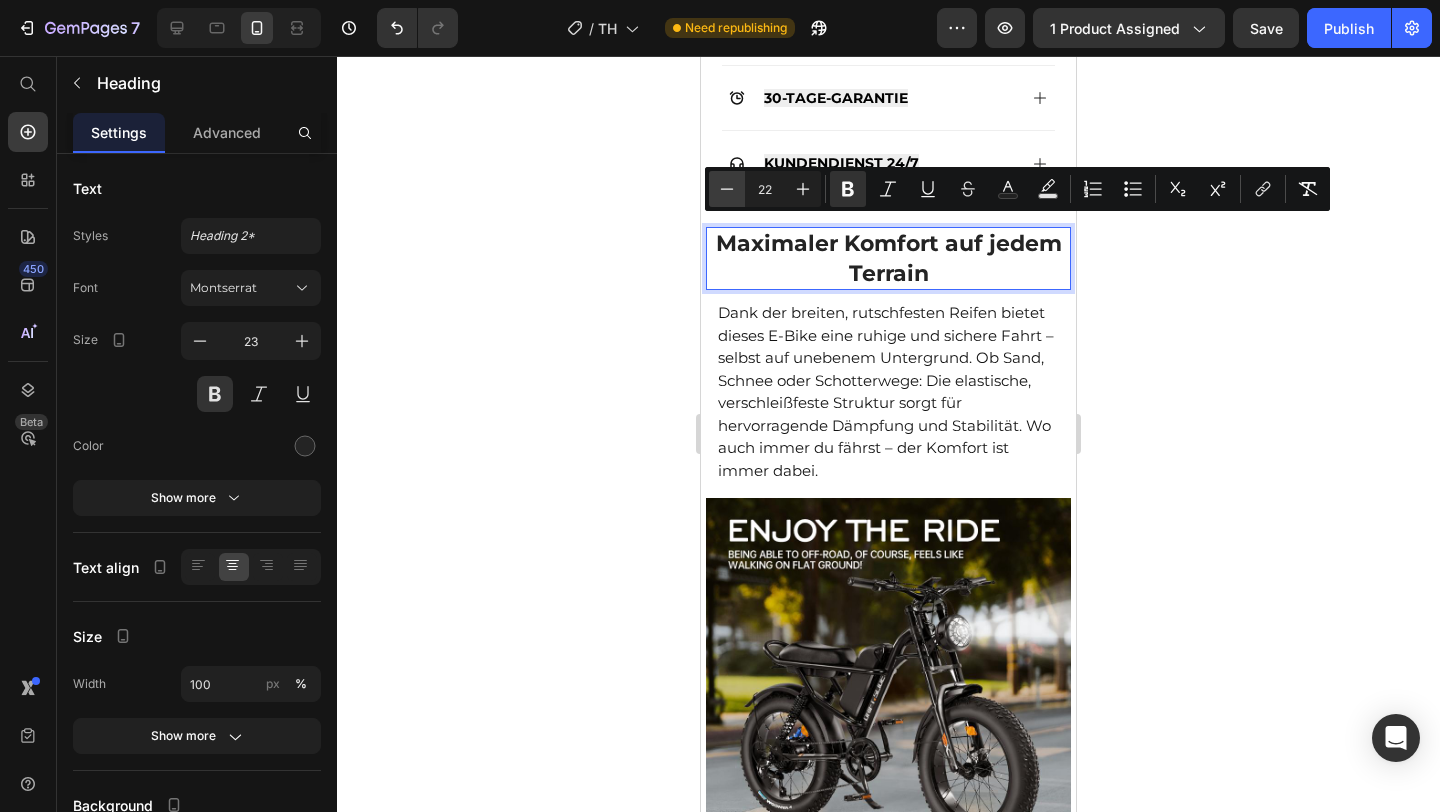 click on "Minus" at bounding box center (727, 189) 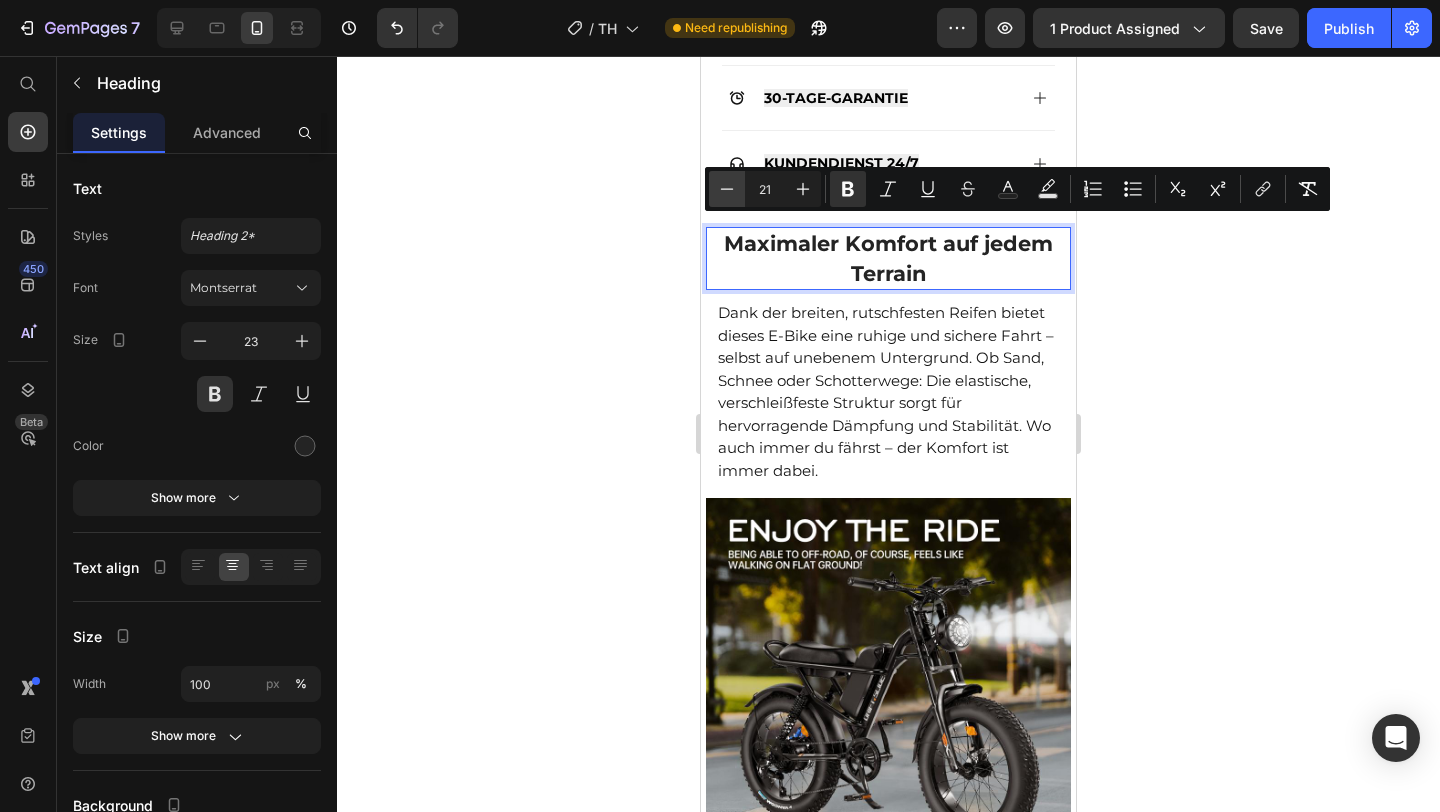 click on "Minus" at bounding box center [727, 189] 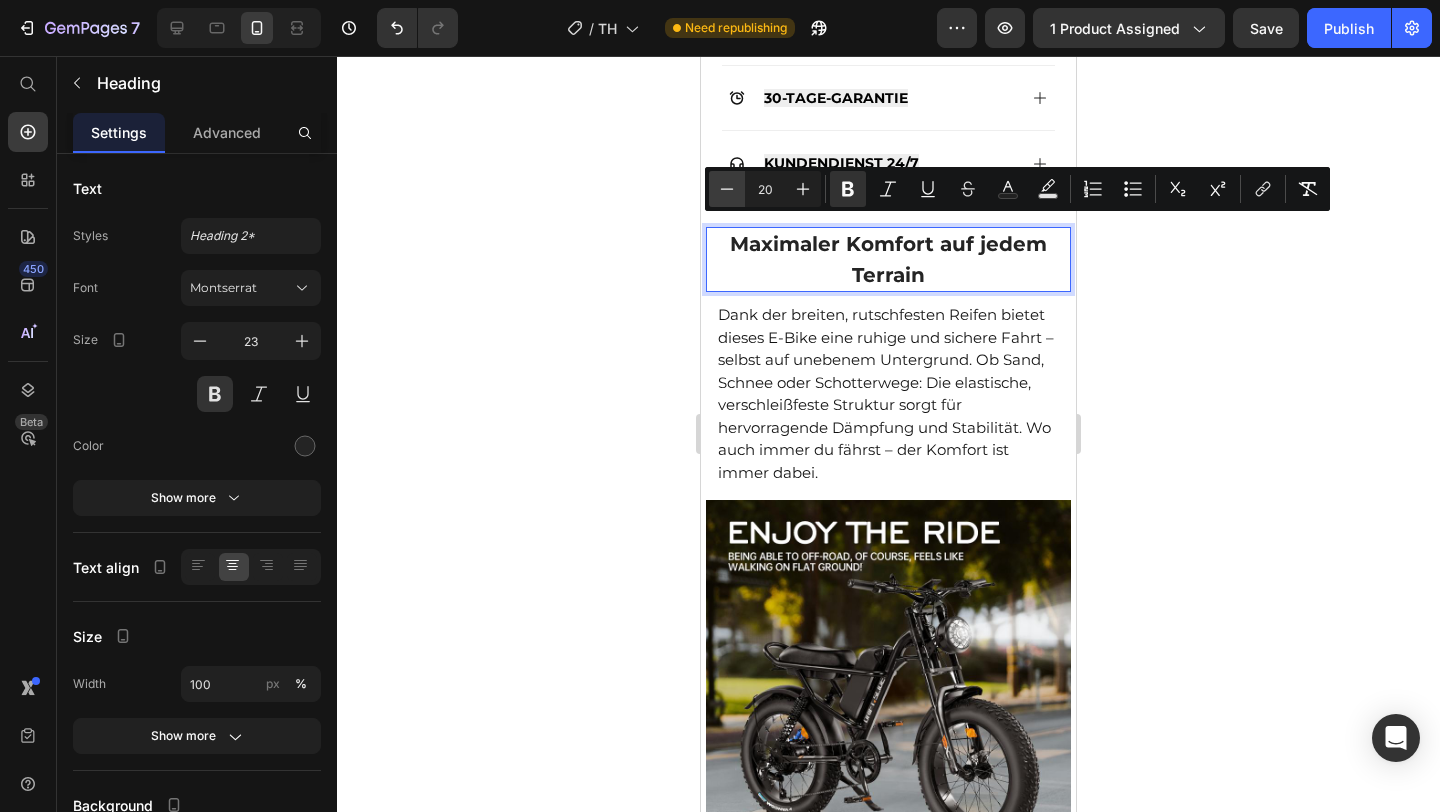 click on "Minus" at bounding box center (727, 189) 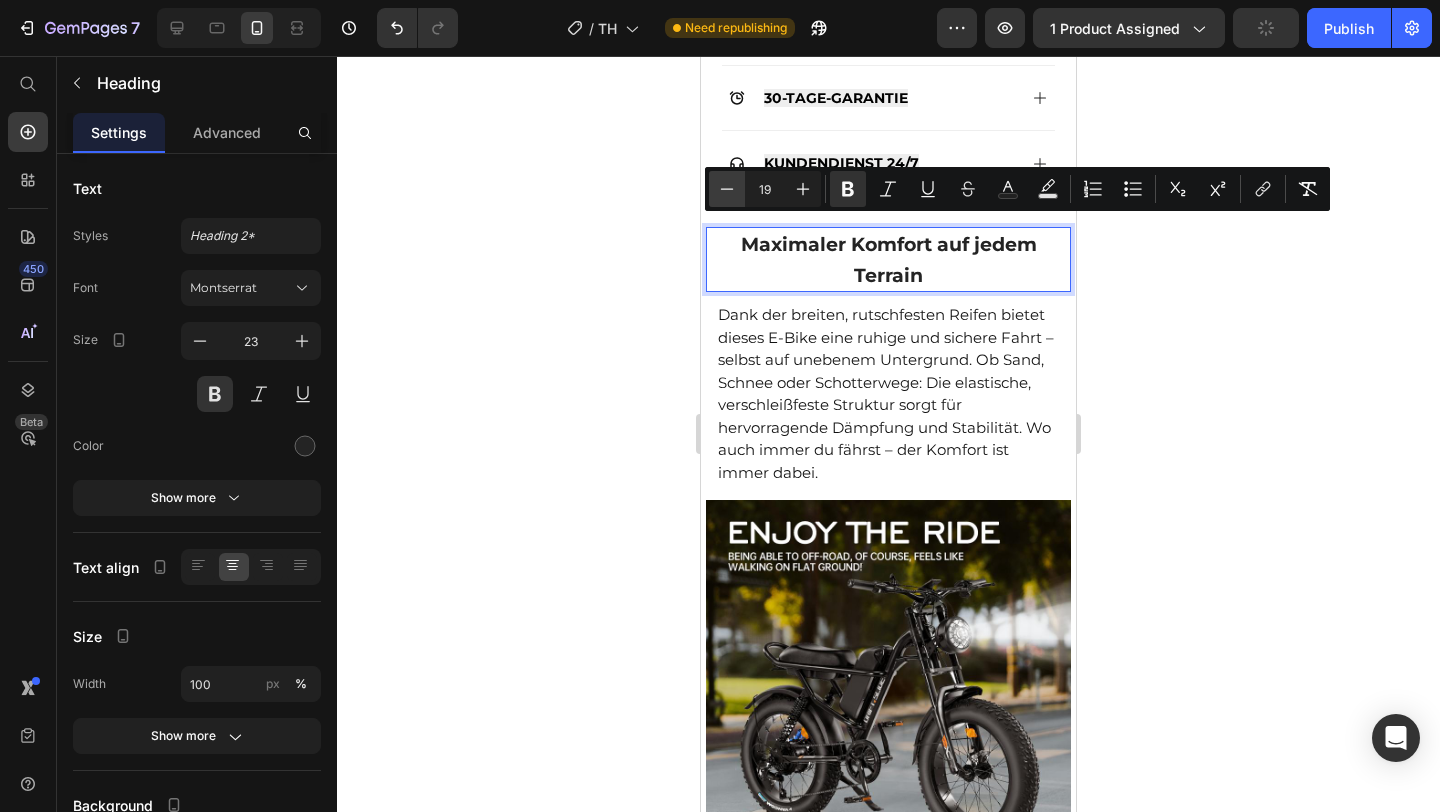 click on "Minus" at bounding box center [727, 189] 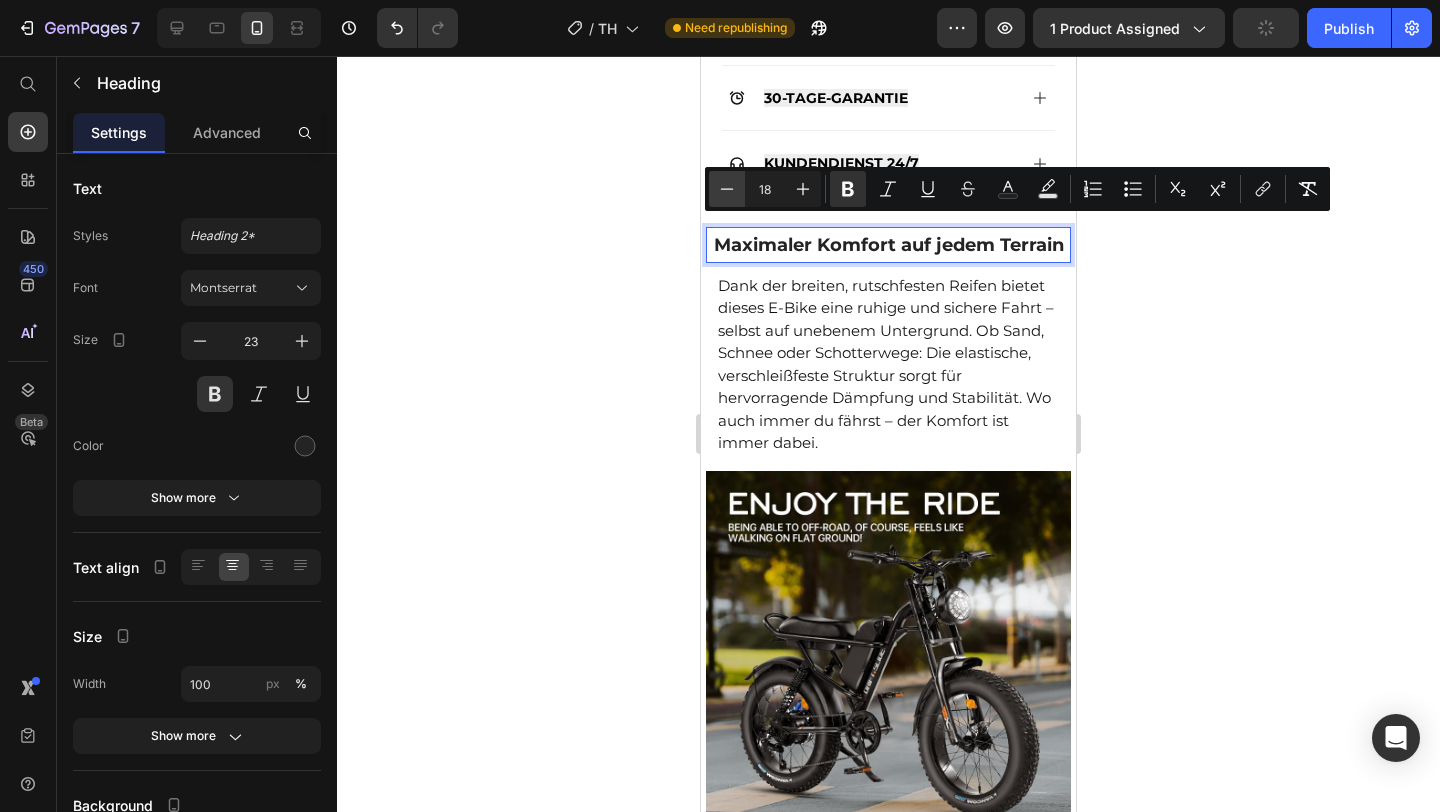 click on "Minus" at bounding box center (727, 189) 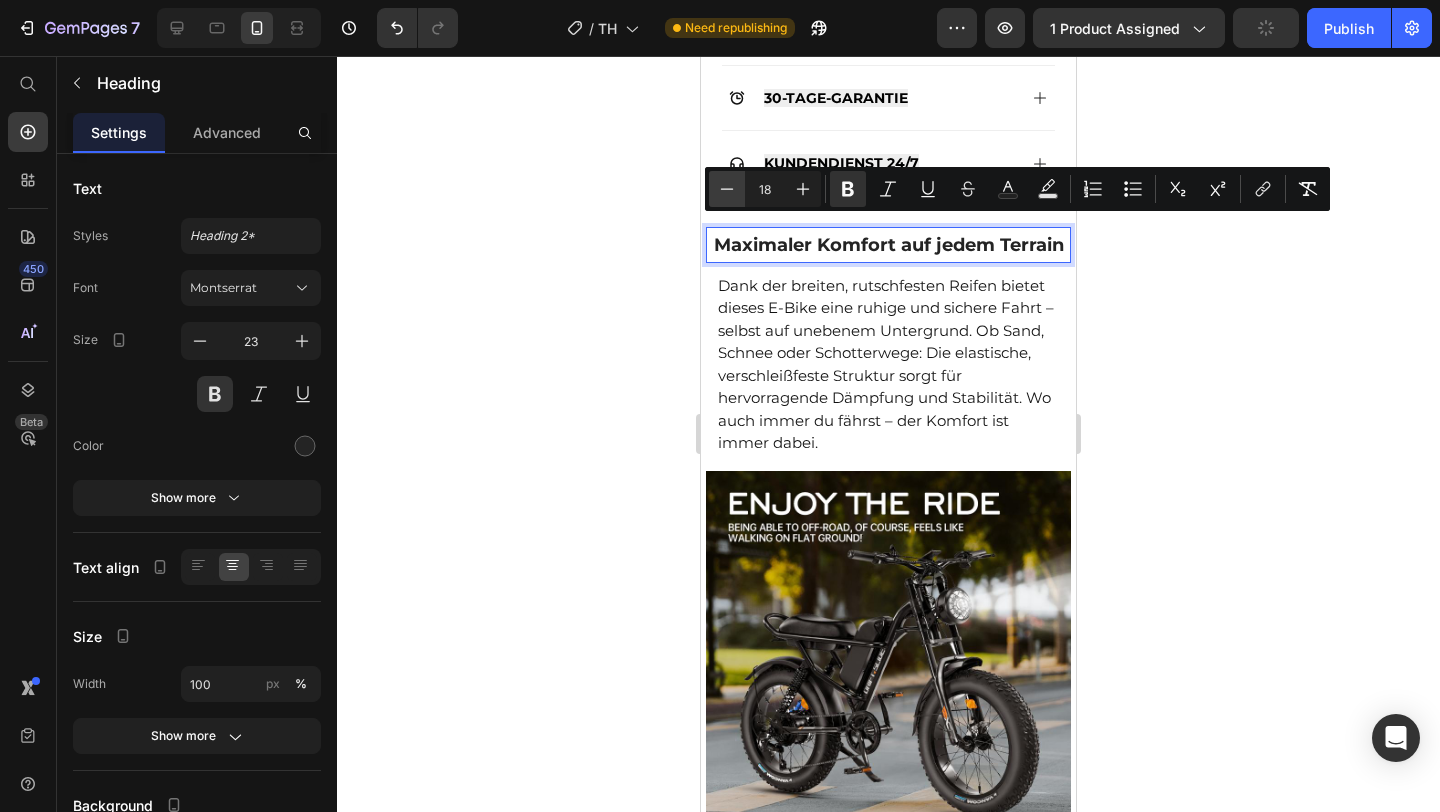 type on "17" 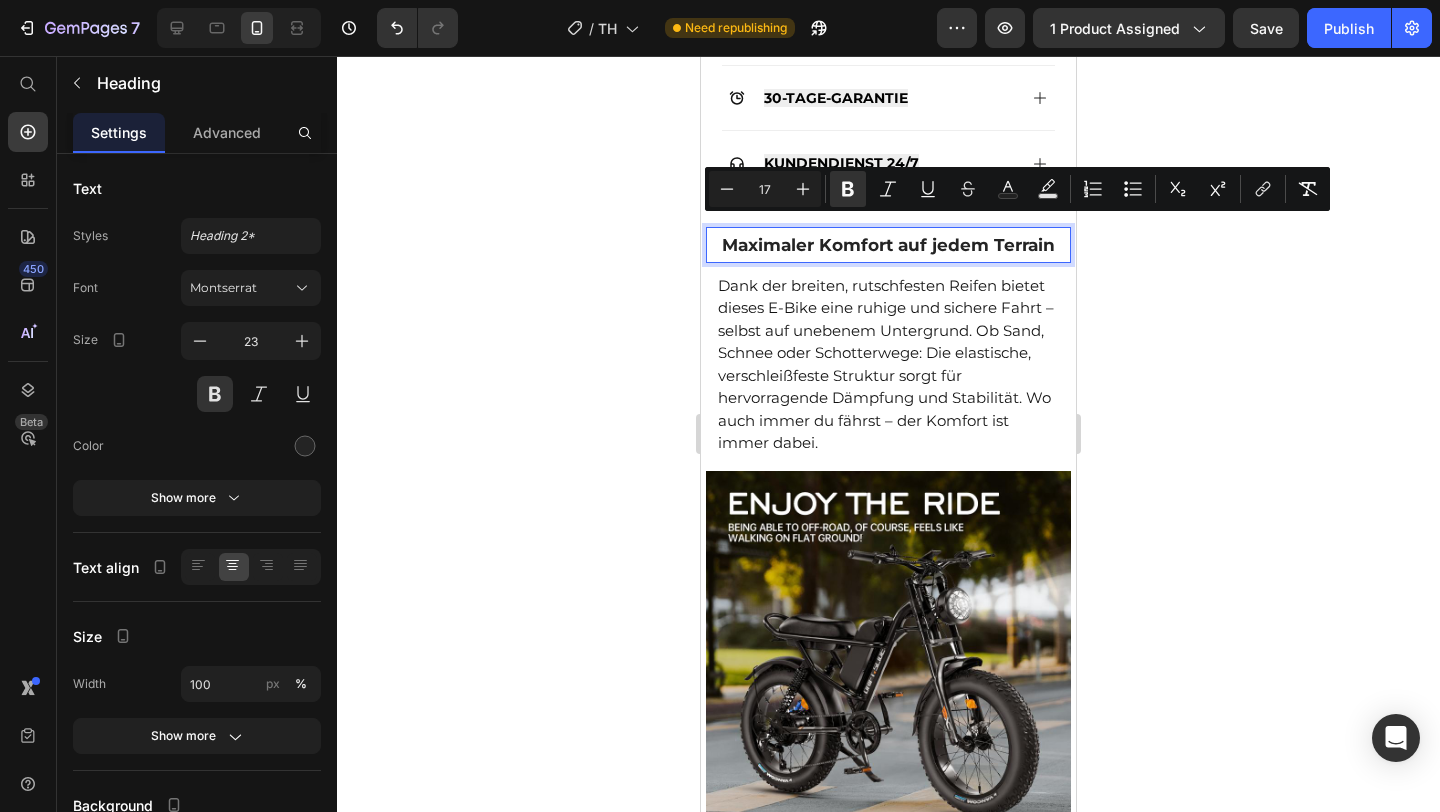 click 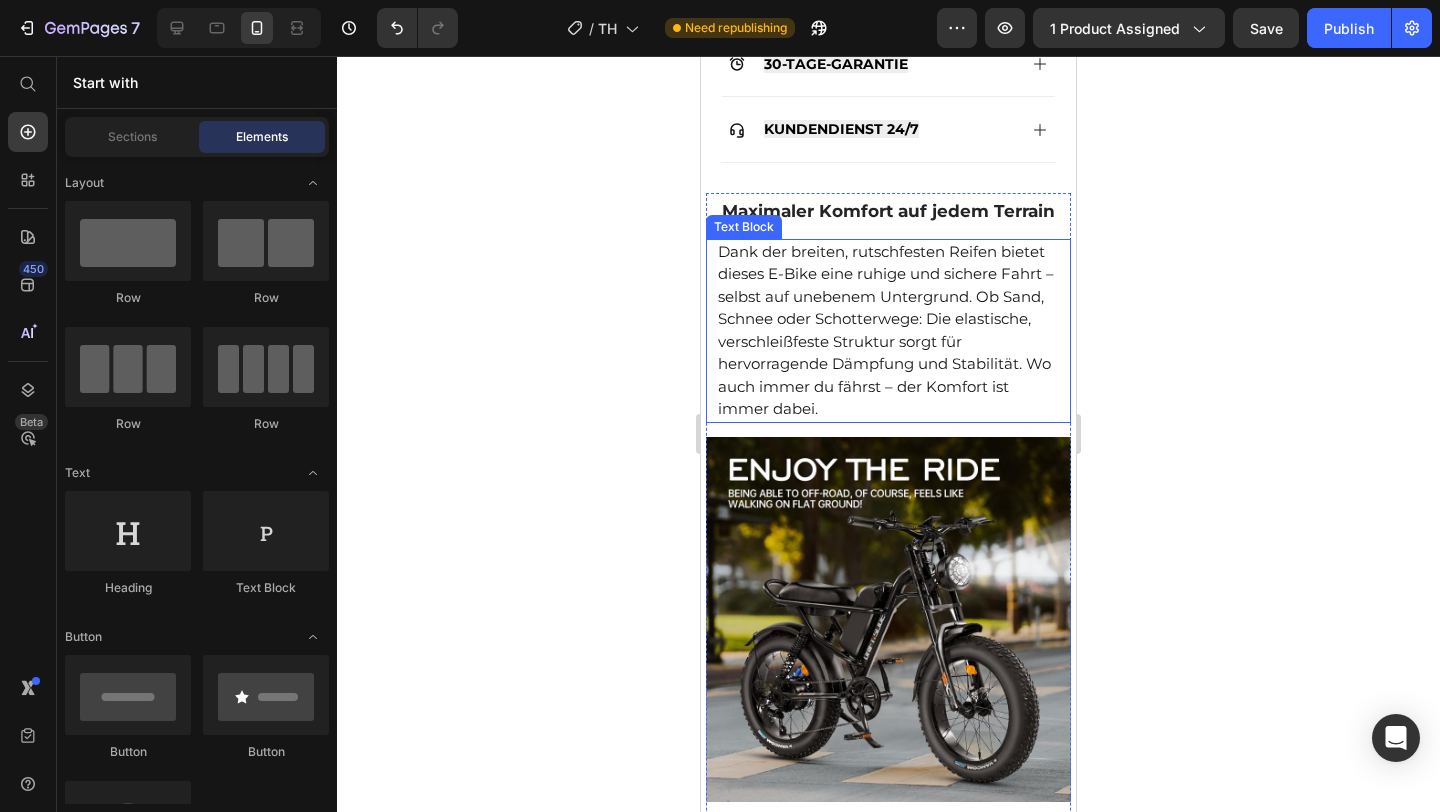 scroll, scrollTop: 1224, scrollLeft: 0, axis: vertical 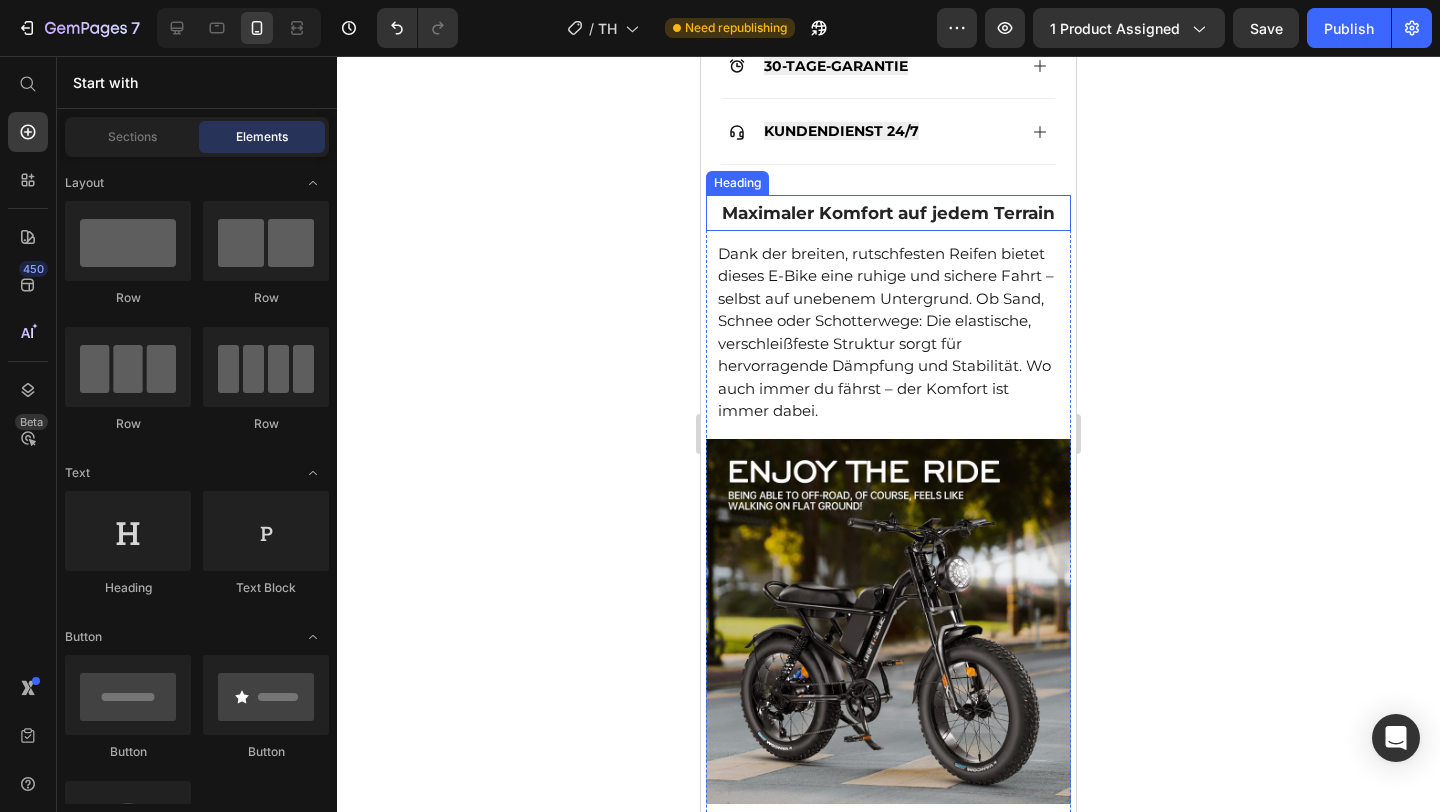 click on "⁠⁠⁠⁠⁠⁠⁠ Maximaler Komfort auf jedem Terrain" at bounding box center (888, 213) 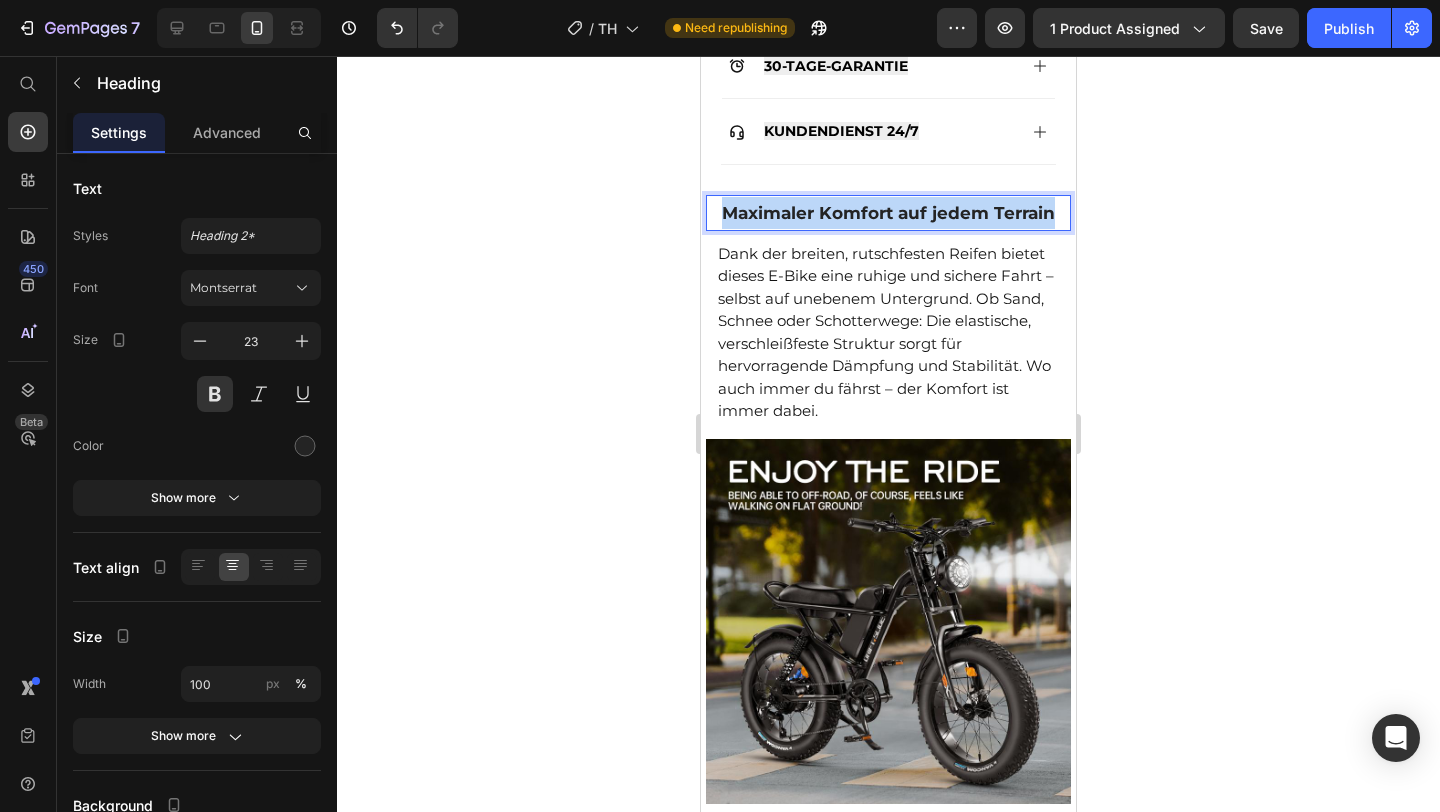 click on "Maximaler Komfort auf jedem Terrain" at bounding box center [888, 213] 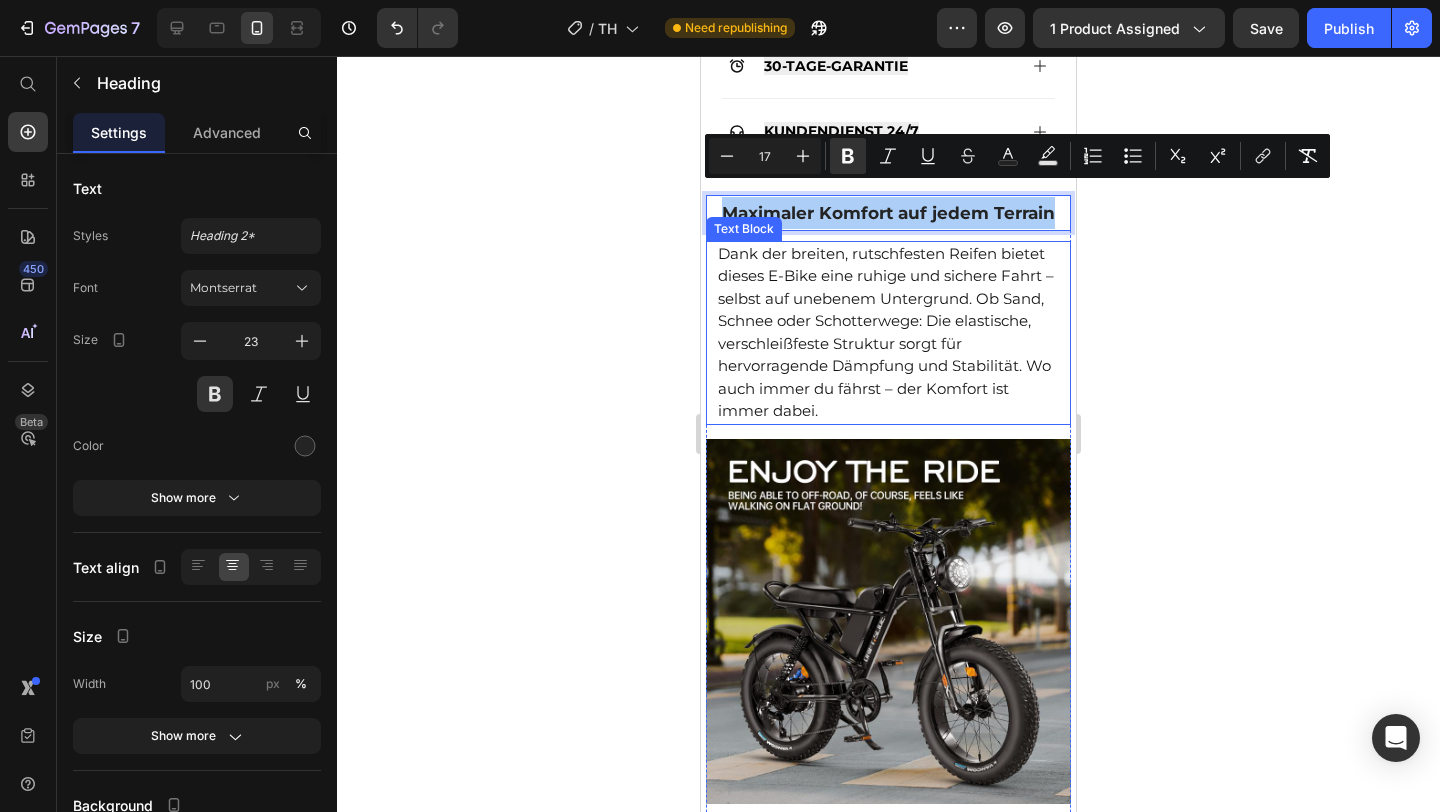 click 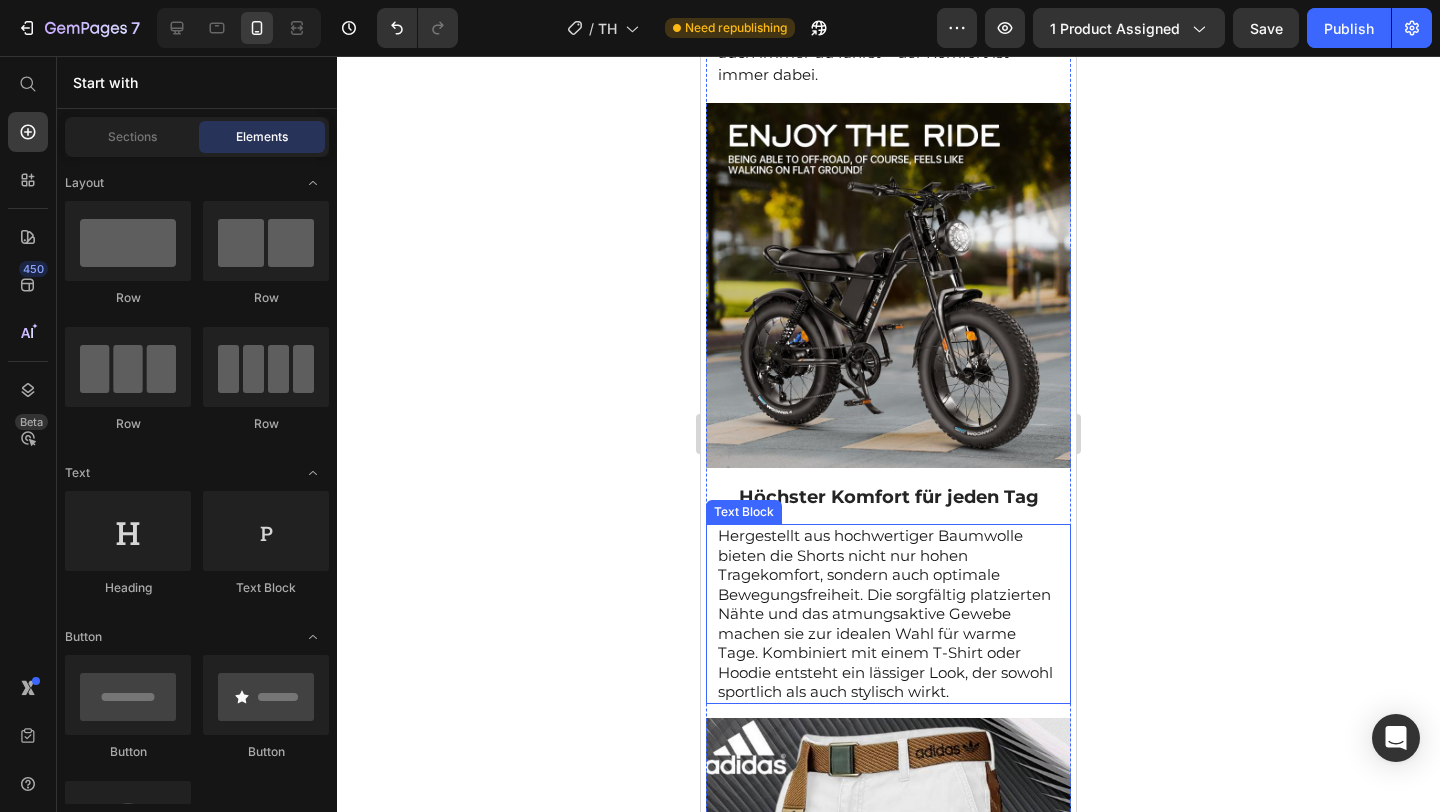 scroll, scrollTop: 1573, scrollLeft: 0, axis: vertical 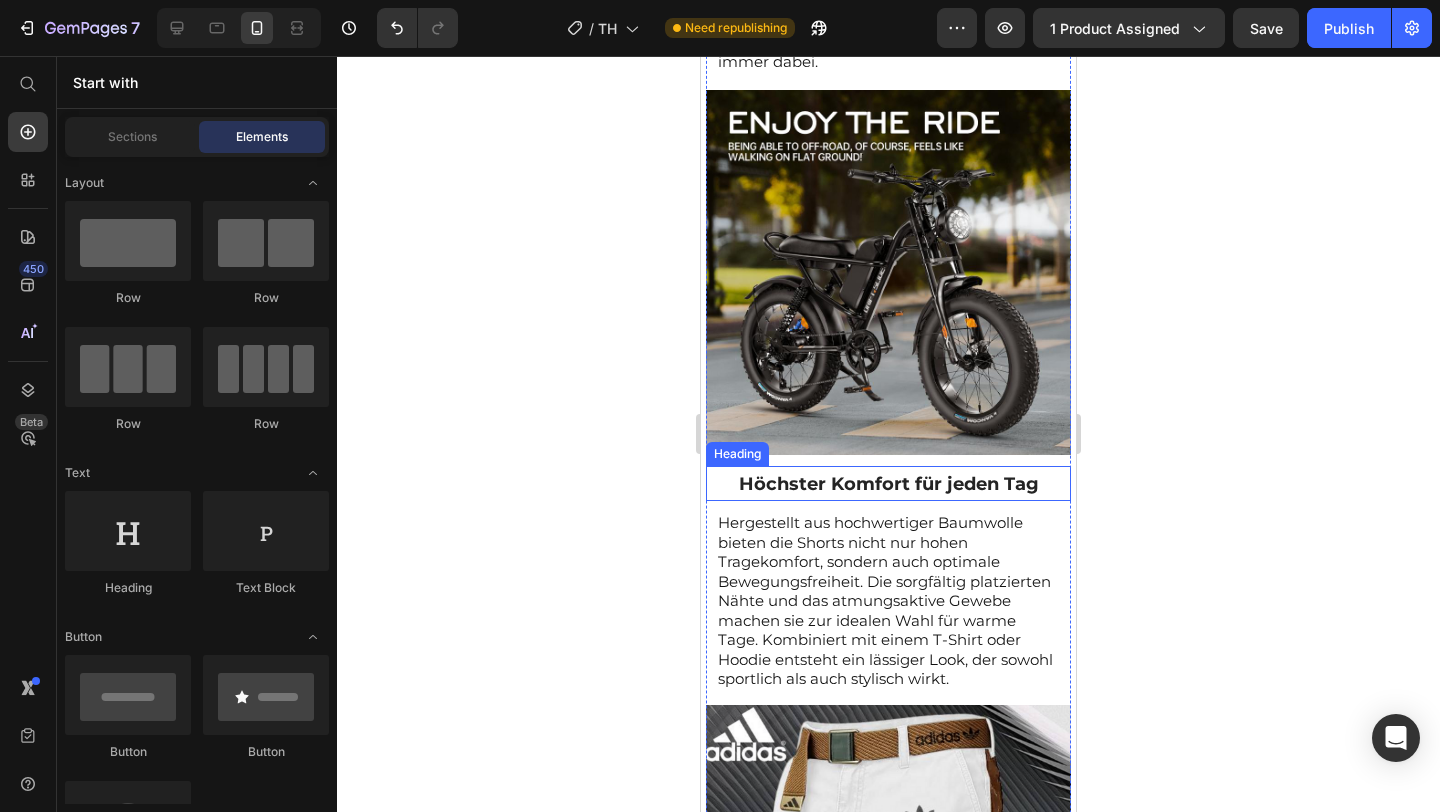 click on "Höchster Komfort für jeden Tag" at bounding box center [889, 484] 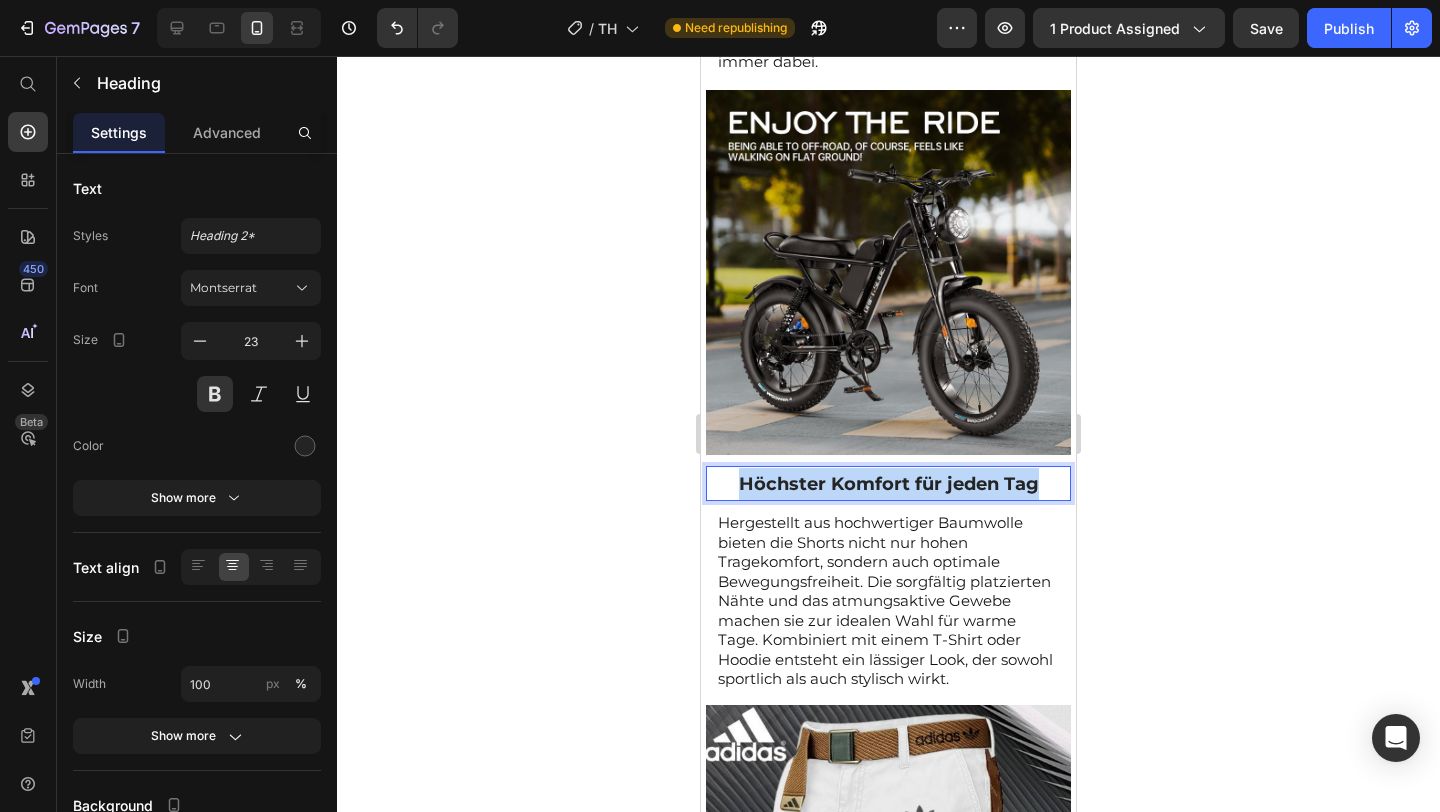 click on "Höchster Komfort für jeden Tag" at bounding box center [889, 484] 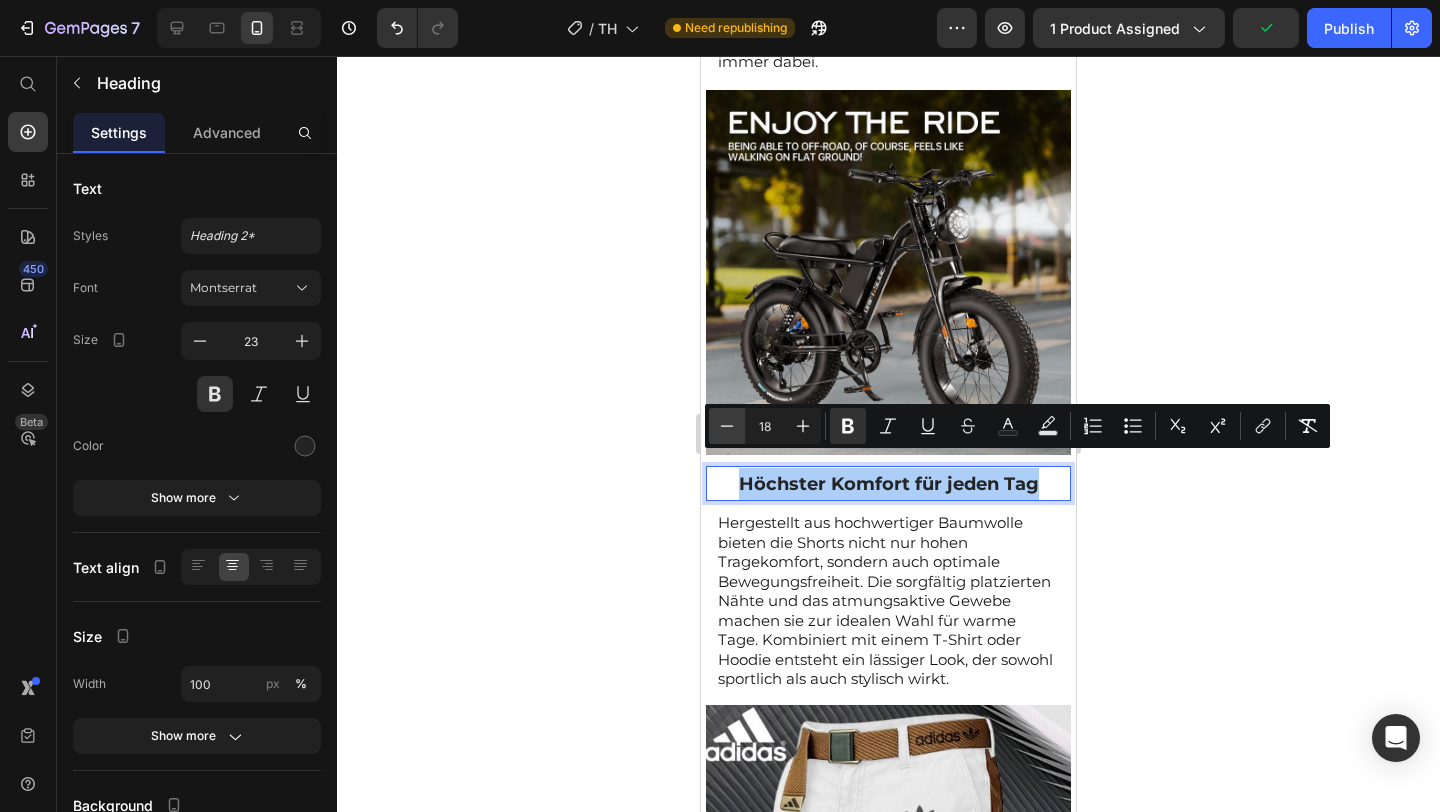 click 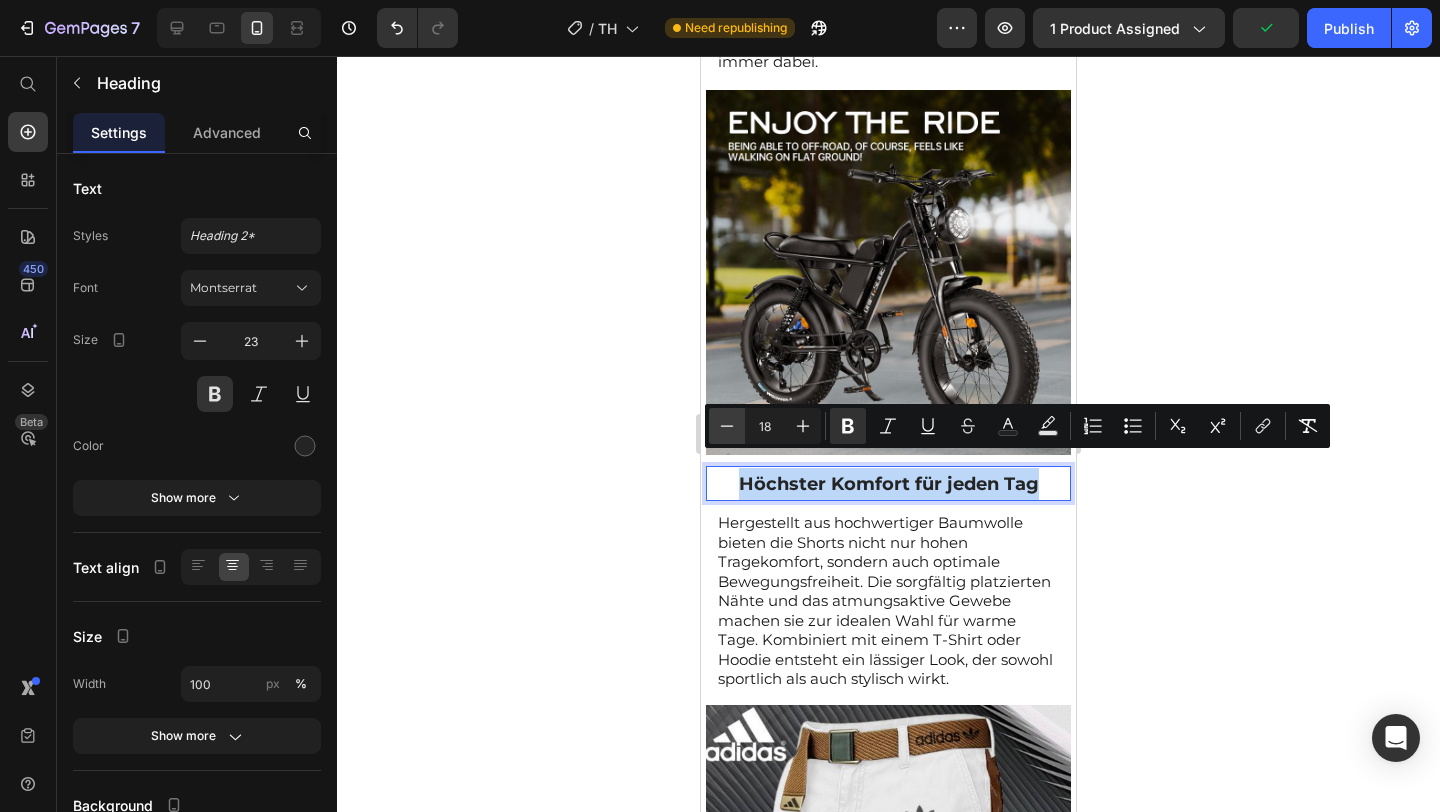 type on "17" 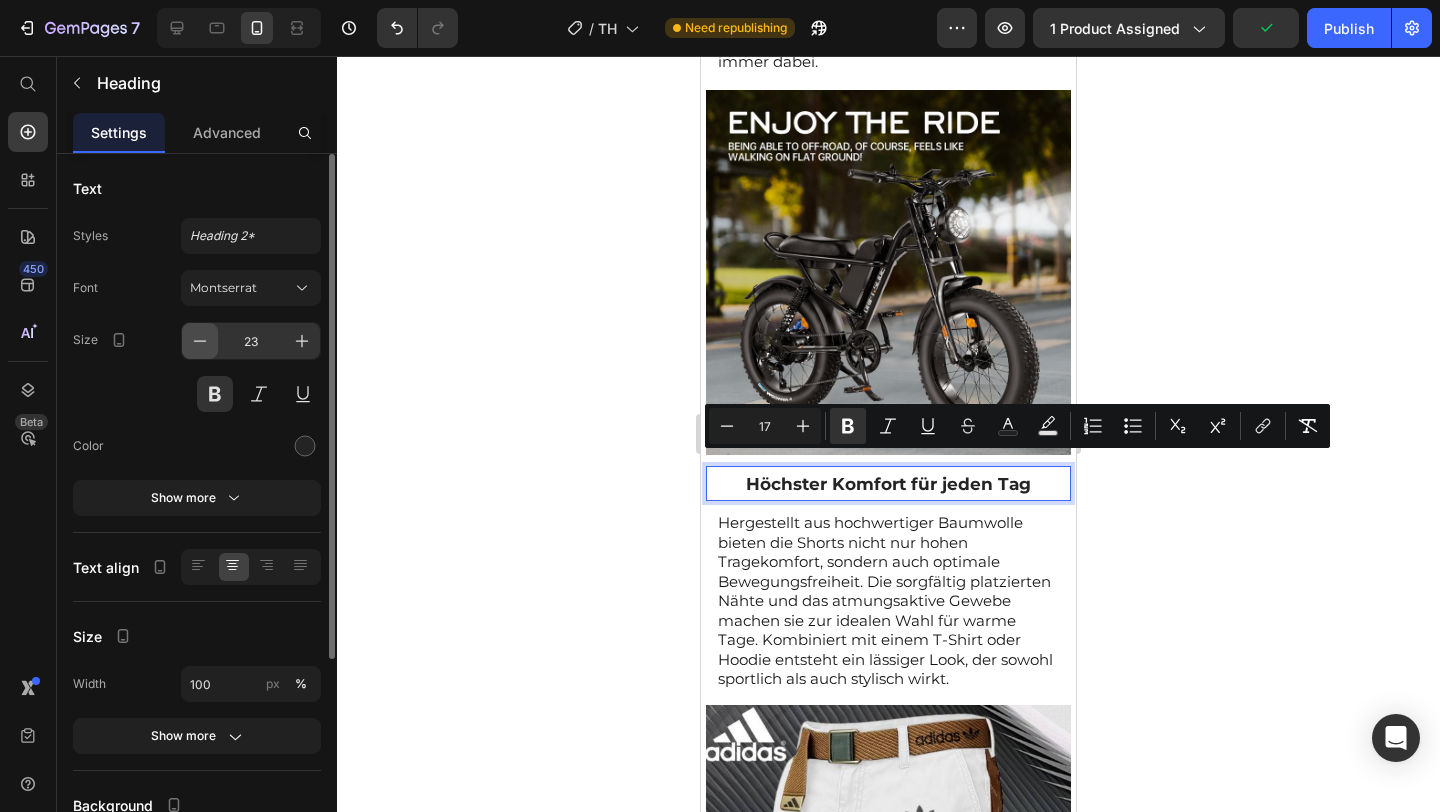click 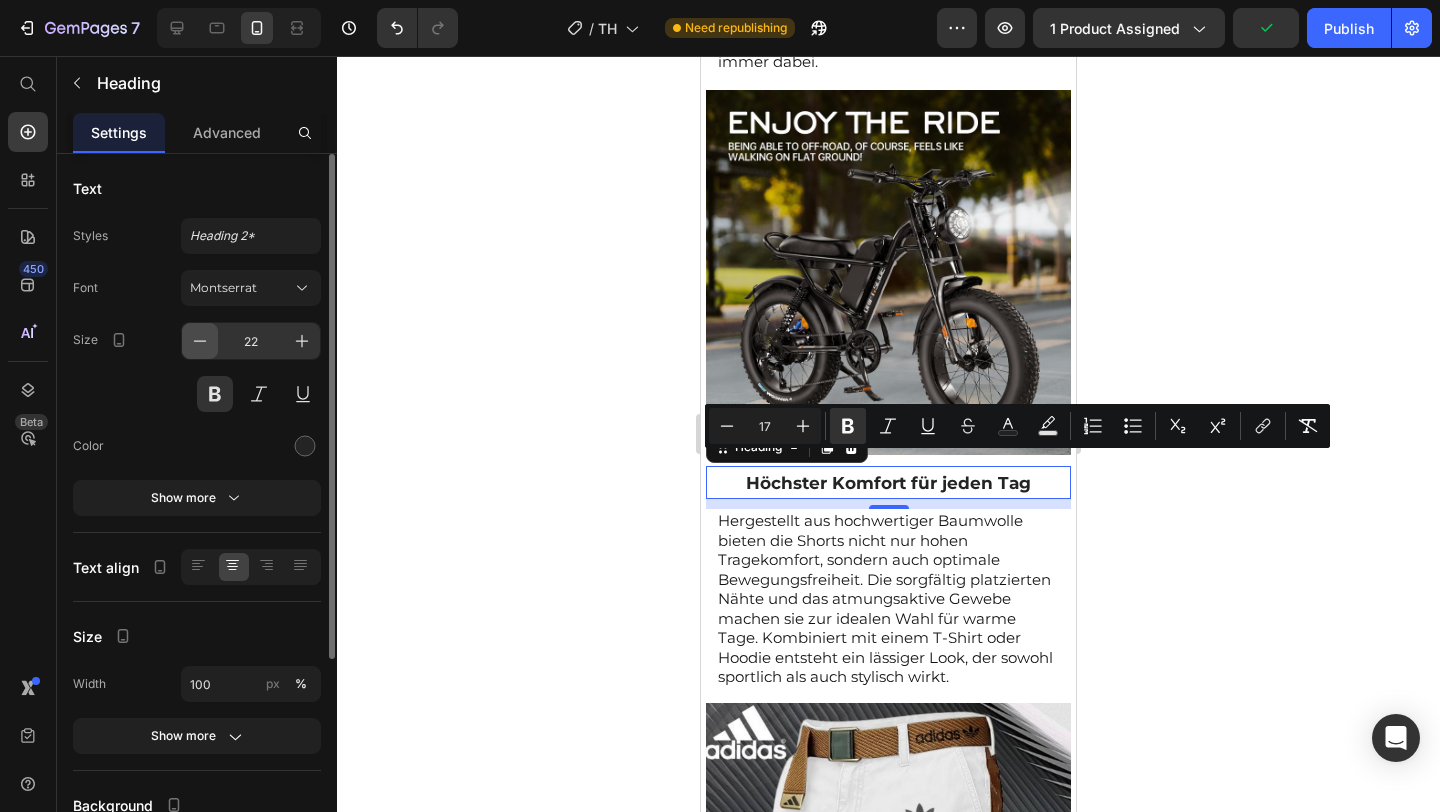 click 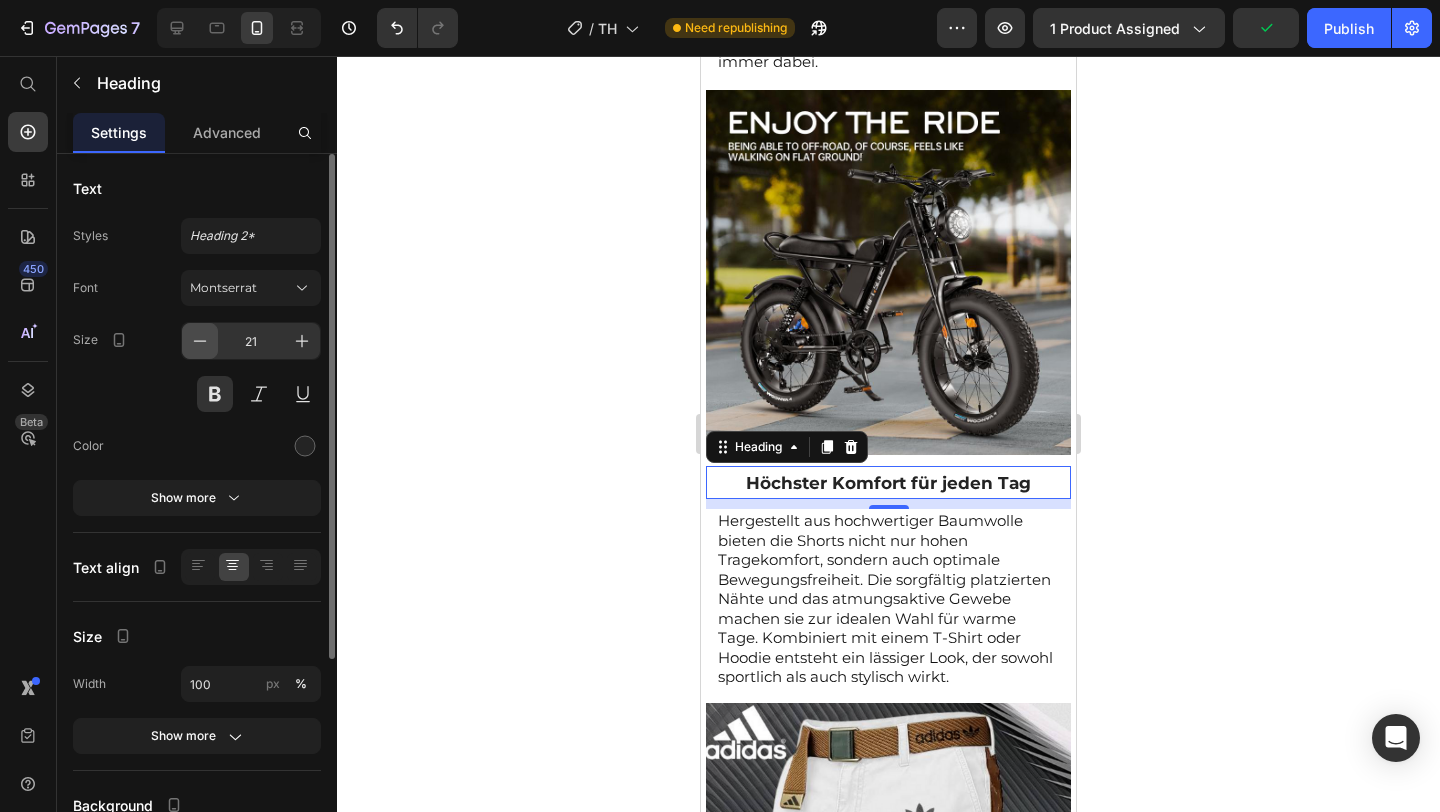 click 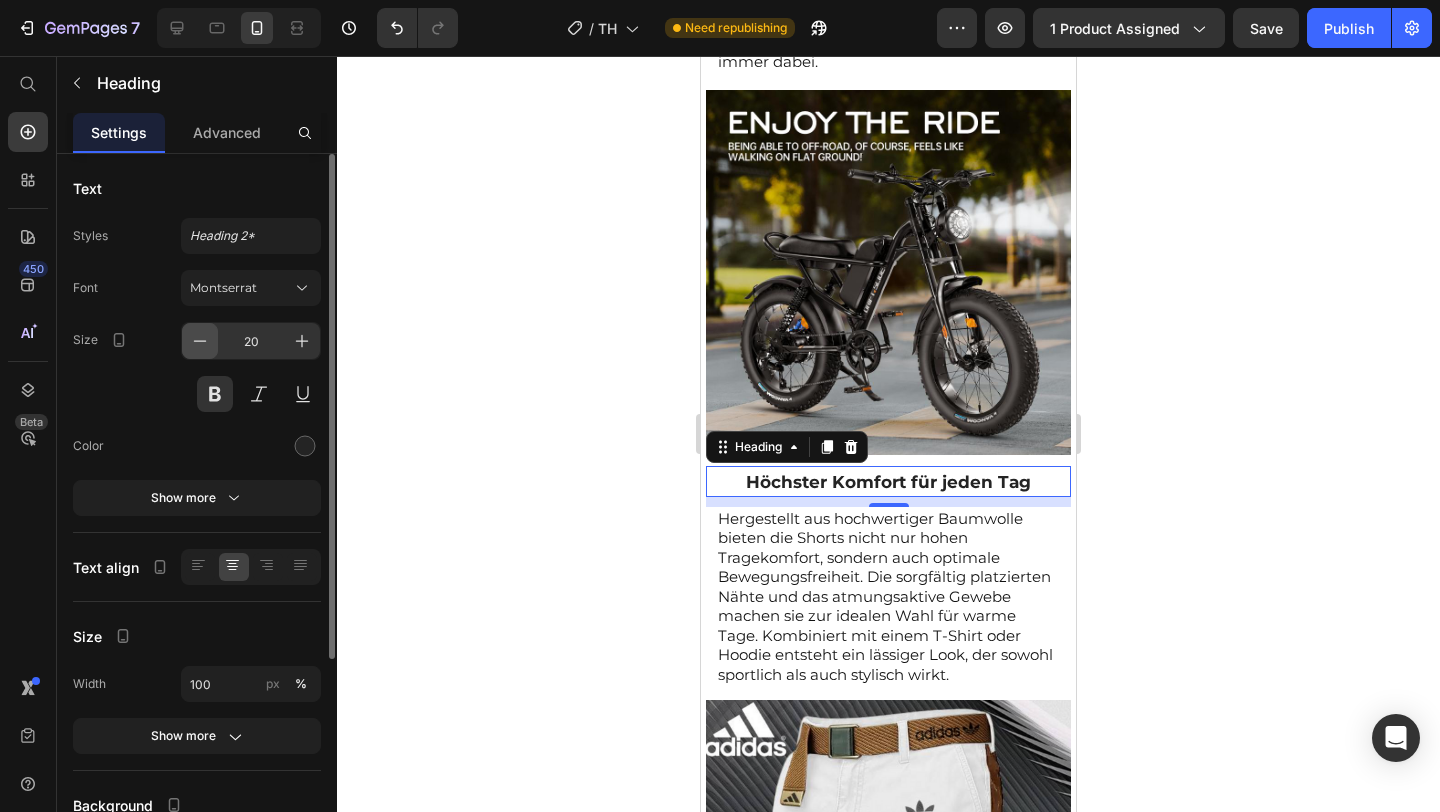 click 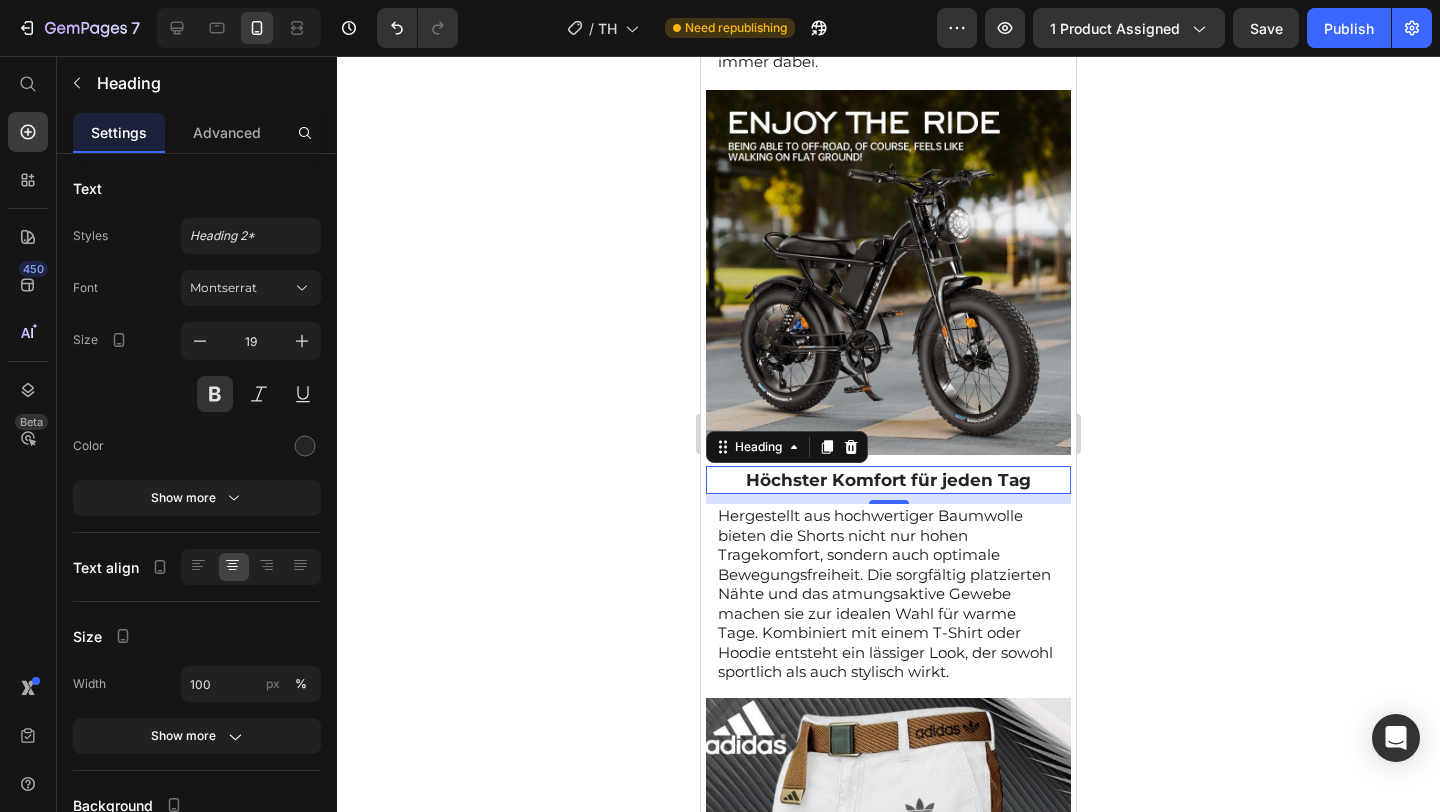 click 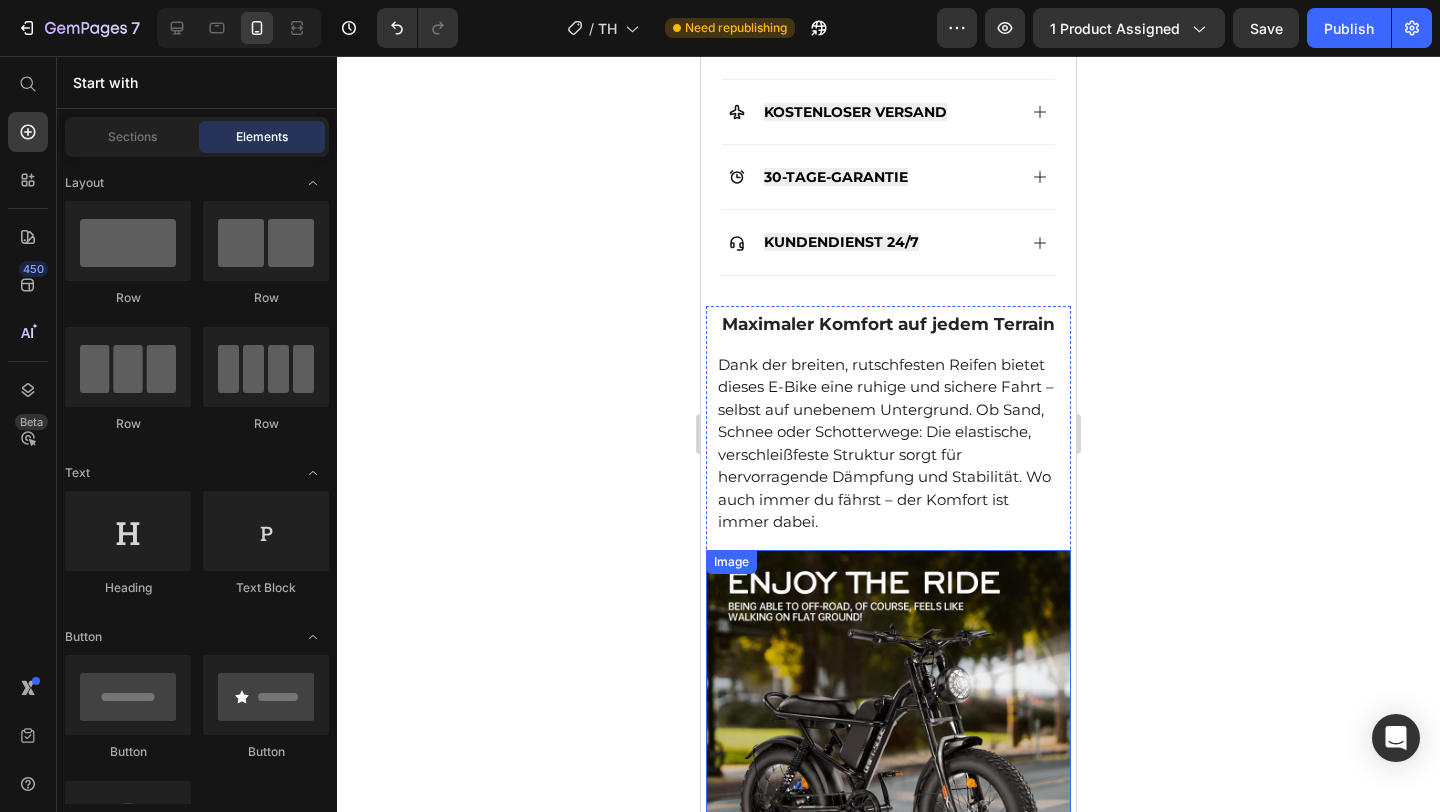 scroll, scrollTop: 968, scrollLeft: 0, axis: vertical 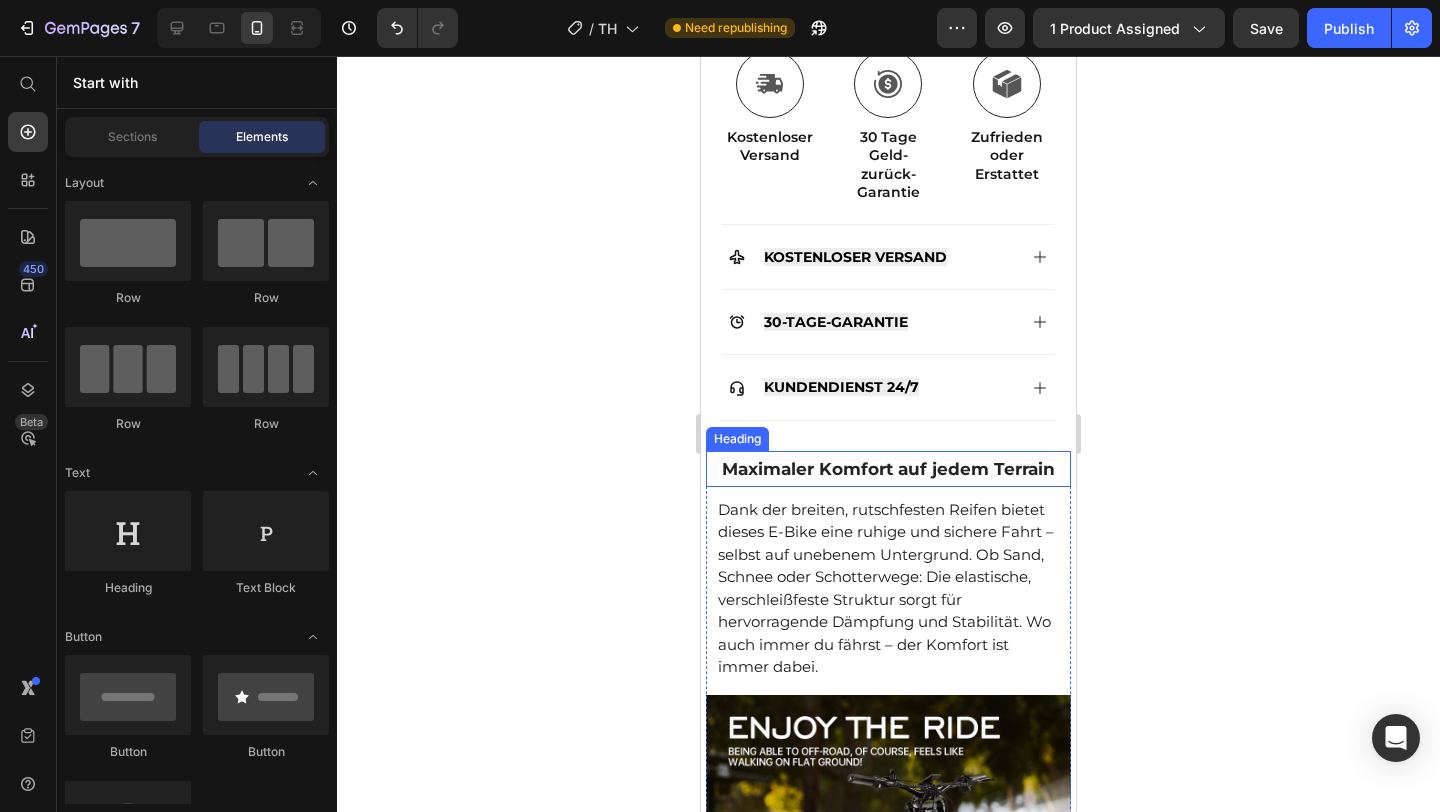 click on "Maximaler Komfort auf jedem Terrain" at bounding box center [888, 469] 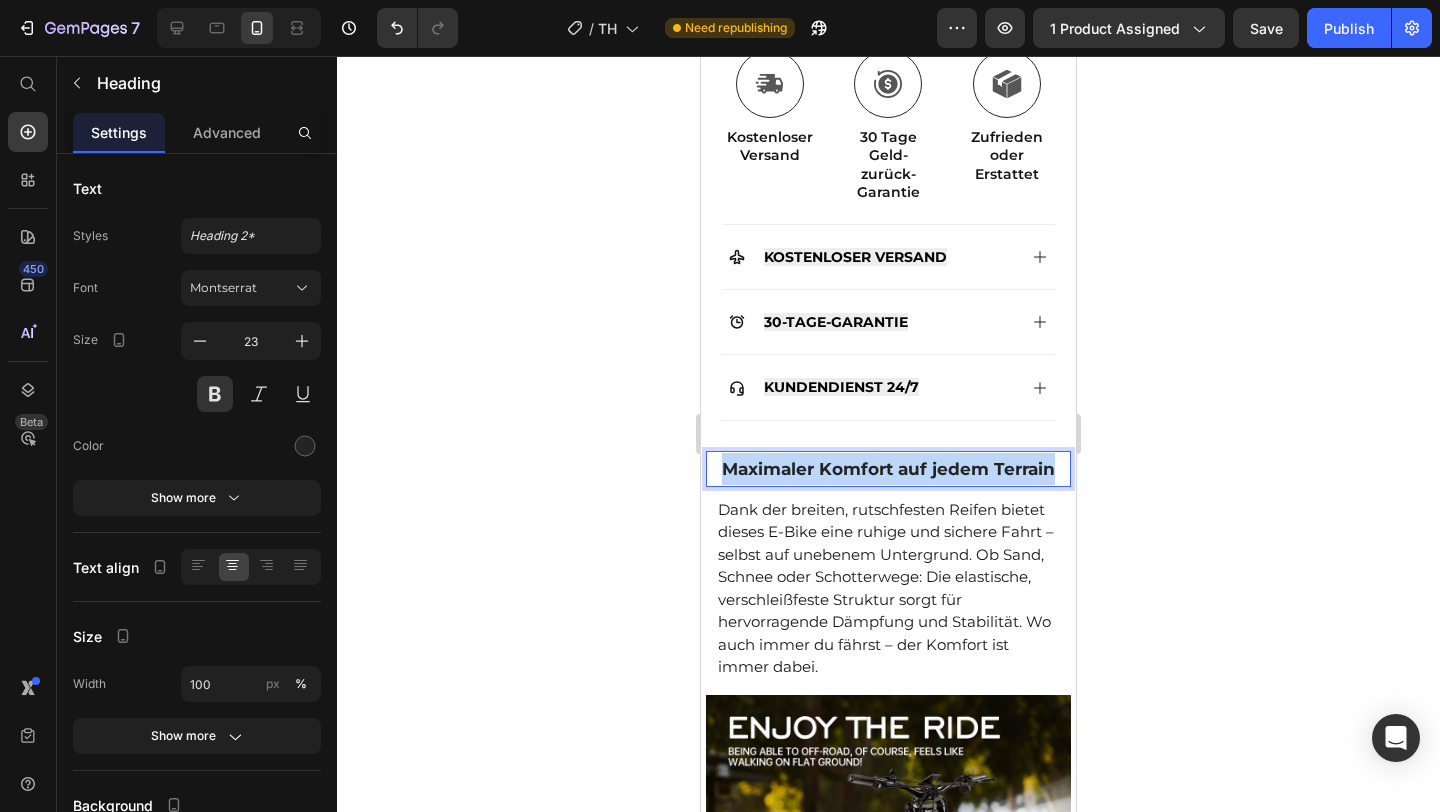 click on "Maximaler Komfort auf jedem Terrain" at bounding box center [888, 469] 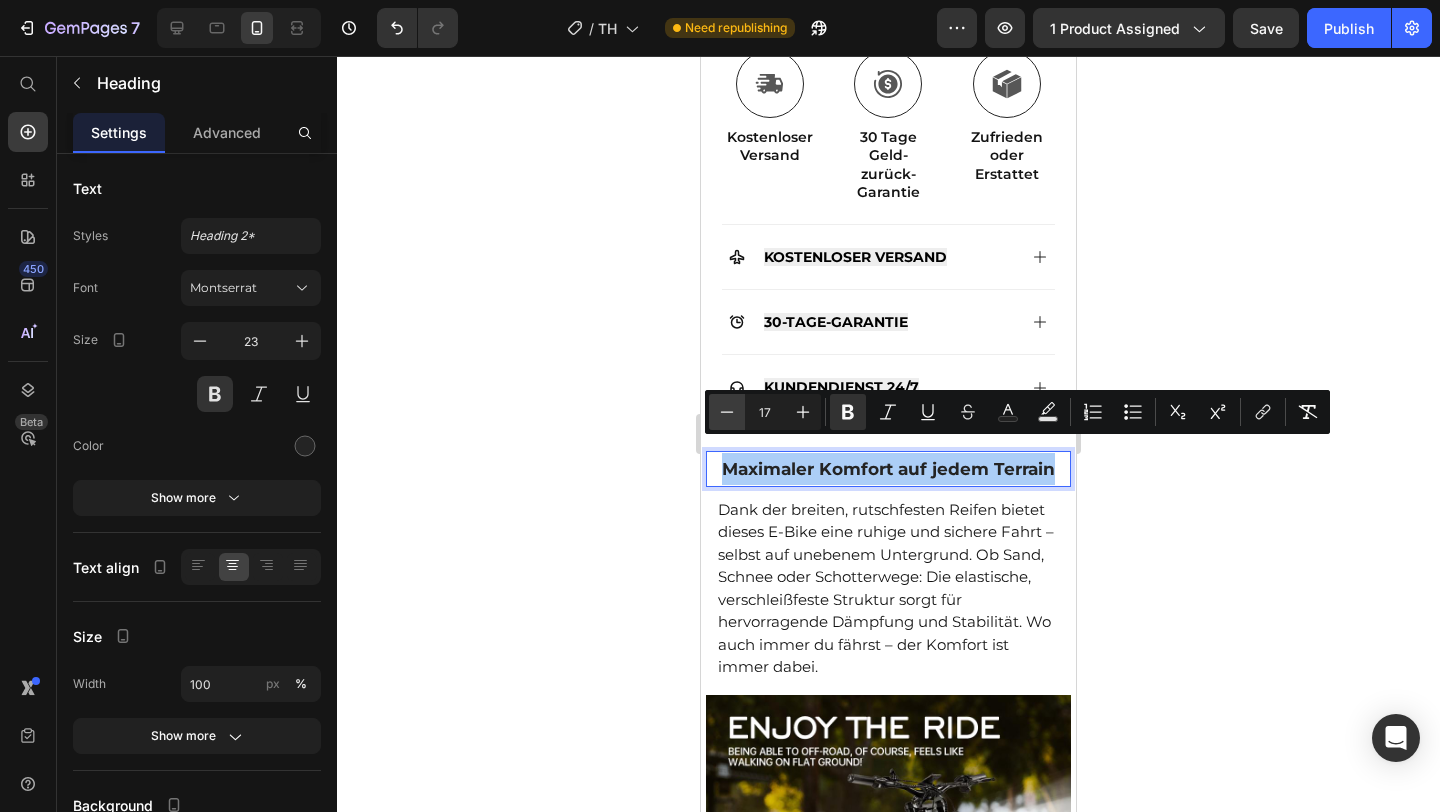 click 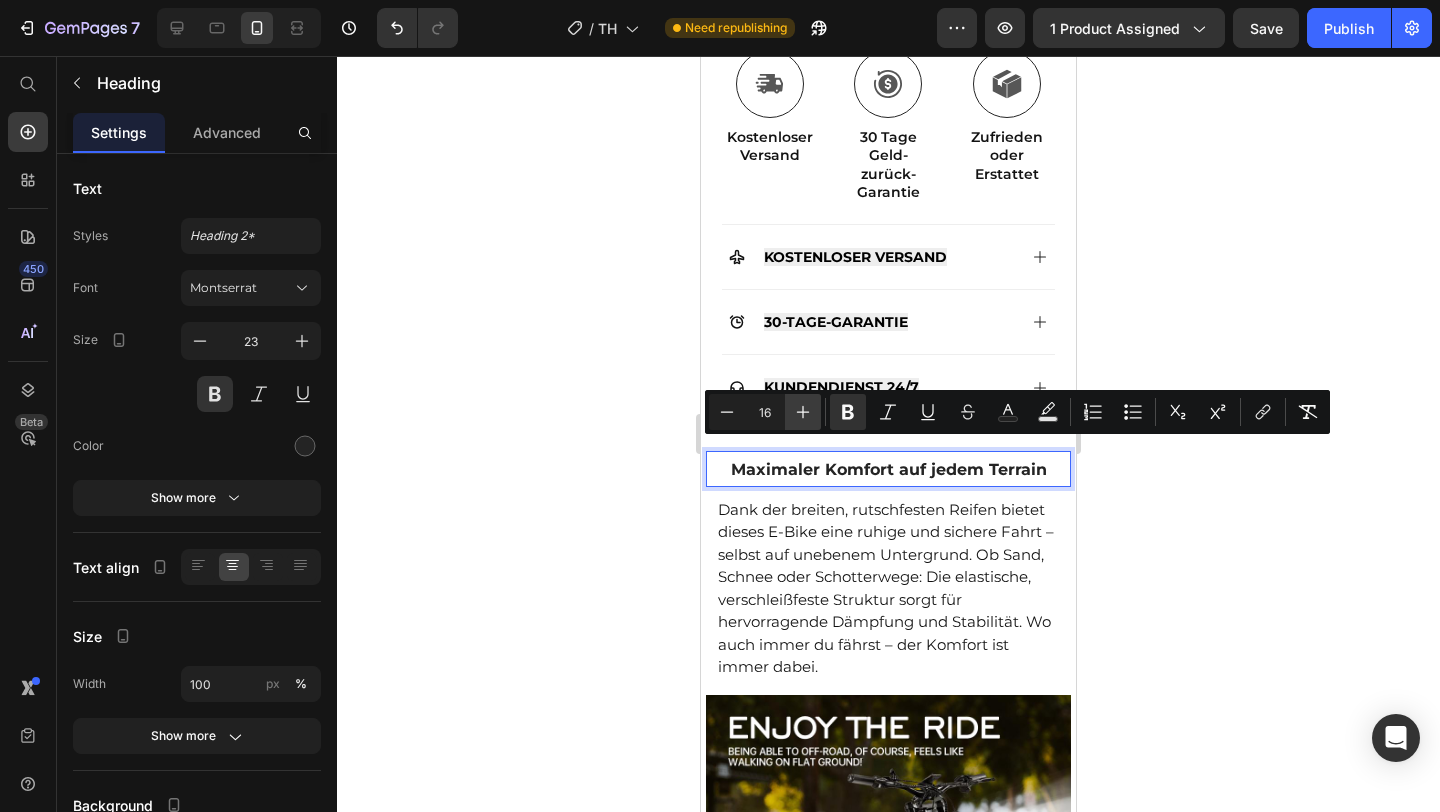 click 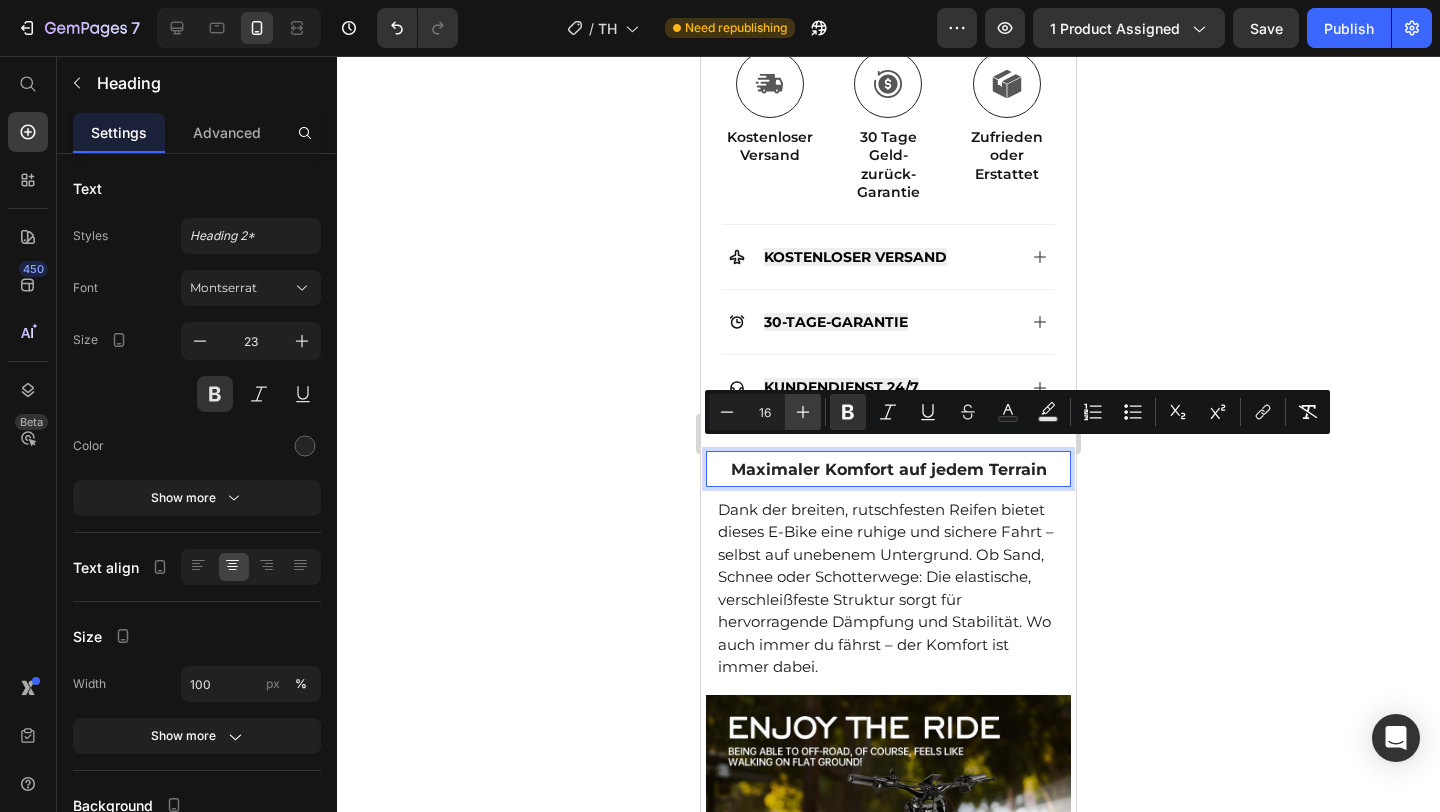 type on "17" 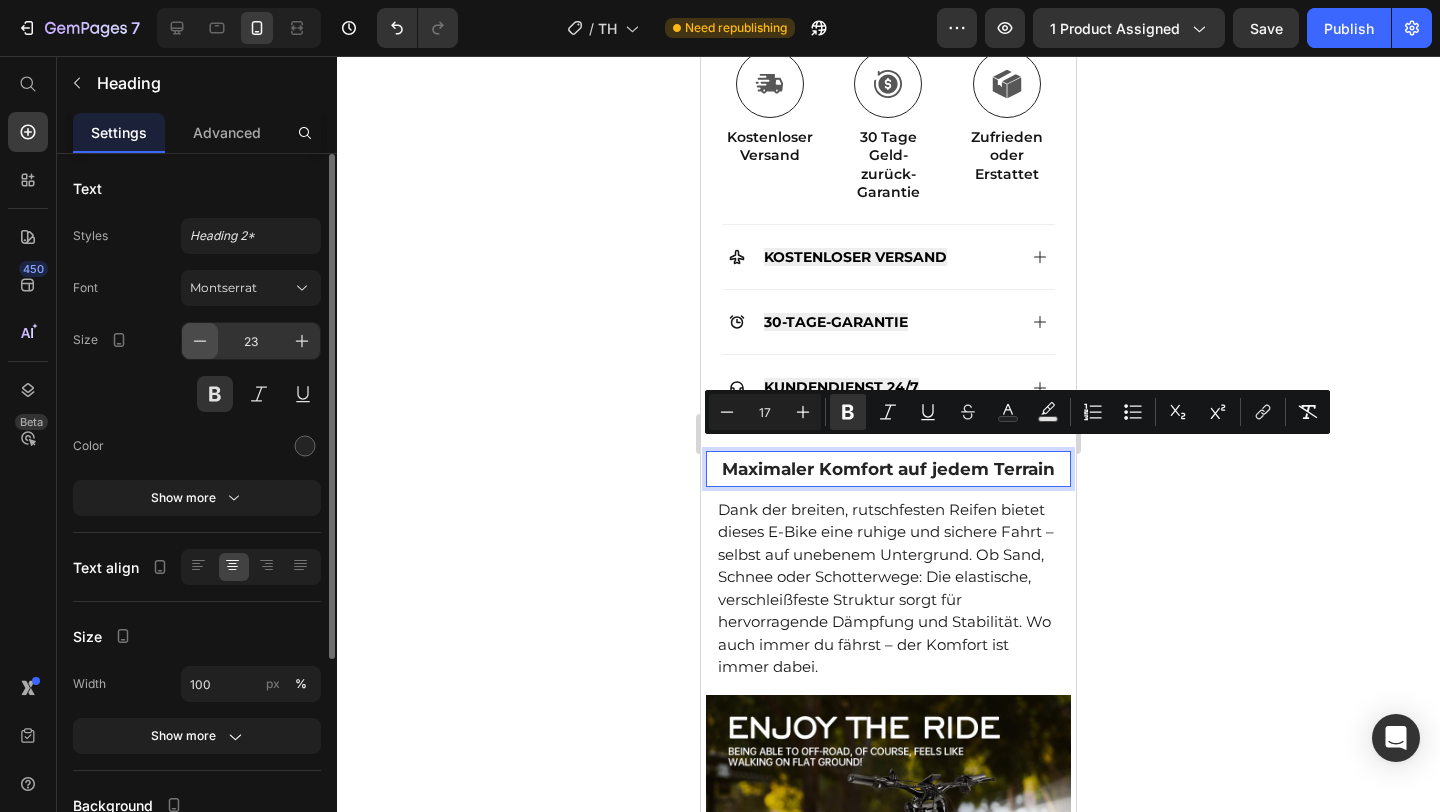 click 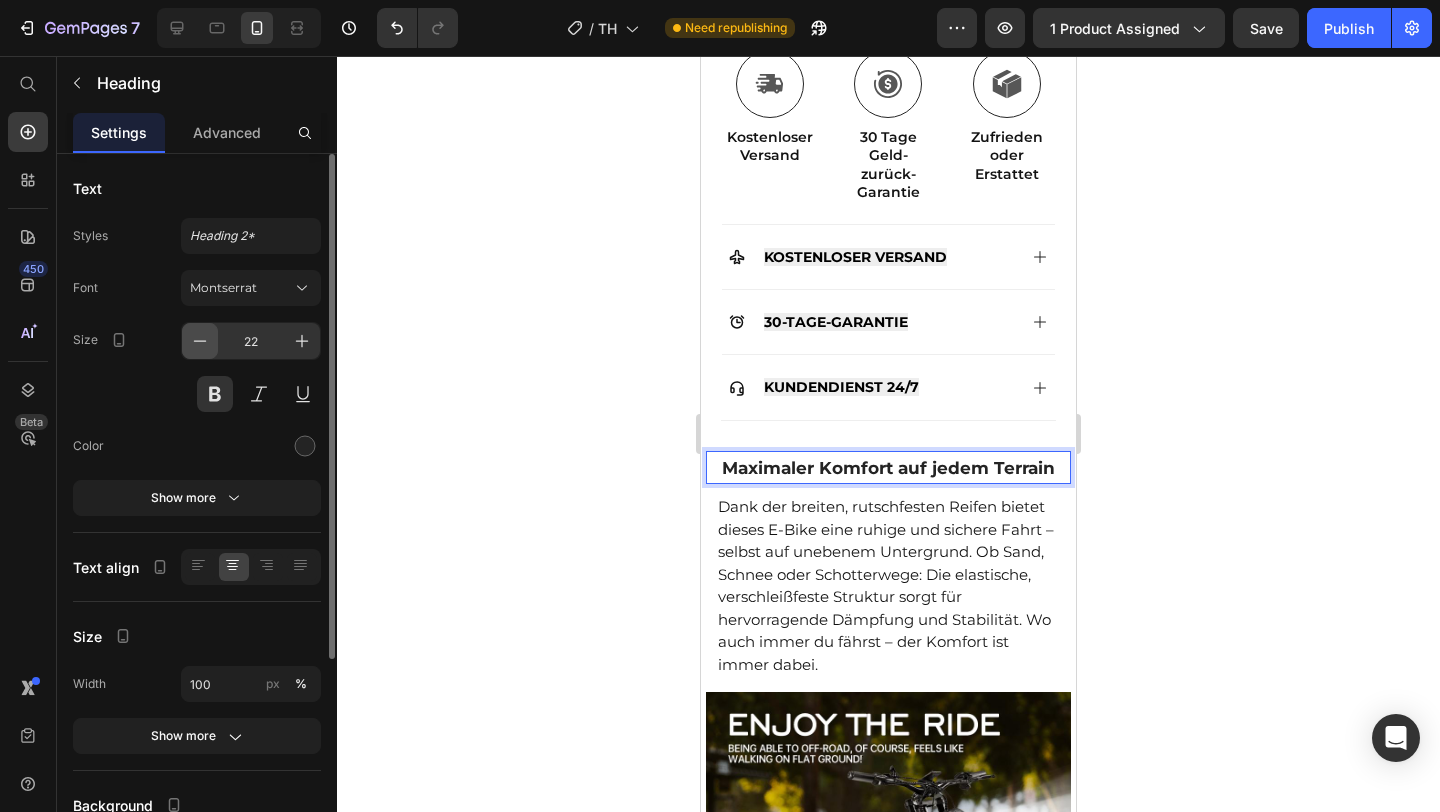 click 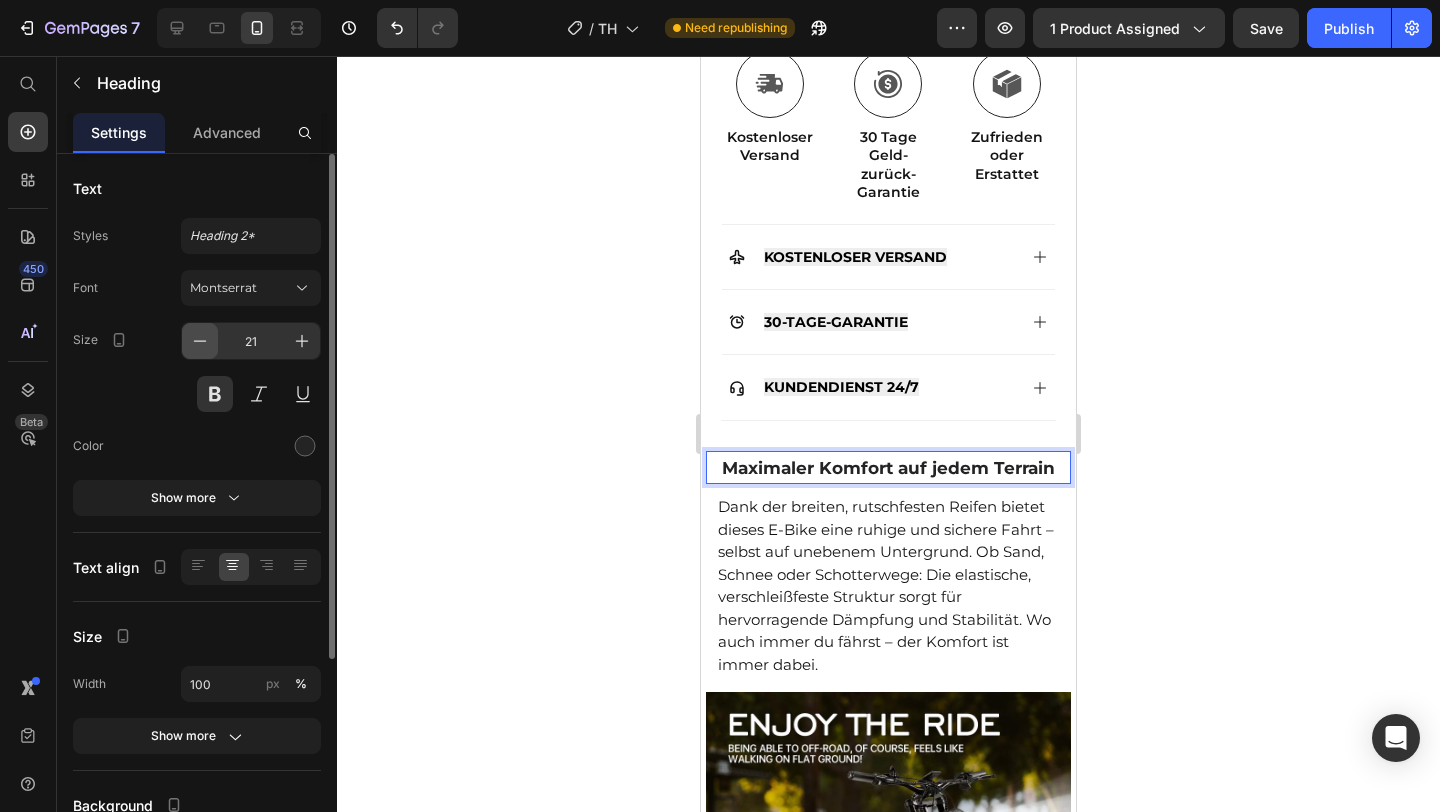 click 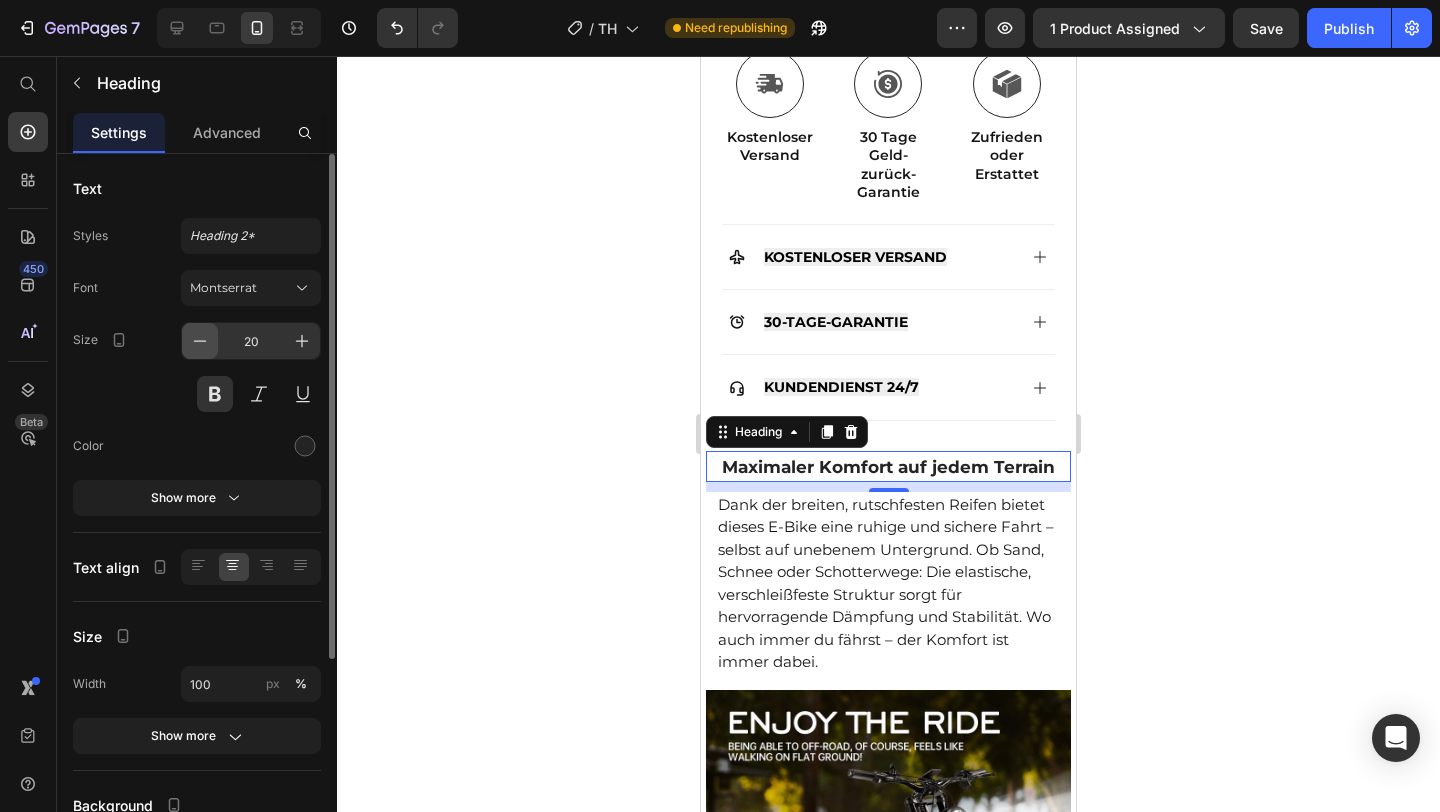 click 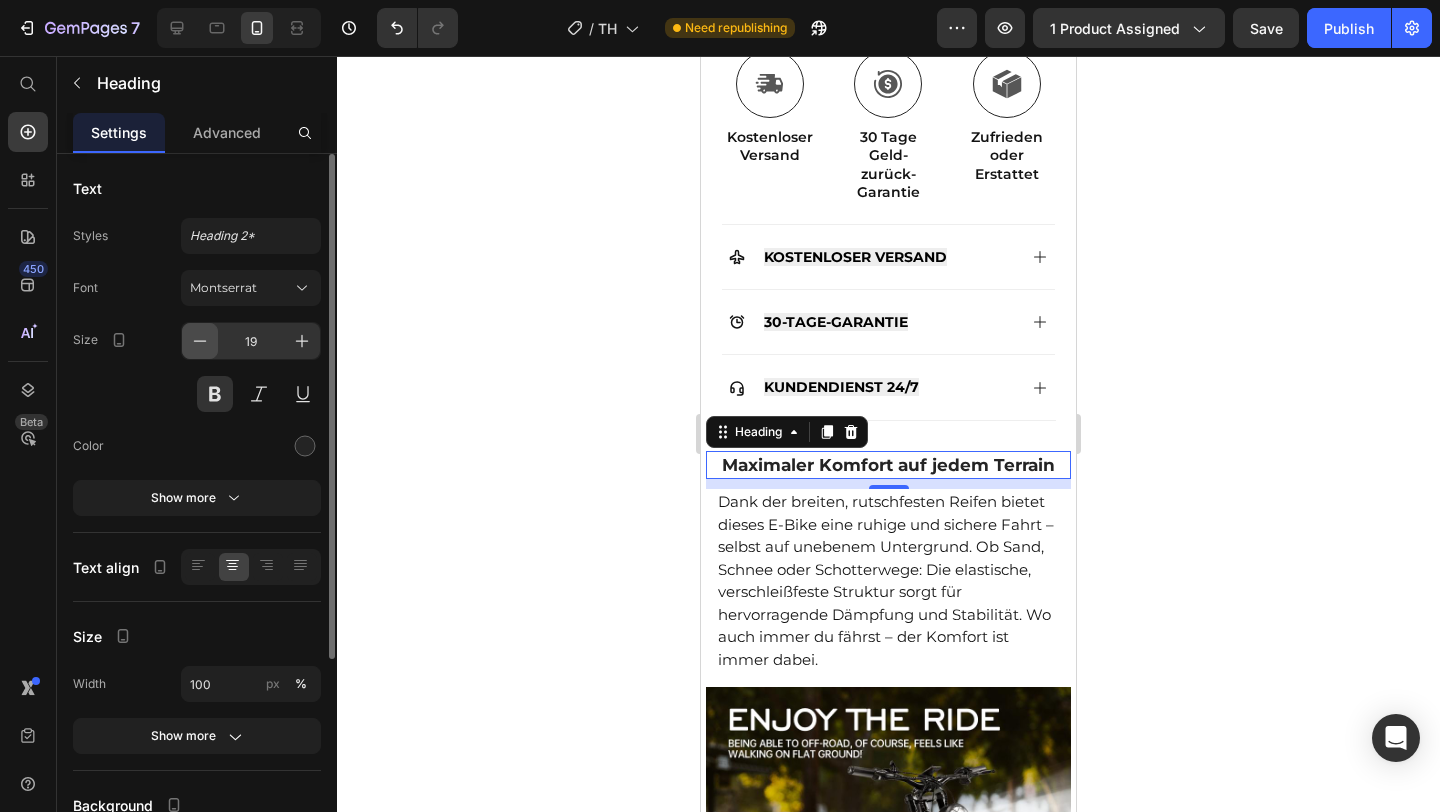 click 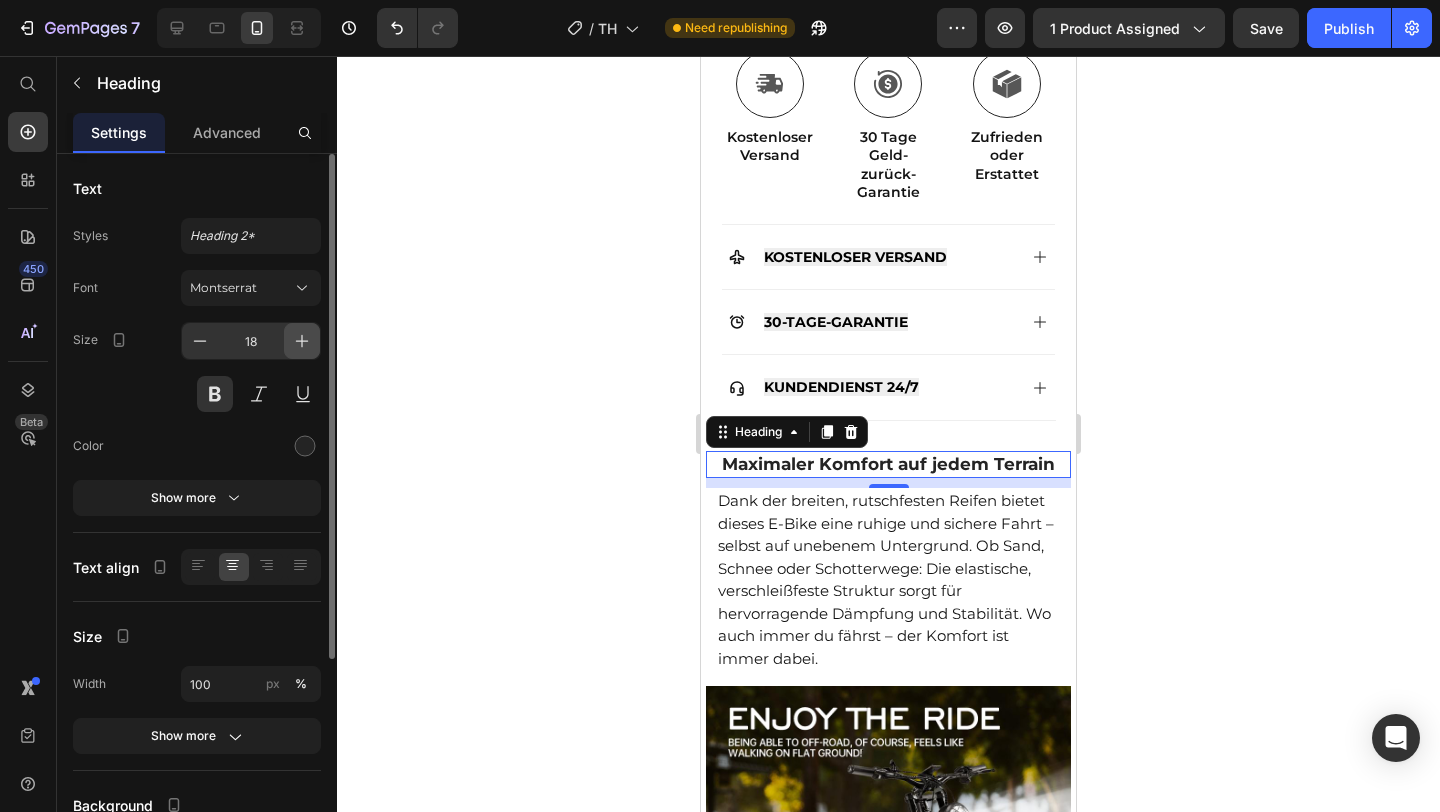 click 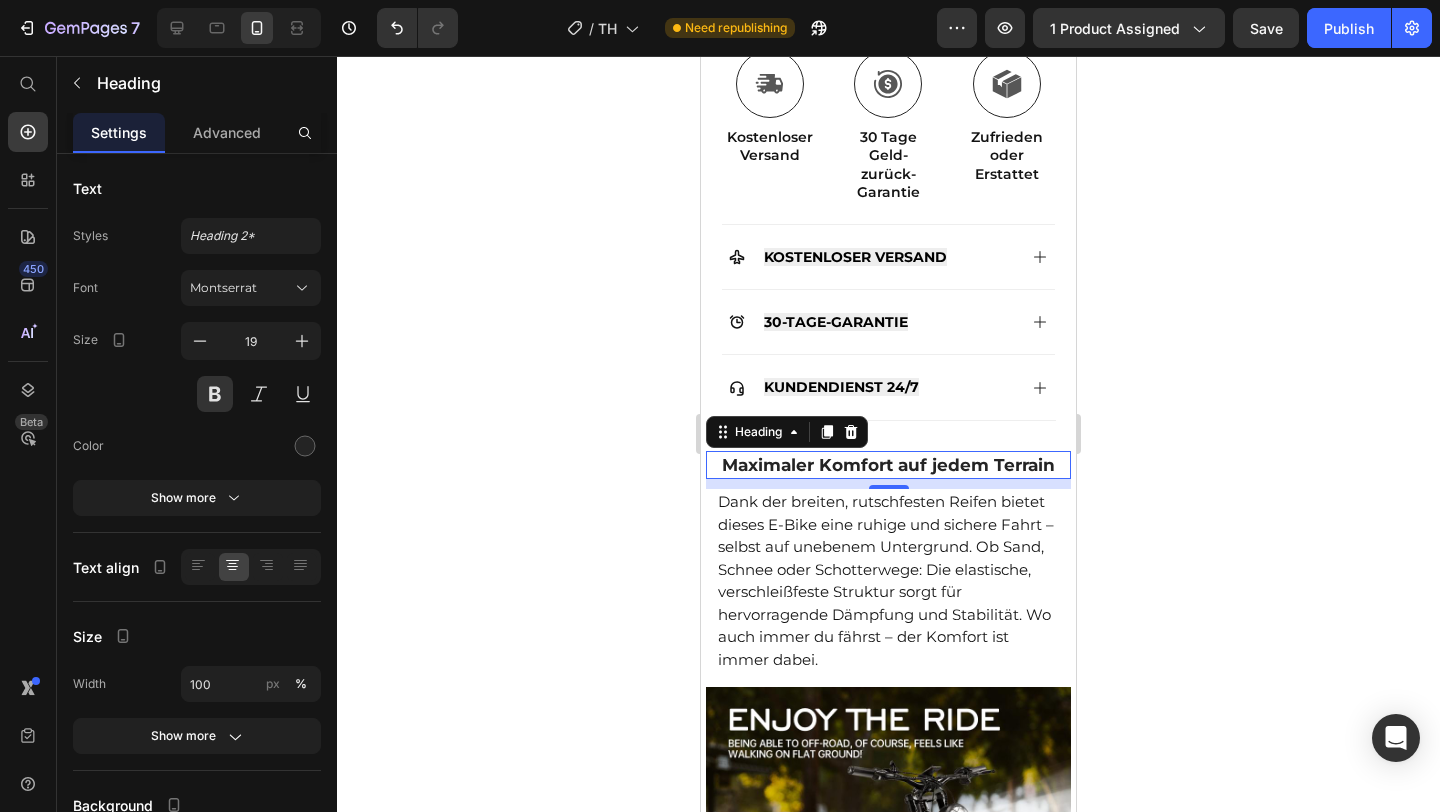 click 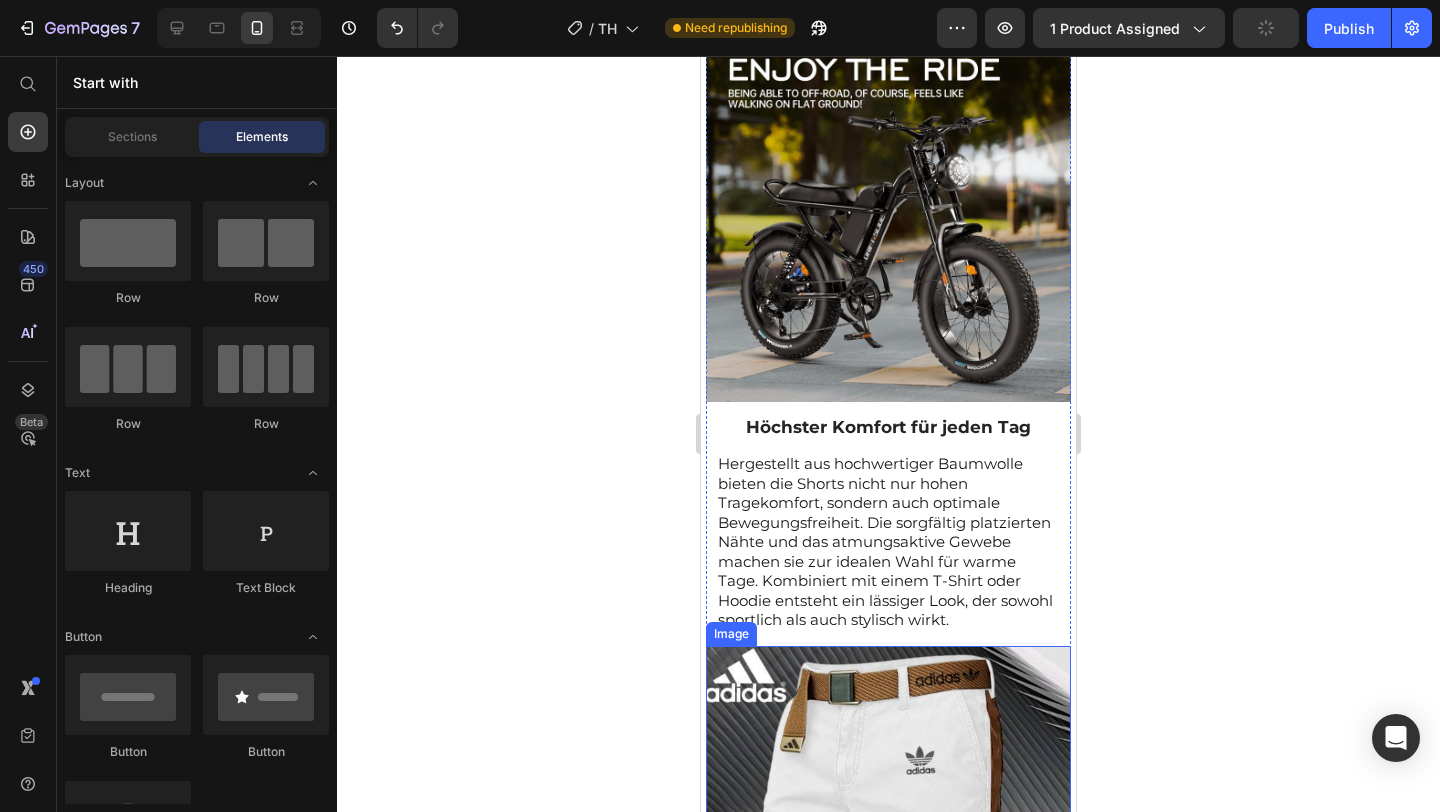 scroll, scrollTop: 1673, scrollLeft: 0, axis: vertical 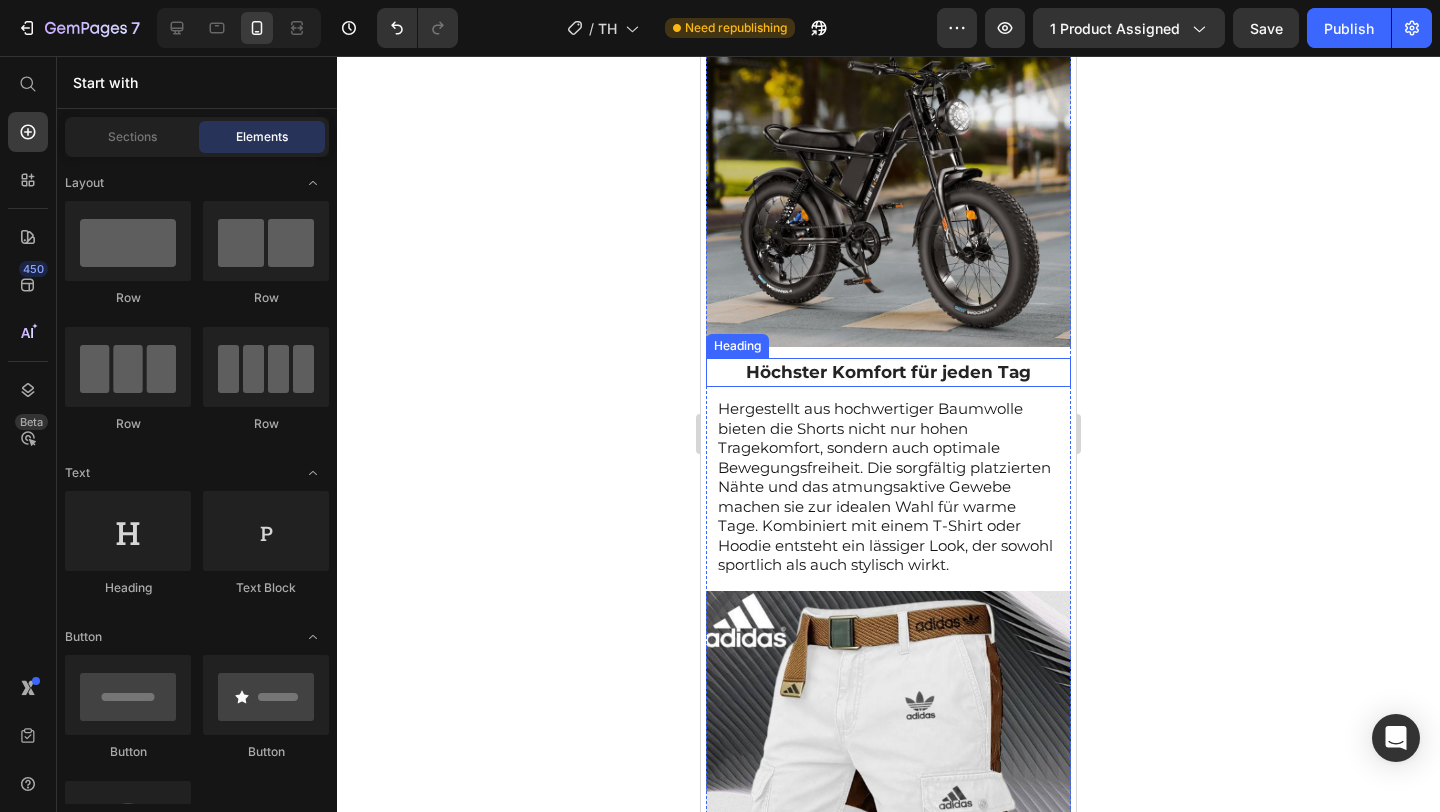 click on "Höchster Komfort für jeden Tag" at bounding box center [888, 372] 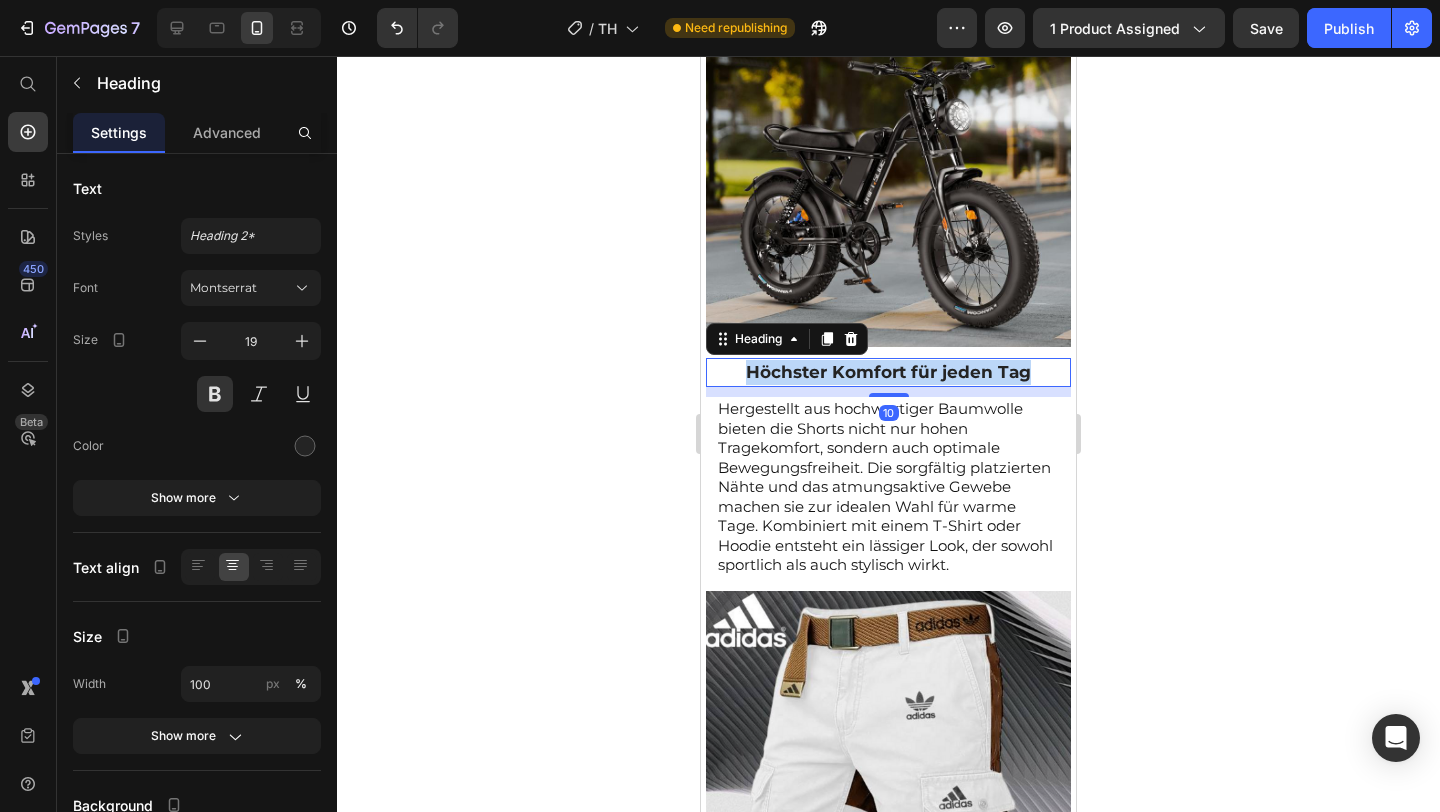 click on "Höchster Komfort für jeden Tag" at bounding box center [888, 372] 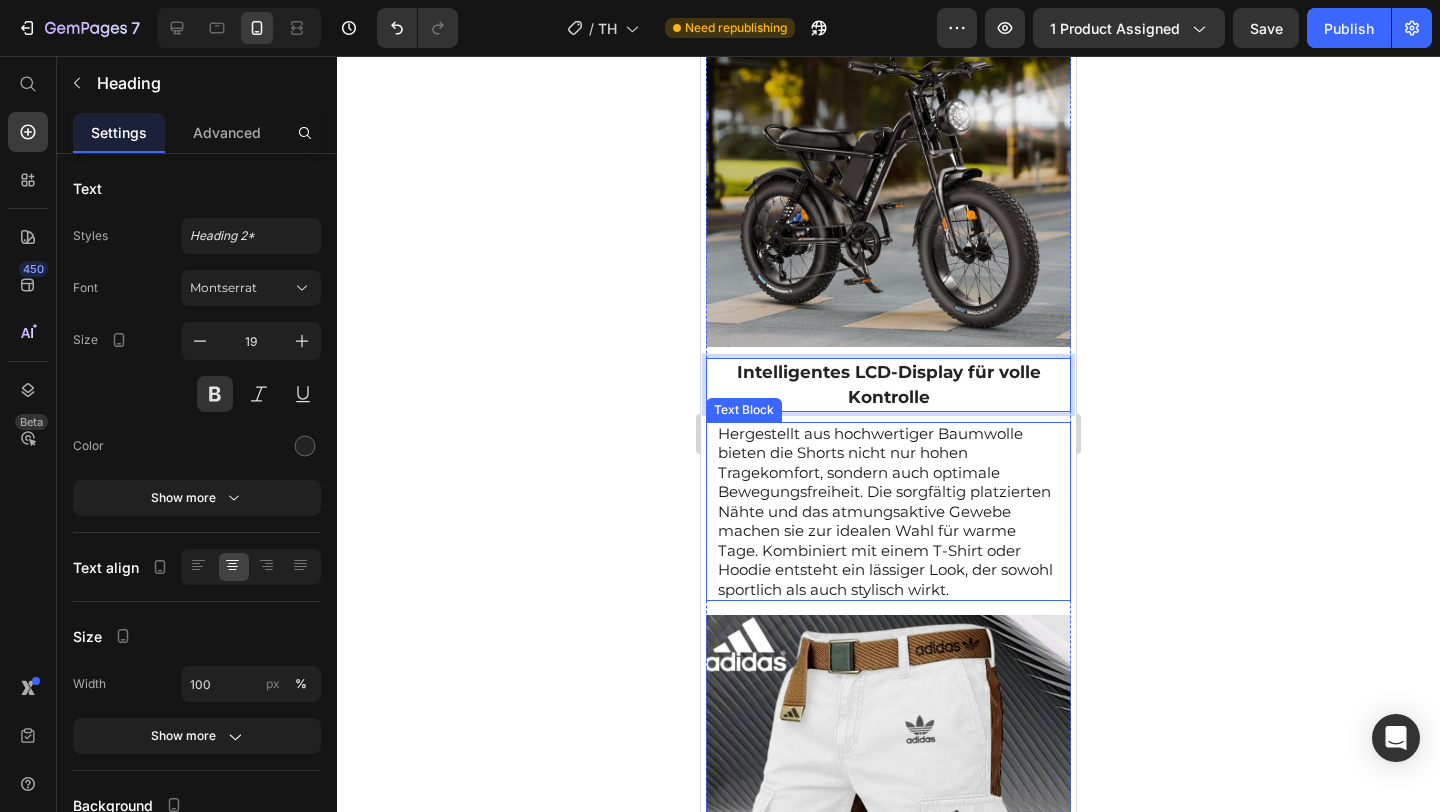 click on "Hergestellt aus hochwertiger Baumwolle bieten die Shorts nicht nur hohen Tragekomfort, sondern auch optimale Bewegungsfreiheit. Die sorgfältig platzierten Nähte und das atmungsaktive Gewebe machen sie zur idealen Wahl für warme Tage. Kombiniert mit einem T-Shirt oder Hoodie entsteht ein lässiger Look, der sowohl sportlich als auch stylisch wirkt." at bounding box center (888, 512) 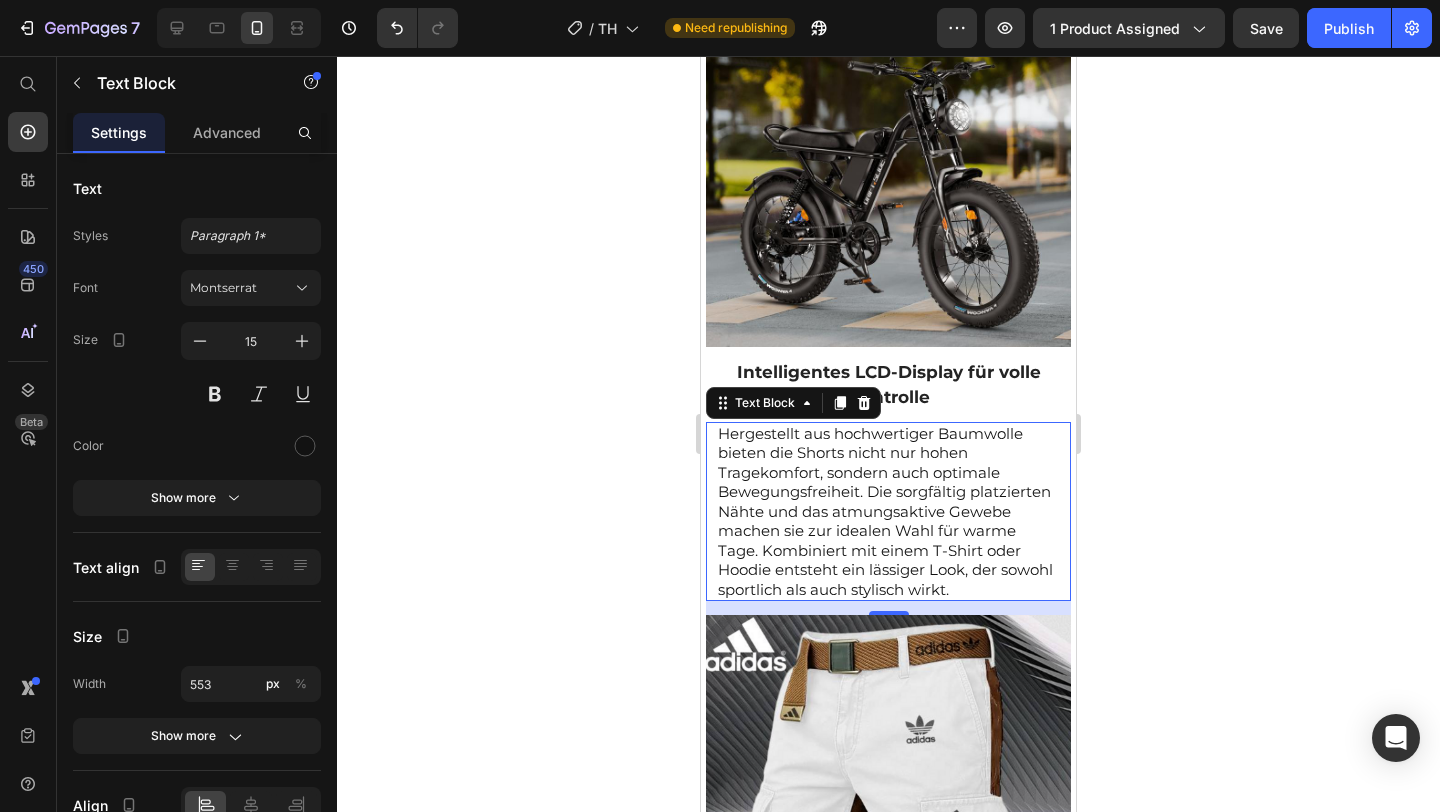 click on "Hergestellt aus hochwertiger Baumwolle bieten die Shorts nicht nur hohen Tragekomfort, sondern auch optimale Bewegungsfreiheit. Die sorgfältig platzierten Nähte und das atmungsaktive Gewebe machen sie zur idealen Wahl für warme Tage. Kombiniert mit einem T-Shirt oder Hoodie entsteht ein lässiger Look, der sowohl sportlich als auch stylisch wirkt." at bounding box center (888, 512) 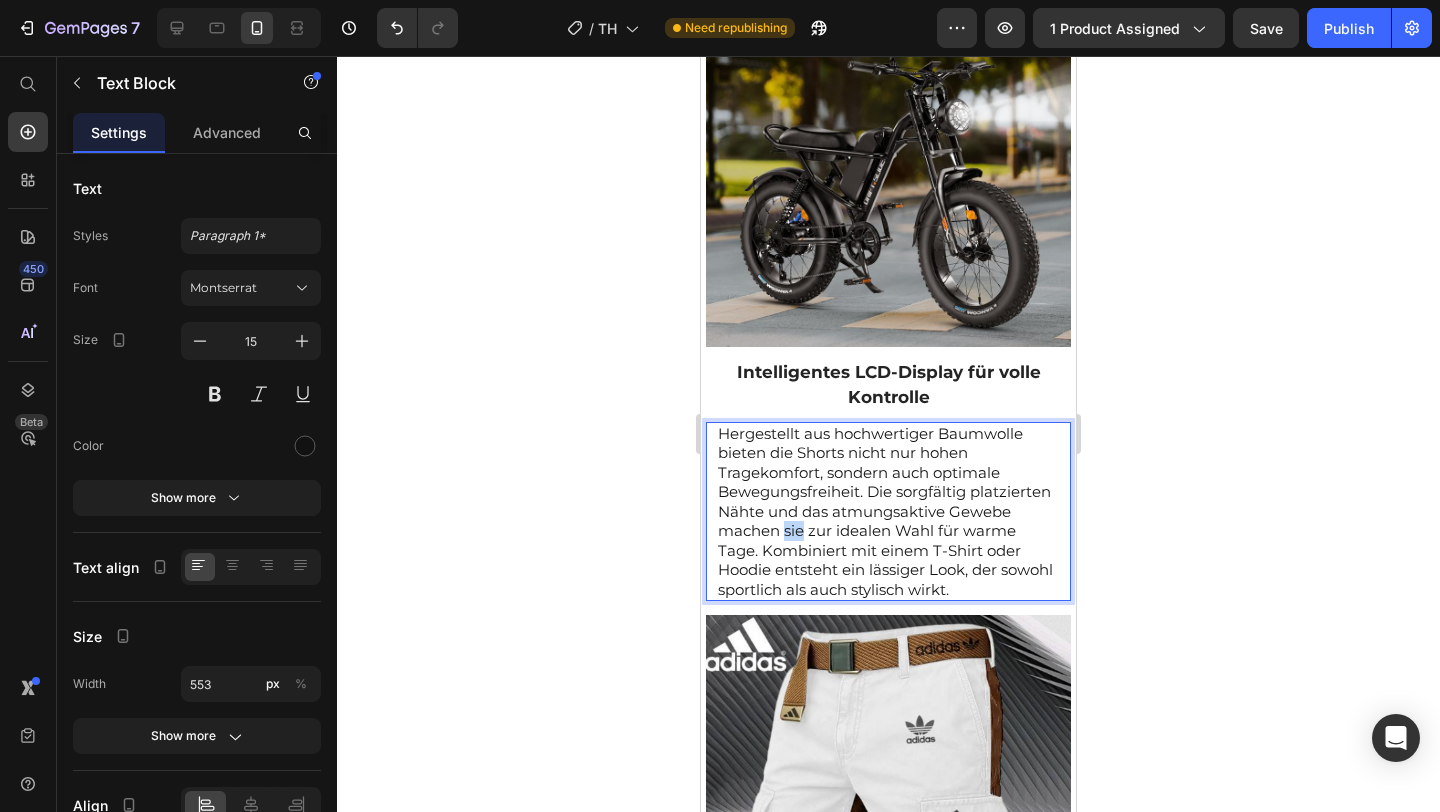 click on "Hergestellt aus hochwertiger Baumwolle bieten die Shorts nicht nur hohen Tragekomfort, sondern auch optimale Bewegungsfreiheit. Die sorgfältig platzierten Nähte und das atmungsaktive Gewebe machen sie zur idealen Wahl für warme Tage. Kombiniert mit einem T-Shirt oder Hoodie entsteht ein lässiger Look, der sowohl sportlich als auch stylisch wirkt." at bounding box center [888, 512] 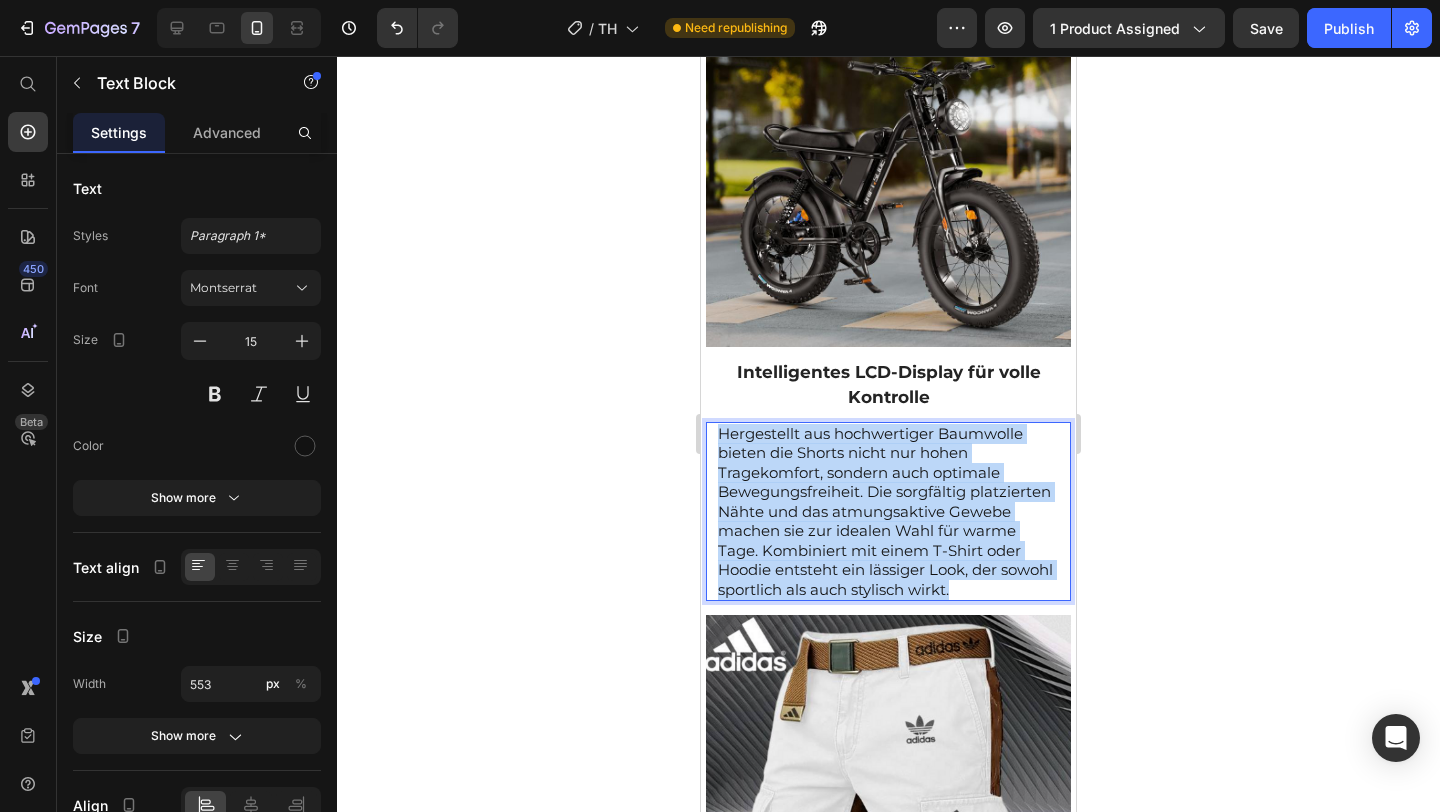 click on "Hergestellt aus hochwertiger Baumwolle bieten die Shorts nicht nur hohen Tragekomfort, sondern auch optimale Bewegungsfreiheit. Die sorgfältig platzierten Nähte und das atmungsaktive Gewebe machen sie zur idealen Wahl für warme Tage. Kombiniert mit einem T-Shirt oder Hoodie entsteht ein lässiger Look, der sowohl sportlich als auch stylisch wirkt." at bounding box center (888, 512) 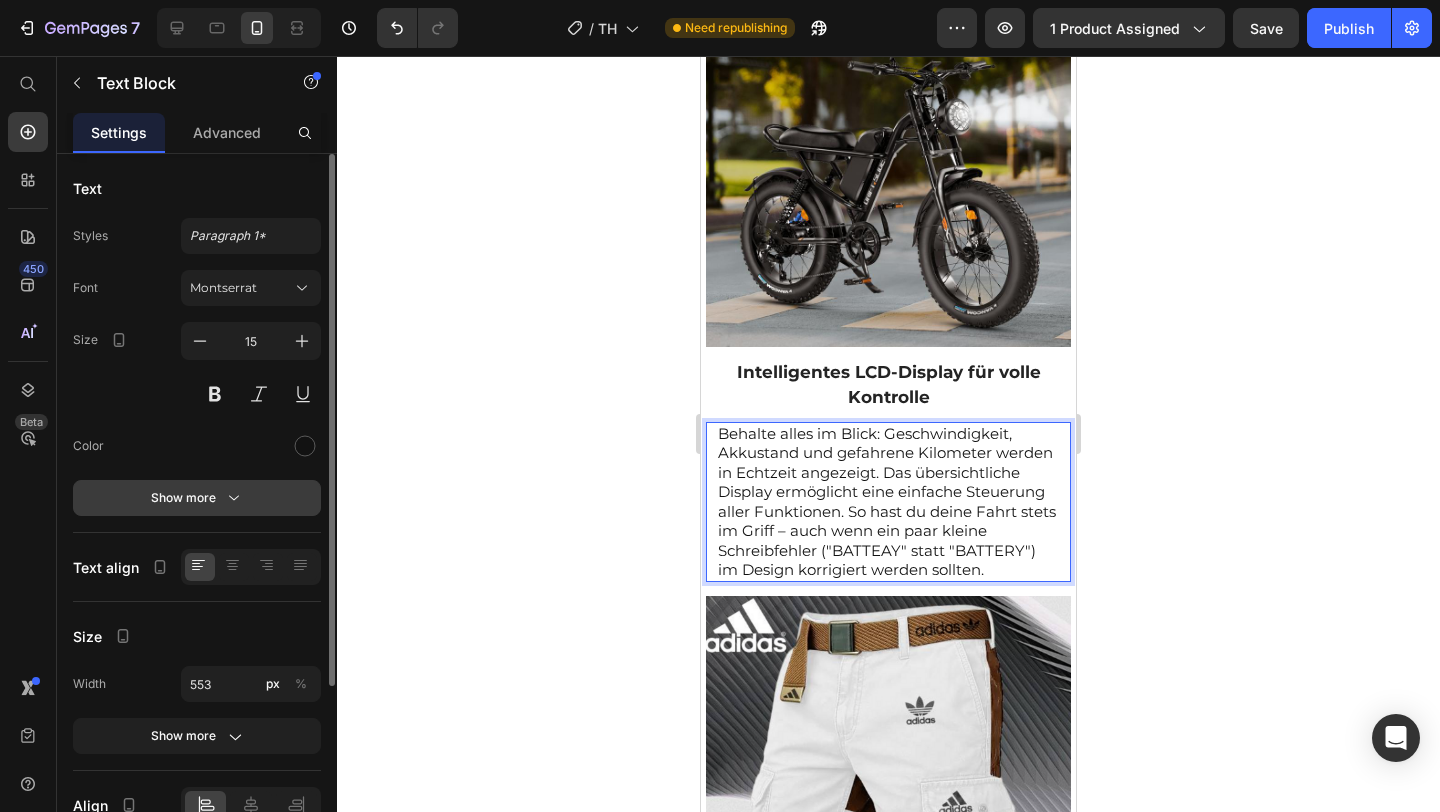 click on "Show more" at bounding box center [197, 498] 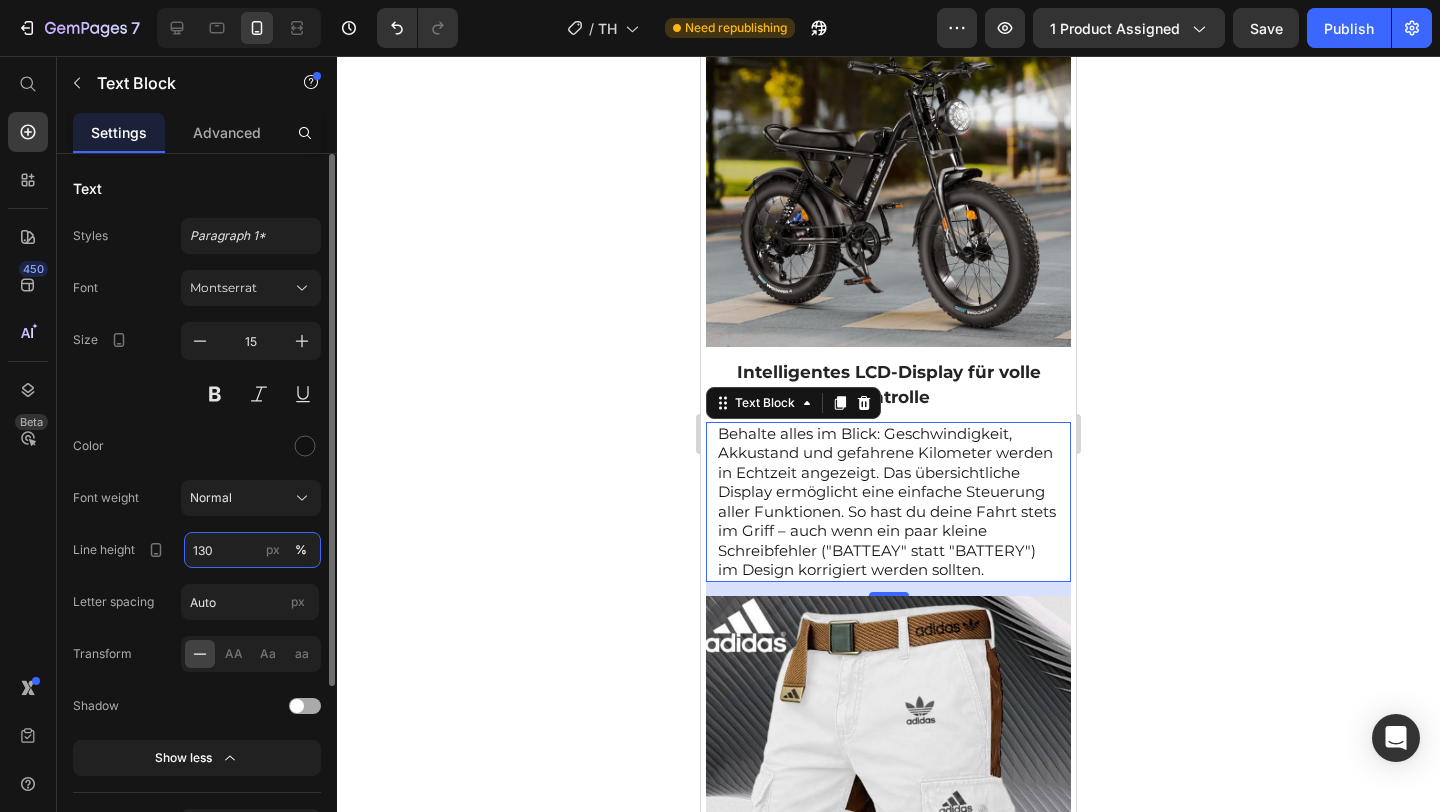 click on "130" at bounding box center (252, 550) 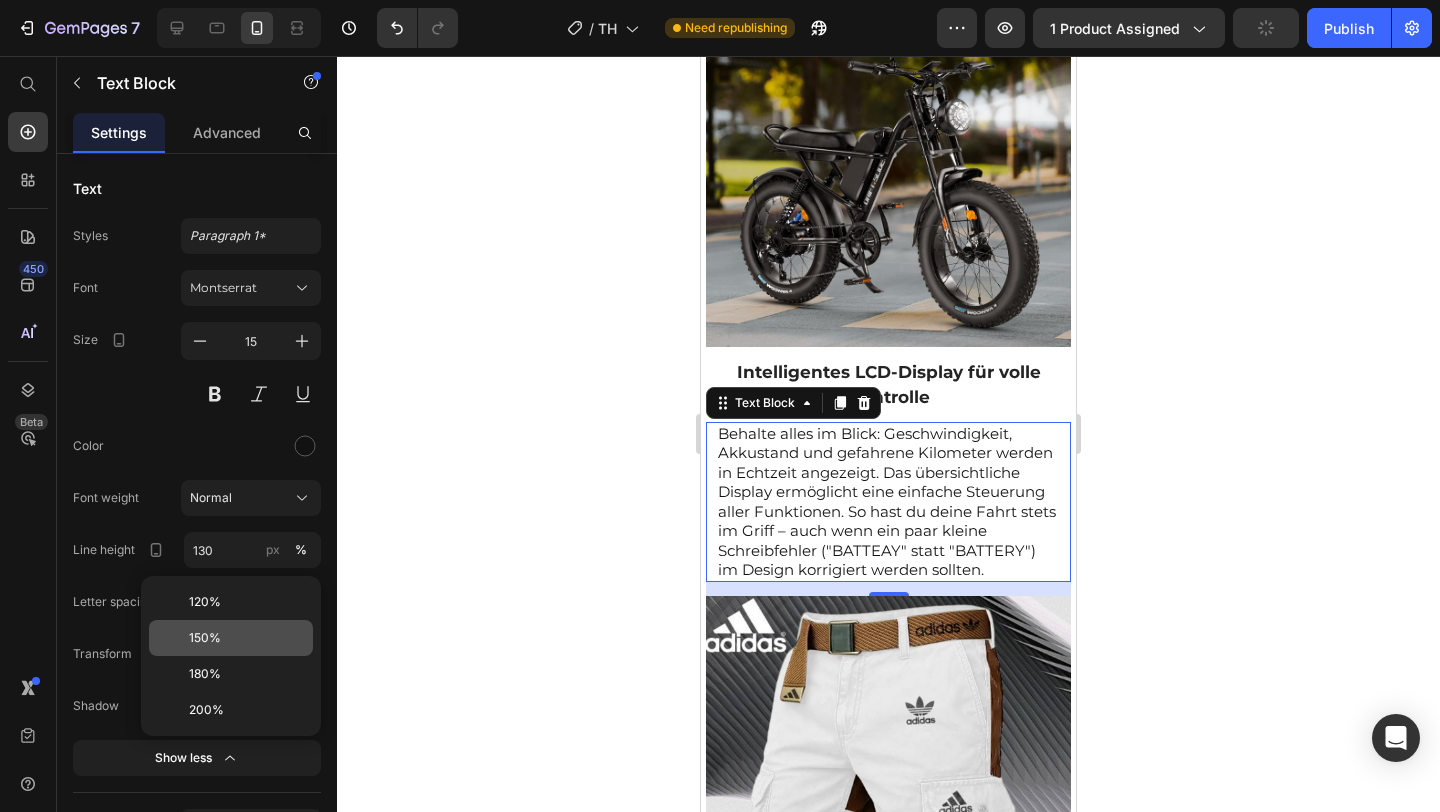 click on "150%" 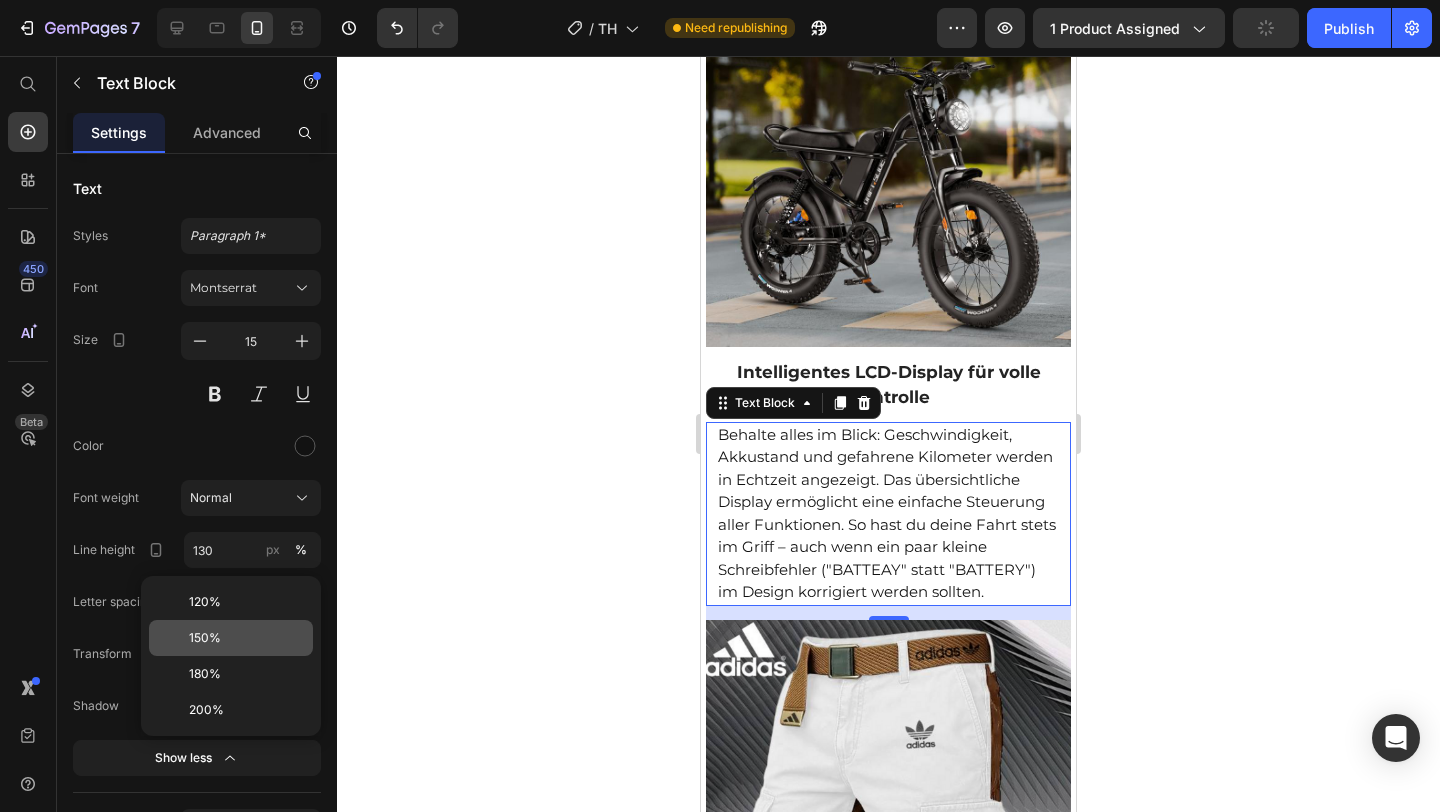 type on "150" 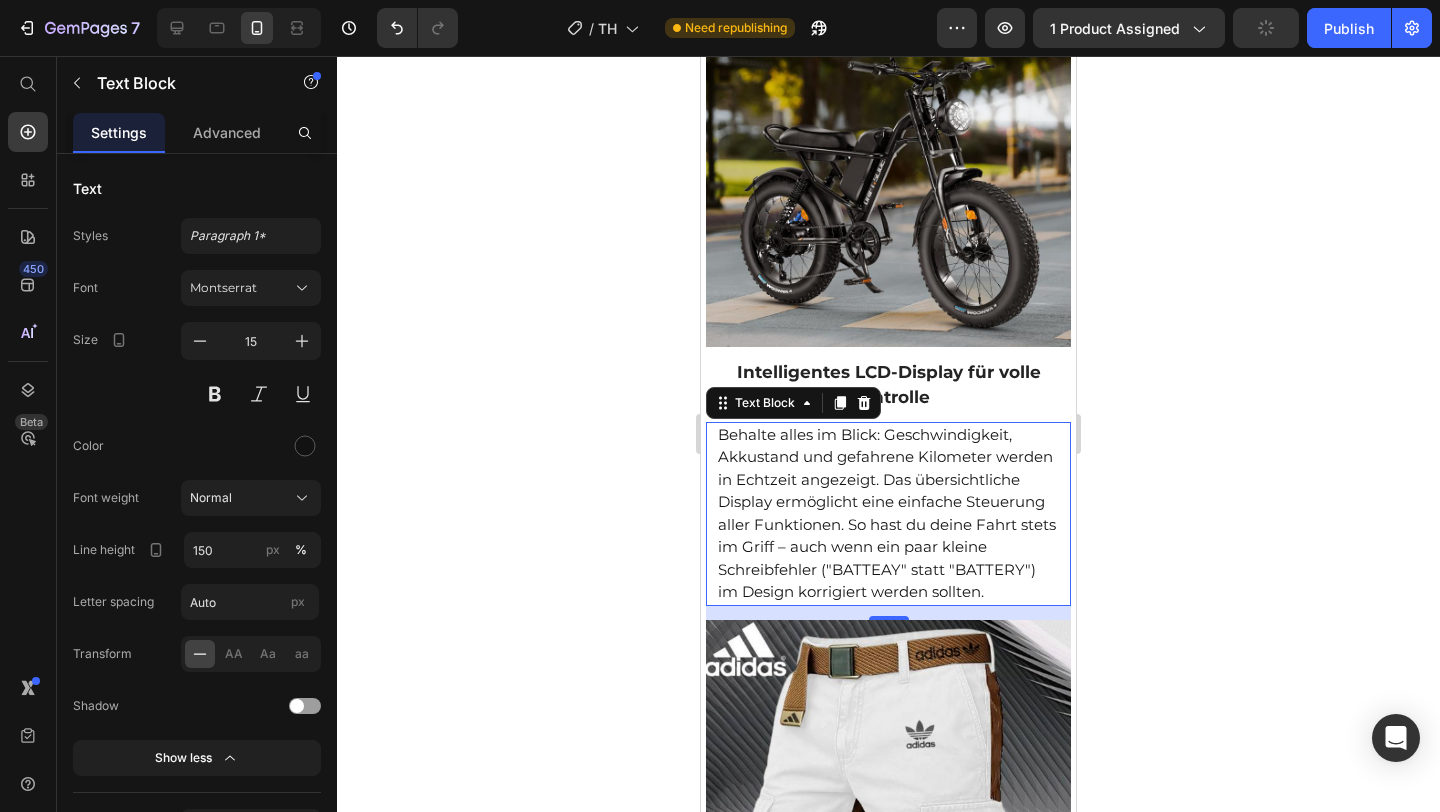 click 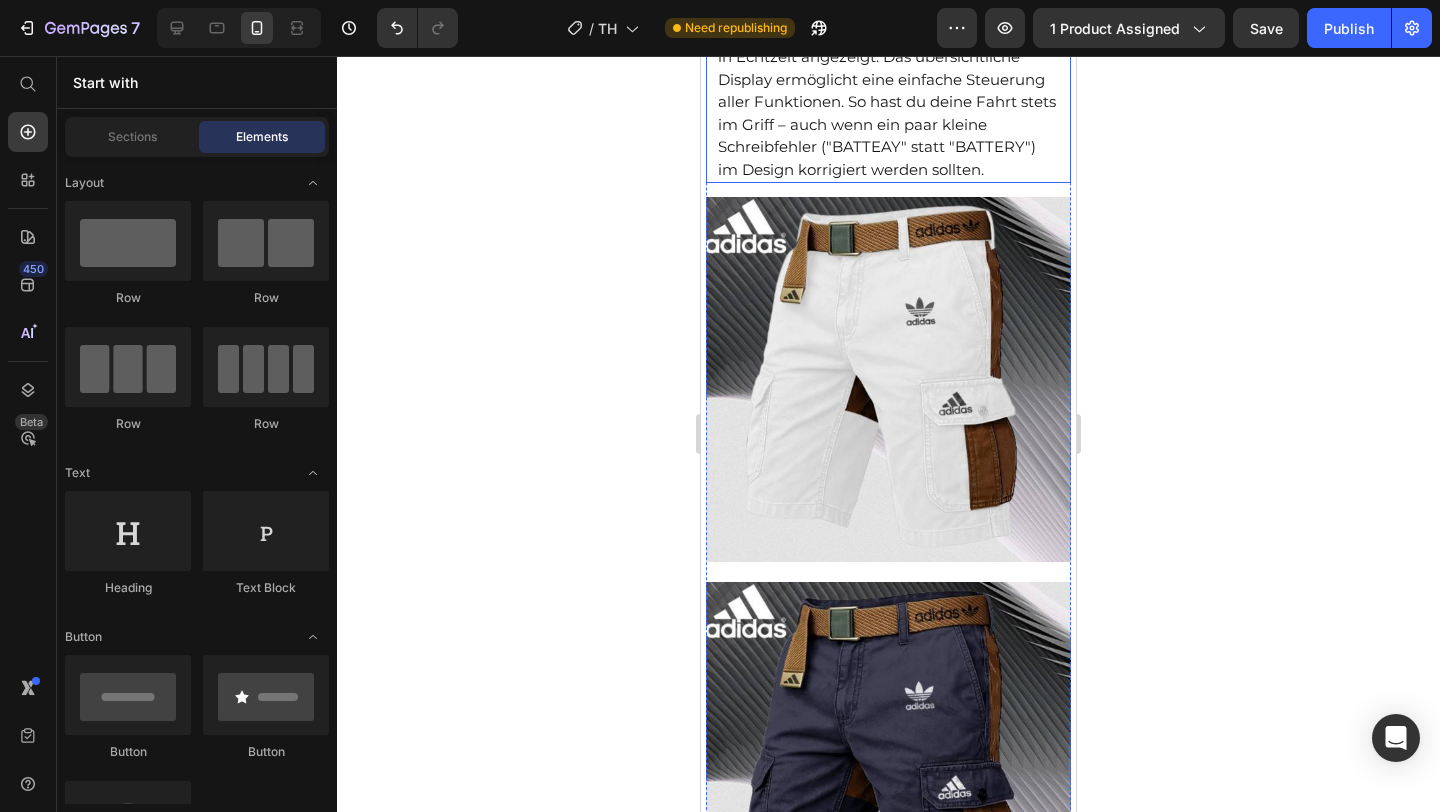 scroll, scrollTop: 2081, scrollLeft: 0, axis: vertical 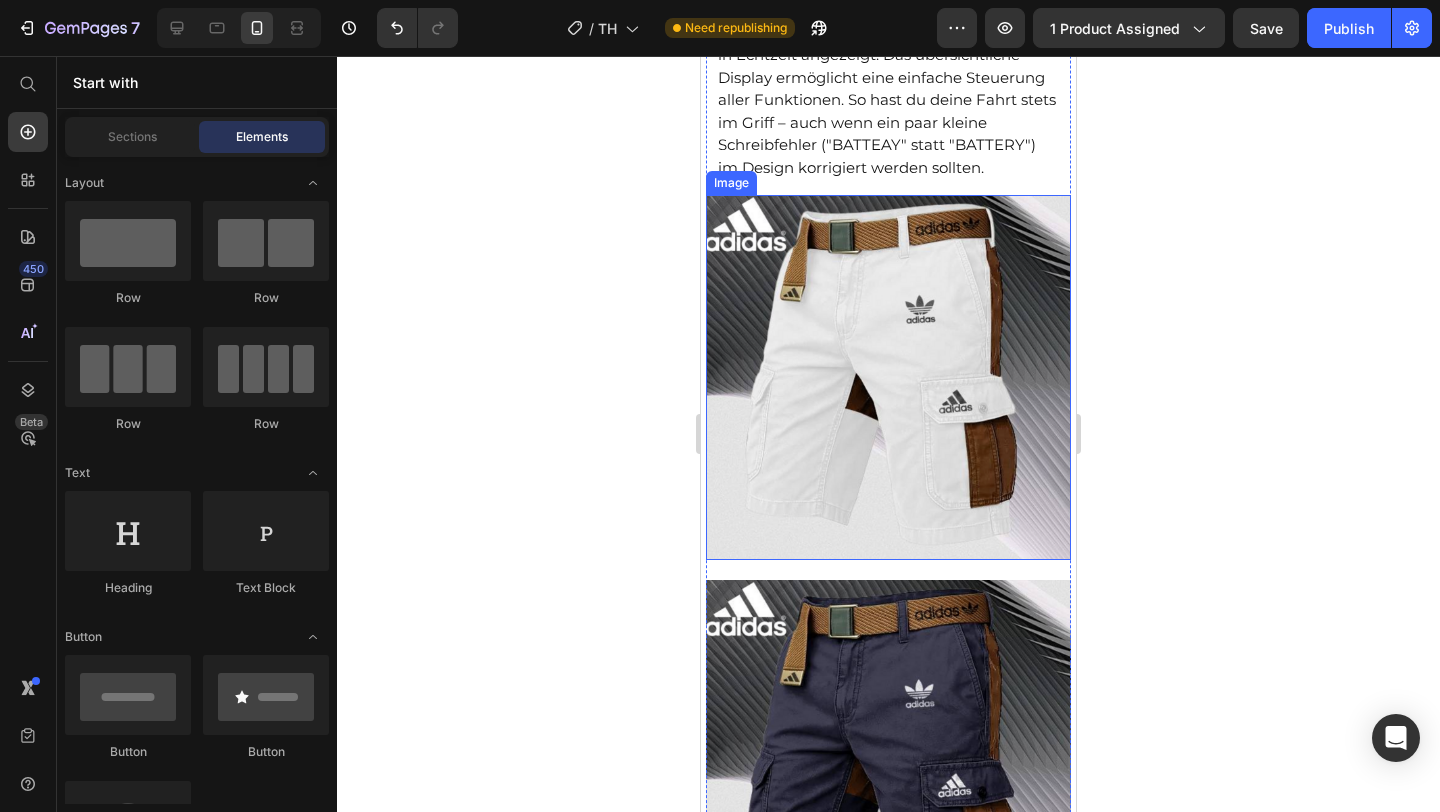 click at bounding box center (888, 377) 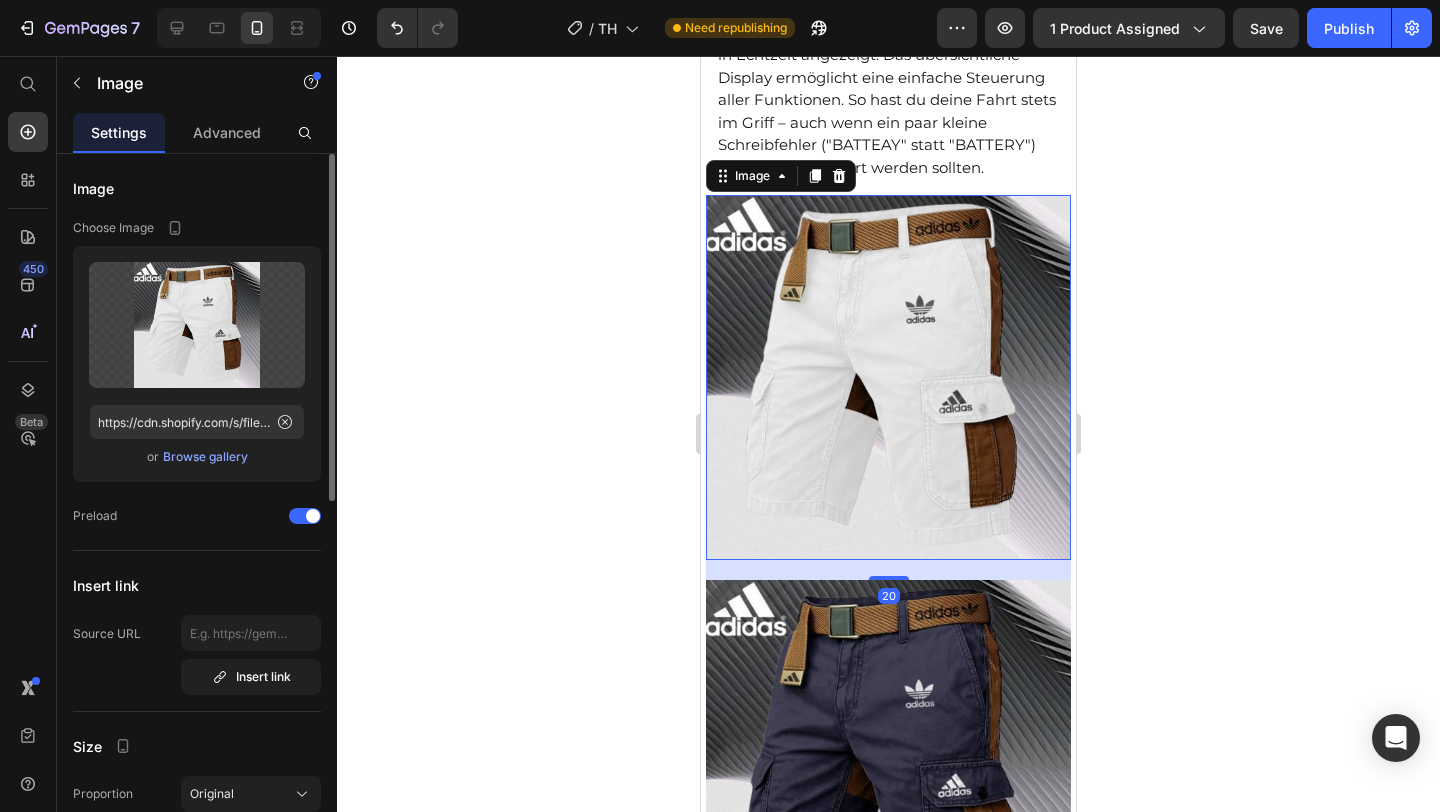 click on "Browse gallery" at bounding box center (205, 457) 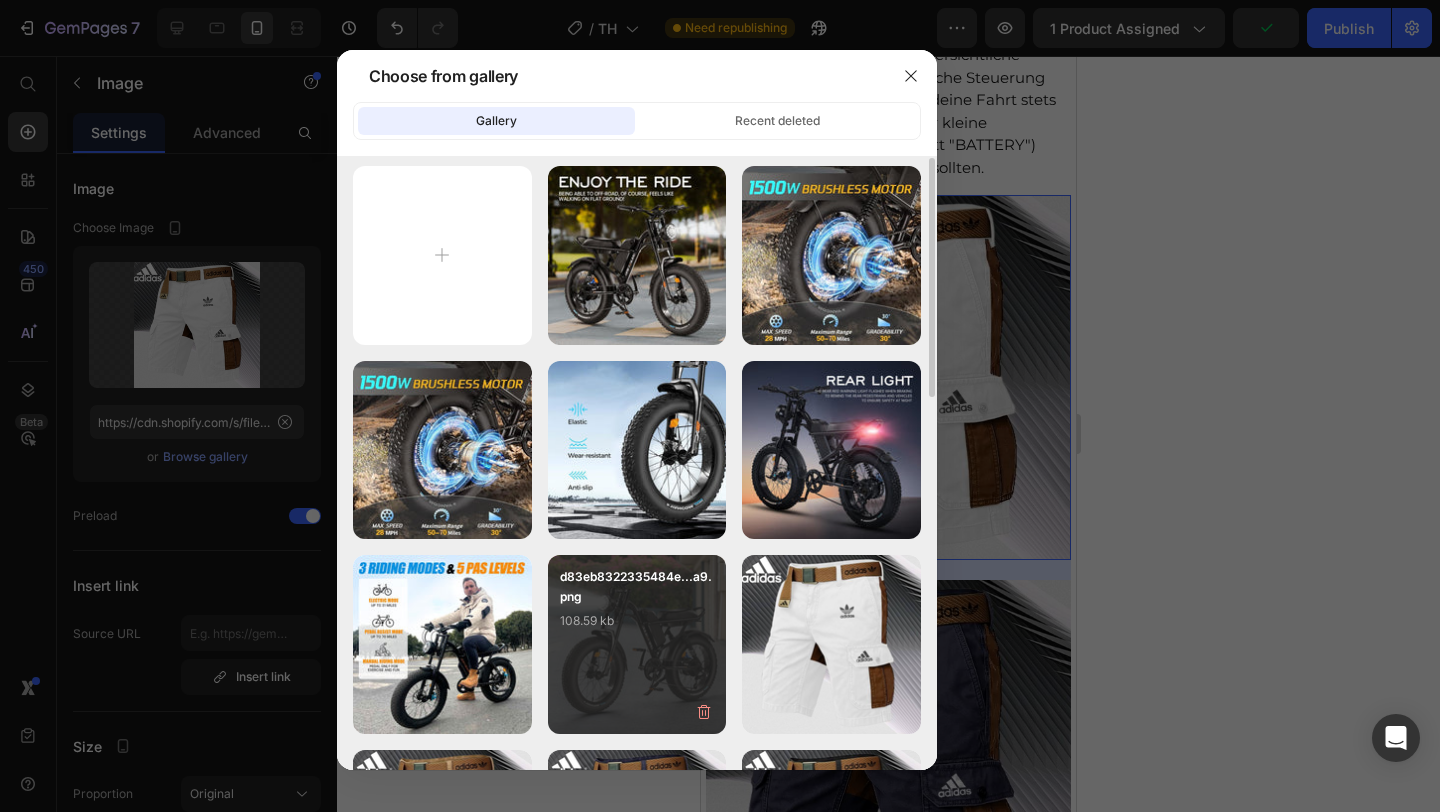 scroll, scrollTop: 0, scrollLeft: 0, axis: both 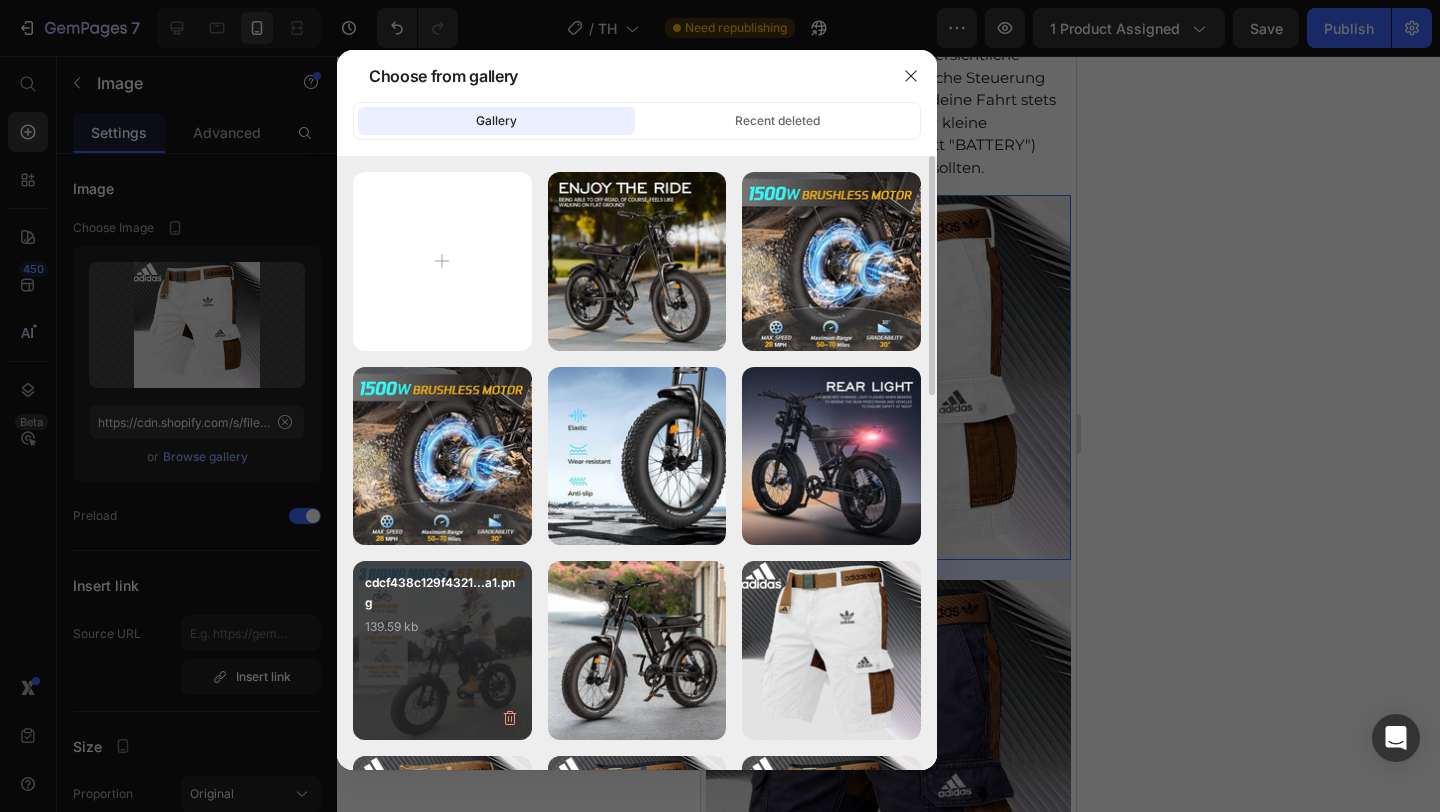 click on "cdcf438c129f4321...a1.png 139.59 kb" at bounding box center (442, 650) 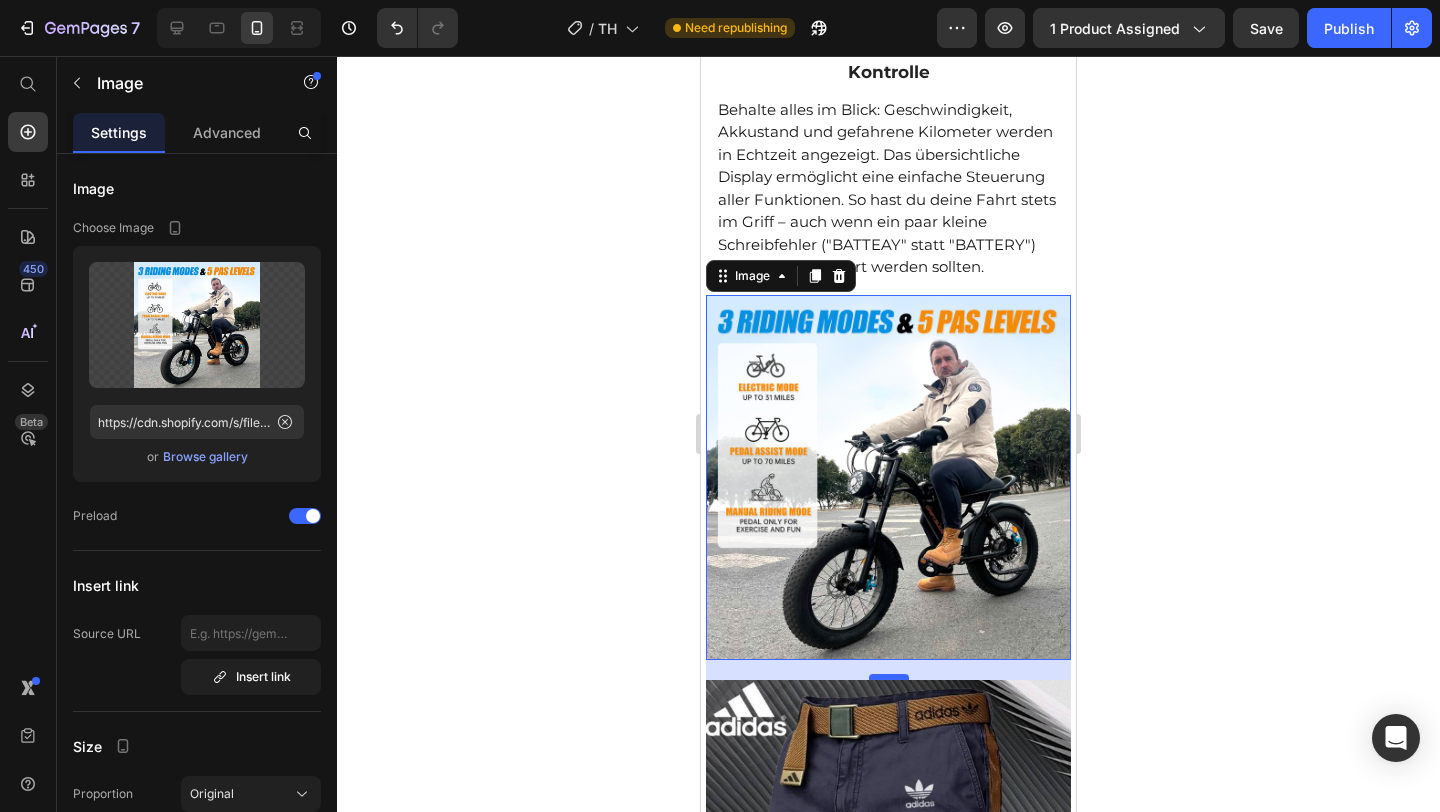 scroll, scrollTop: 1798, scrollLeft: 0, axis: vertical 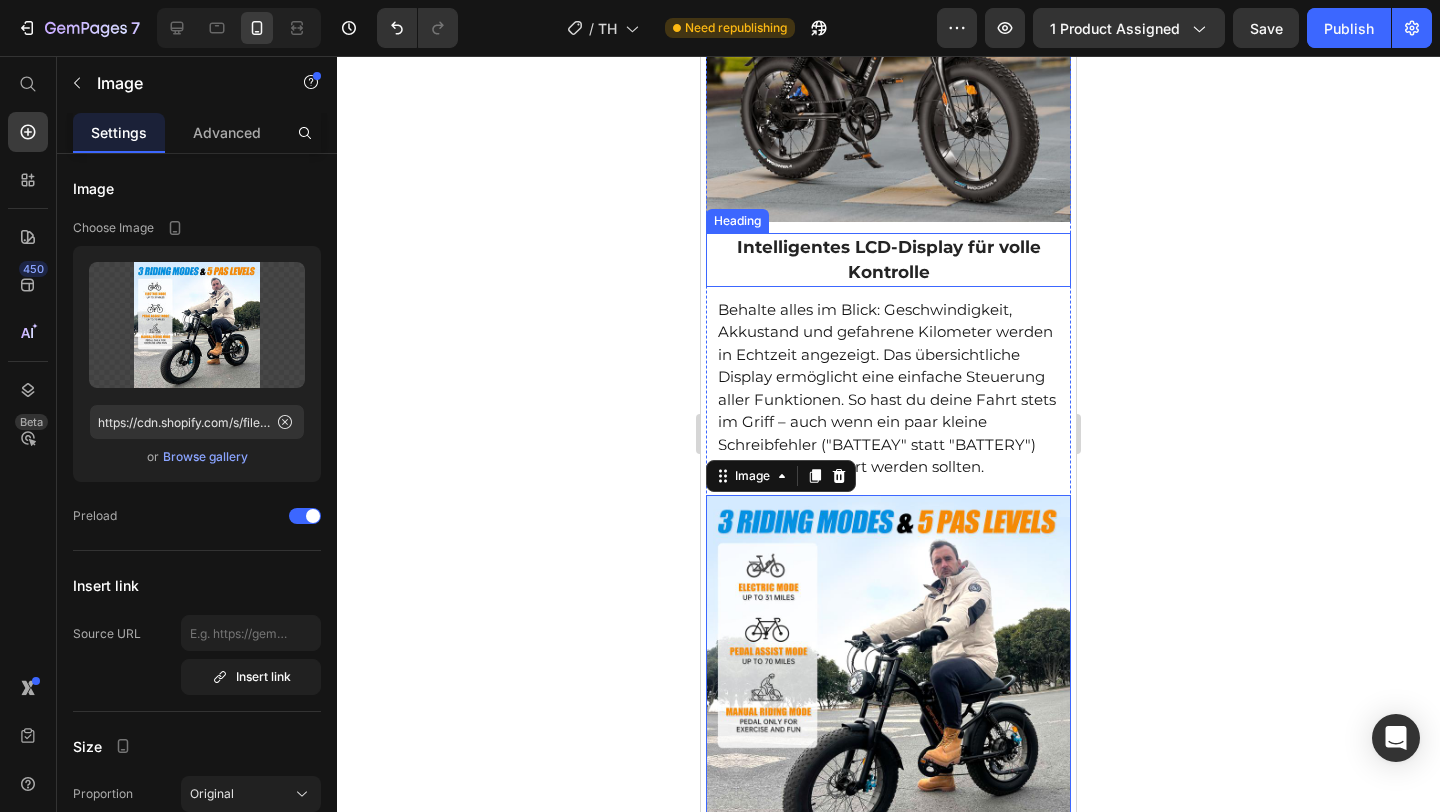 click on "⁠⁠⁠⁠⁠⁠⁠ Intelligentes LCD-Display für volle Kontrolle" at bounding box center (888, 259) 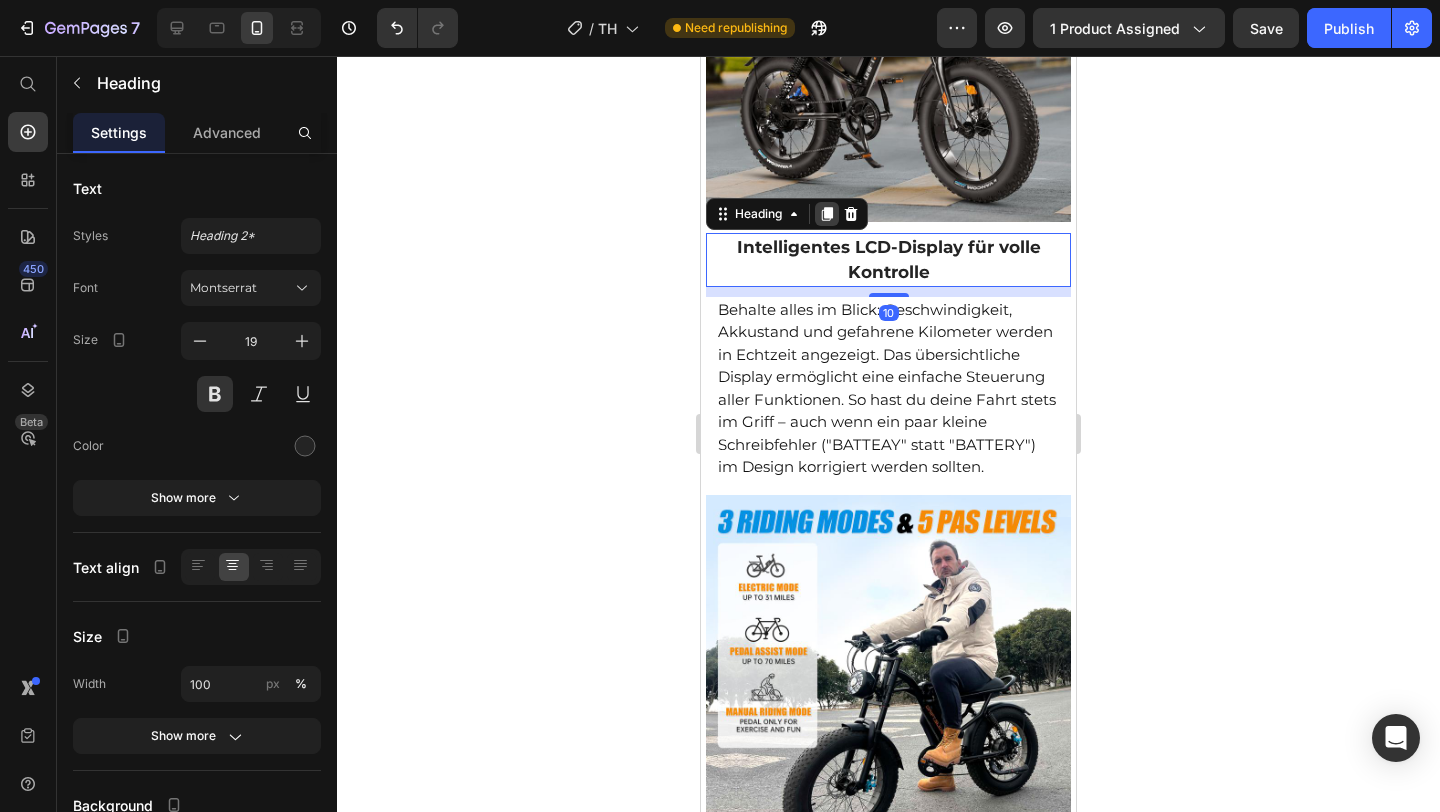 click 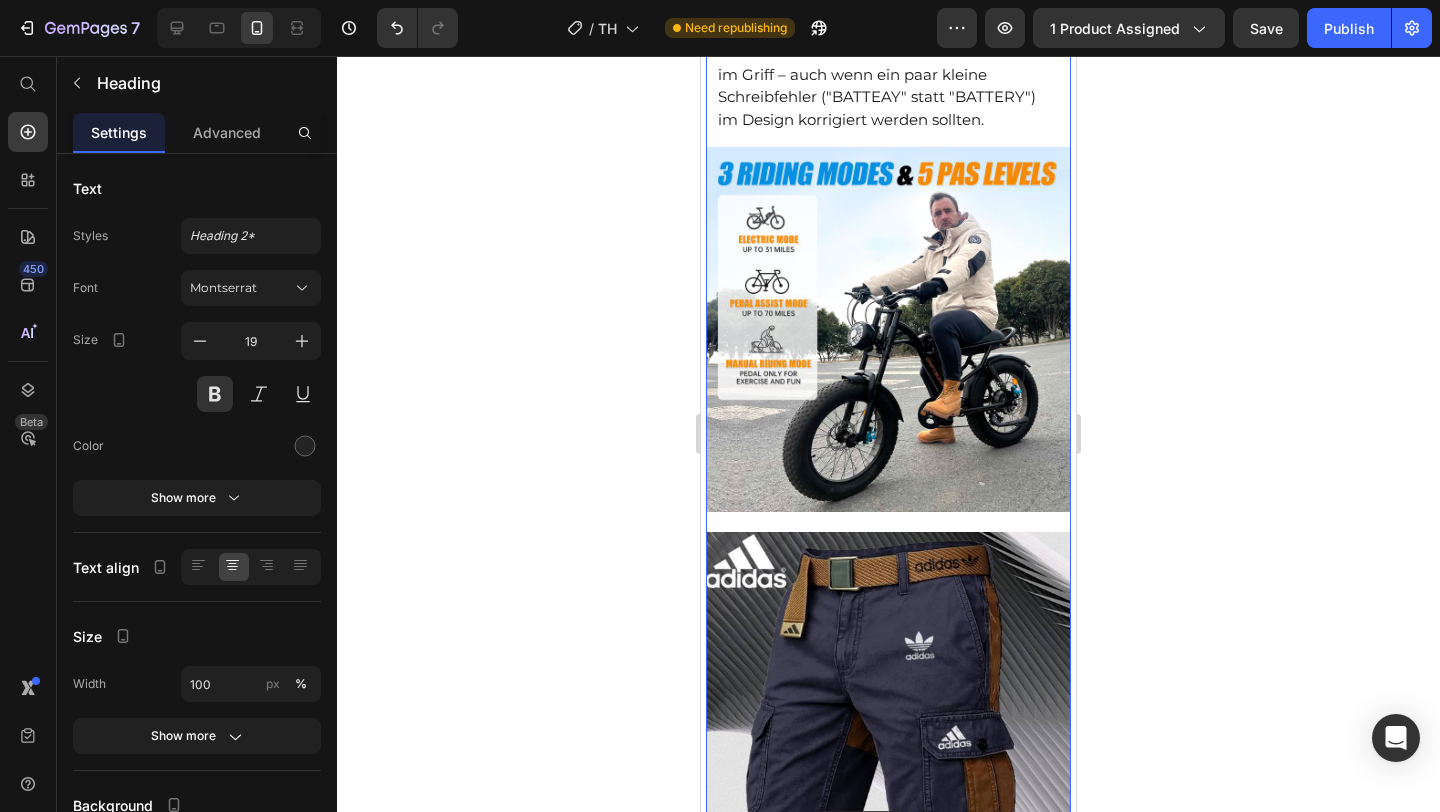 scroll, scrollTop: 2223, scrollLeft: 0, axis: vertical 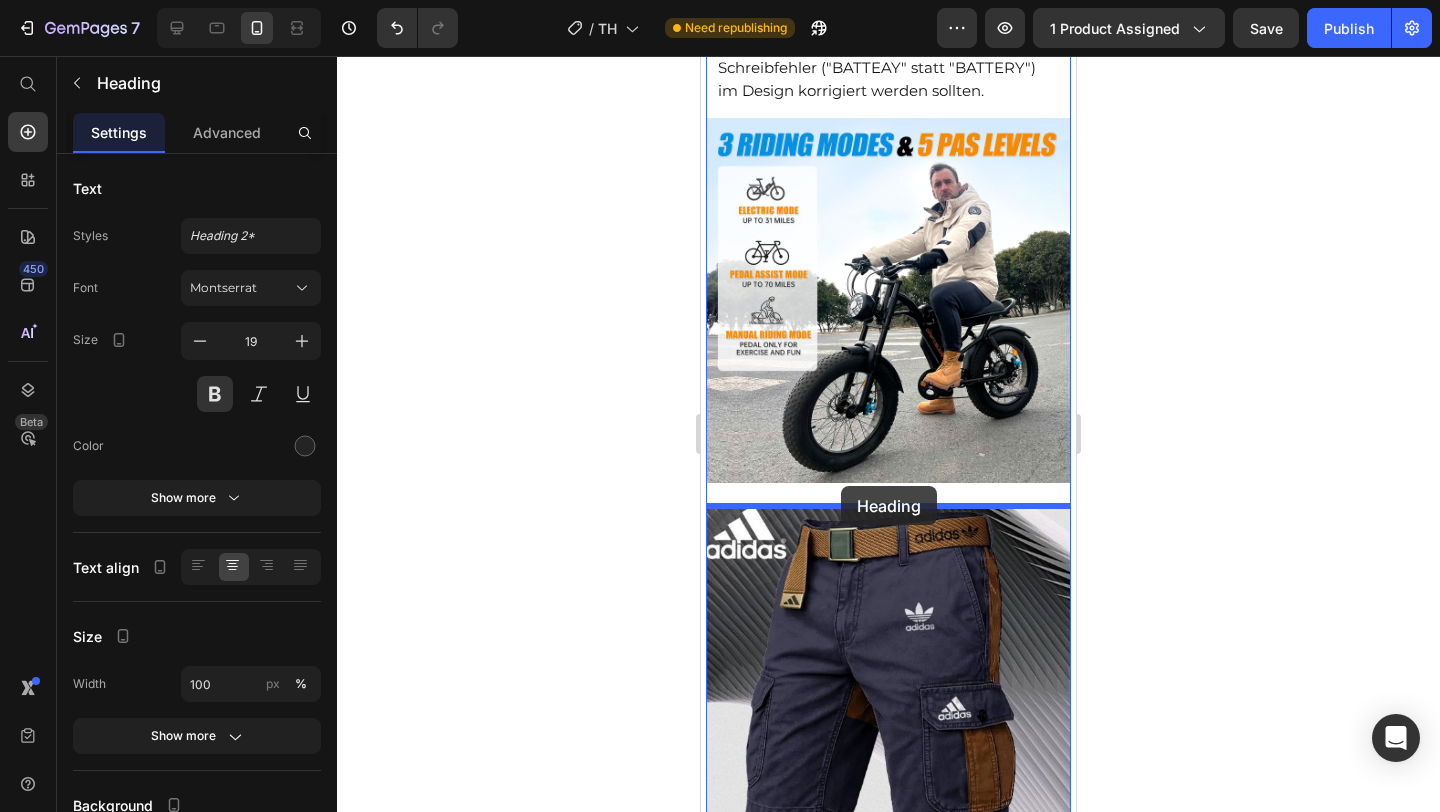 drag, startPoint x: 721, startPoint y: 266, endPoint x: 841, endPoint y: 490, distance: 254.11809 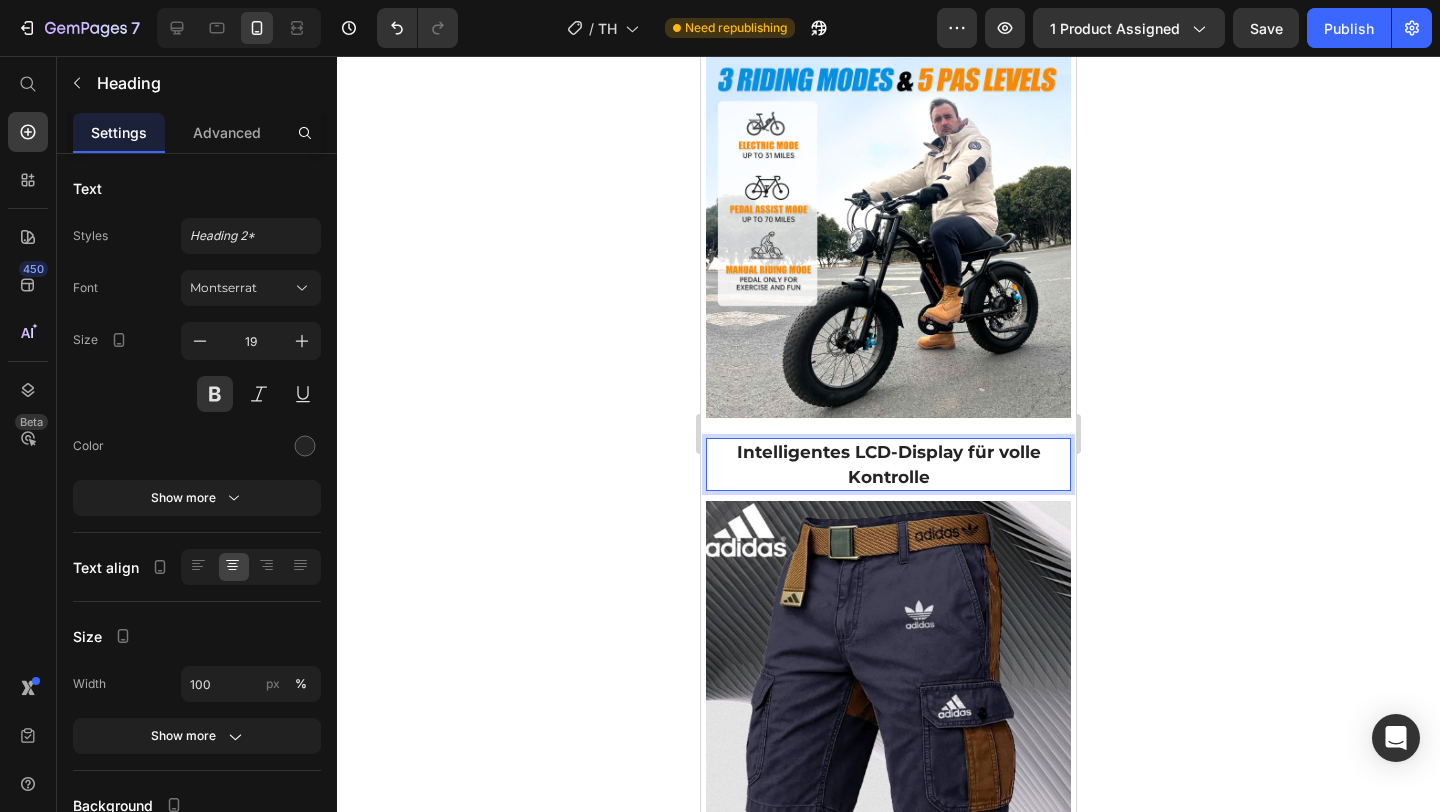 click on "Intelligentes LCD-Display für volle Kontrolle" at bounding box center [889, 464] 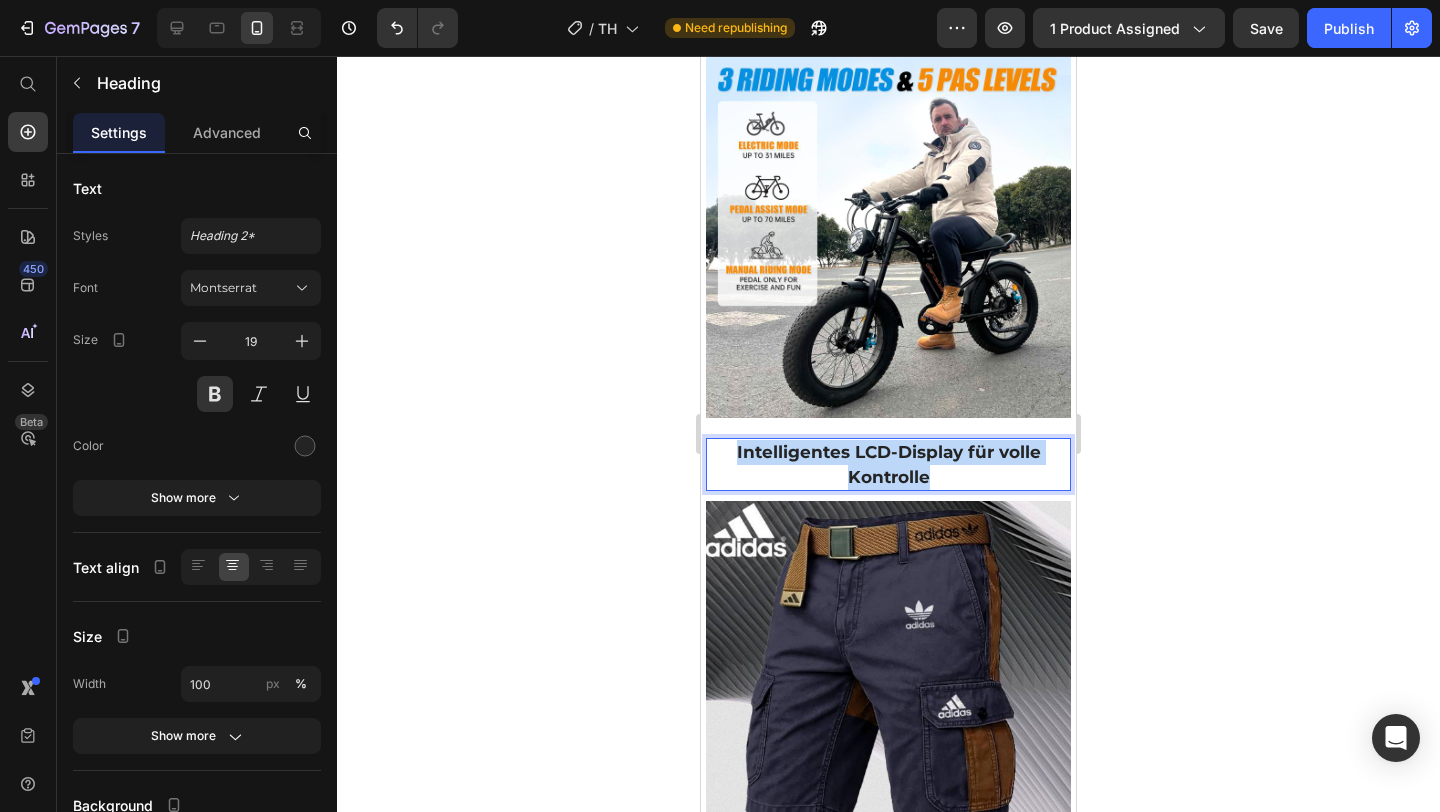 click on "Intelligentes LCD-Display für volle Kontrolle" at bounding box center [889, 464] 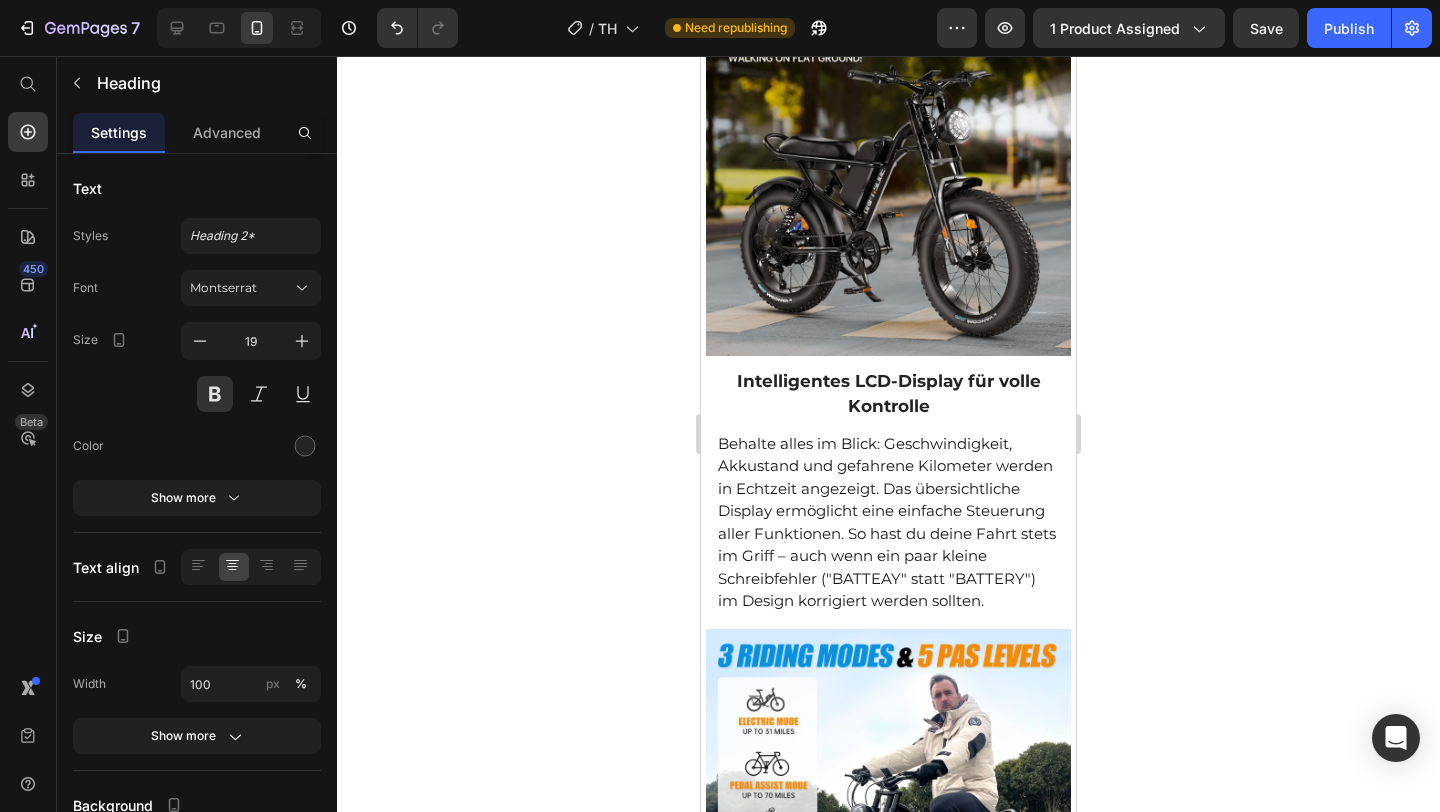 scroll, scrollTop: 1638, scrollLeft: 0, axis: vertical 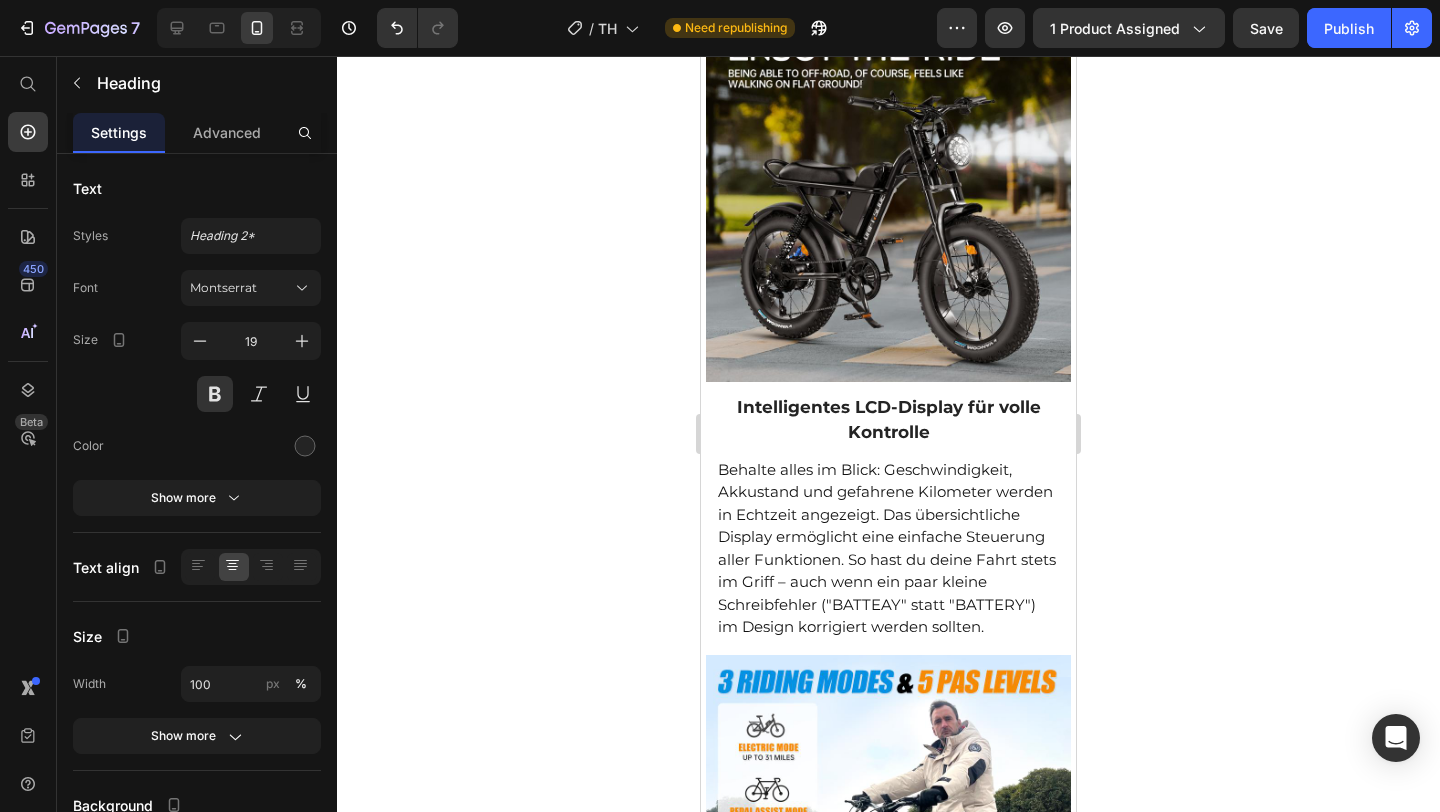 click on "Behalte alles im Blick: Geschwindigkeit, Akkustand und gefahrene Kilometer werden in Echtzeit angezeigt. Das übersichtliche Display ermöglicht eine einfache Steuerung aller Funktionen. So hast du deine Fahrt stets im Griff – auch wenn ein paar kleine Schreibfehler ("BATTEAY" statt "BATTERY") im Design korrigiert werden sollten." at bounding box center (888, 549) 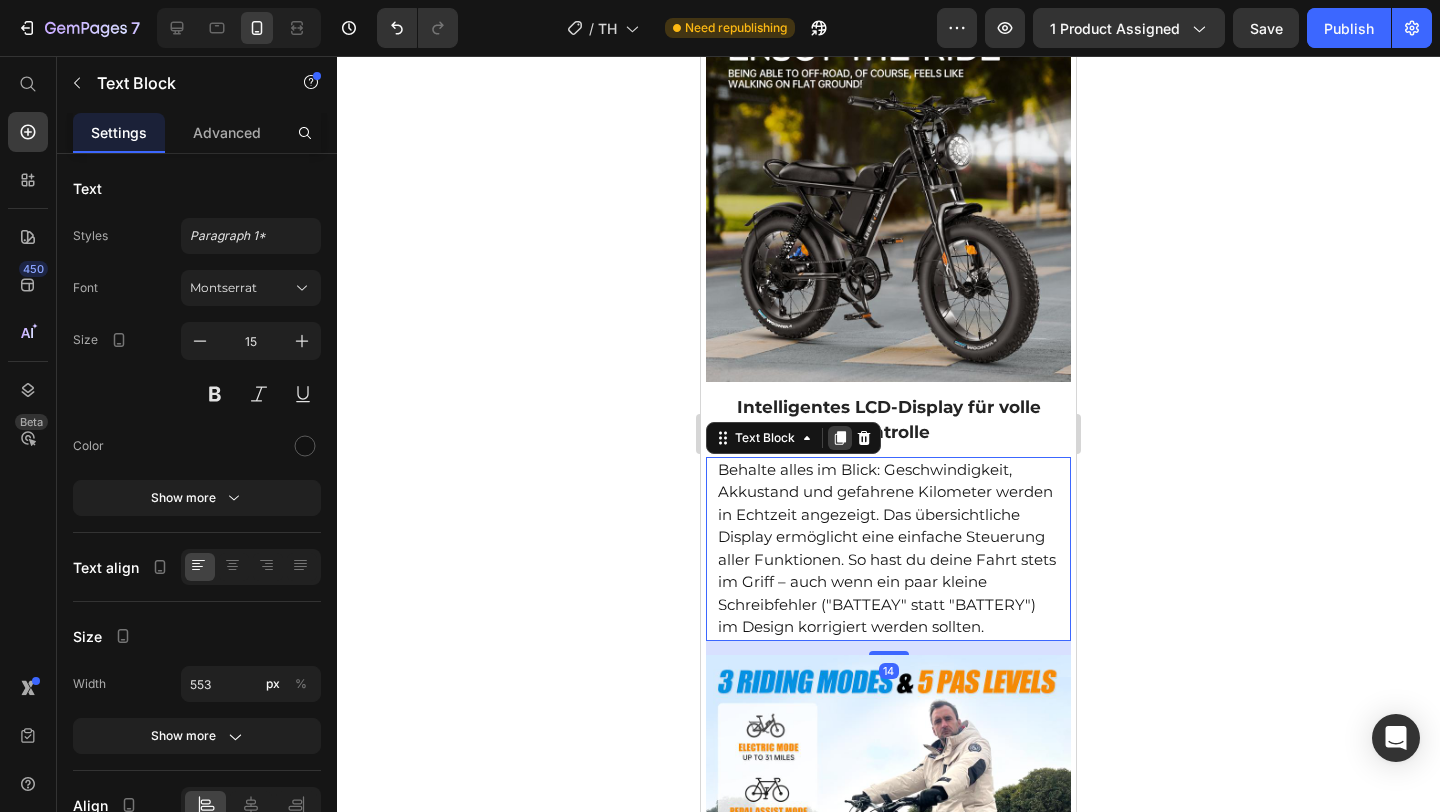 click 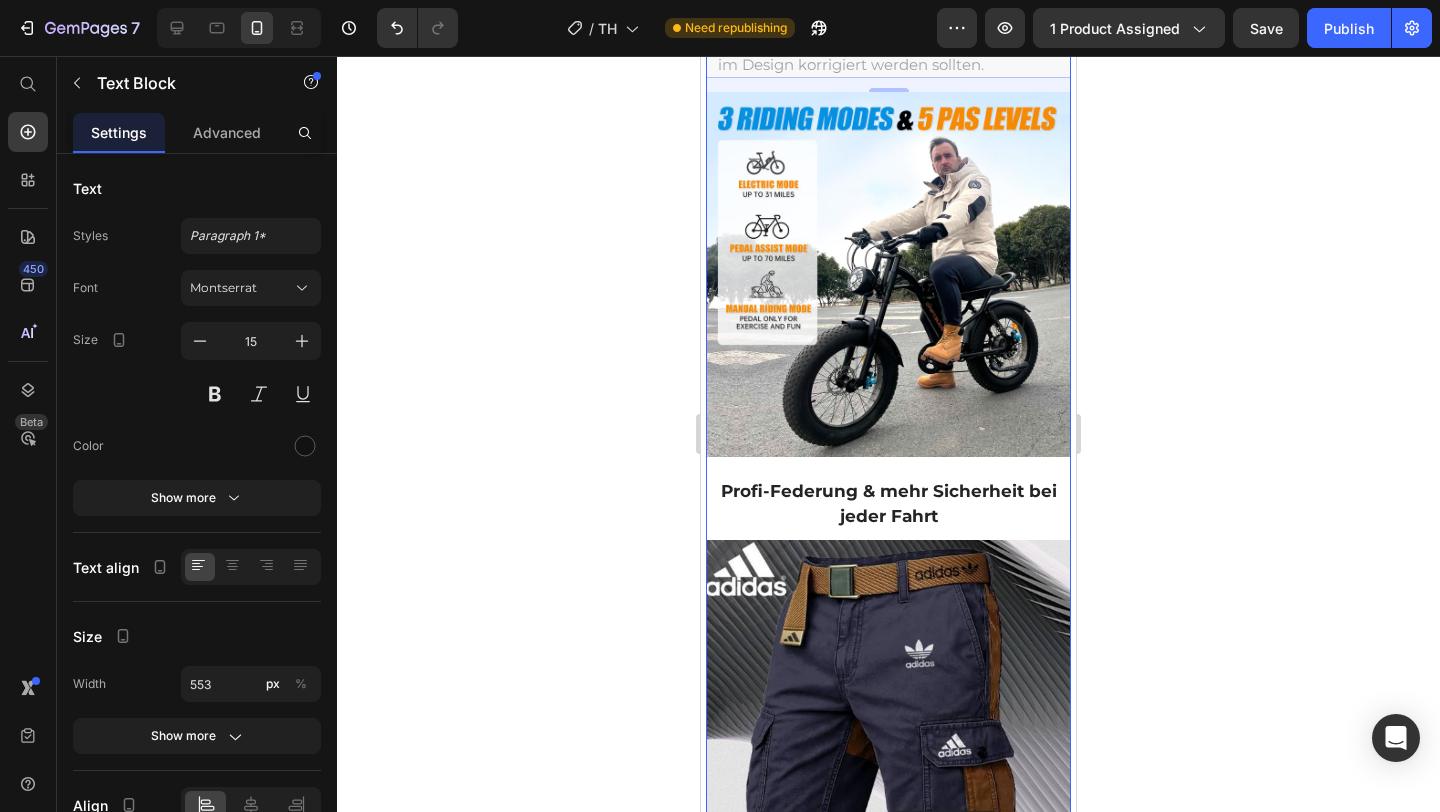 scroll, scrollTop: 2473, scrollLeft: 0, axis: vertical 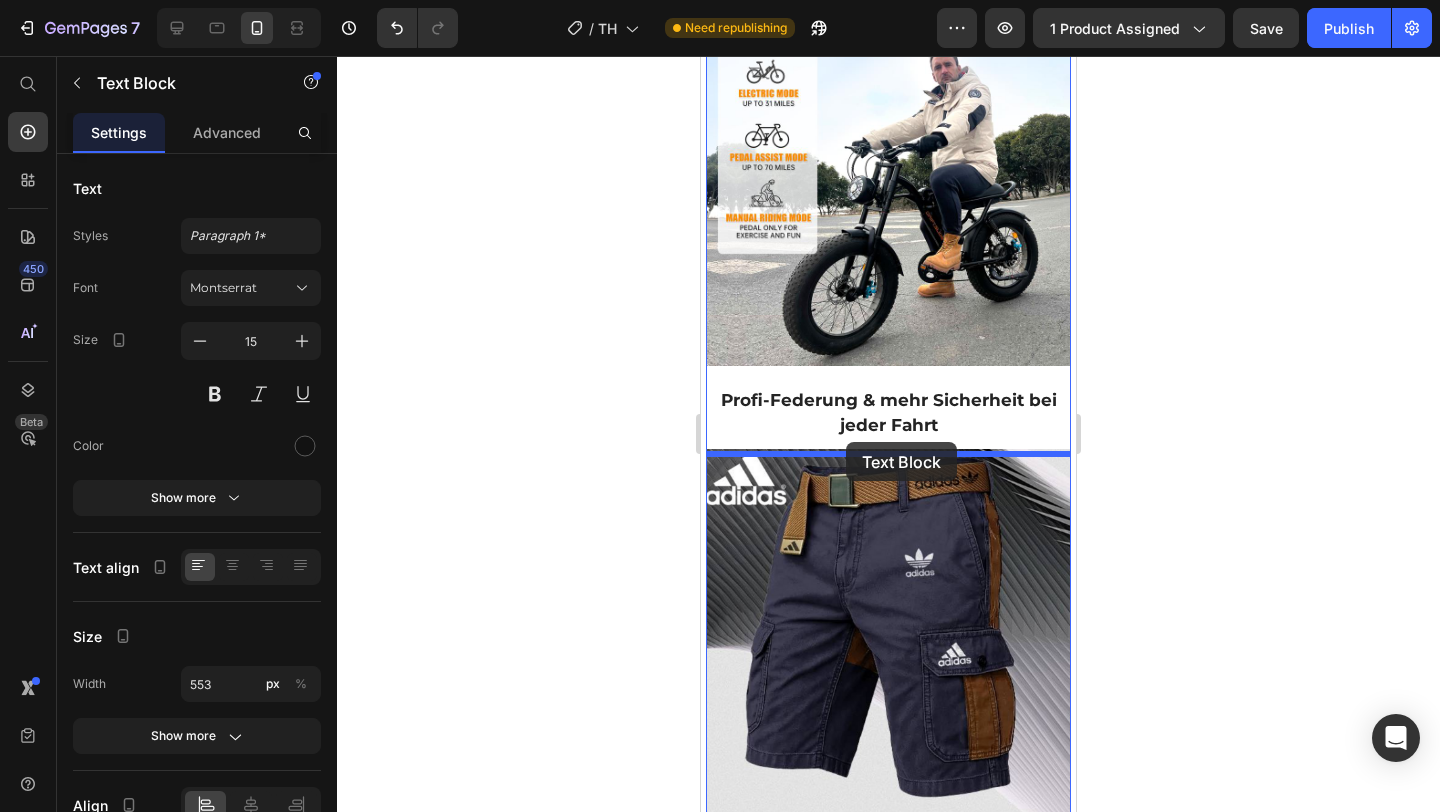 drag, startPoint x: 723, startPoint y: 322, endPoint x: 846, endPoint y: 438, distance: 169.07098 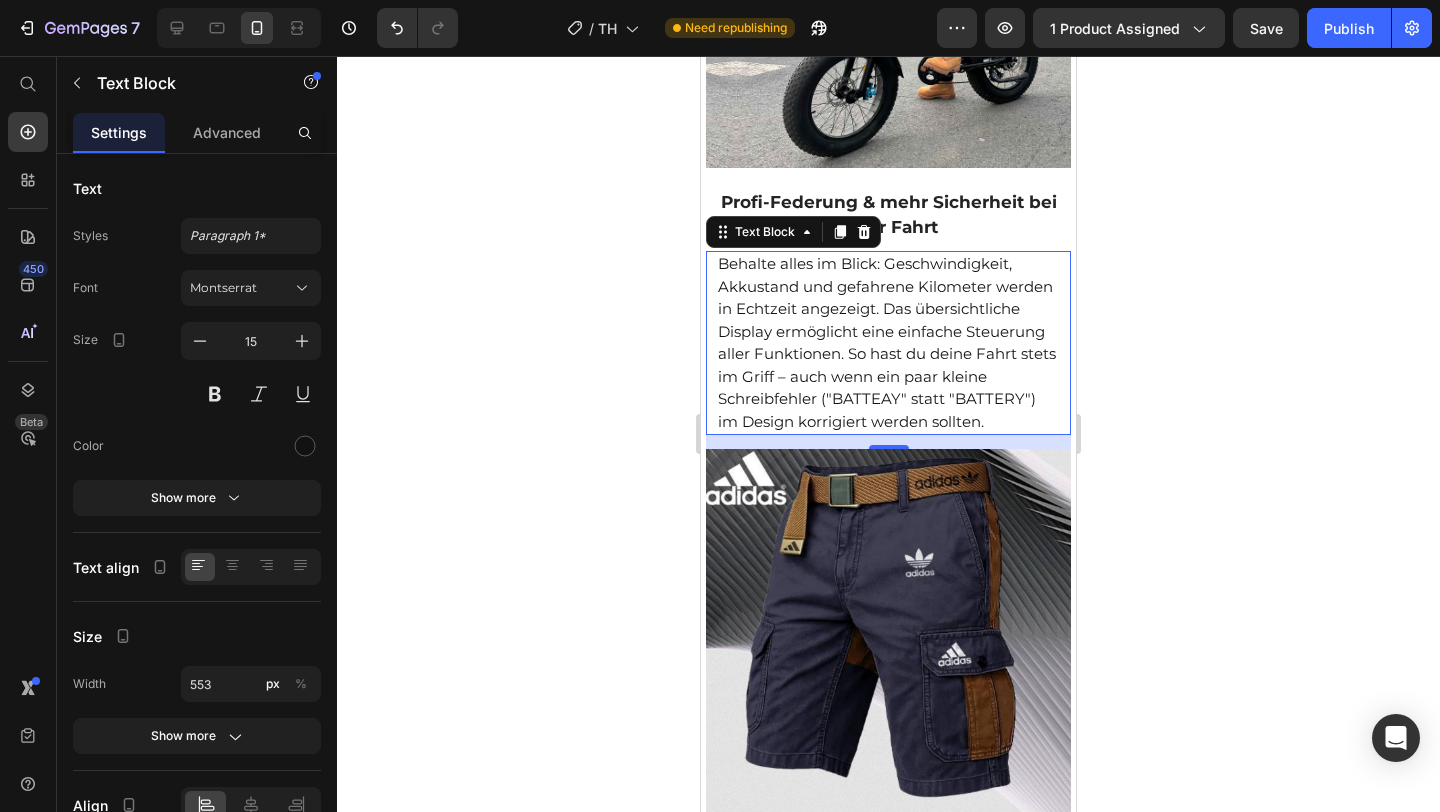 click on "Behalte alles im Blick: Geschwindigkeit, Akkustand und gefahrene Kilometer werden in Echtzeit angezeigt. Das übersichtliche Display ermöglicht eine einfache Steuerung aller Funktionen. So hast du deine Fahrt stets im Griff – auch wenn ein paar kleine Schreibfehler ("BATTEAY" statt "BATTERY") im Design korrigiert werden sollten." at bounding box center (888, 343) 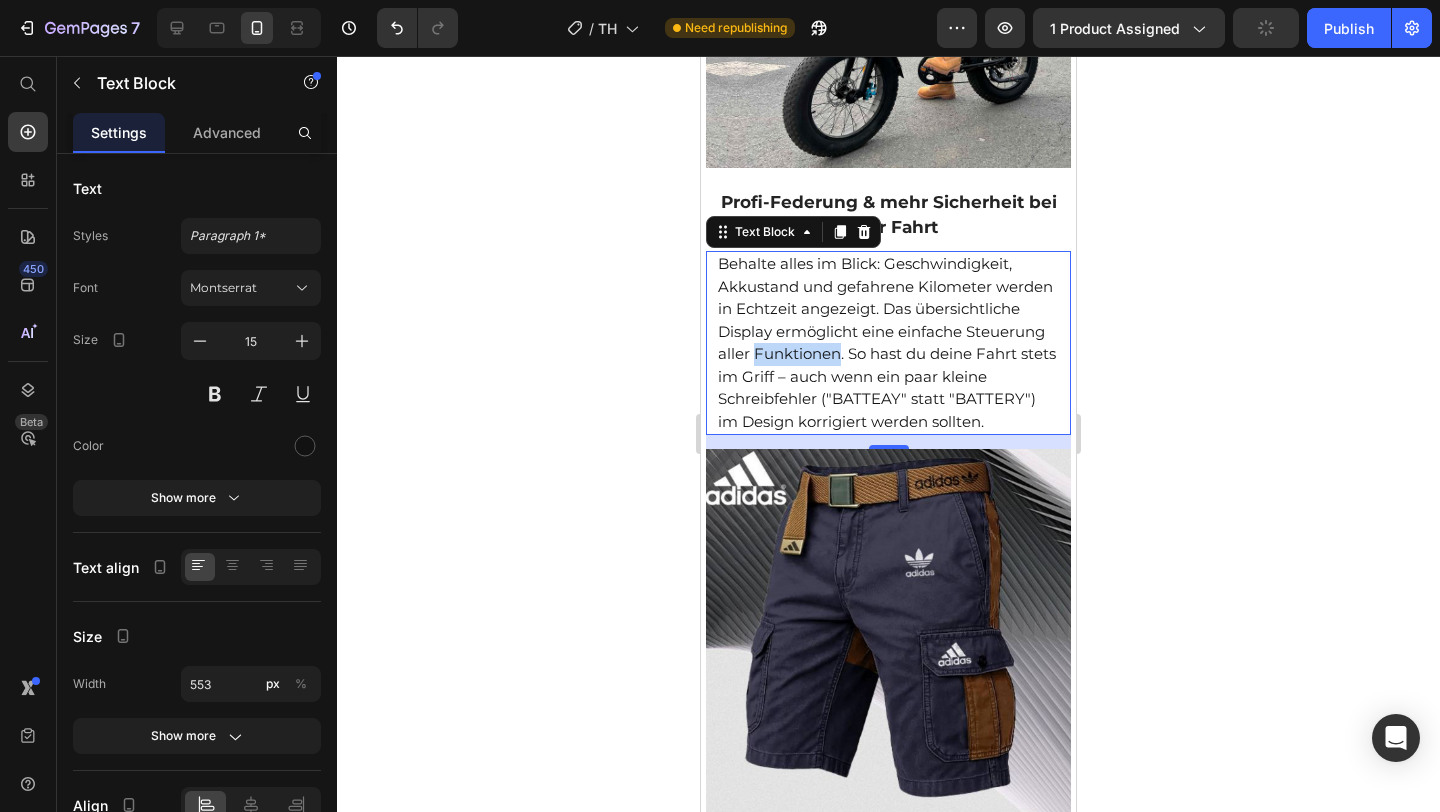 click on "Behalte alles im Blick: Geschwindigkeit, Akkustand und gefahrene Kilometer werden in Echtzeit angezeigt. Das übersichtliche Display ermöglicht eine einfache Steuerung aller Funktionen. So hast du deine Fahrt stets im Griff – auch wenn ein paar kleine Schreibfehler ("BATTEAY" statt "BATTERY") im Design korrigiert werden sollten." at bounding box center (888, 343) 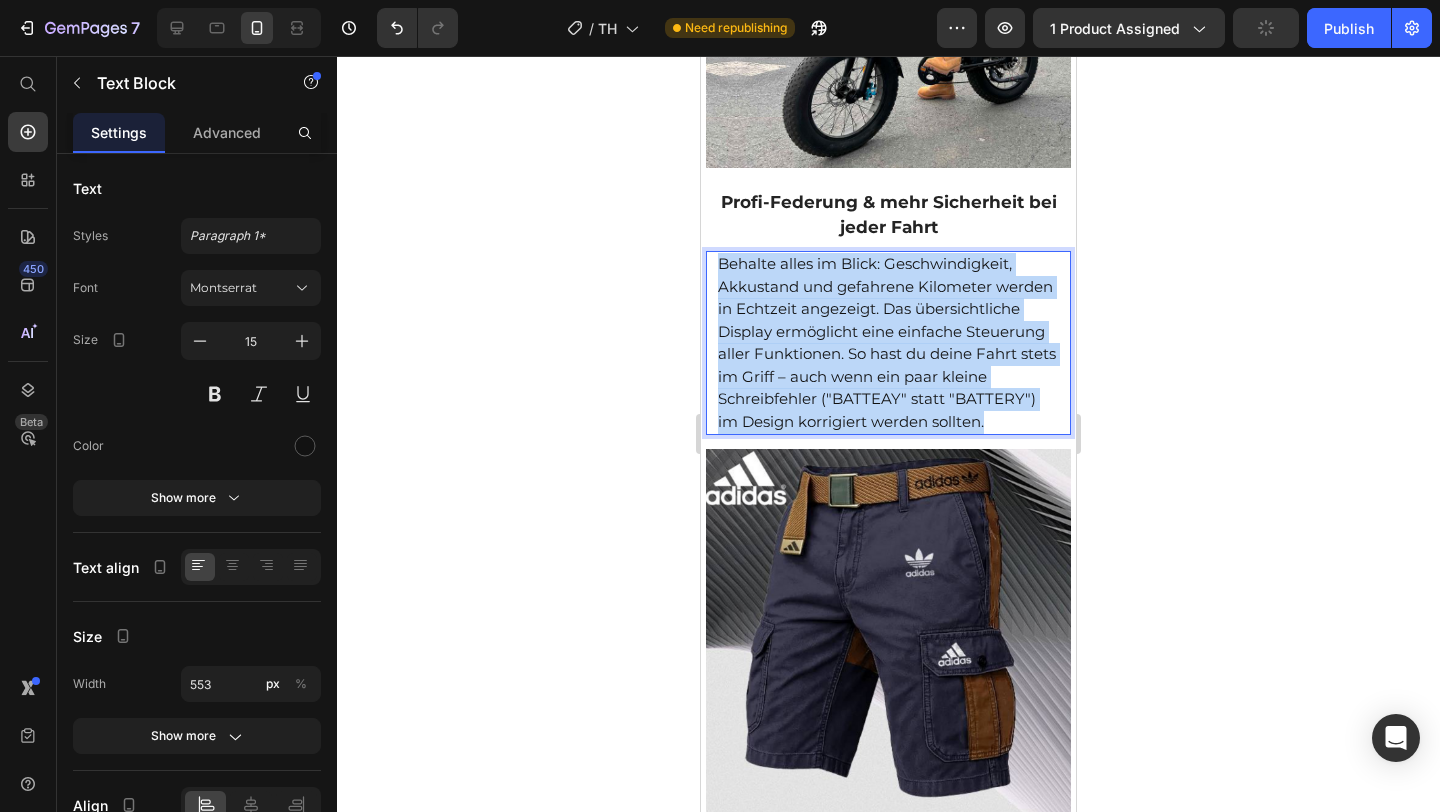 click on "Behalte alles im Blick: Geschwindigkeit, Akkustand und gefahrene Kilometer werden in Echtzeit angezeigt. Das übersichtliche Display ermöglicht eine einfache Steuerung aller Funktionen. So hast du deine Fahrt stets im Griff – auch wenn ein paar kleine Schreibfehler ("BATTEAY" statt "BATTERY") im Design korrigiert werden sollten." at bounding box center [888, 343] 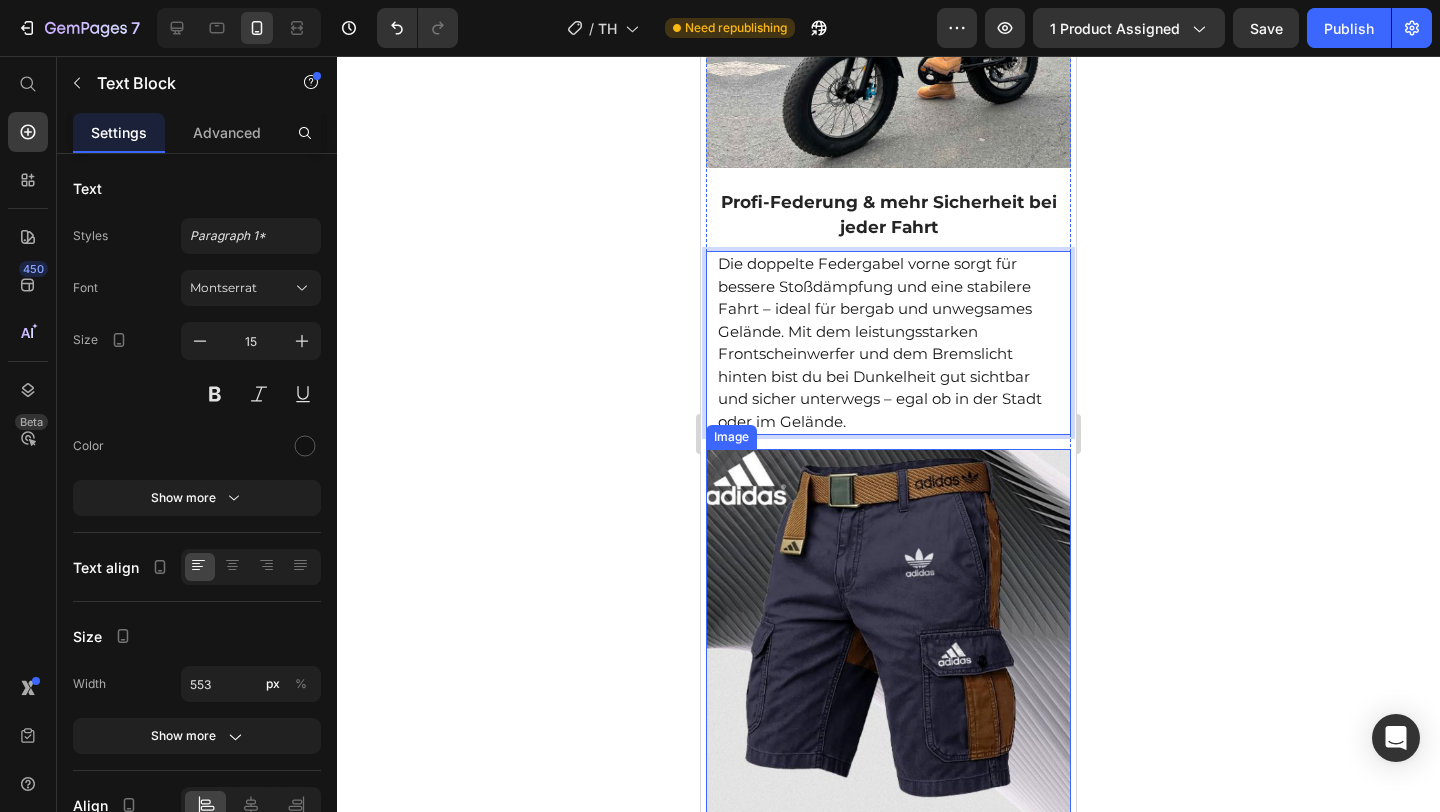 click at bounding box center [888, 631] 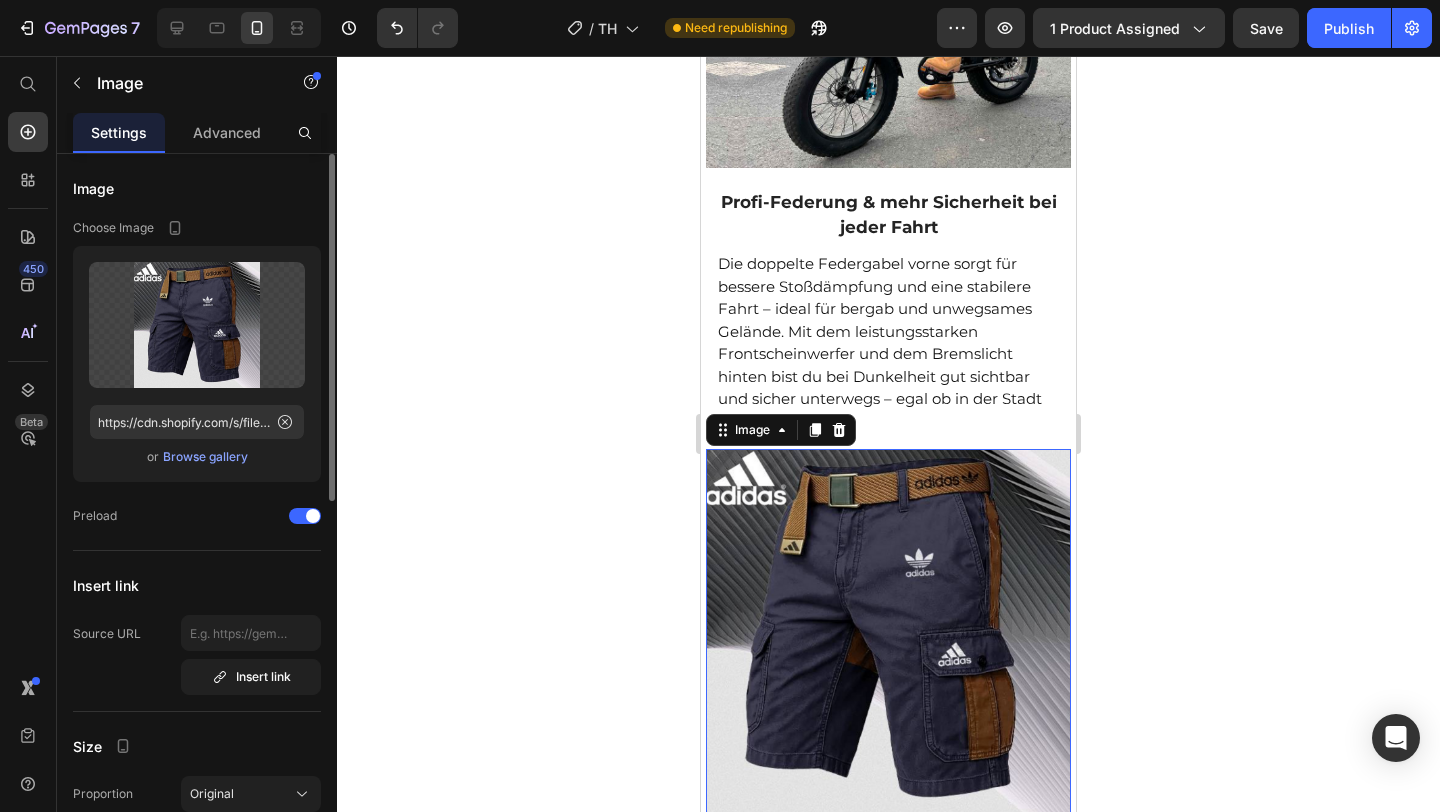 click on "Browse gallery" at bounding box center (205, 457) 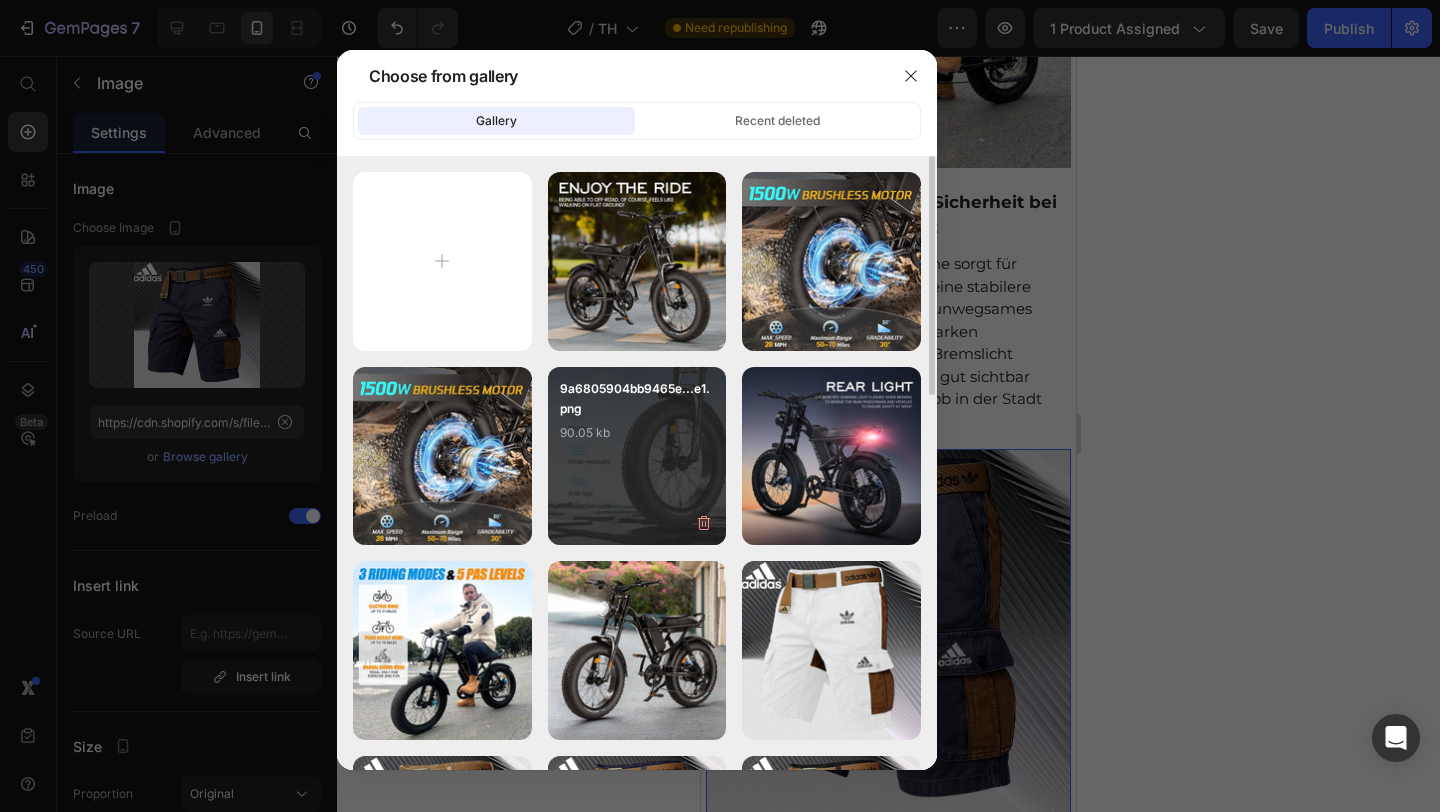 click on "90.05 kb" at bounding box center (637, 433) 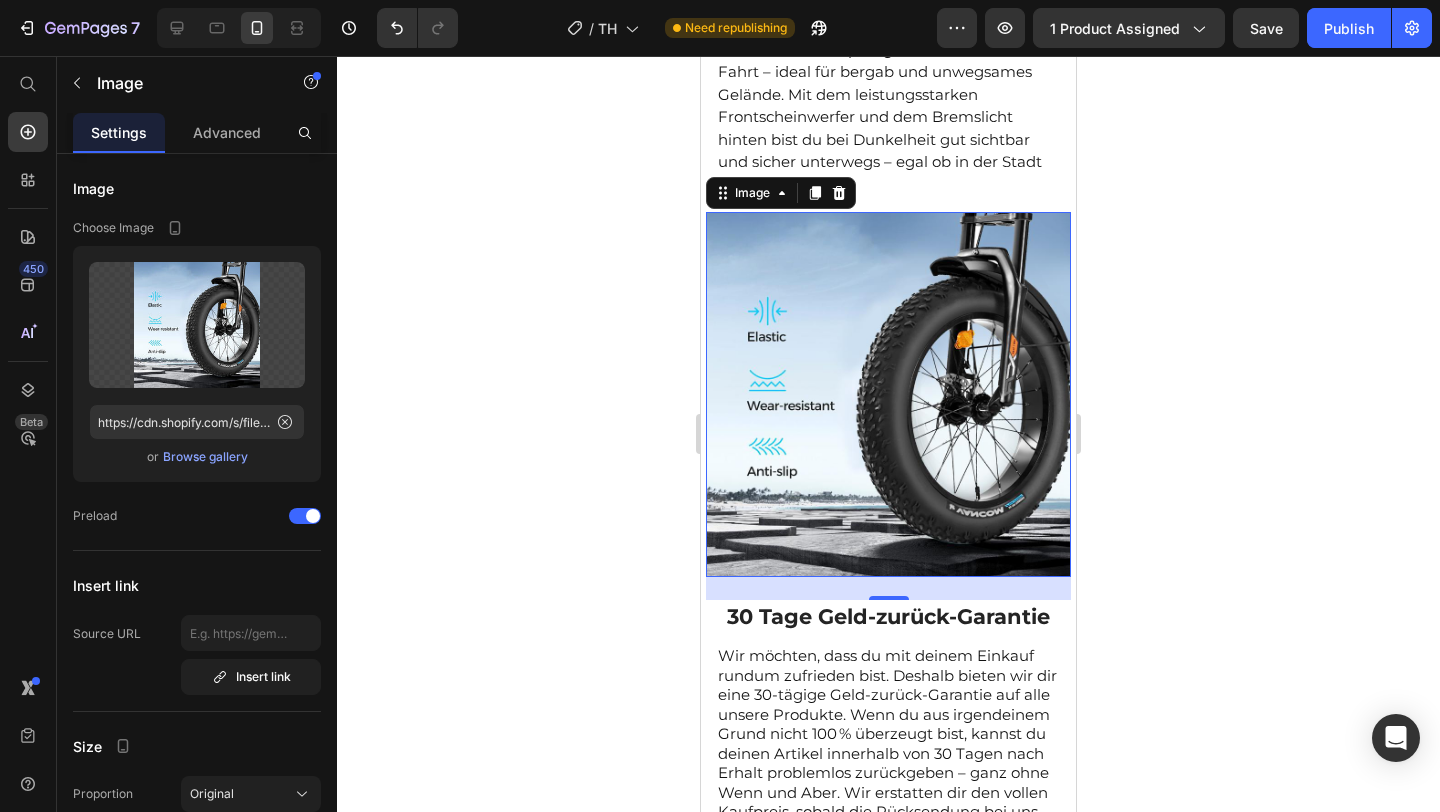 scroll, scrollTop: 2725, scrollLeft: 0, axis: vertical 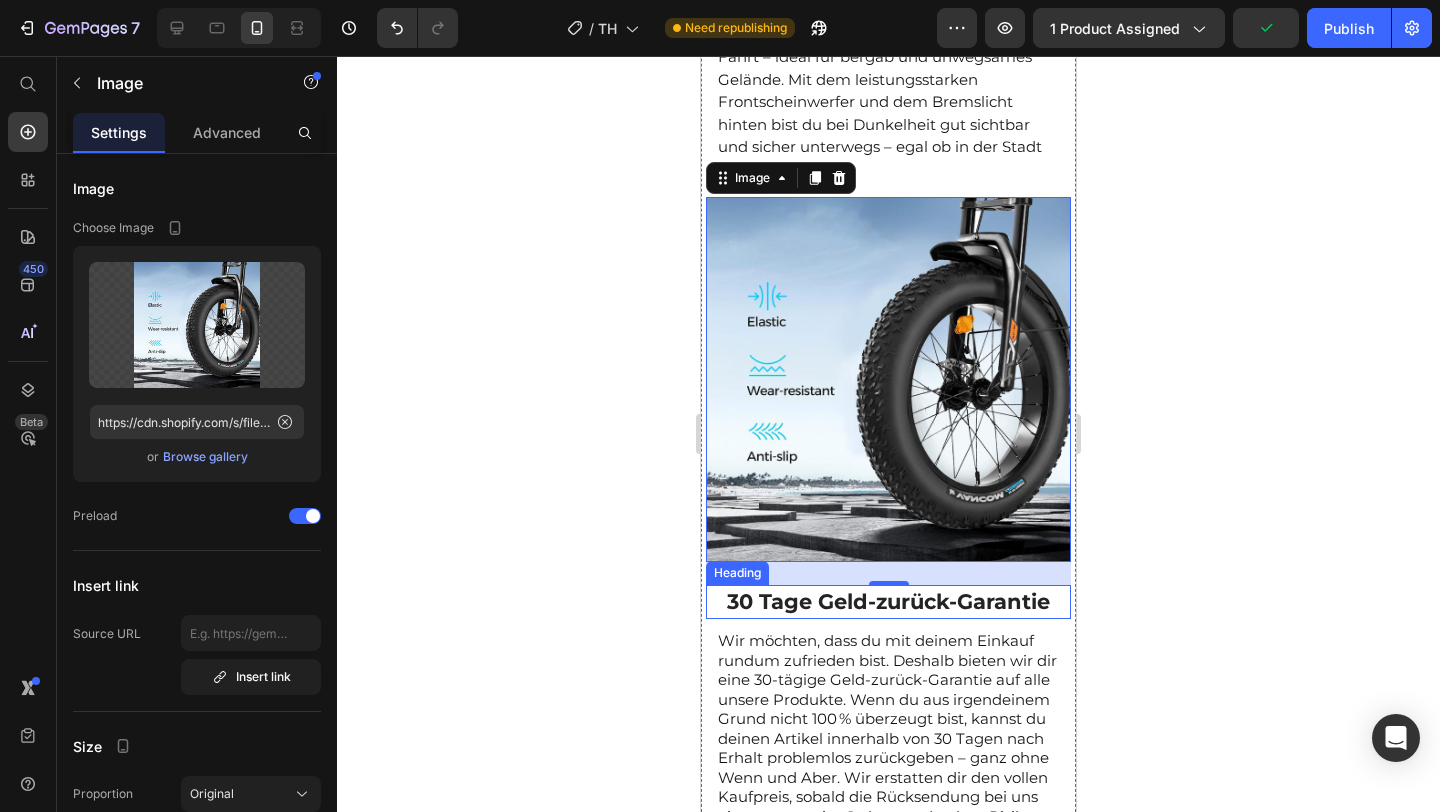 click on "30 Tage Geld-zurück-Garantie" at bounding box center [888, 601] 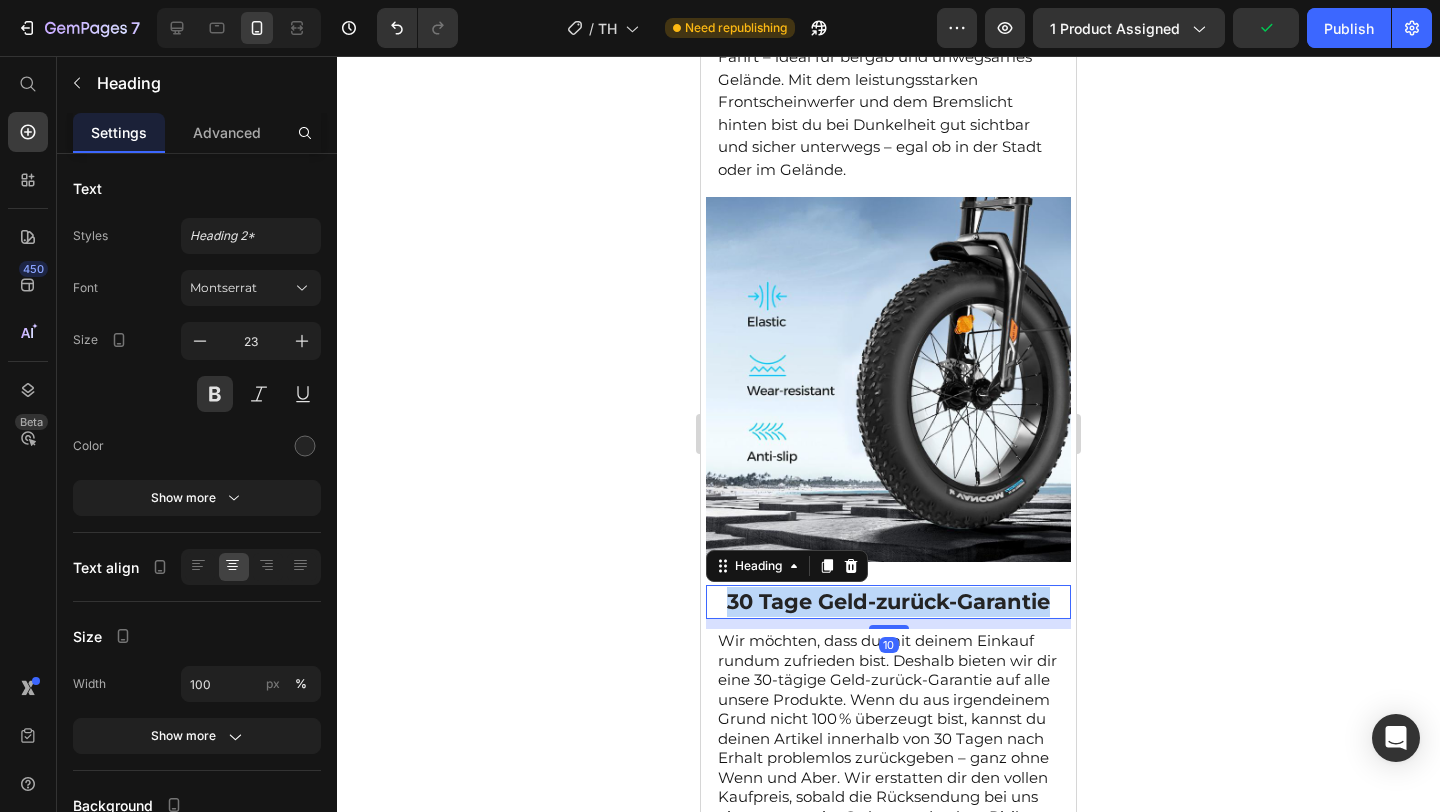 click on "30 Tage Geld-zurück-Garantie" at bounding box center [888, 601] 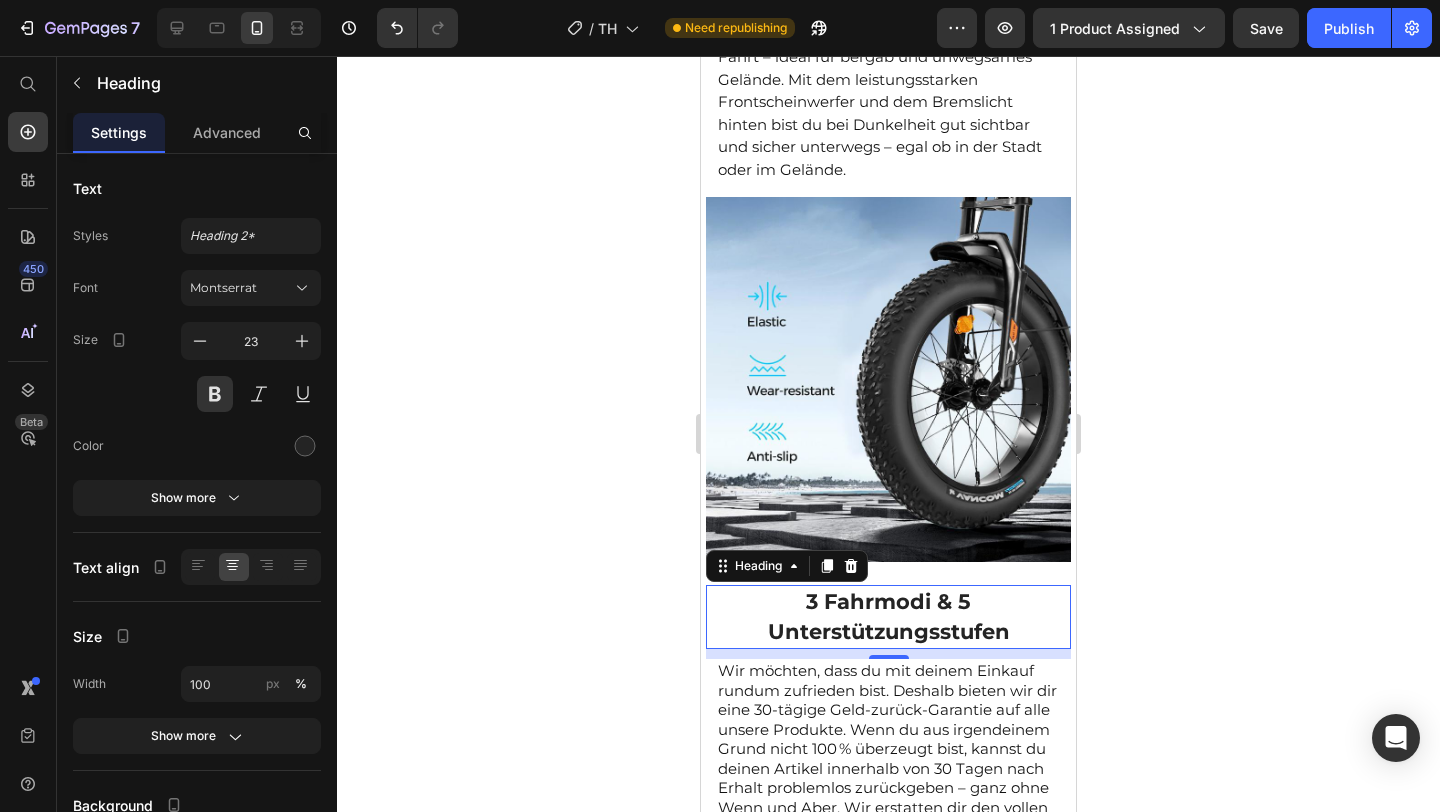 click on "Wir möchten, dass du mit deinem Einkauf rundum zufrieden bist. Deshalb bieten wir dir eine 30-tägige Geld-zurück-Garantie auf alle unsere Produkte. Wenn du aus irgendeinem Grund nicht 100 % überzeugt bist, kannst du deinen Artikel innerhalb von 30 Tagen nach Erhalt problemlos zurückgeben – ganz ohne Wenn und Aber. Wir erstatten dir den vollen Kaufpreis, sobald die Rücksendung bei uns eingegangen ist. So kannst du ohne Risiko bestellen und dich in Ruhe von der Qualität überzeugen." at bounding box center [887, 778] 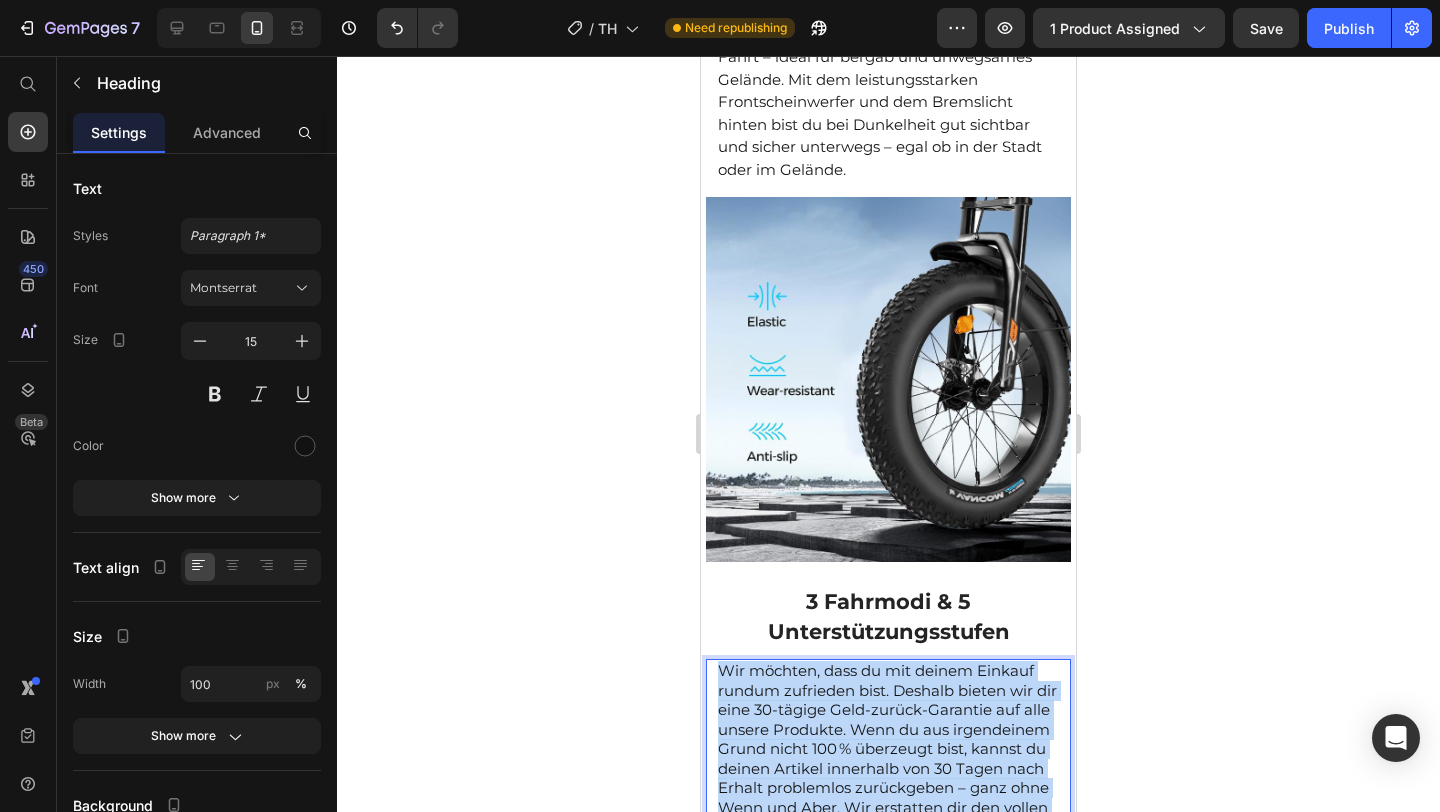 click on "Wir möchten, dass du mit deinem Einkauf rundum zufrieden bist. Deshalb bieten wir dir eine 30-tägige Geld-zurück-Garantie auf alle unsere Produkte. Wenn du aus irgendeinem Grund nicht 100 % überzeugt bist, kannst du deinen Artikel innerhalb von 30 Tagen nach Erhalt problemlos zurückgeben – ganz ohne Wenn und Aber. Wir erstatten dir den vollen Kaufpreis, sobald die Rücksendung bei uns eingegangen ist. So kannst du ohne Risiko bestellen und dich in Ruhe von der Qualität überzeugen." at bounding box center [887, 778] 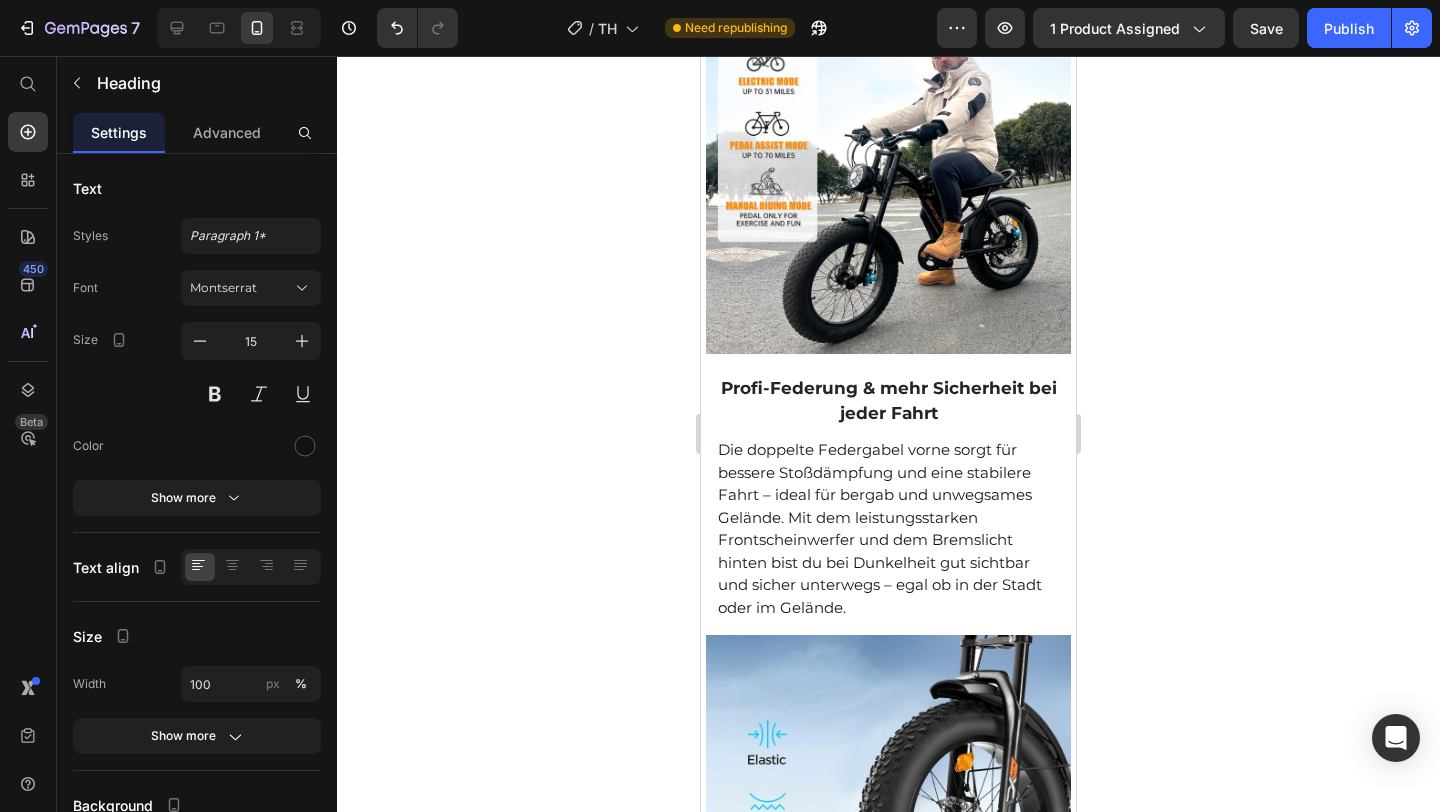 scroll, scrollTop: 2293, scrollLeft: 0, axis: vertical 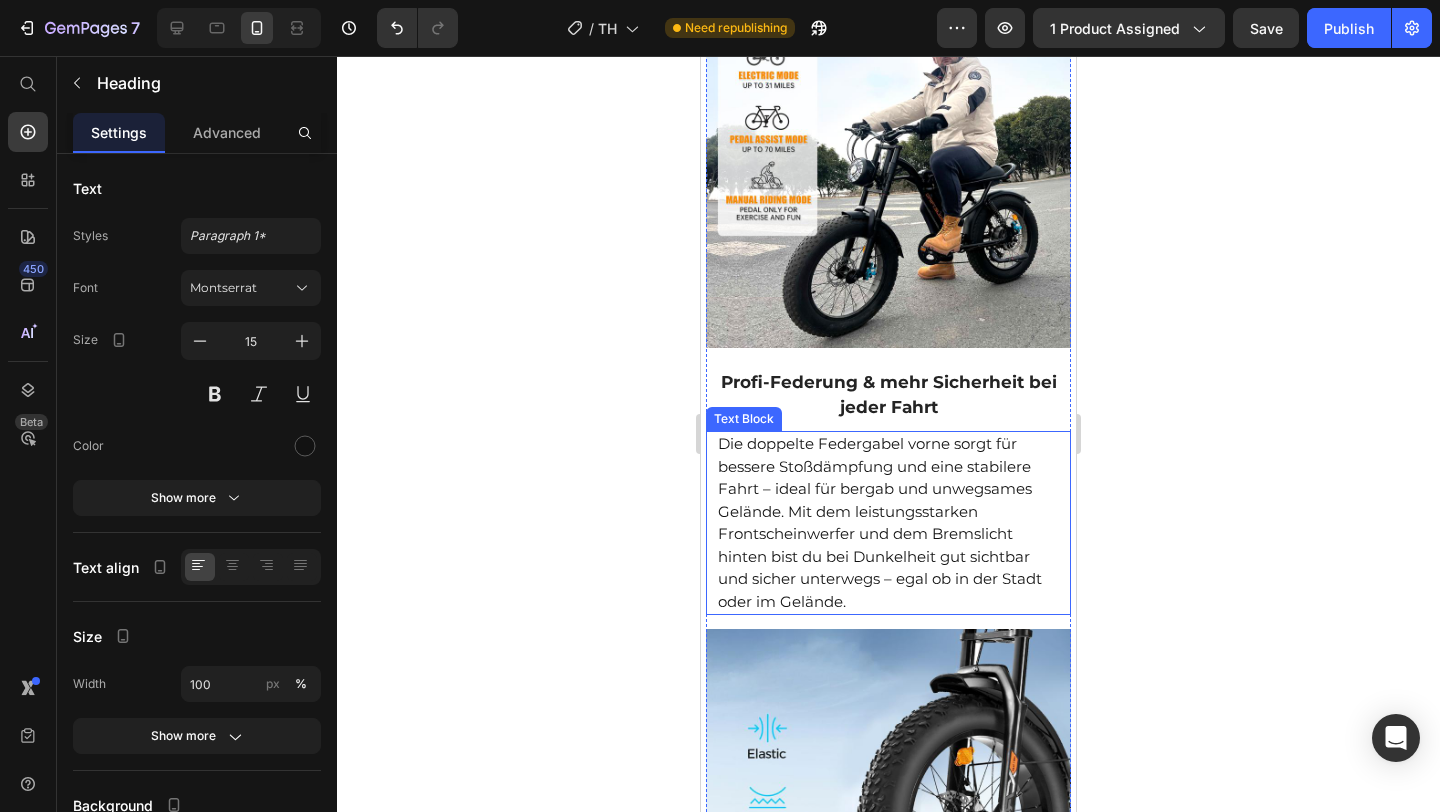 click on "Die doppelte Federgabel vorne sorgt für bessere Stoßdämpfung und eine stabilere Fahrt – ideal für bergab und unwegsames Gelände. Mit dem leistungsstarken Frontscheinwerfer und dem Bremslicht hinten bist du bei Dunkelheit gut sichtbar und sicher unterwegs – egal ob in der Stadt oder im Gelände." at bounding box center (888, 523) 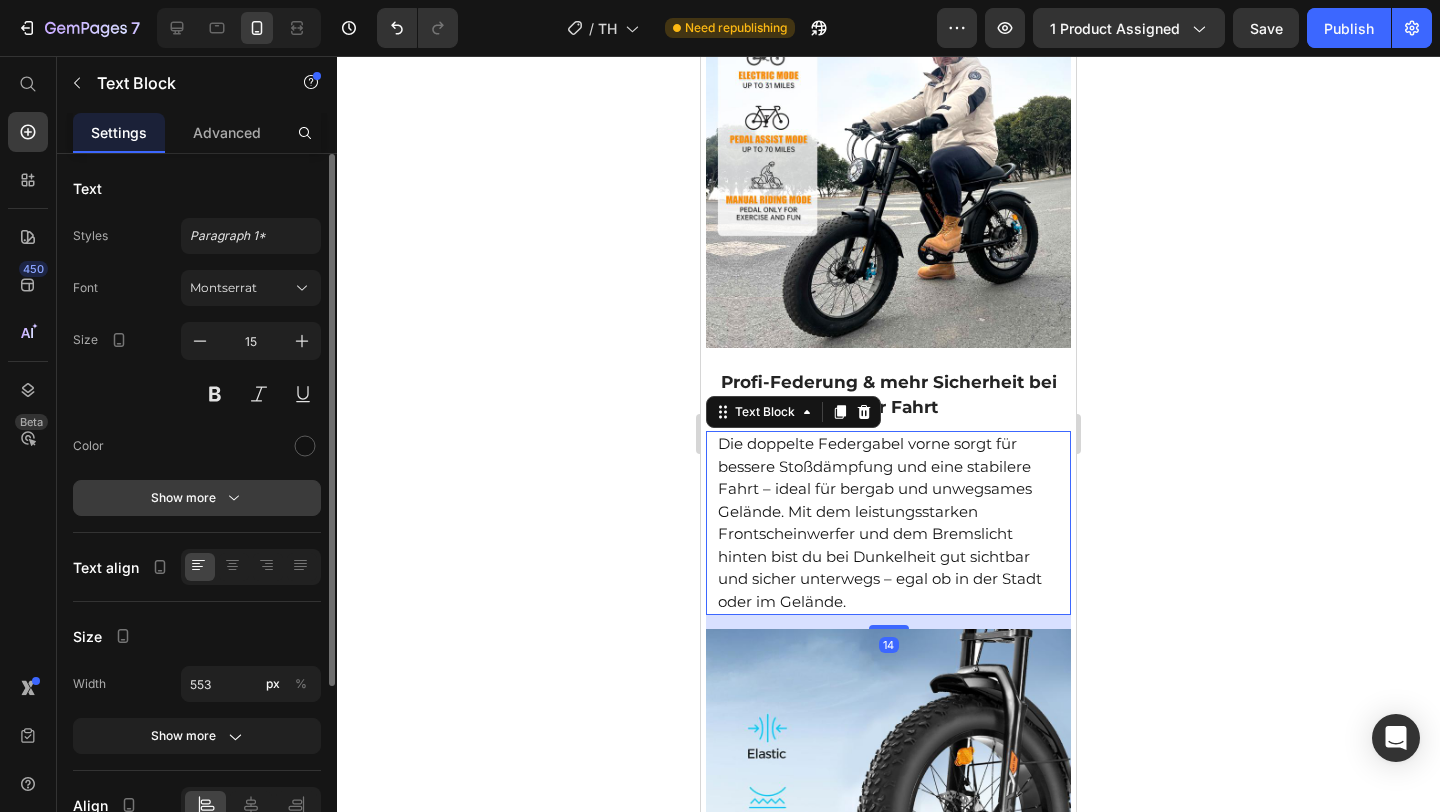 click on "Show more" at bounding box center (197, 498) 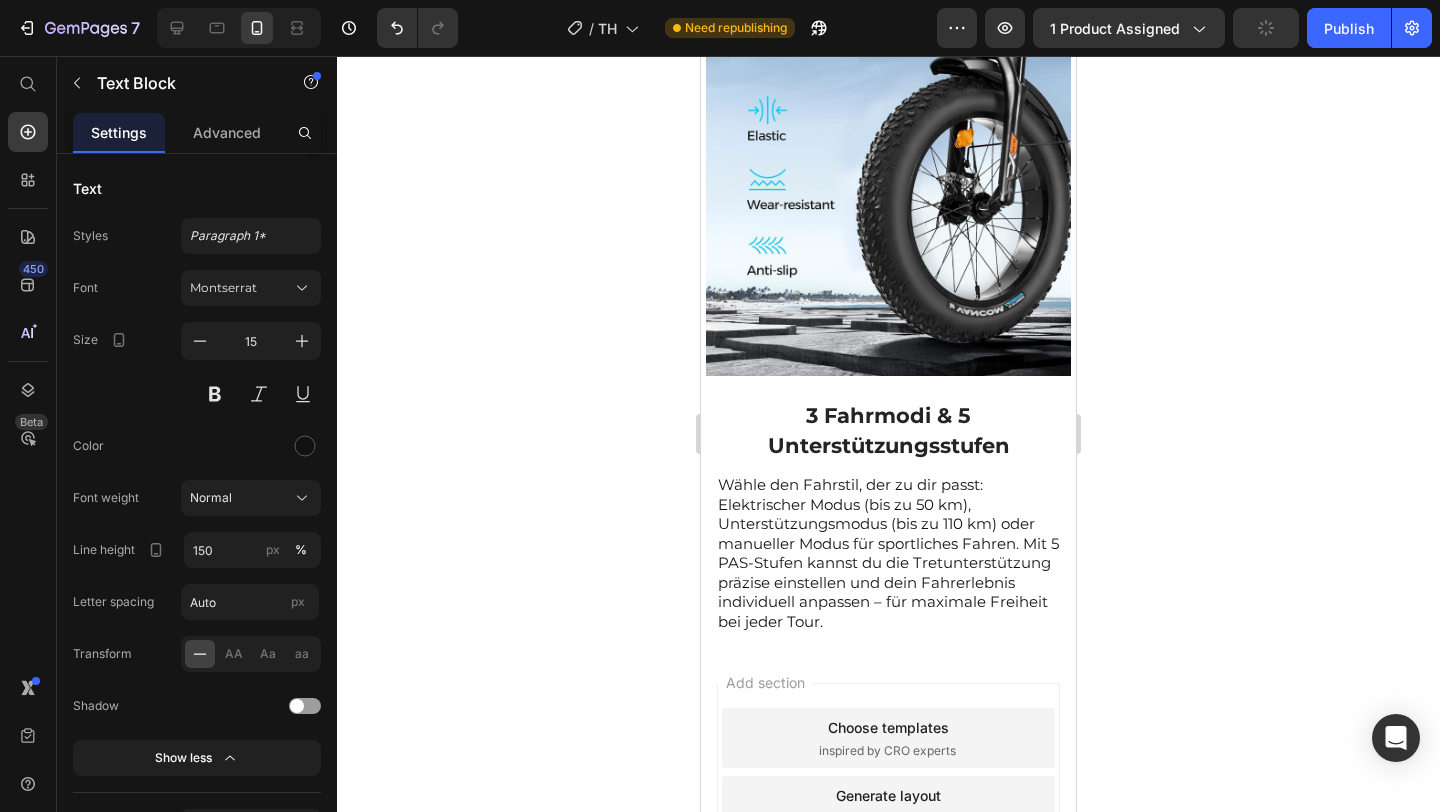 scroll, scrollTop: 2966, scrollLeft: 0, axis: vertical 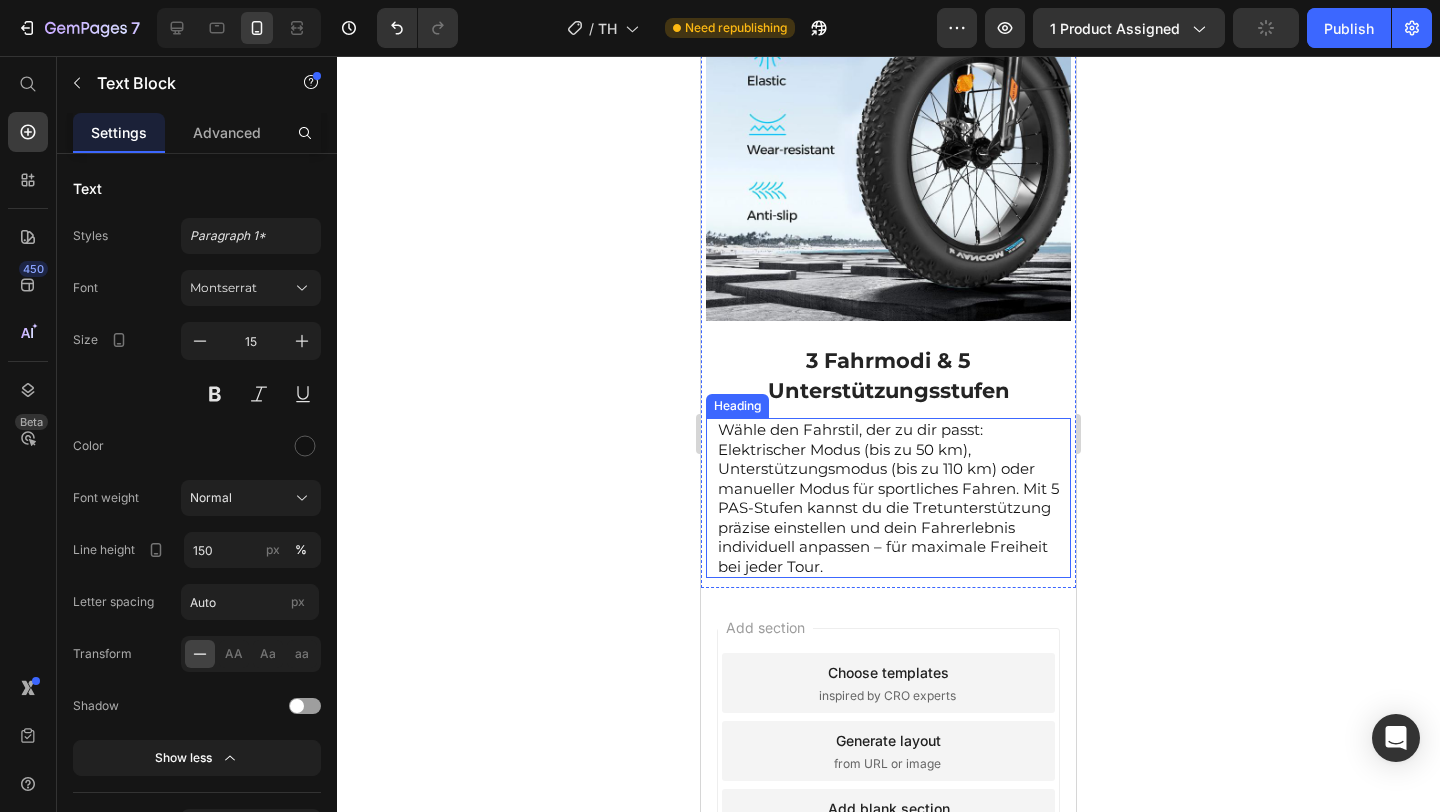 click on "Wähle den Fahrstil, der zu dir passt: Elektrischer Modus (bis zu 50 km), Unterstützungsmodus (bis zu 110 km) oder manueller Modus für sportliches Fahren. Mit 5 PAS-Stufen kannst du die Tretunterstützung präzise einstellen und dein Fahrerlebnis individuell anpassen – für maximale Freiheit bei jeder Tour." at bounding box center [888, 498] 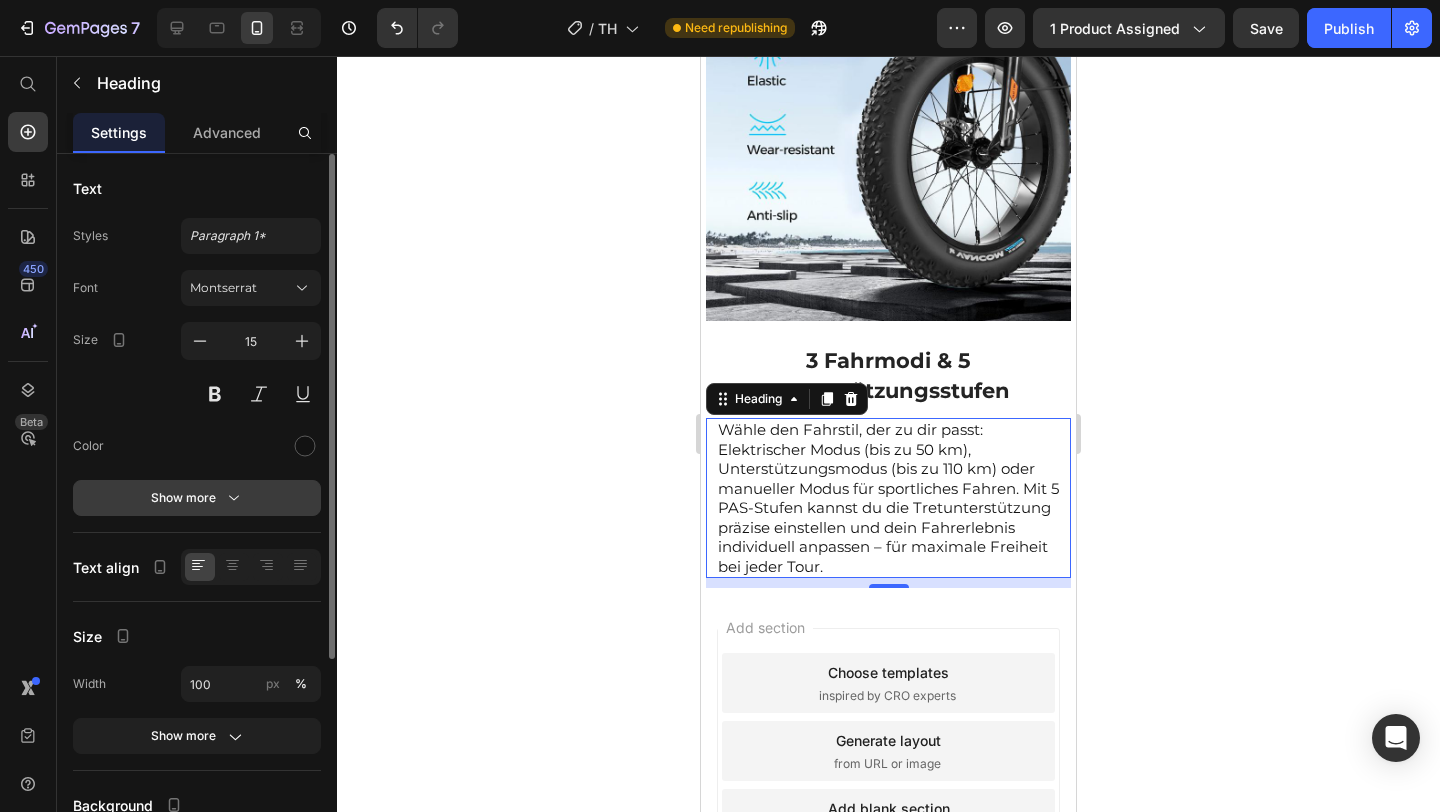 click on "Show more" at bounding box center [197, 498] 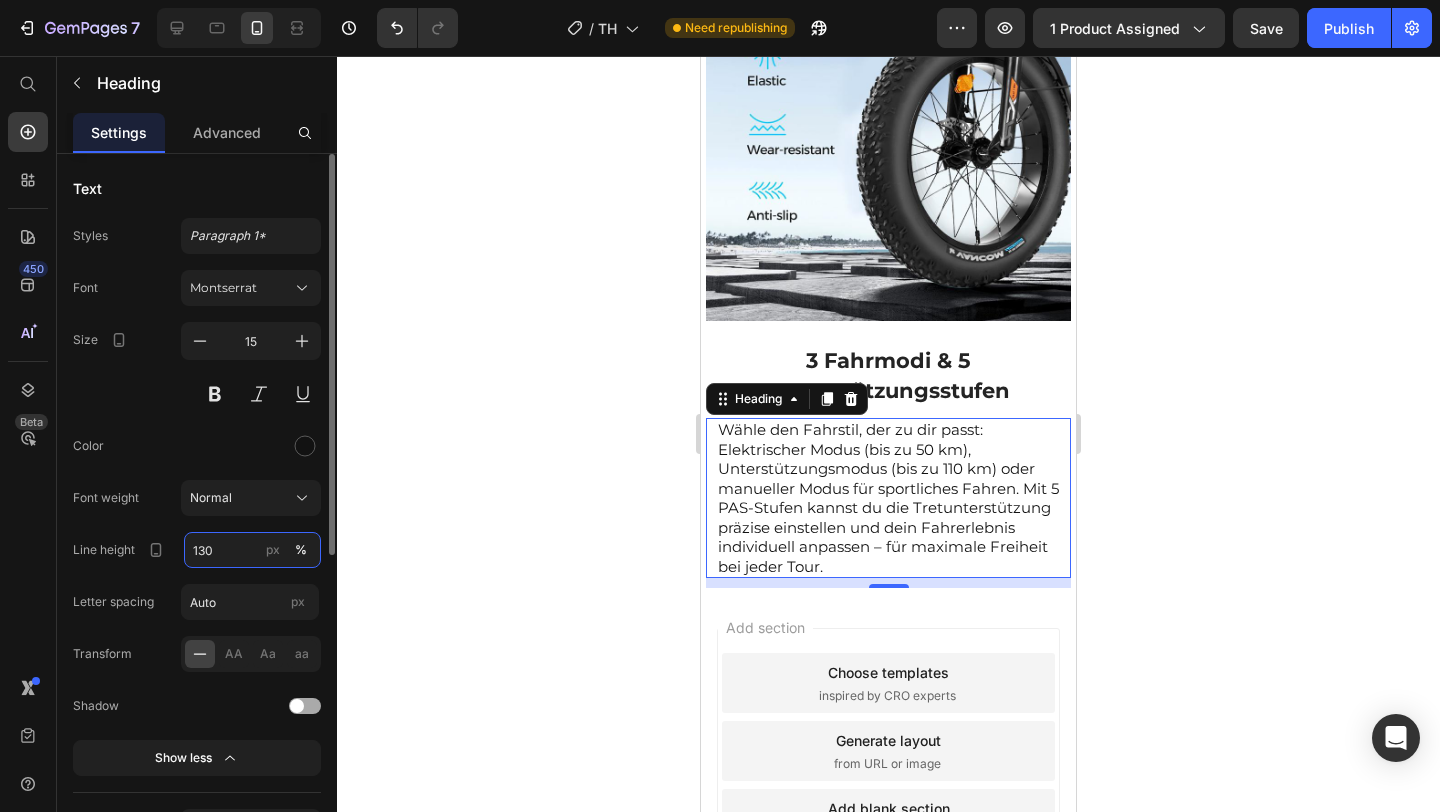 click on "130" at bounding box center [252, 550] 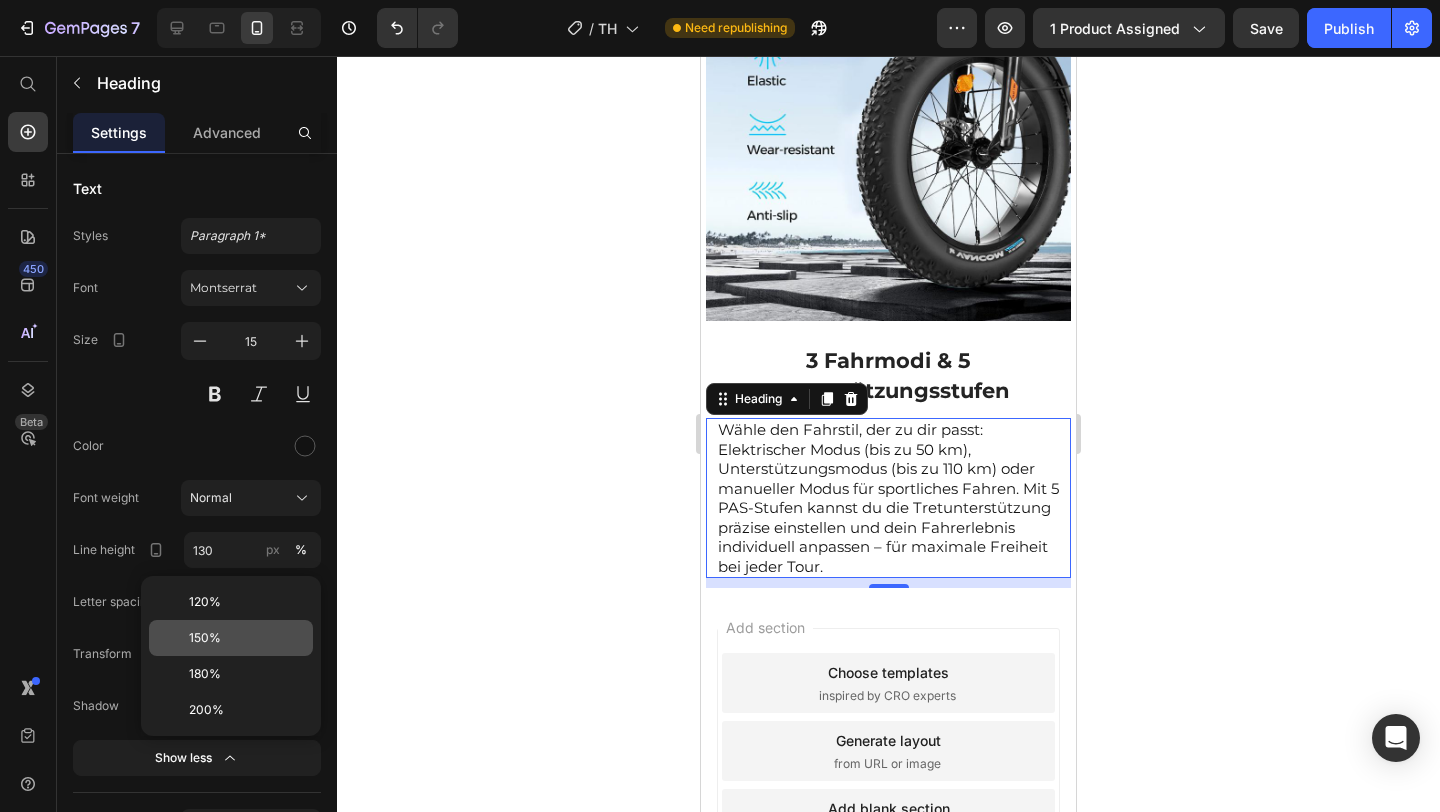 click on "150%" at bounding box center (247, 638) 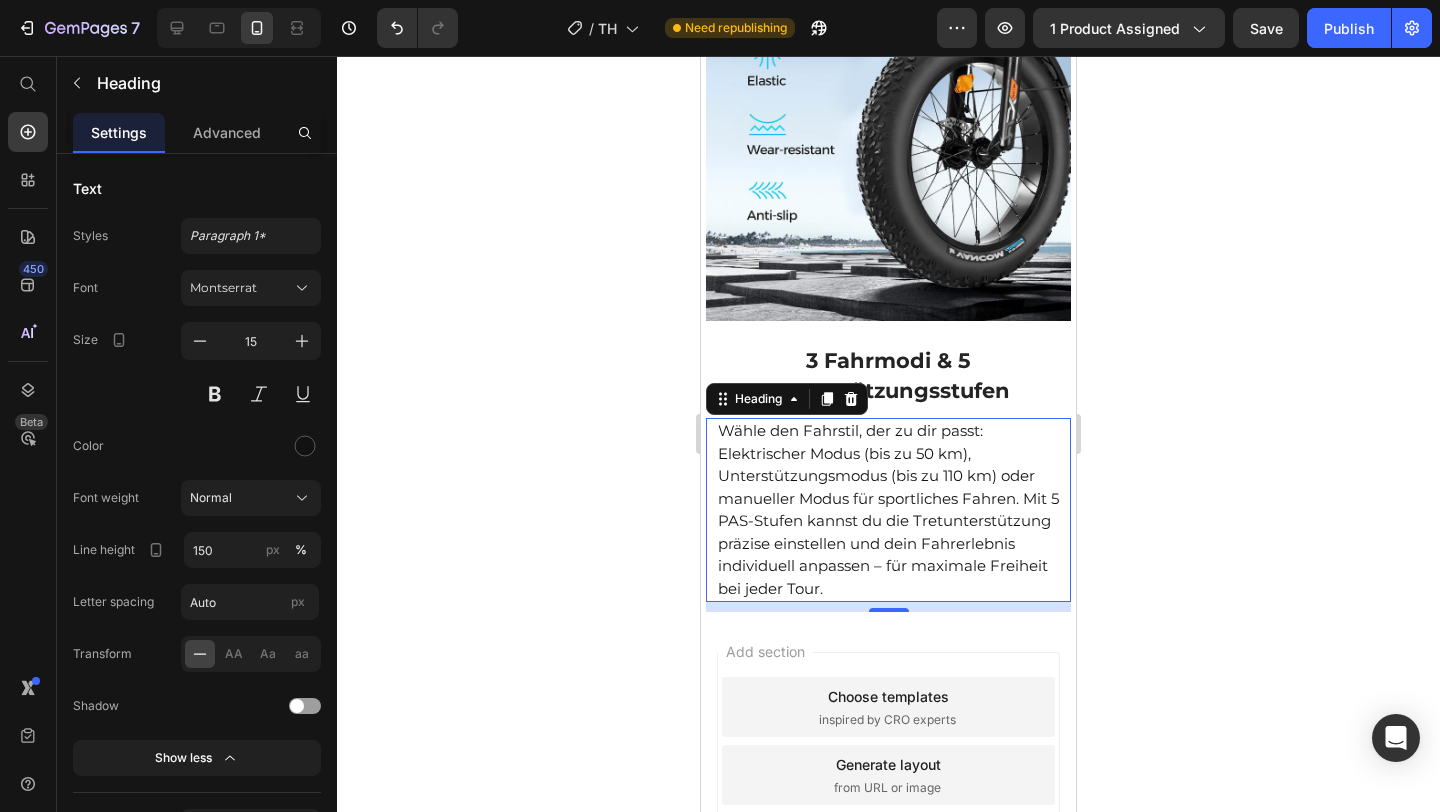 click 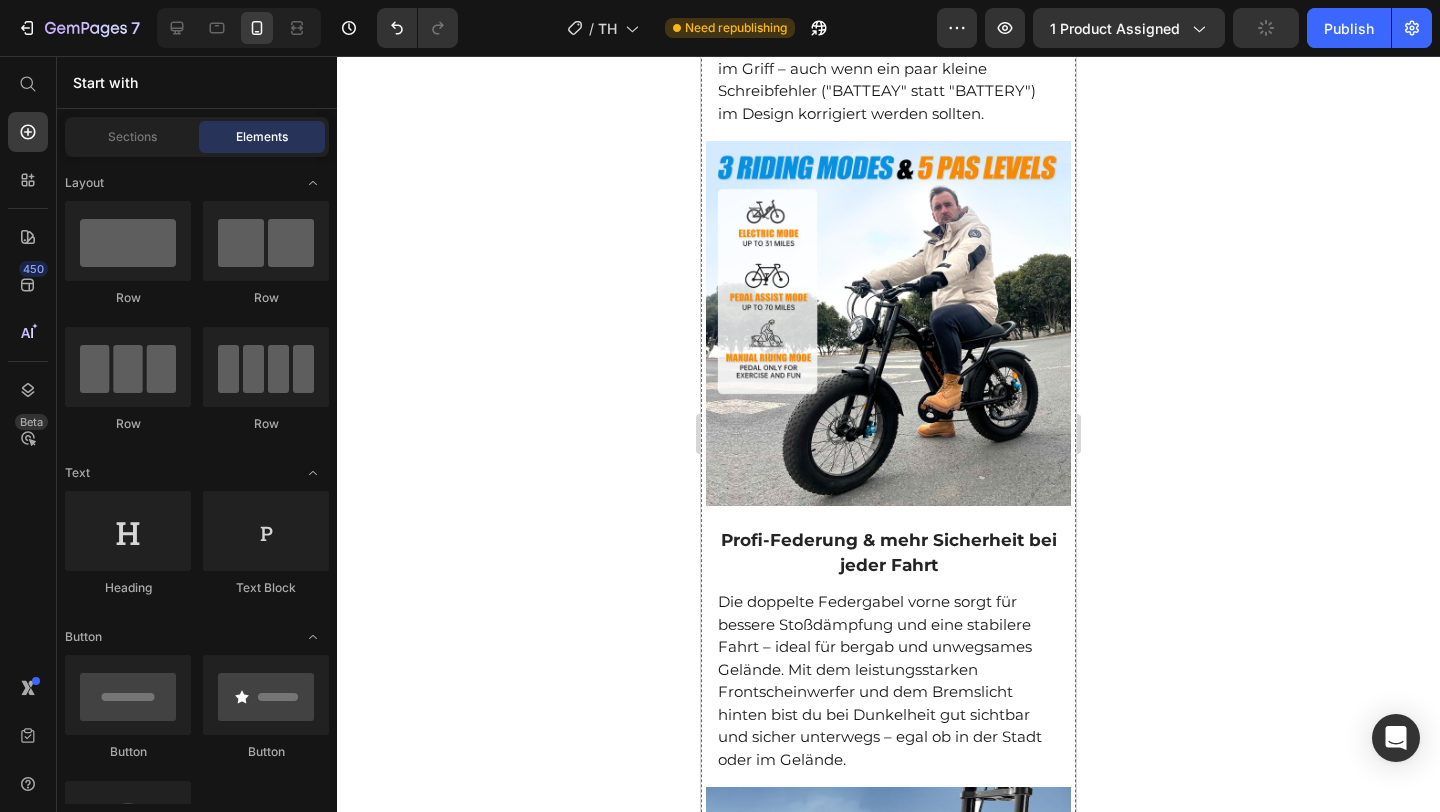 scroll, scrollTop: 2053, scrollLeft: 0, axis: vertical 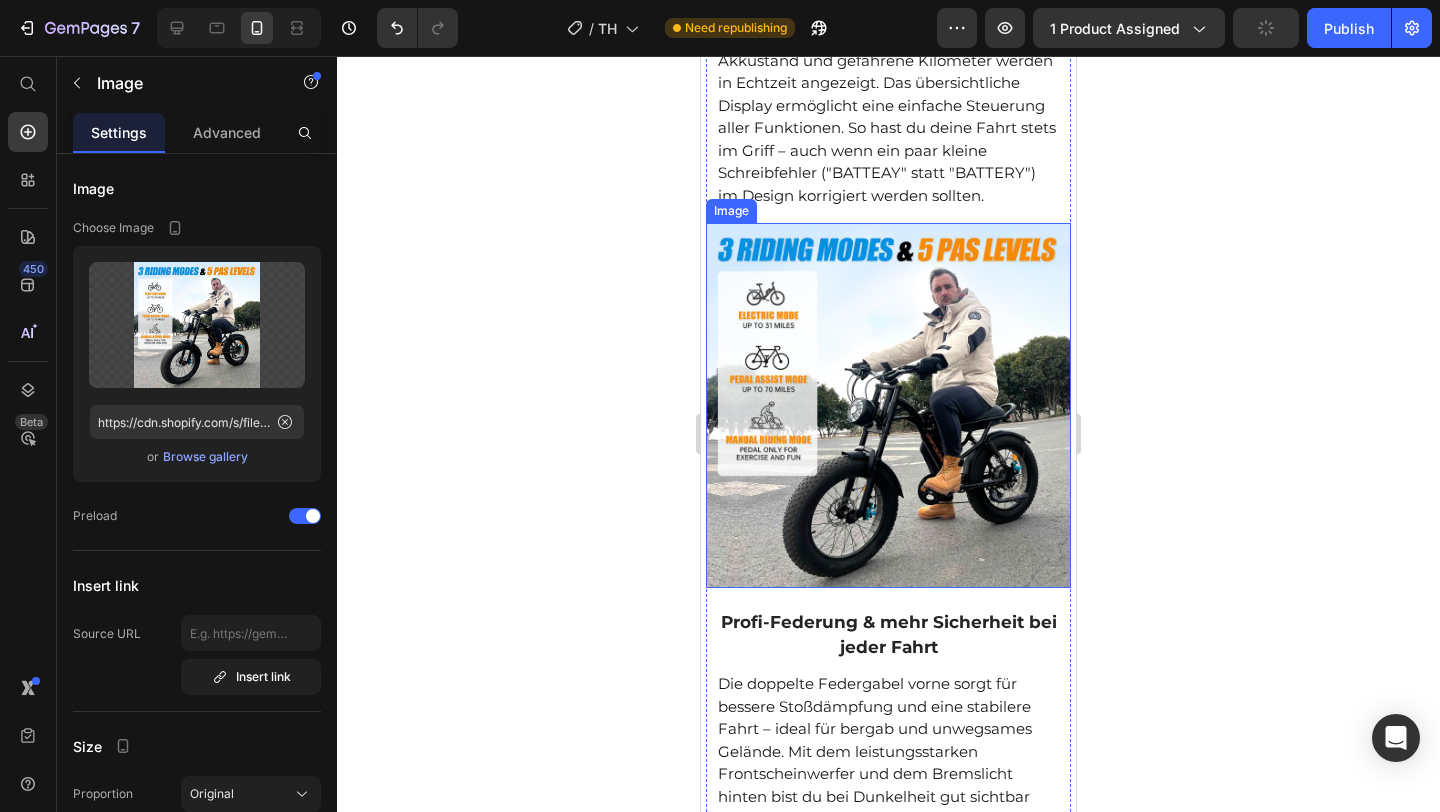 click at bounding box center (888, 405) 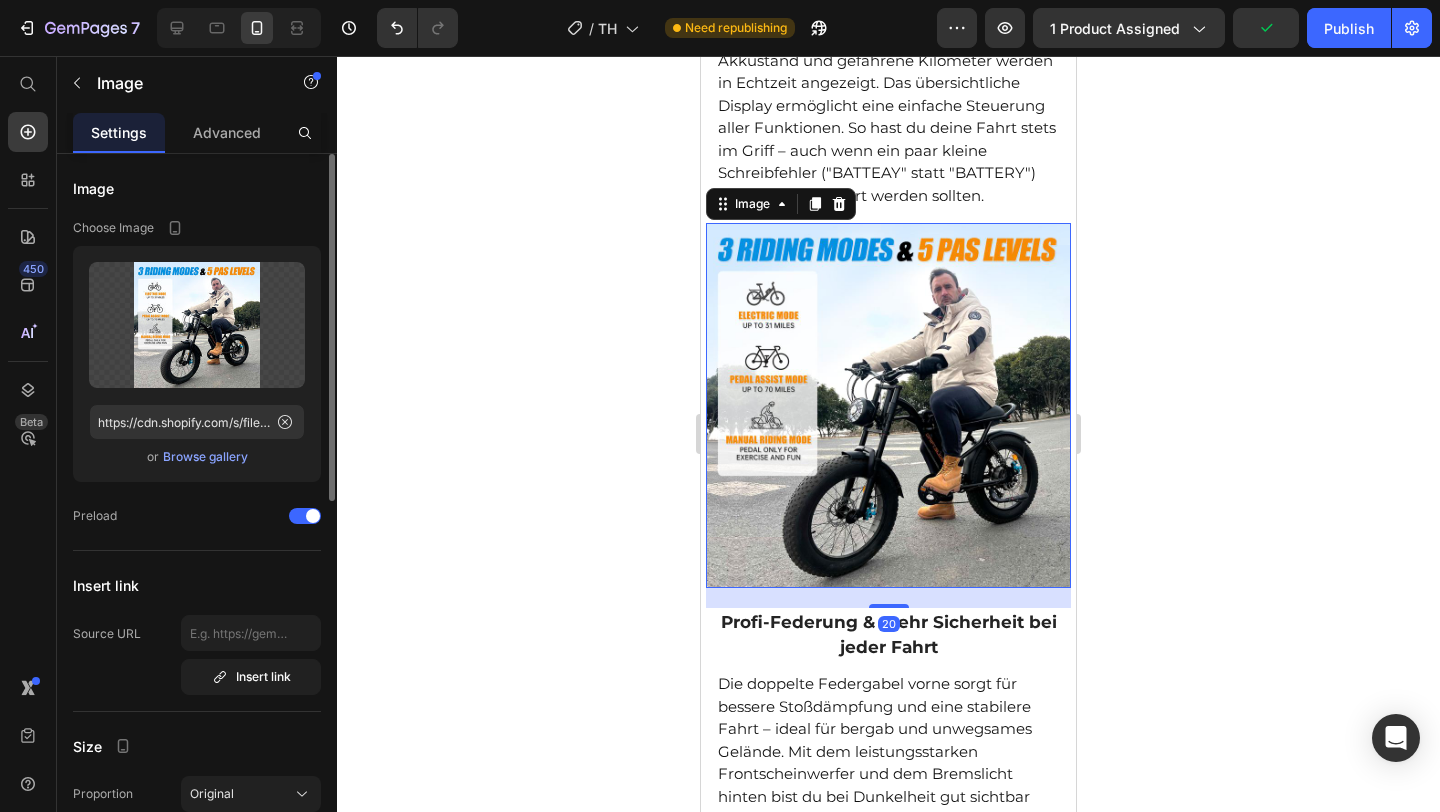 click on "Browse gallery" at bounding box center (205, 457) 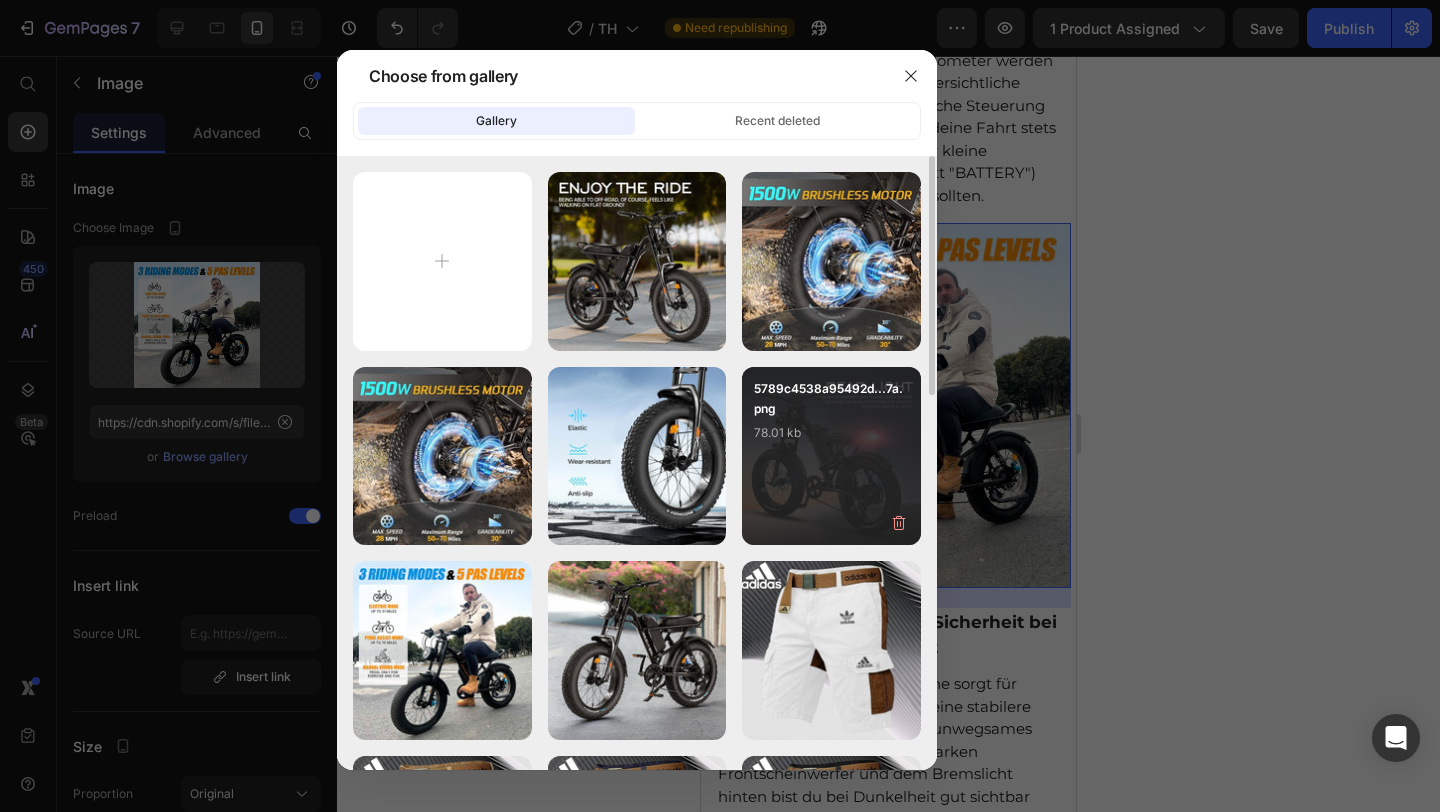 click on "5789c4538a95492d...7a.png 78.01 kb" at bounding box center [831, 419] 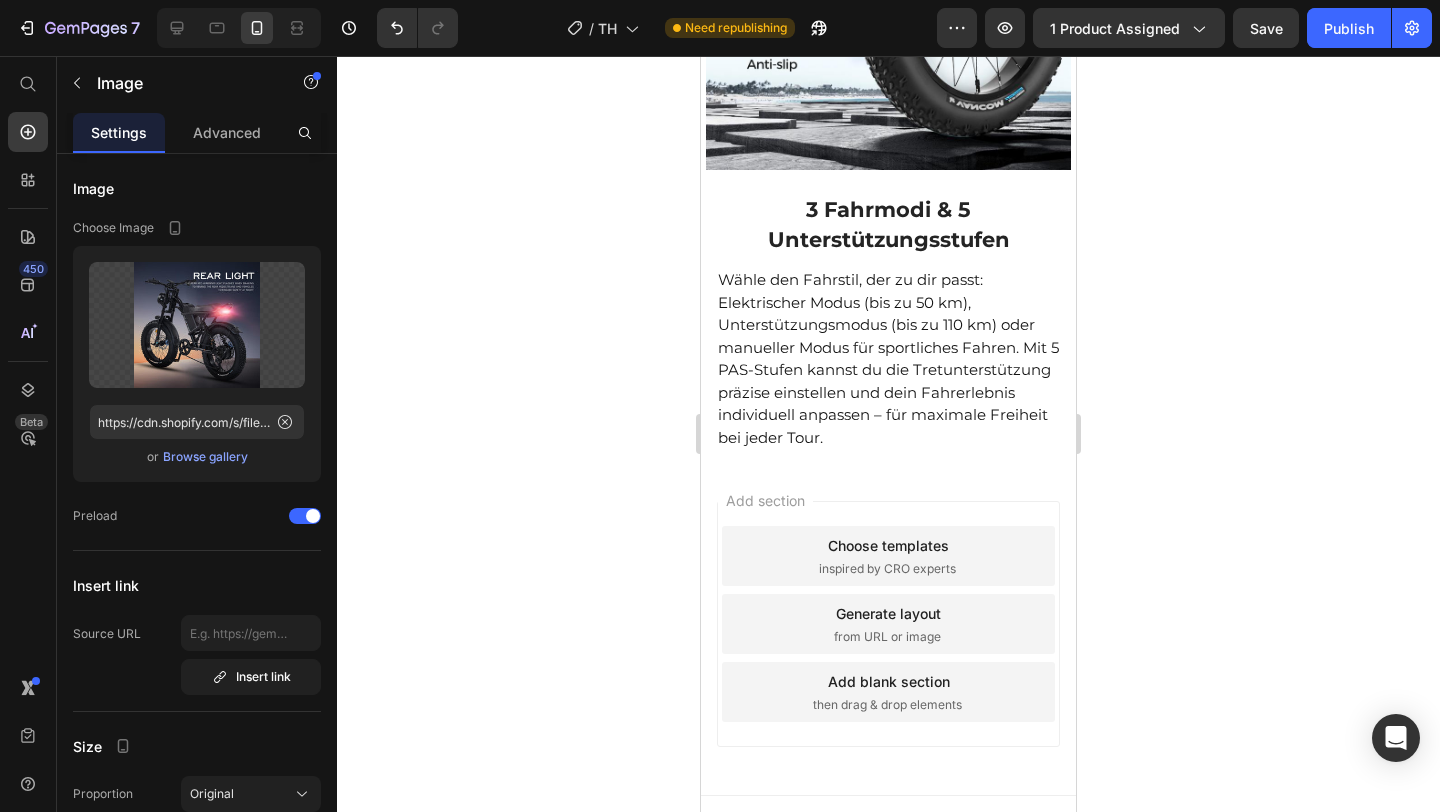 scroll, scrollTop: 2858, scrollLeft: 0, axis: vertical 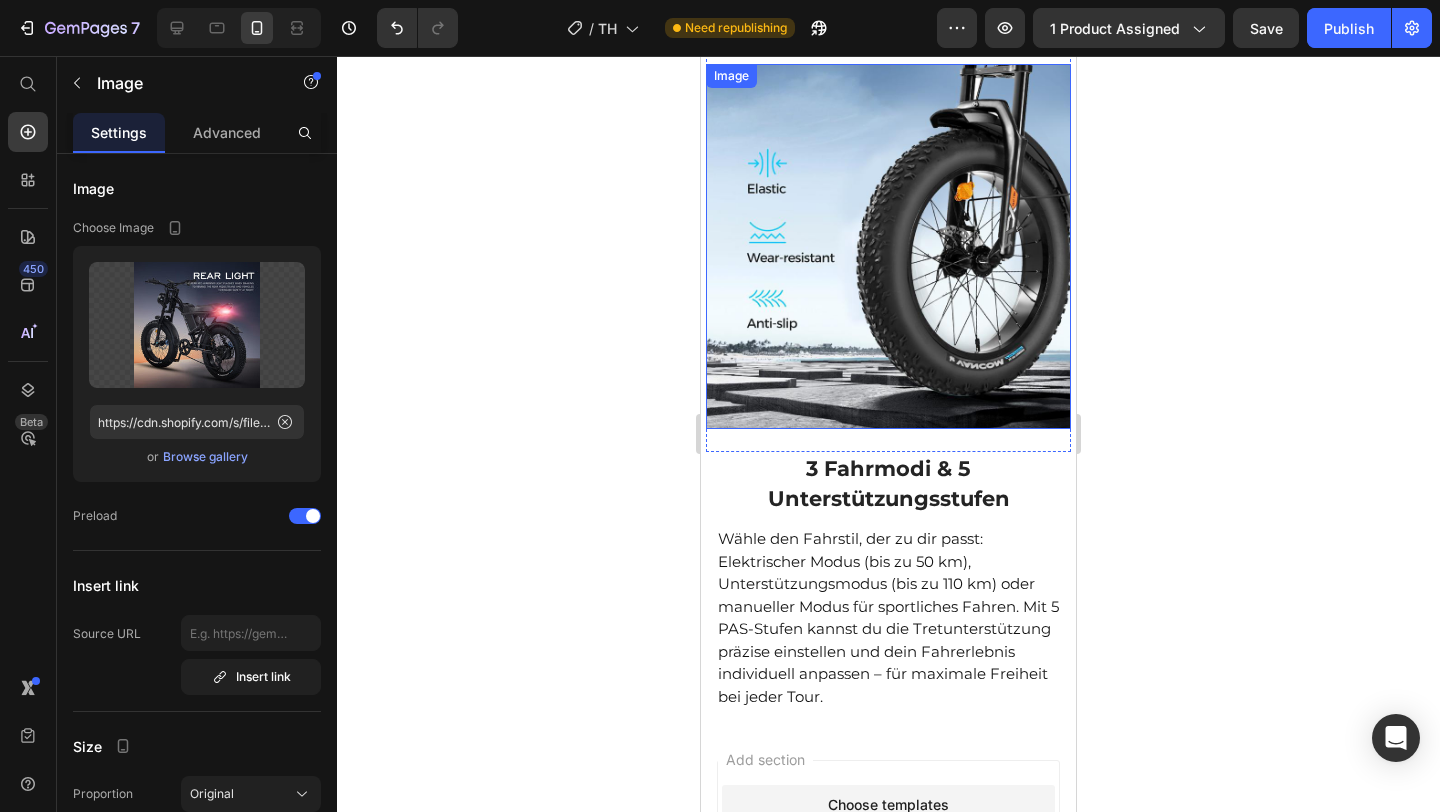 click at bounding box center [888, 246] 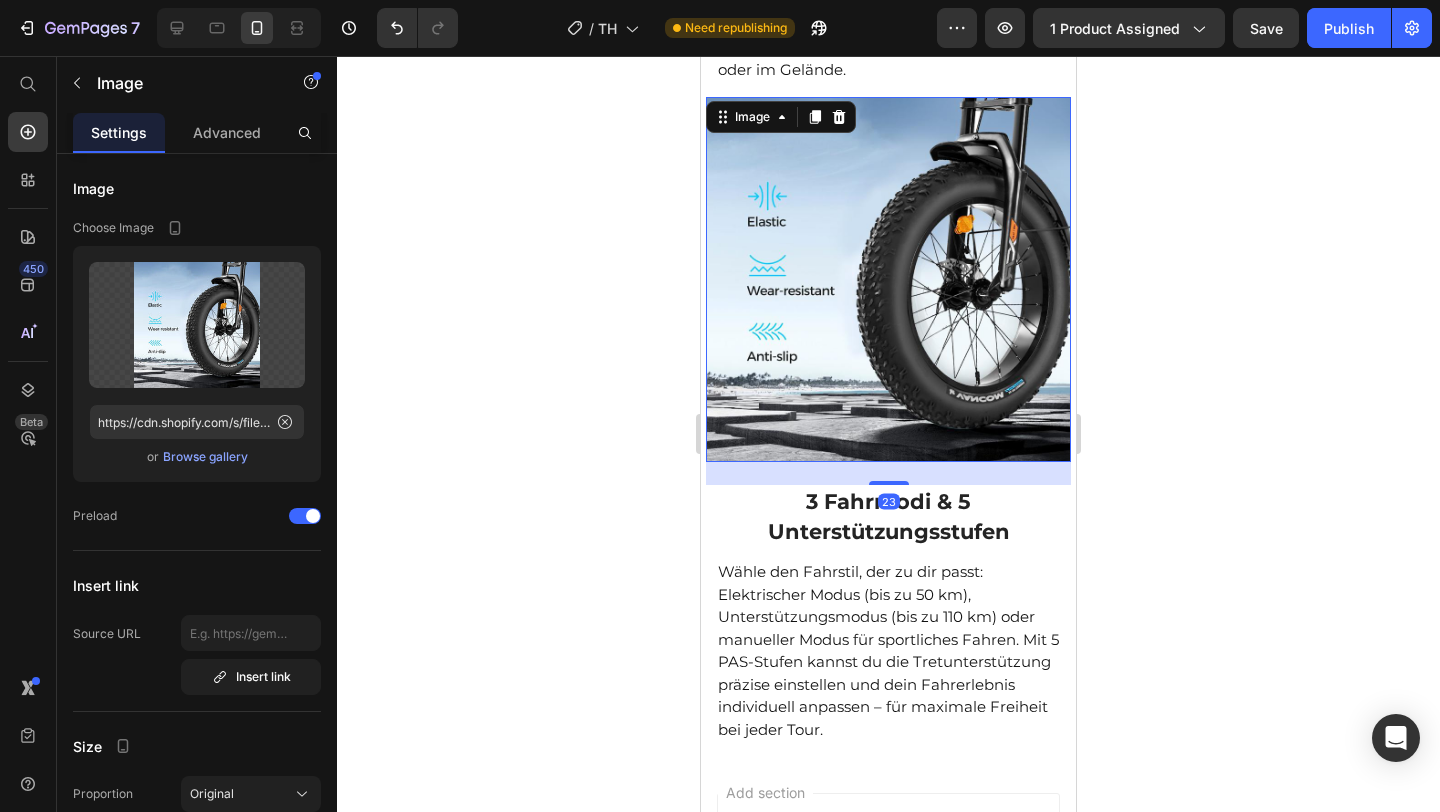 scroll, scrollTop: 2823, scrollLeft: 0, axis: vertical 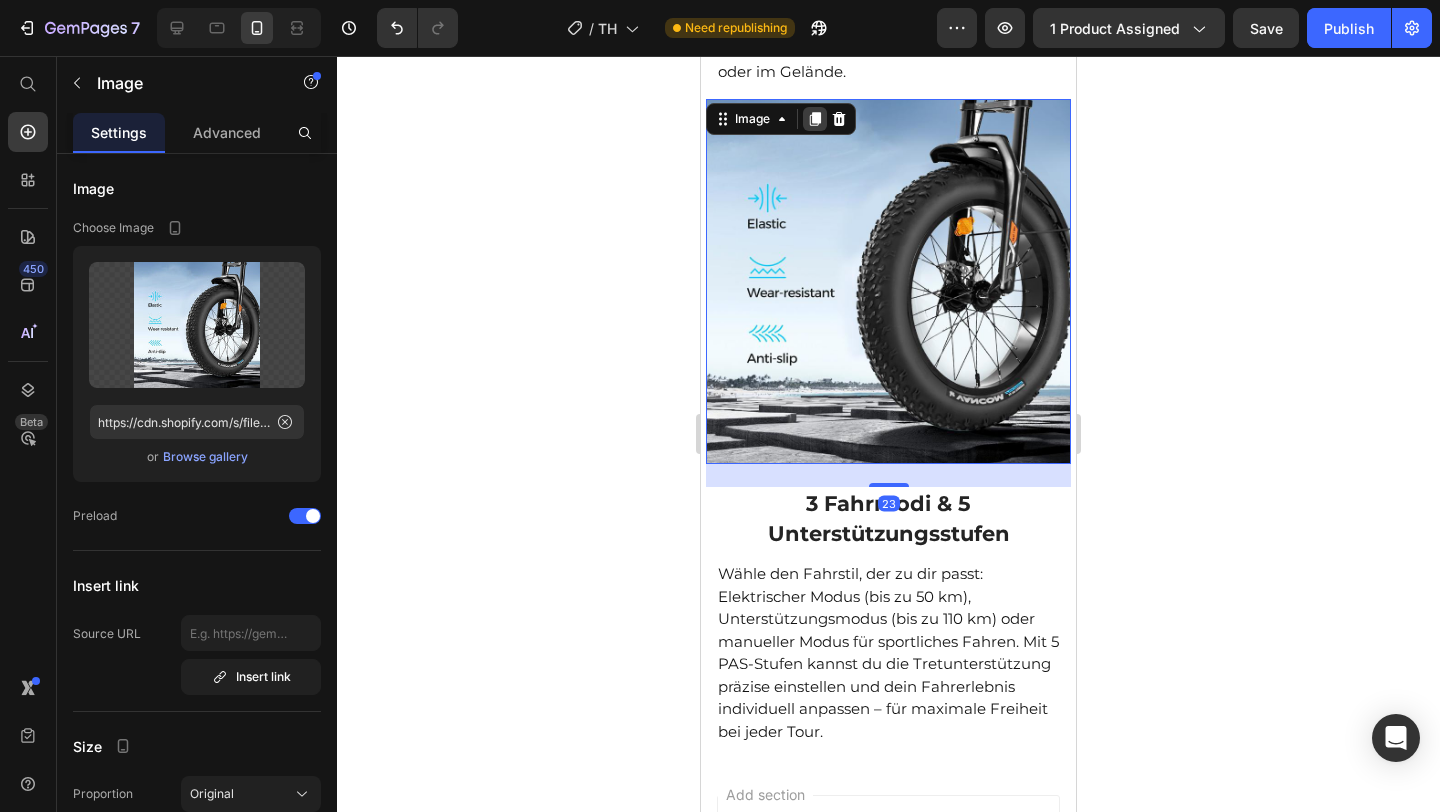 click 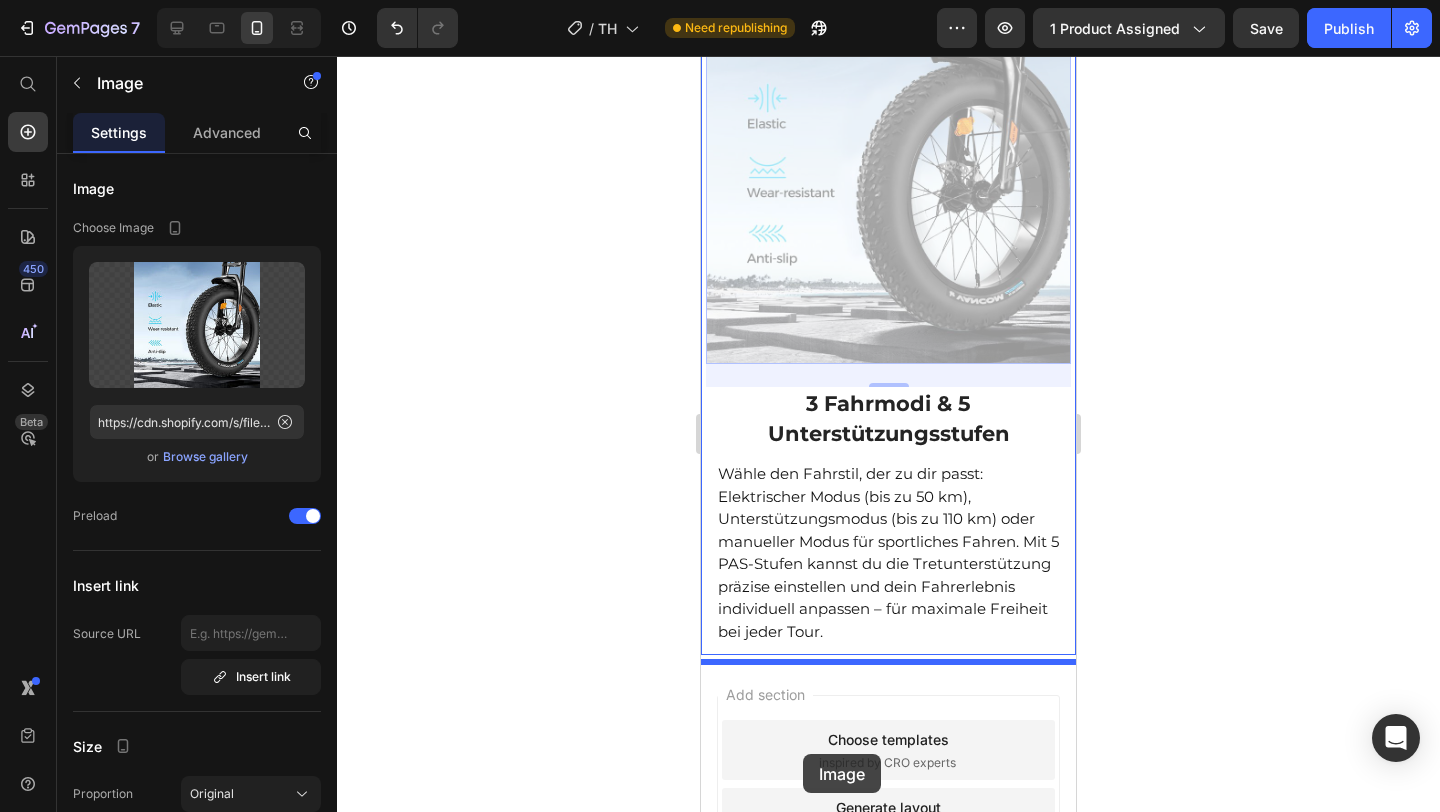 scroll, scrollTop: 3374, scrollLeft: 0, axis: vertical 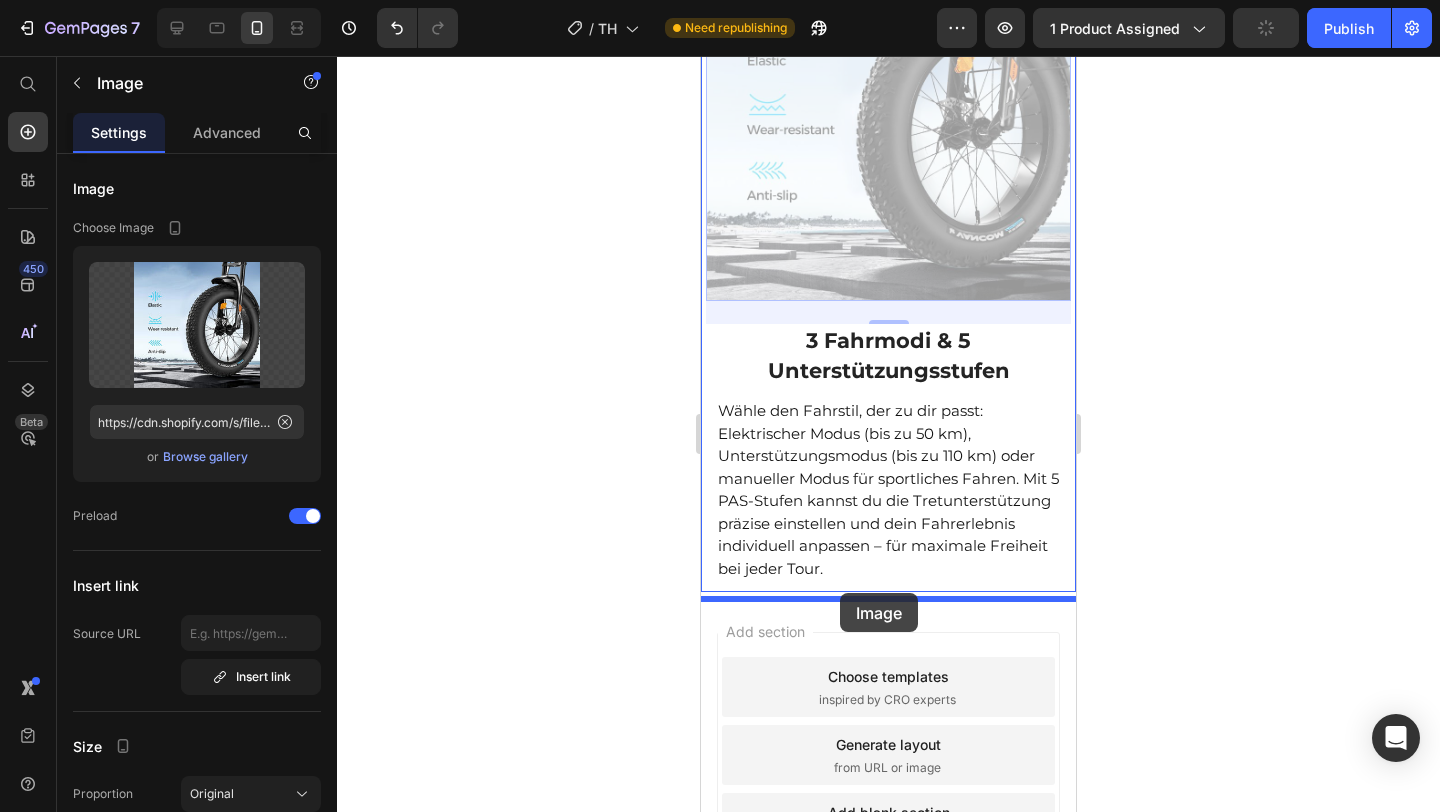 drag, startPoint x: 724, startPoint y: 81, endPoint x: 840, endPoint y: 593, distance: 524.9762 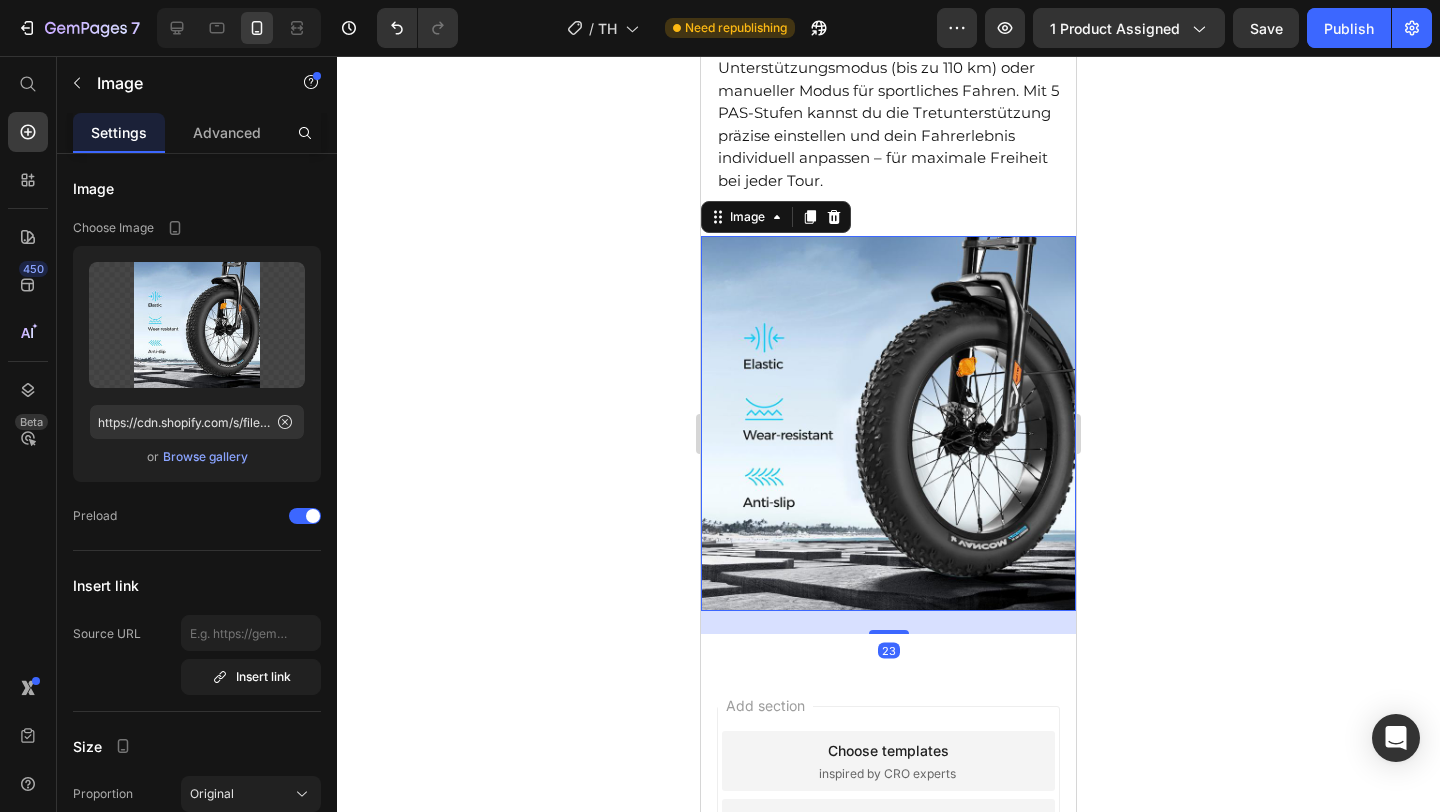 click at bounding box center (888, 423) 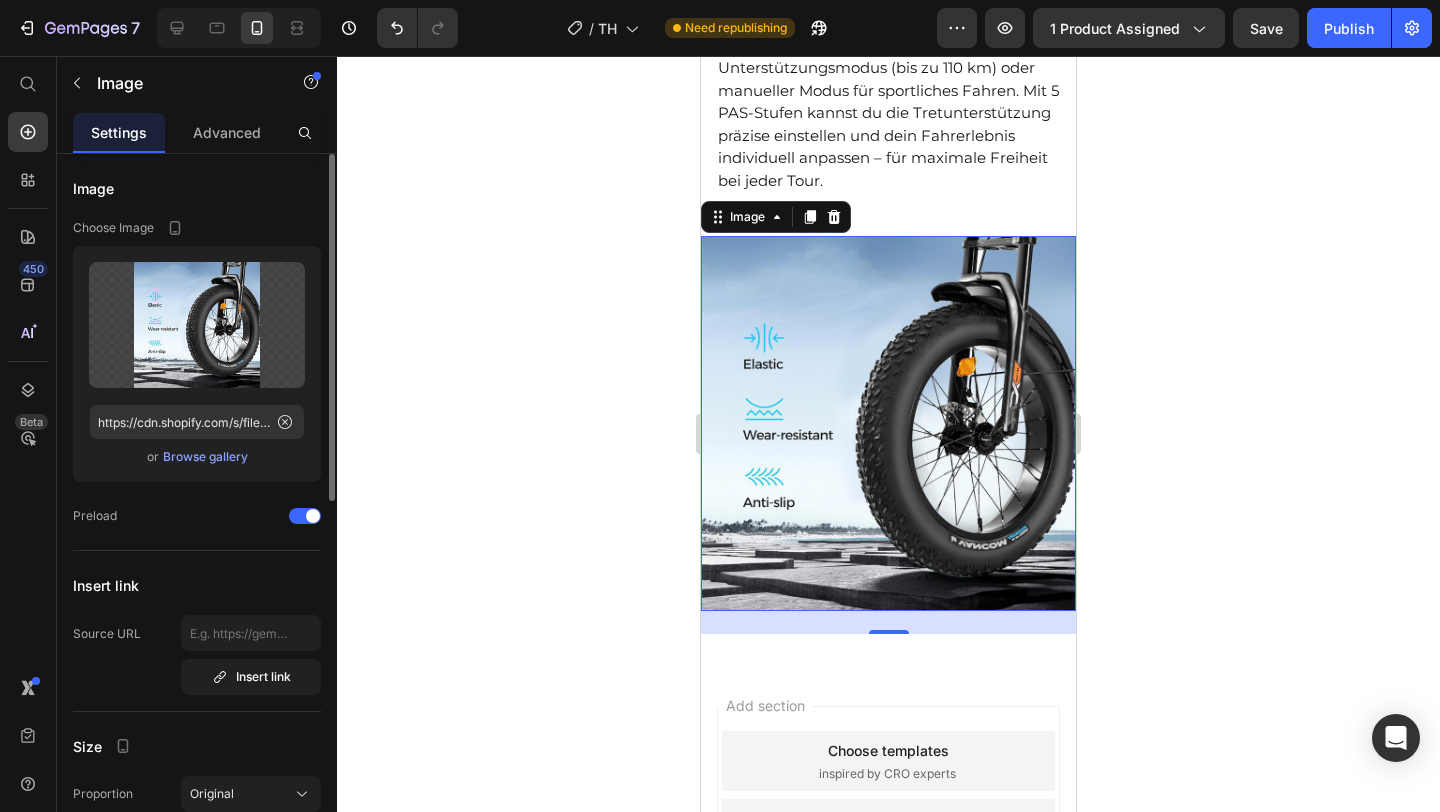 click on "Browse gallery" at bounding box center (205, 457) 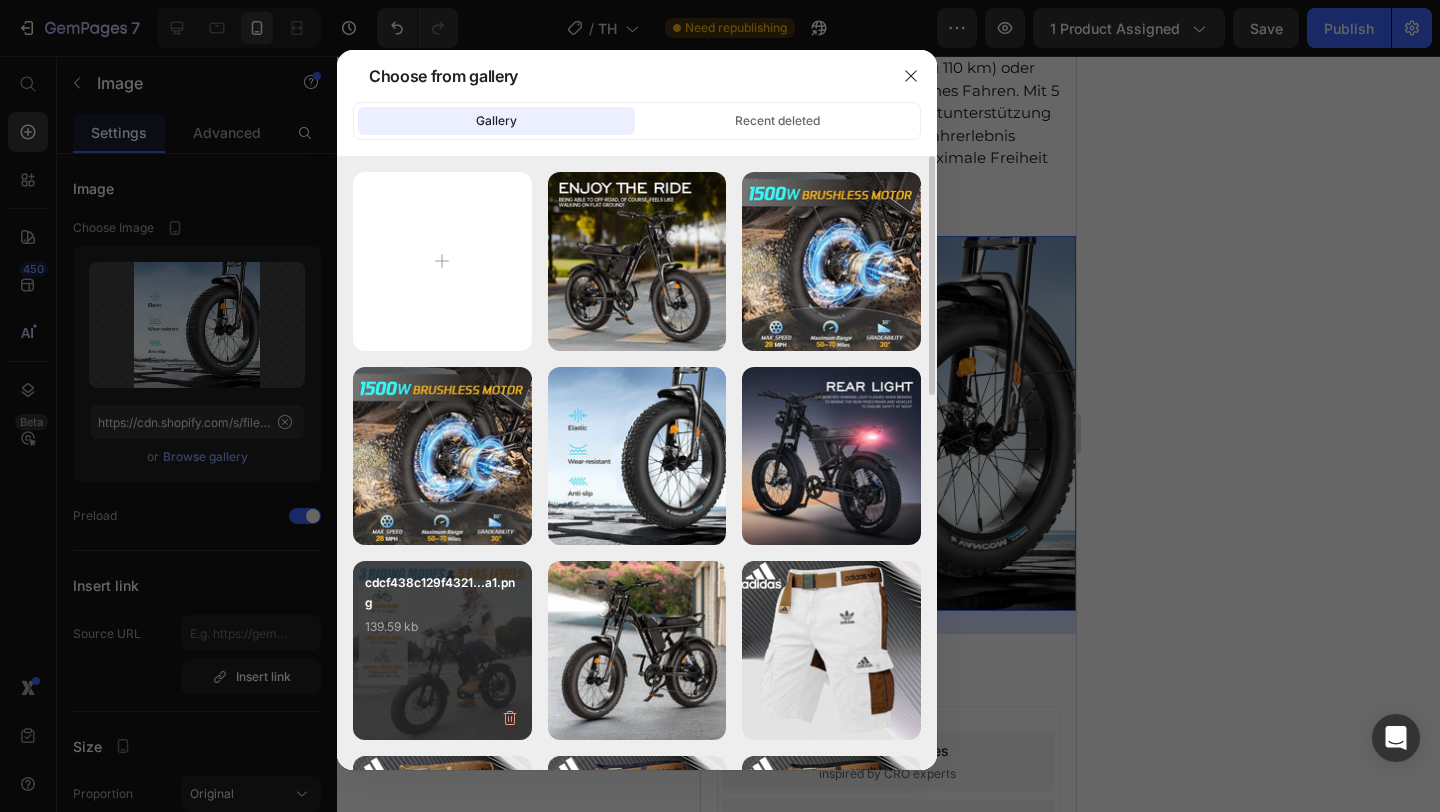 click on "cdcf438c129f4321...a1.png" at bounding box center [442, 593] 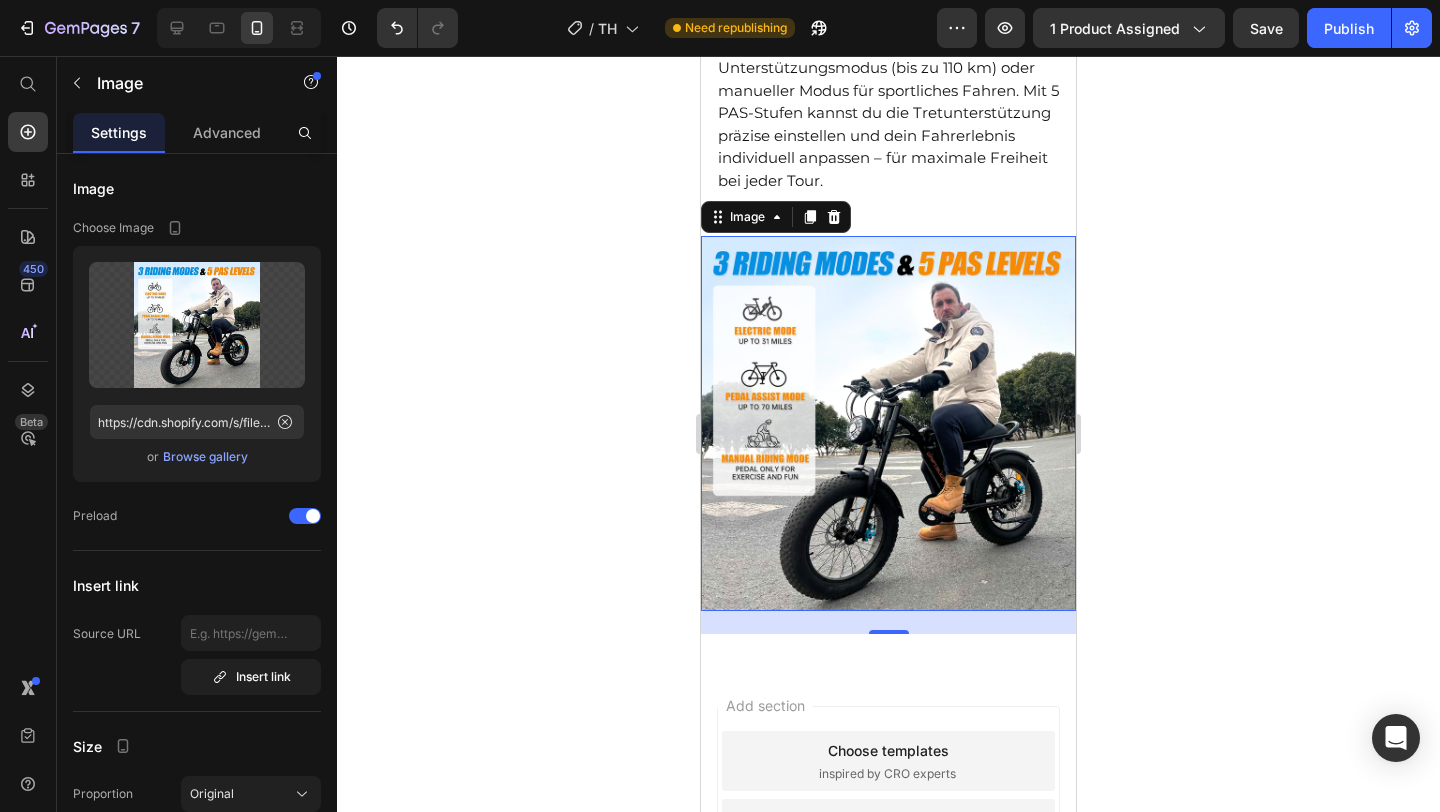 click 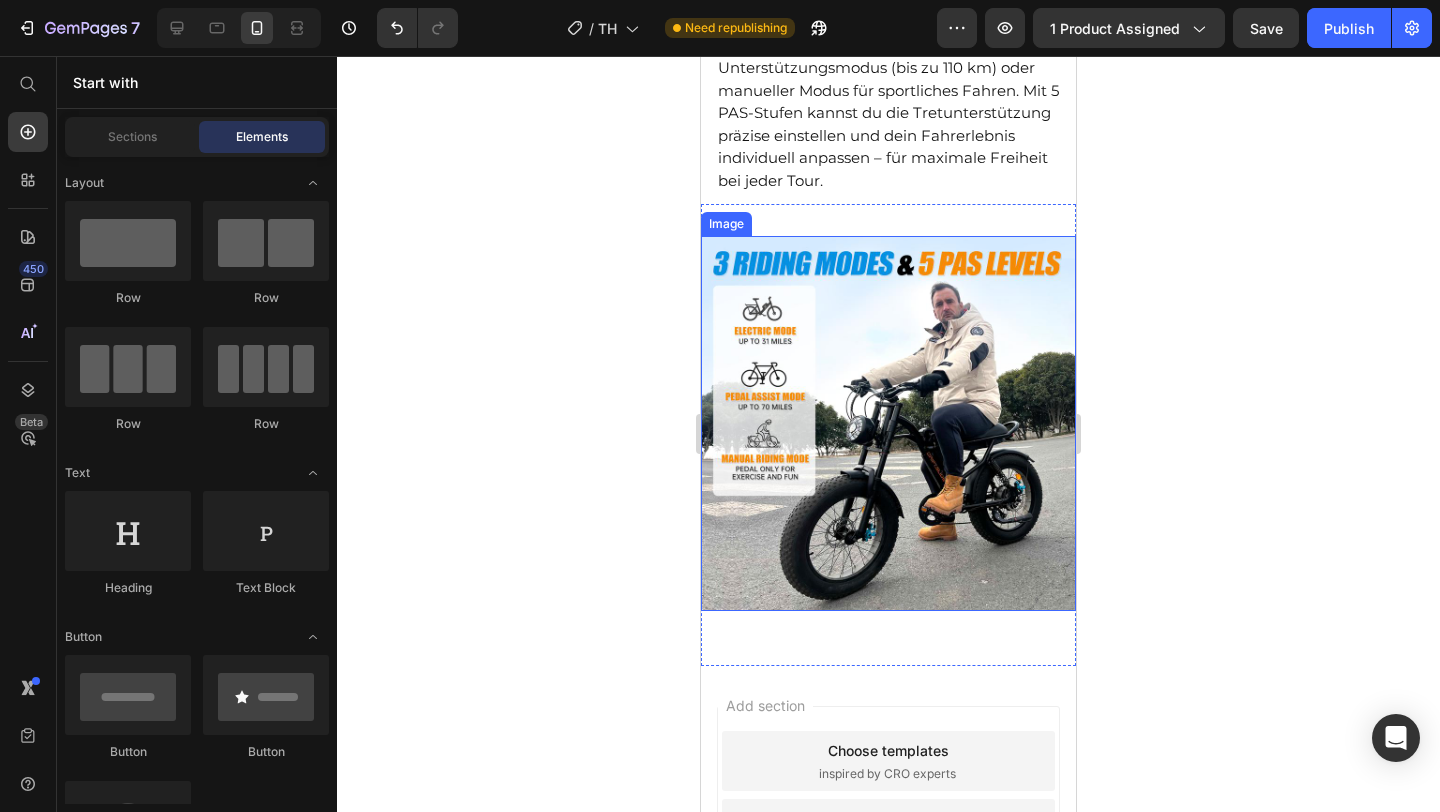 scroll, scrollTop: 2890, scrollLeft: 0, axis: vertical 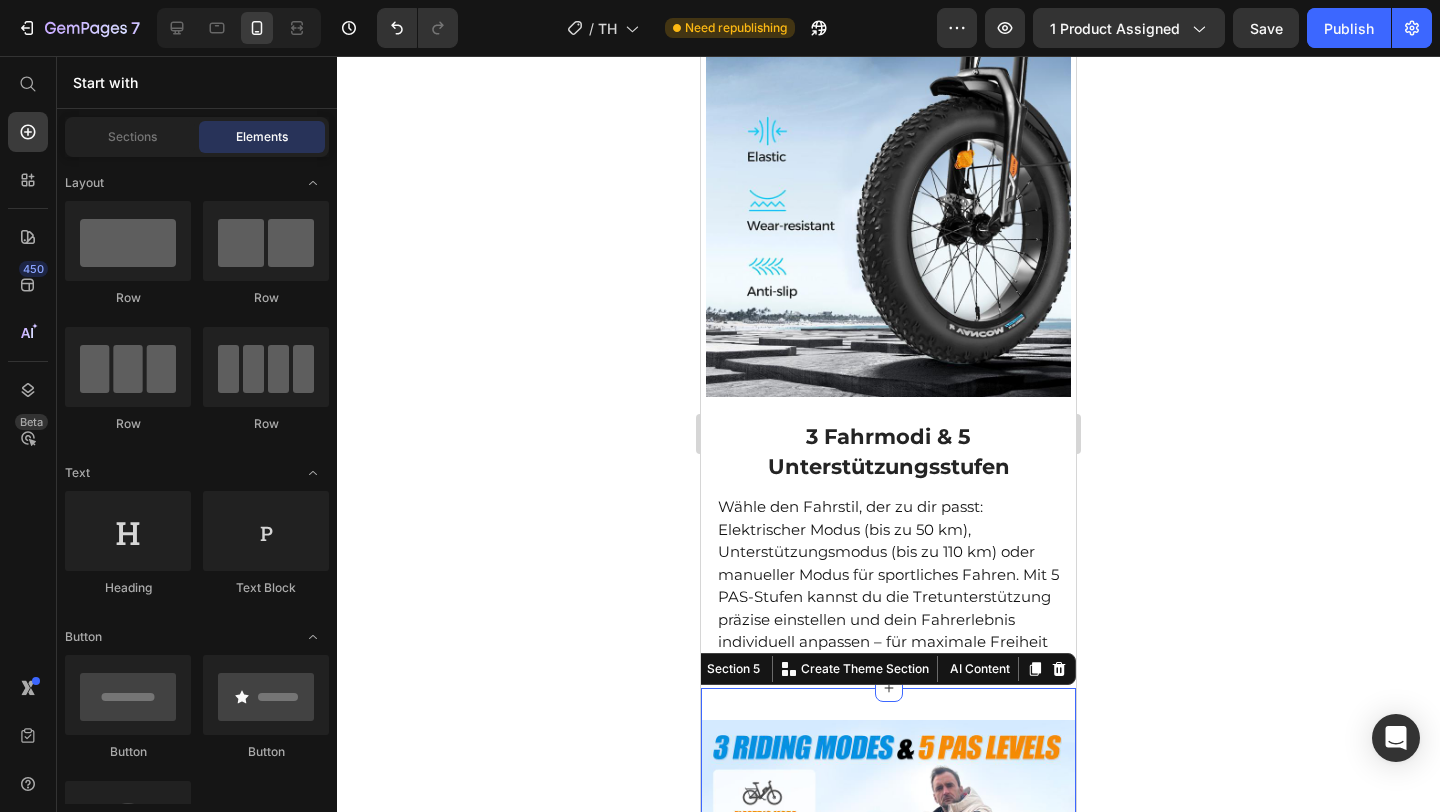 click on "Image Section 5   You can create reusable sections Create Theme Section AI Content Write with GemAI What would you like to describe here? Tone and Voice Persuasive Product Grauer Rollkragenpullover Show more Generate" at bounding box center [888, 919] 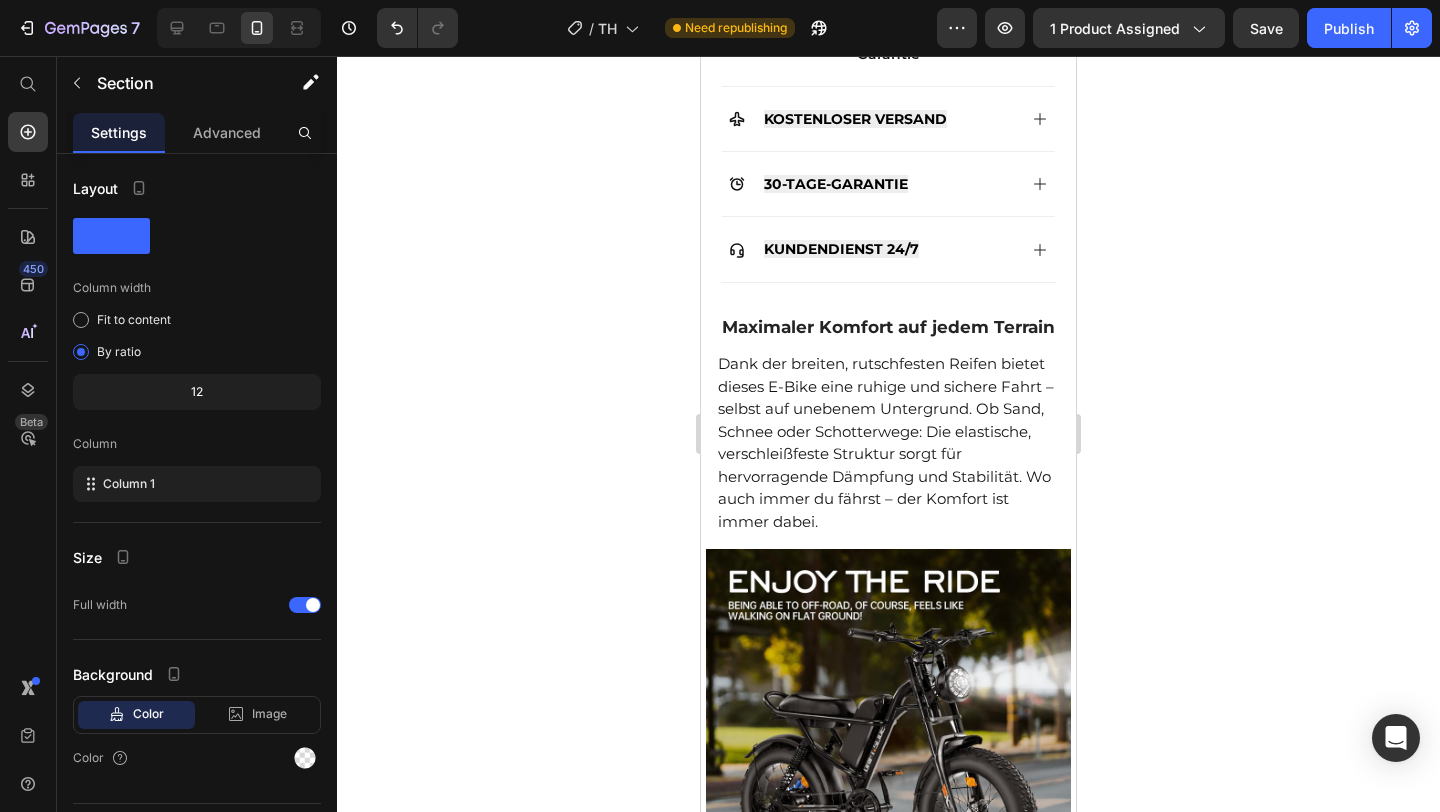 scroll, scrollTop: 995, scrollLeft: 0, axis: vertical 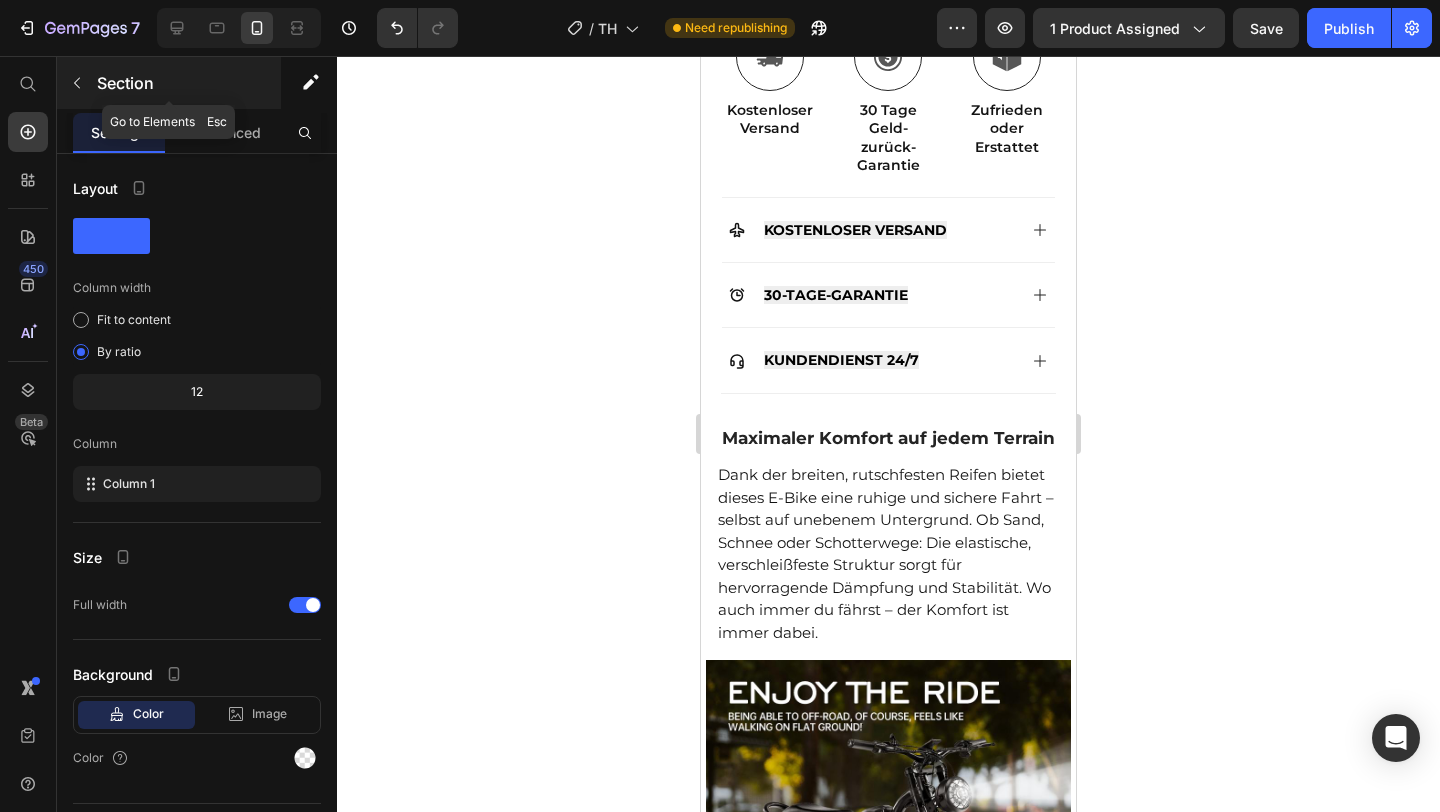 click at bounding box center (77, 83) 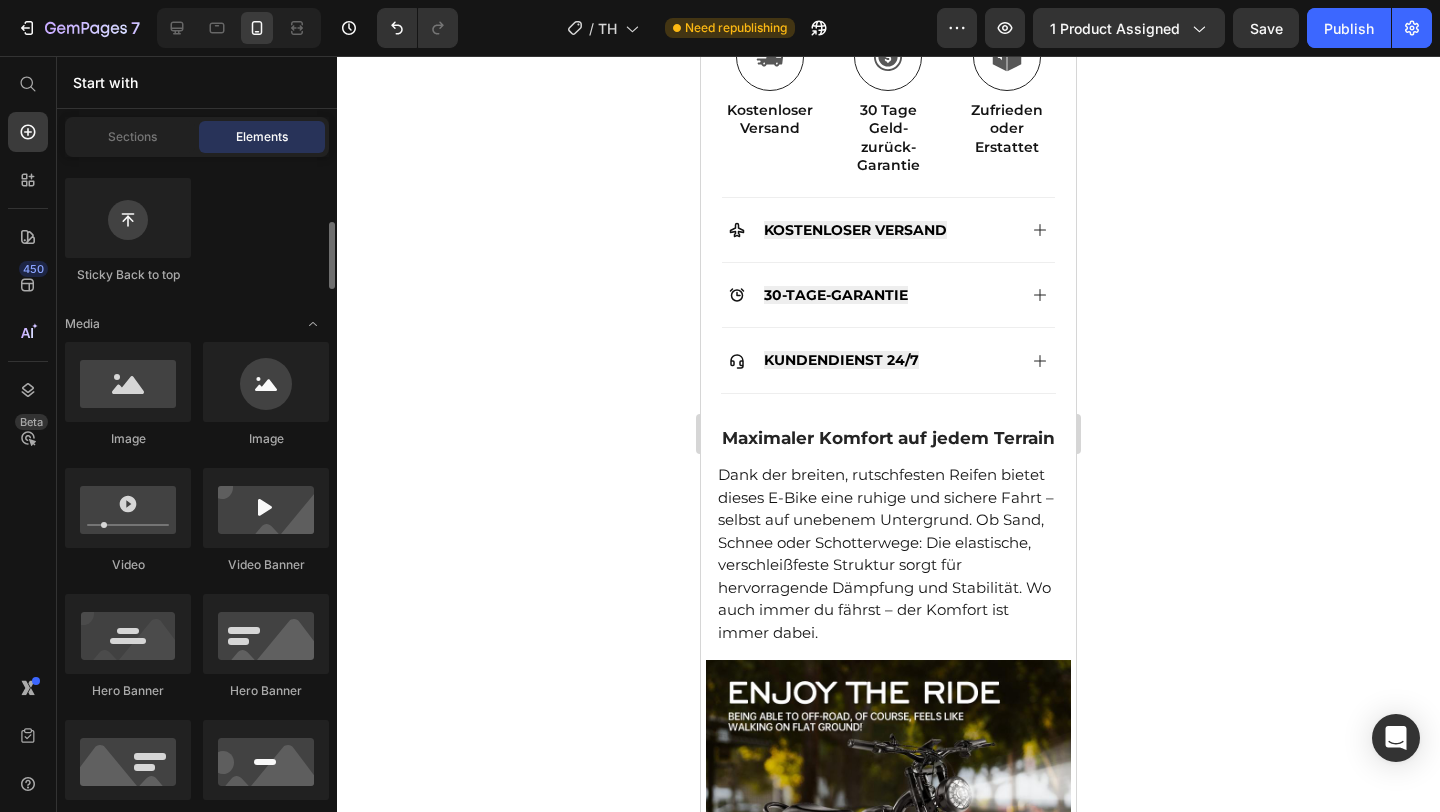 scroll, scrollTop: 605, scrollLeft: 0, axis: vertical 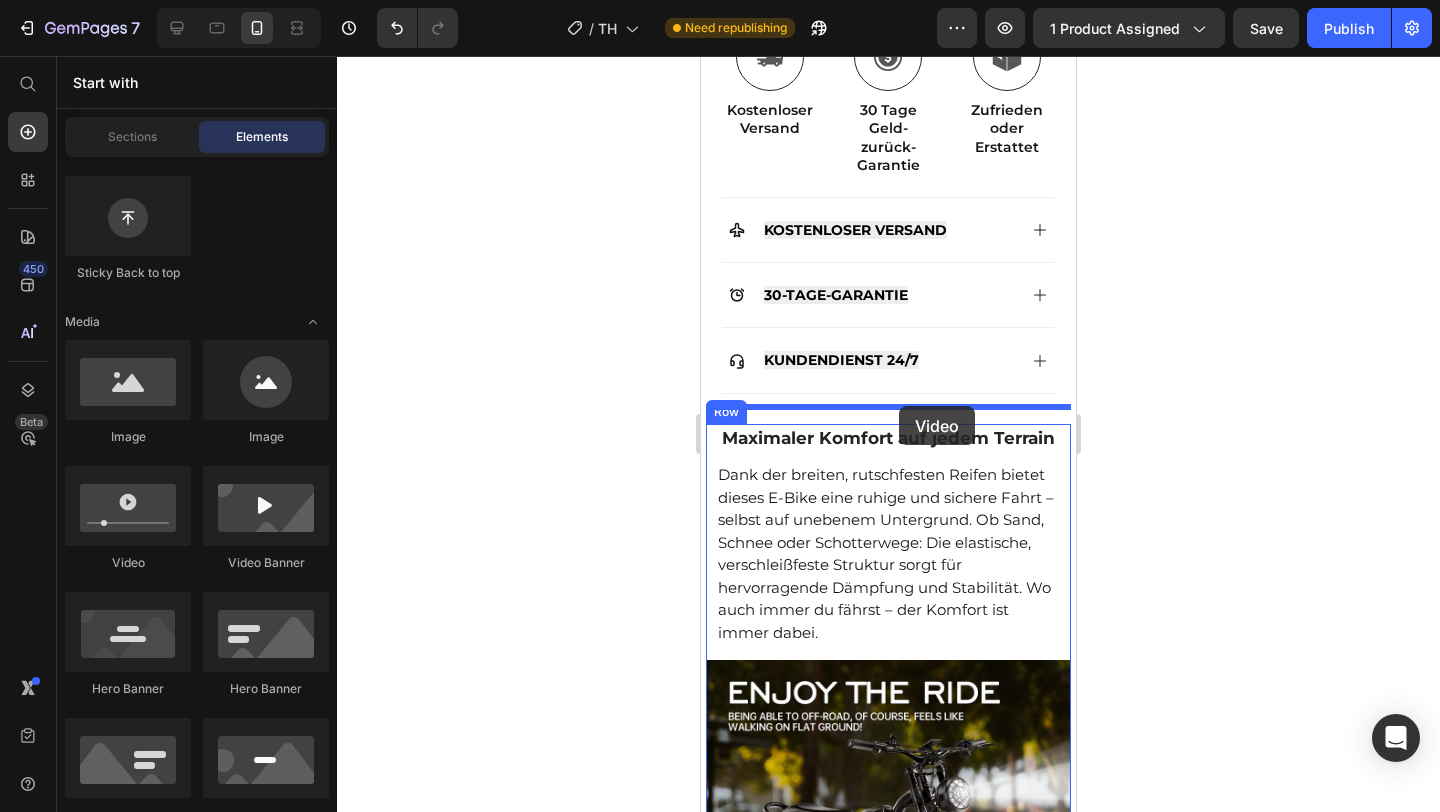 drag, startPoint x: 828, startPoint y: 567, endPoint x: 899, endPoint y: 404, distance: 177.792 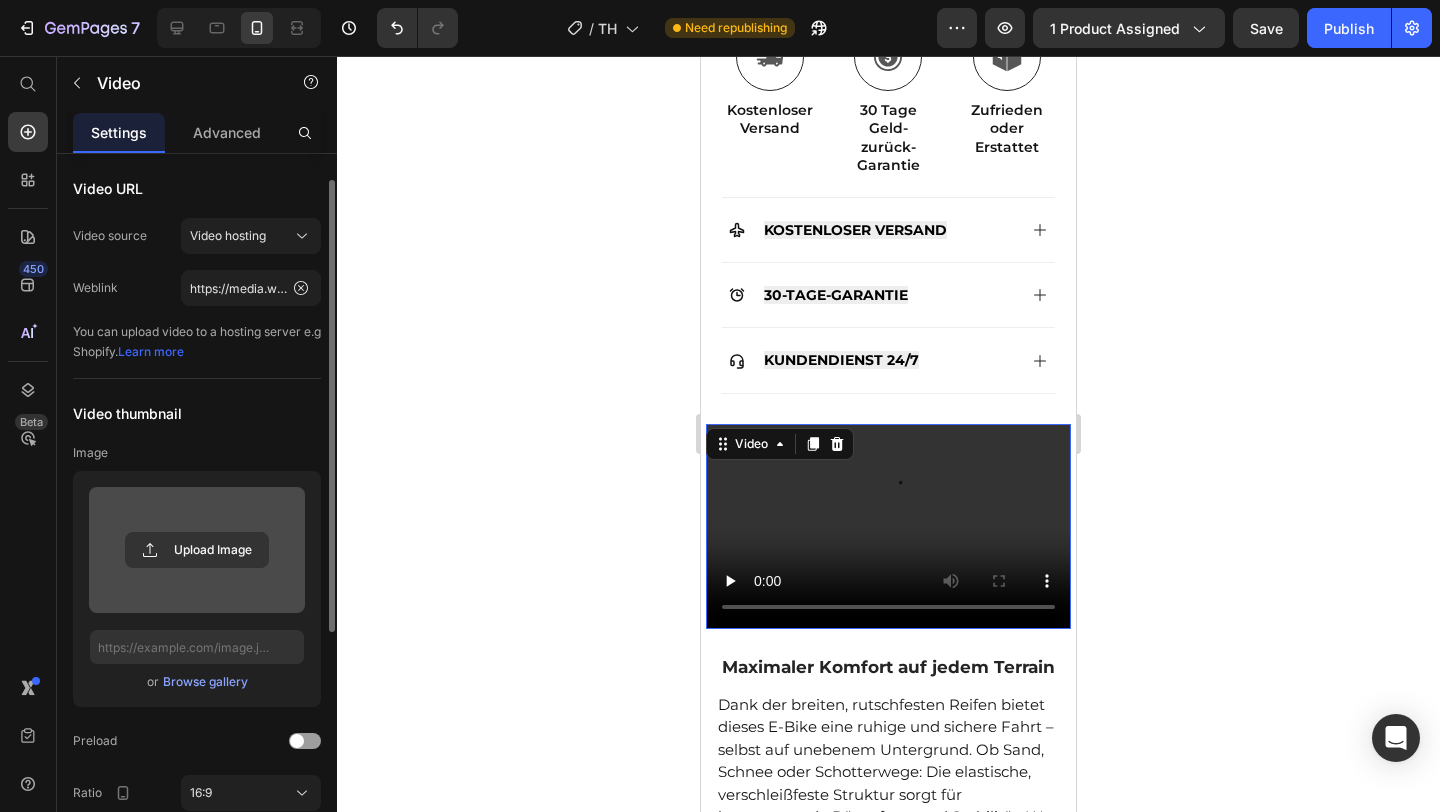 scroll, scrollTop: 185, scrollLeft: 0, axis: vertical 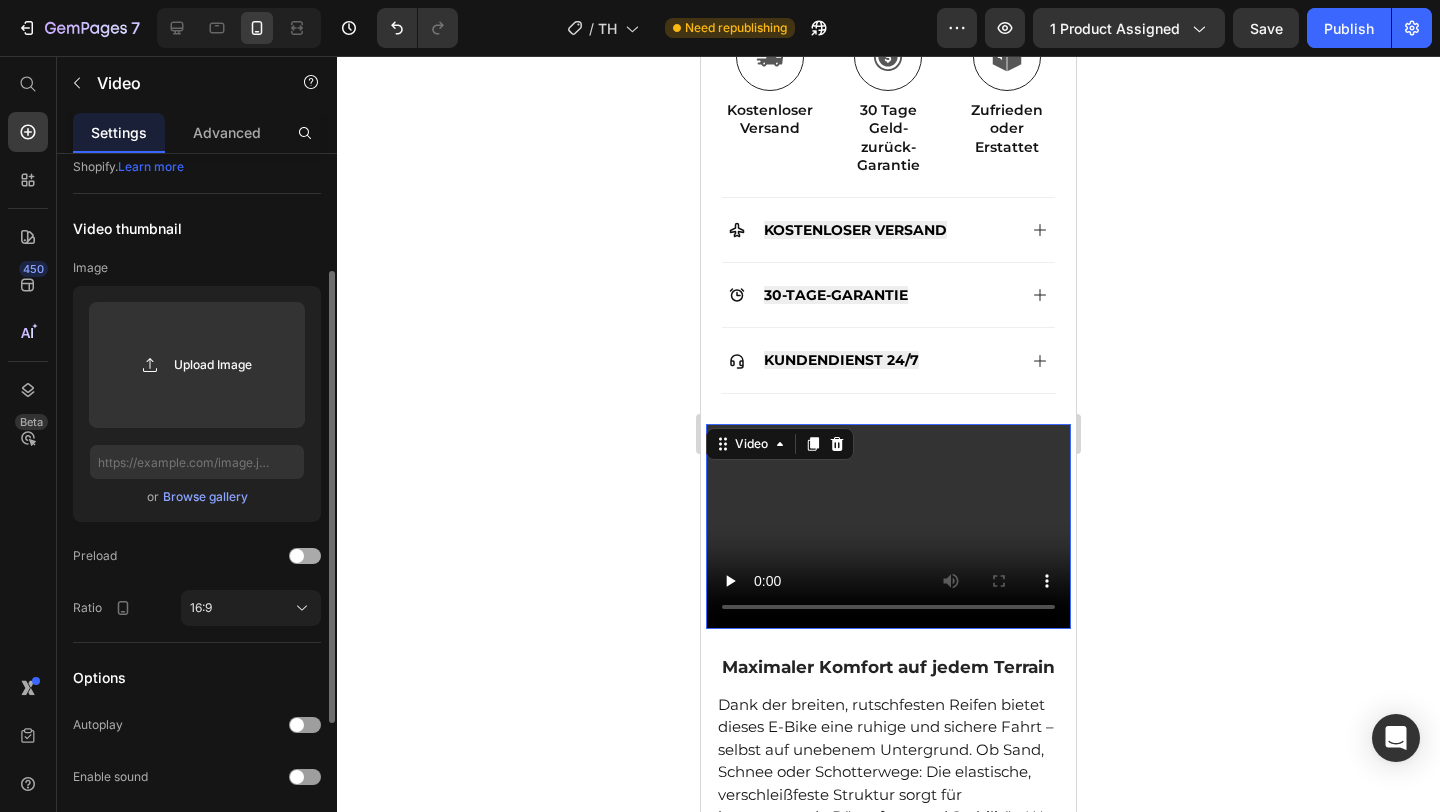 click at bounding box center [297, 556] 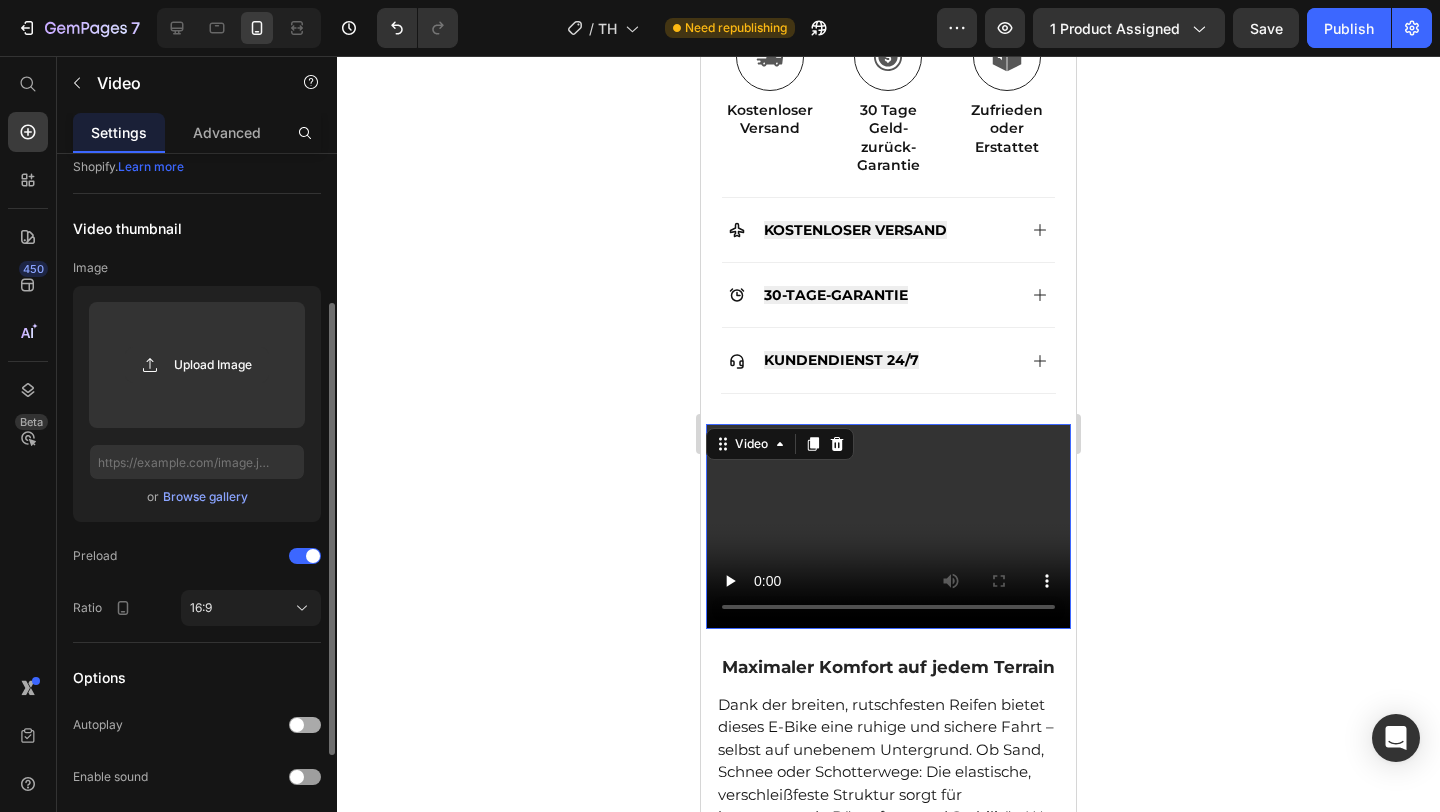 scroll, scrollTop: 415, scrollLeft: 0, axis: vertical 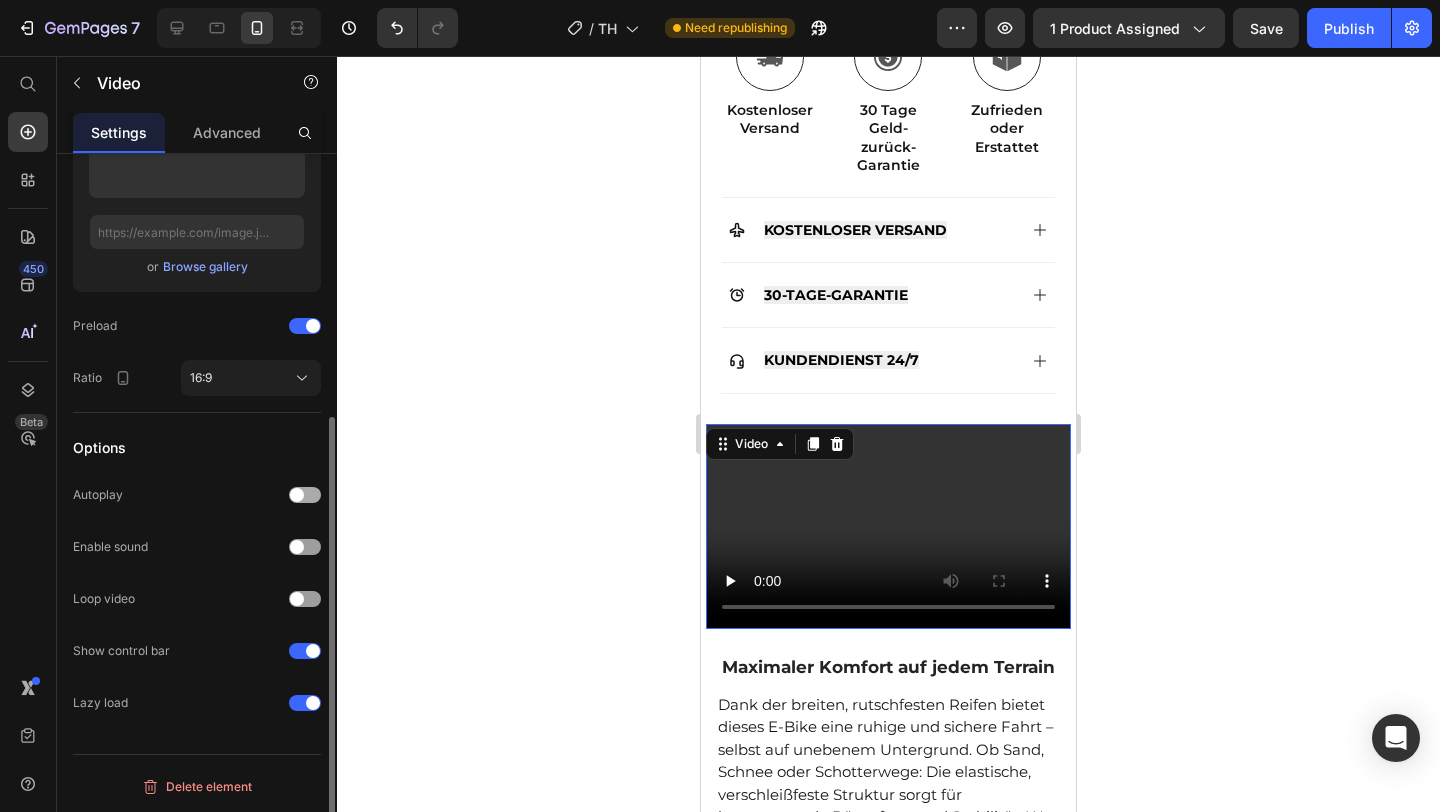 click at bounding box center (305, 495) 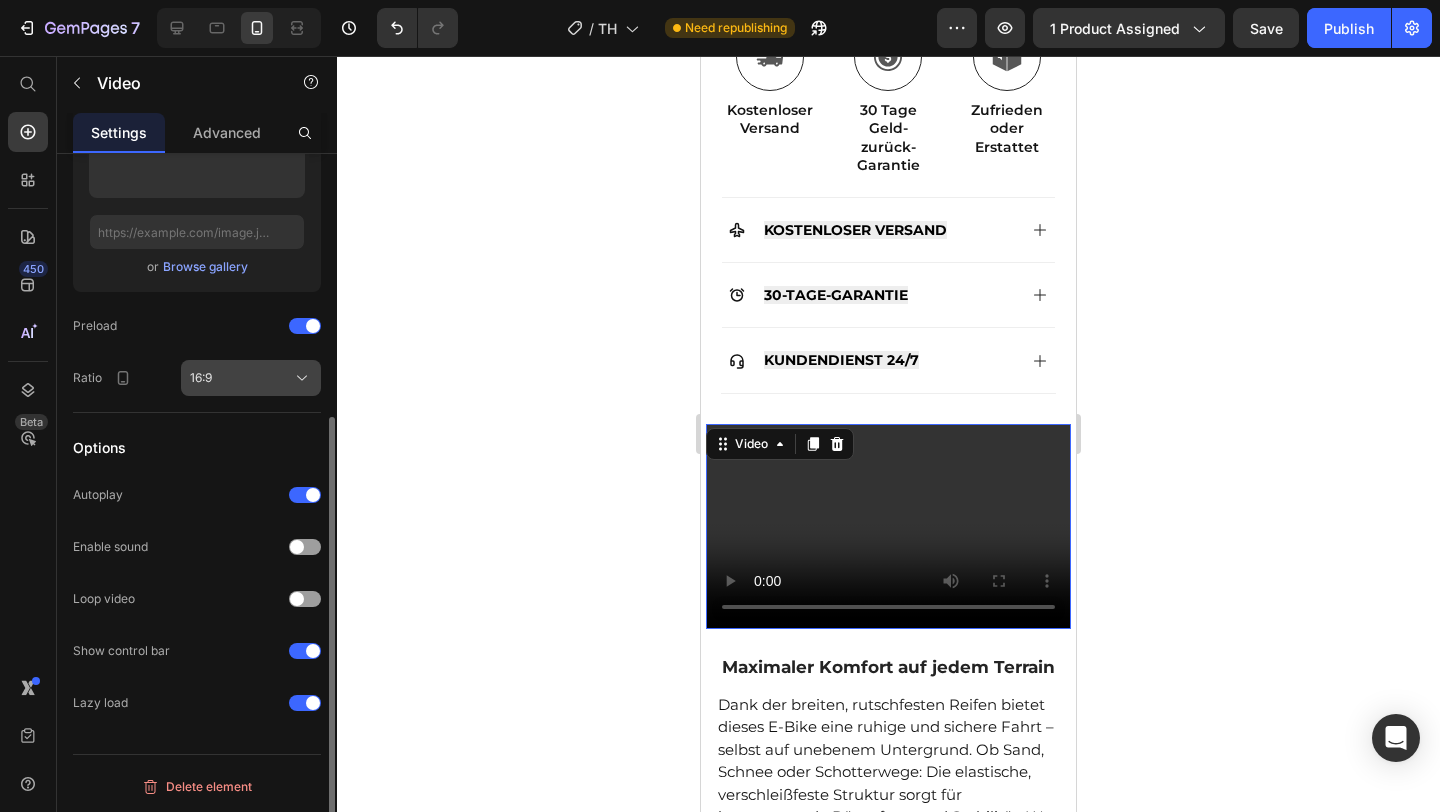 click on "16:9" 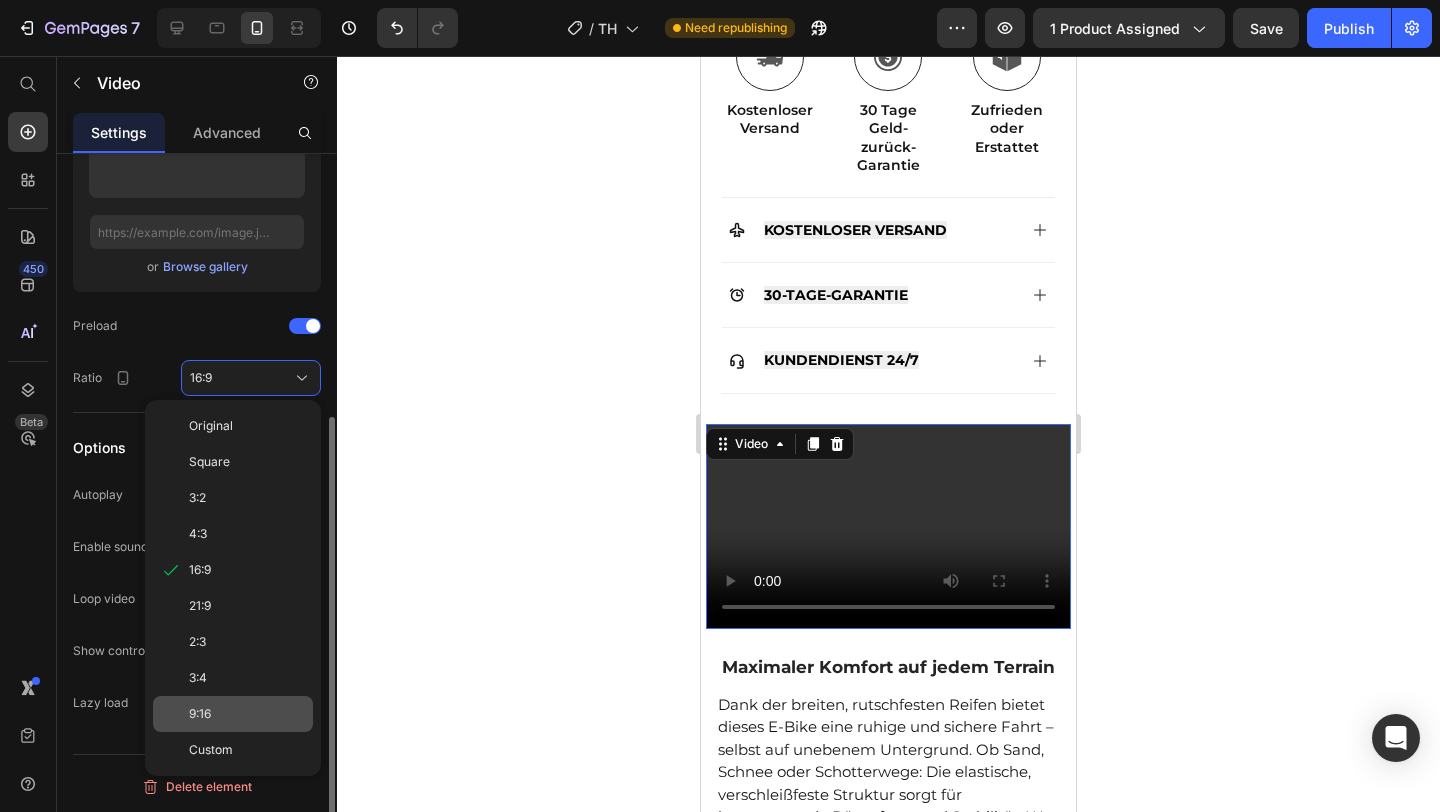 click on "9:16" at bounding box center [247, 714] 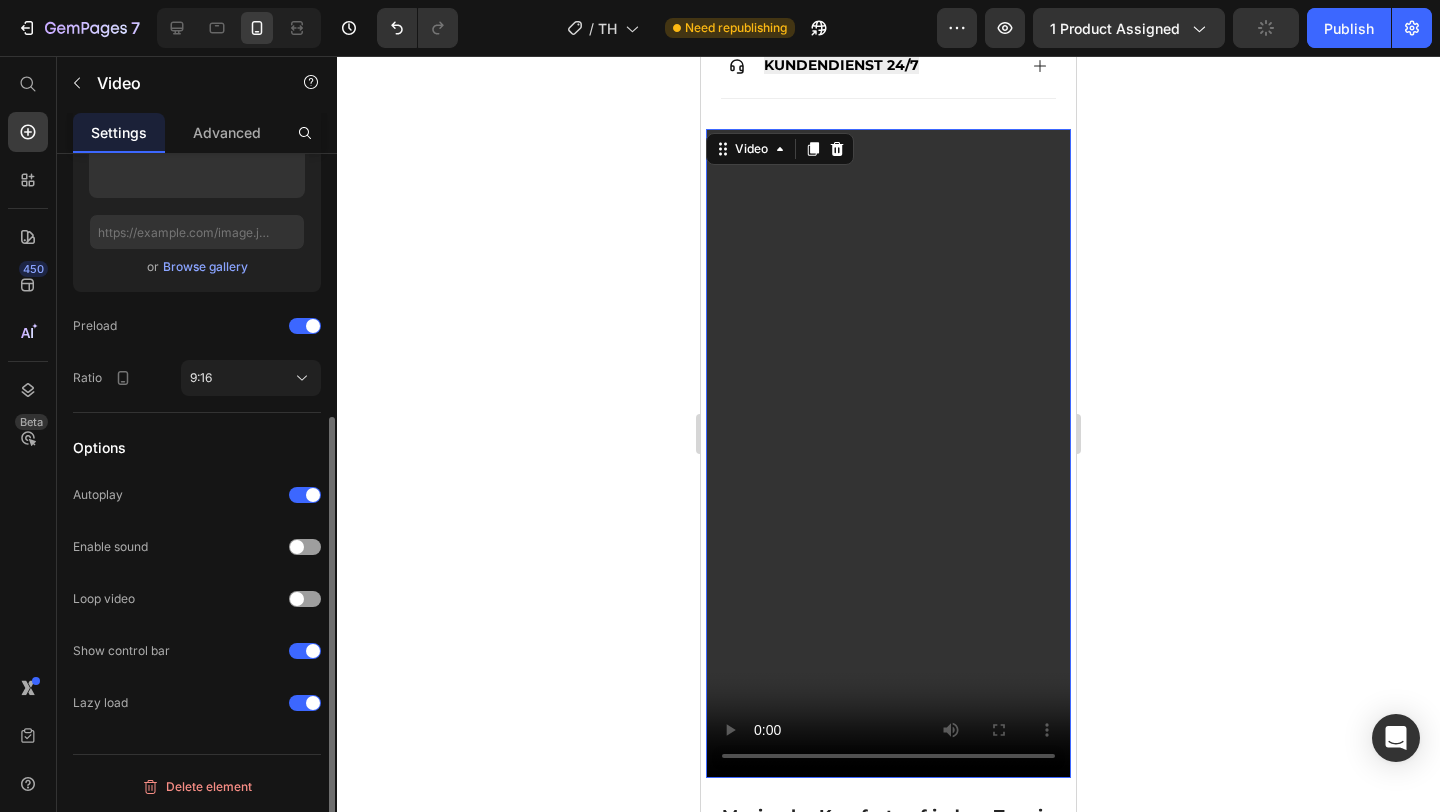 scroll, scrollTop: 1343, scrollLeft: 0, axis: vertical 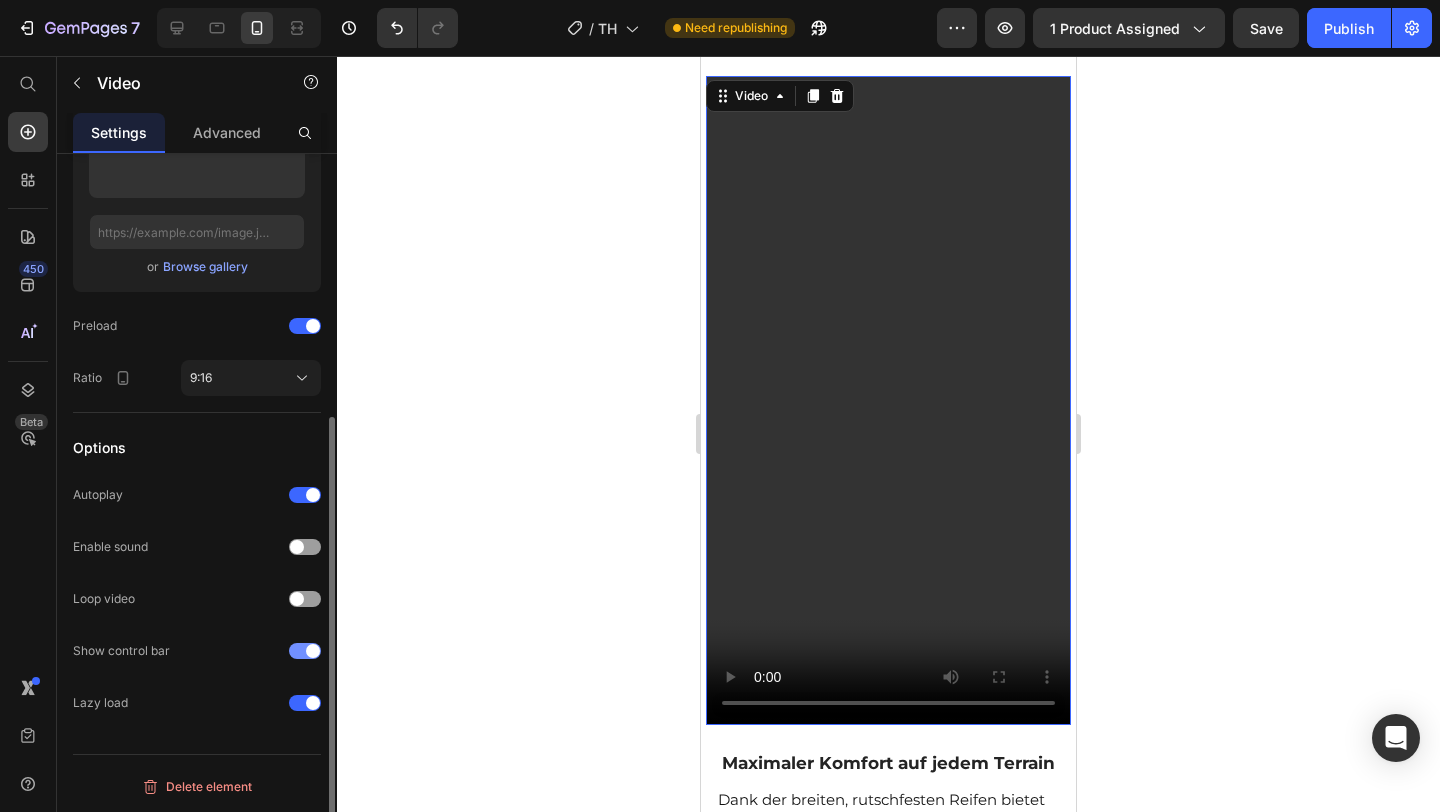 click at bounding box center (313, 651) 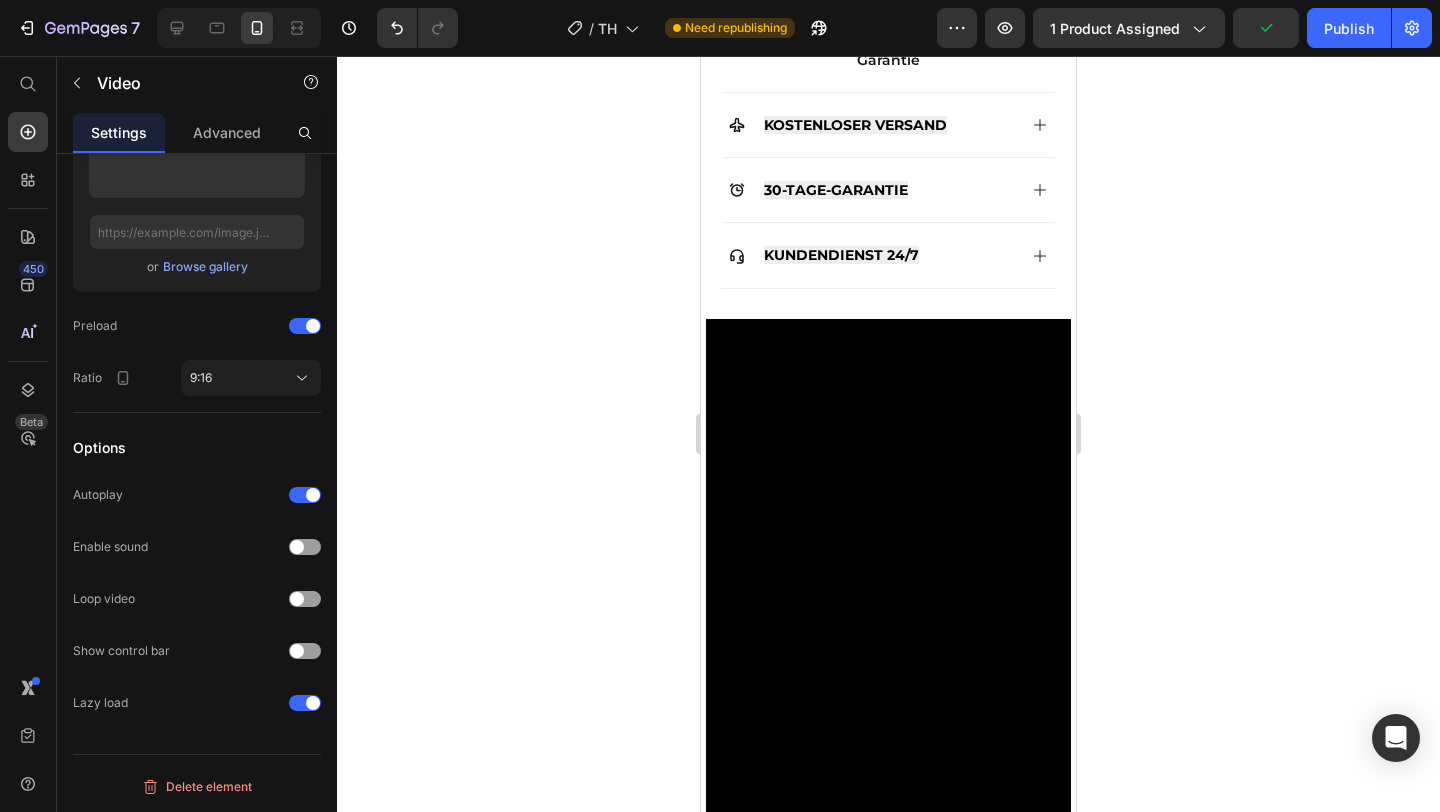 scroll, scrollTop: 1079, scrollLeft: 0, axis: vertical 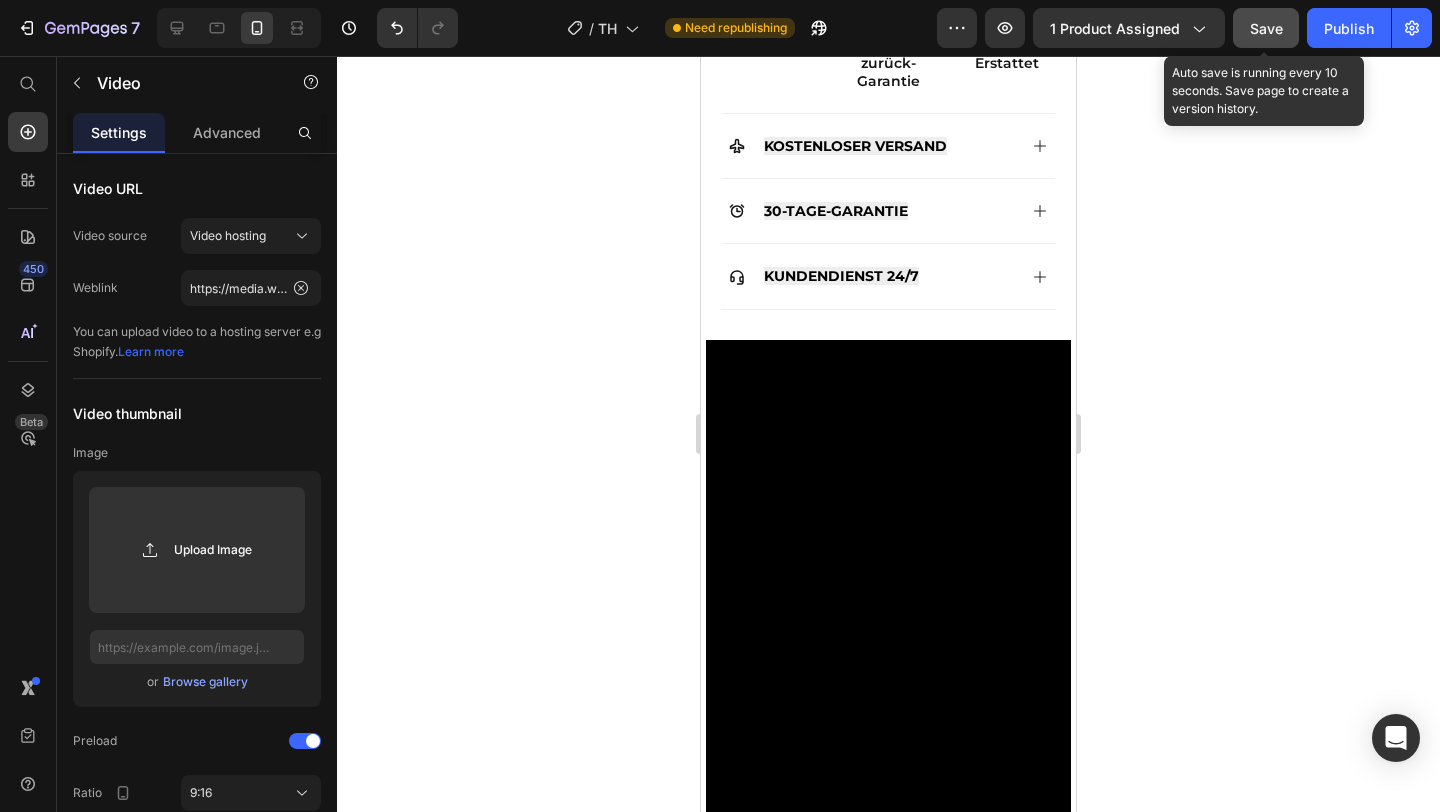 click on "Save" at bounding box center (1266, 28) 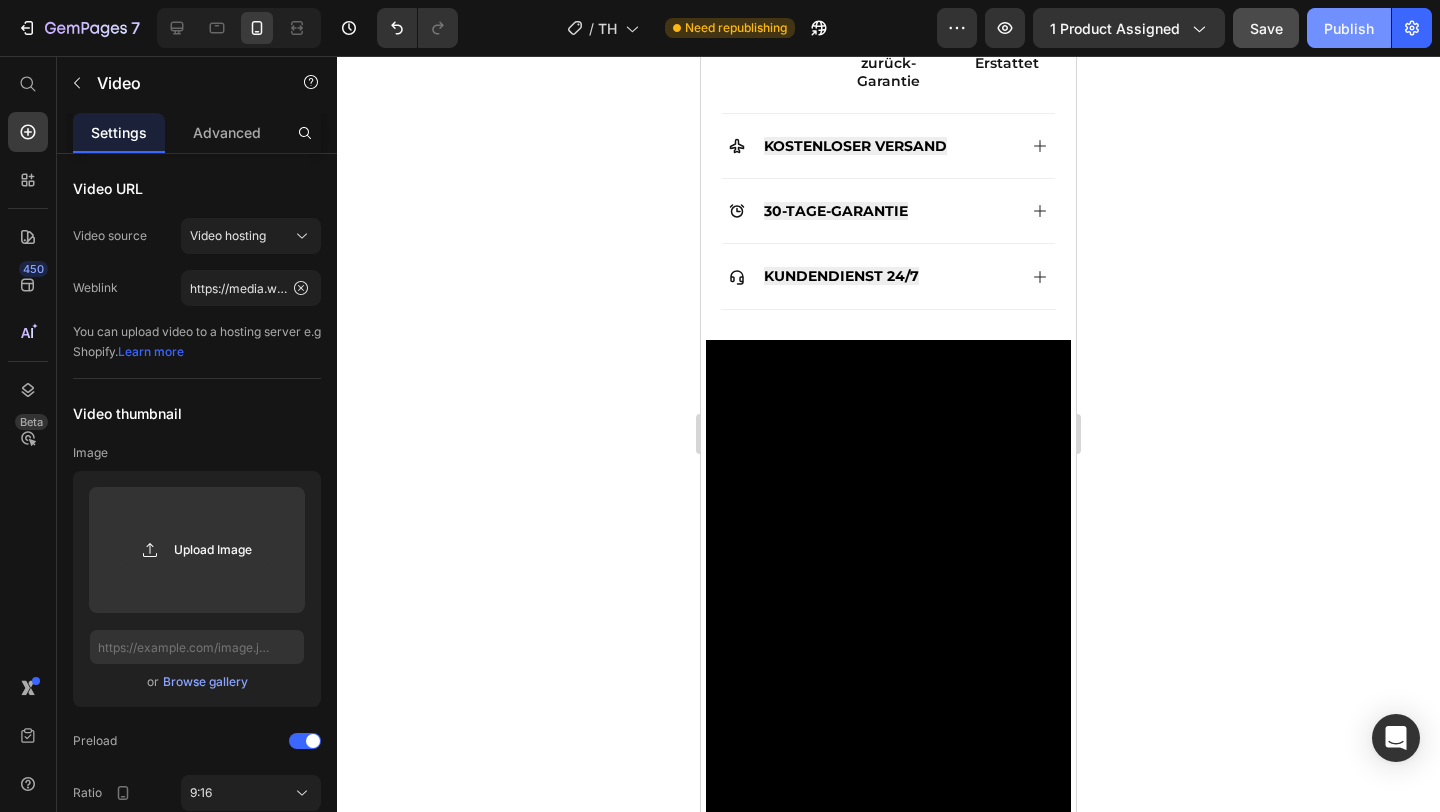 click on "Publish" at bounding box center (1349, 28) 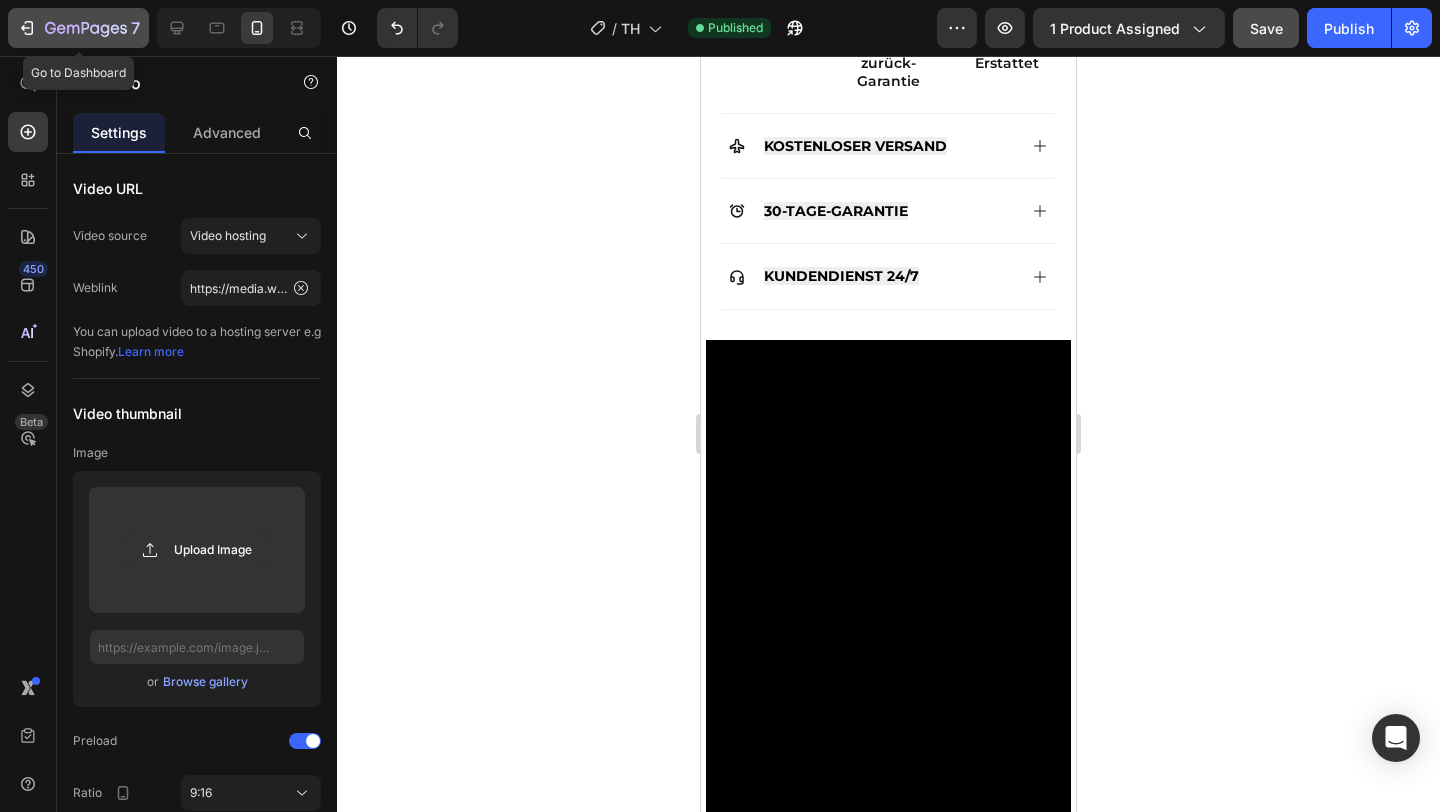 click 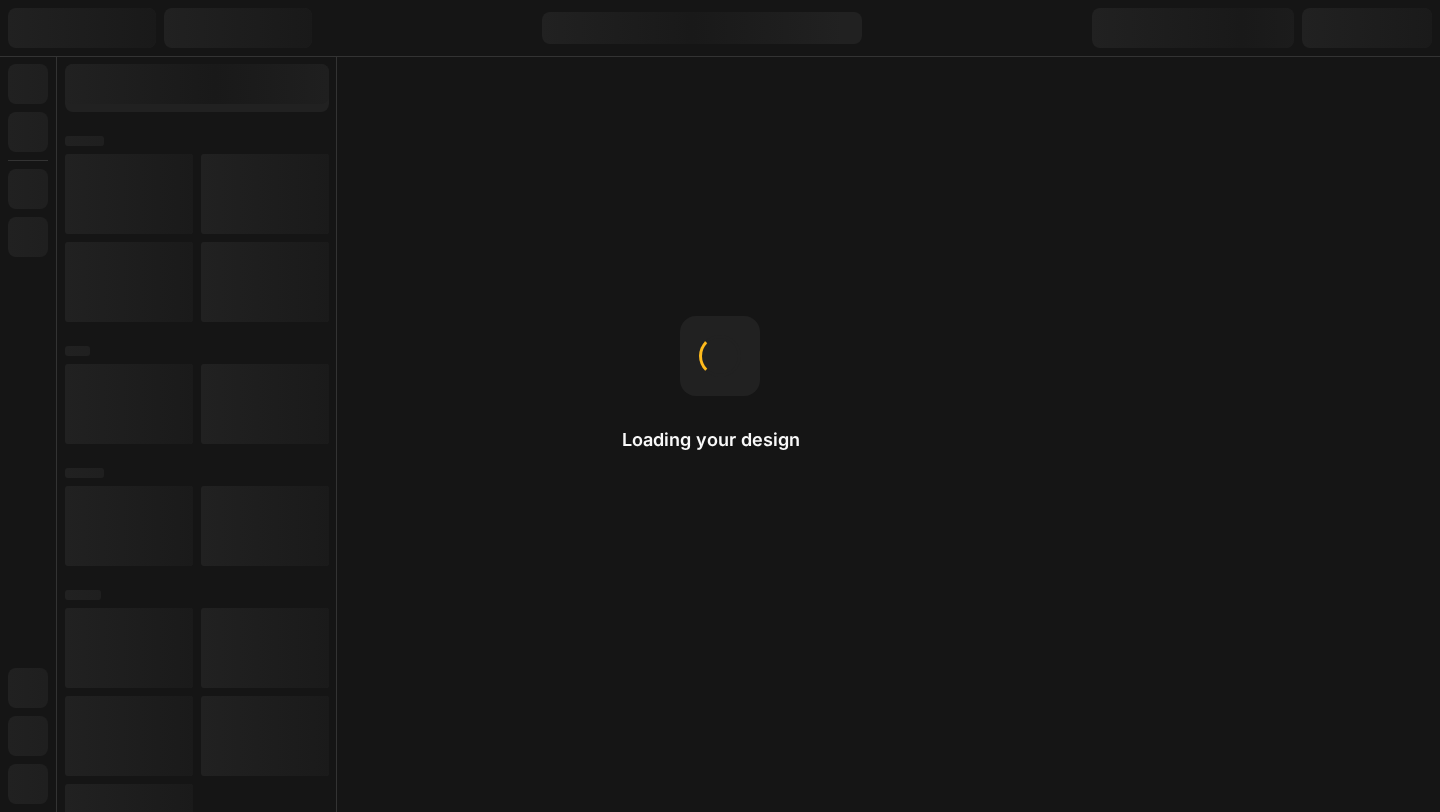 scroll, scrollTop: 0, scrollLeft: 0, axis: both 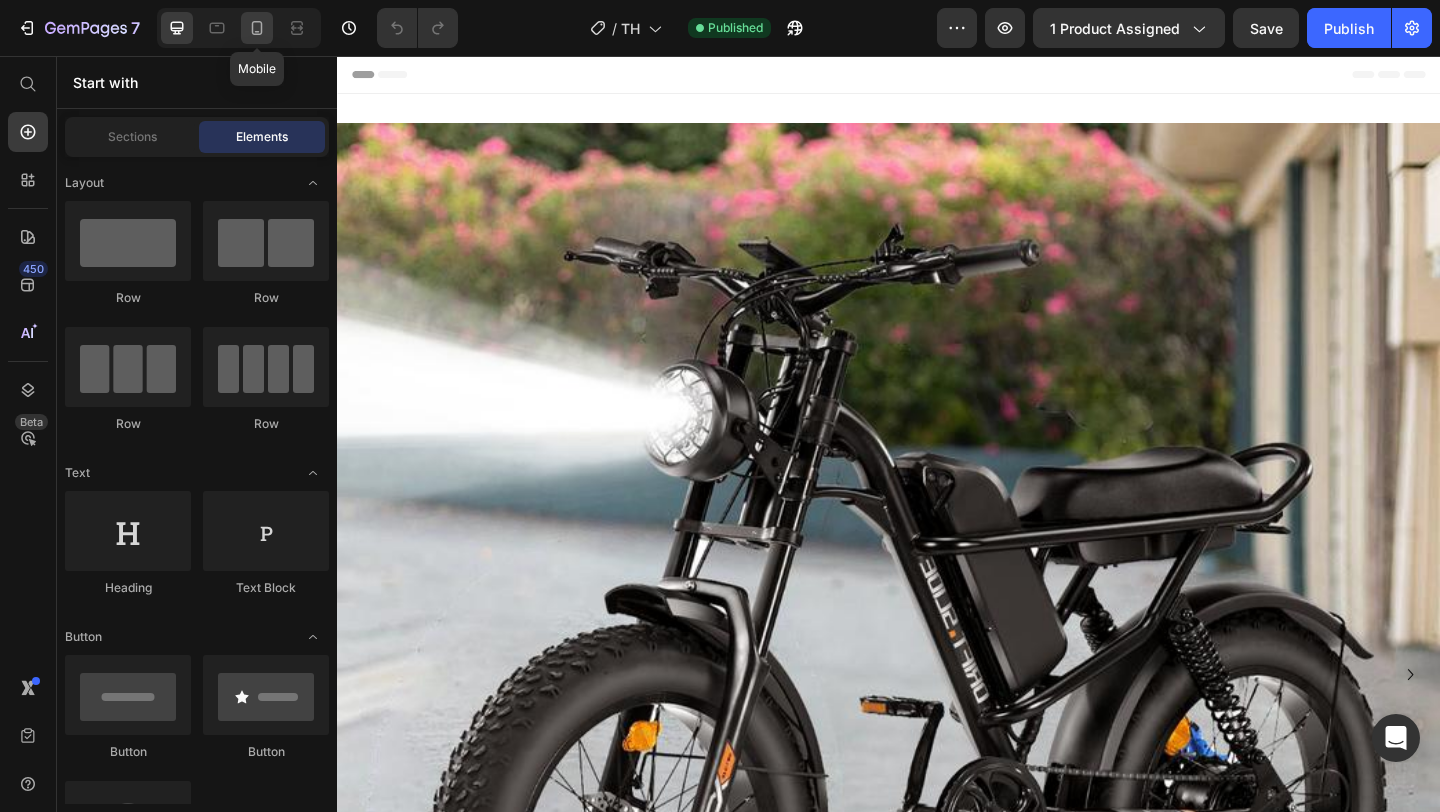 click 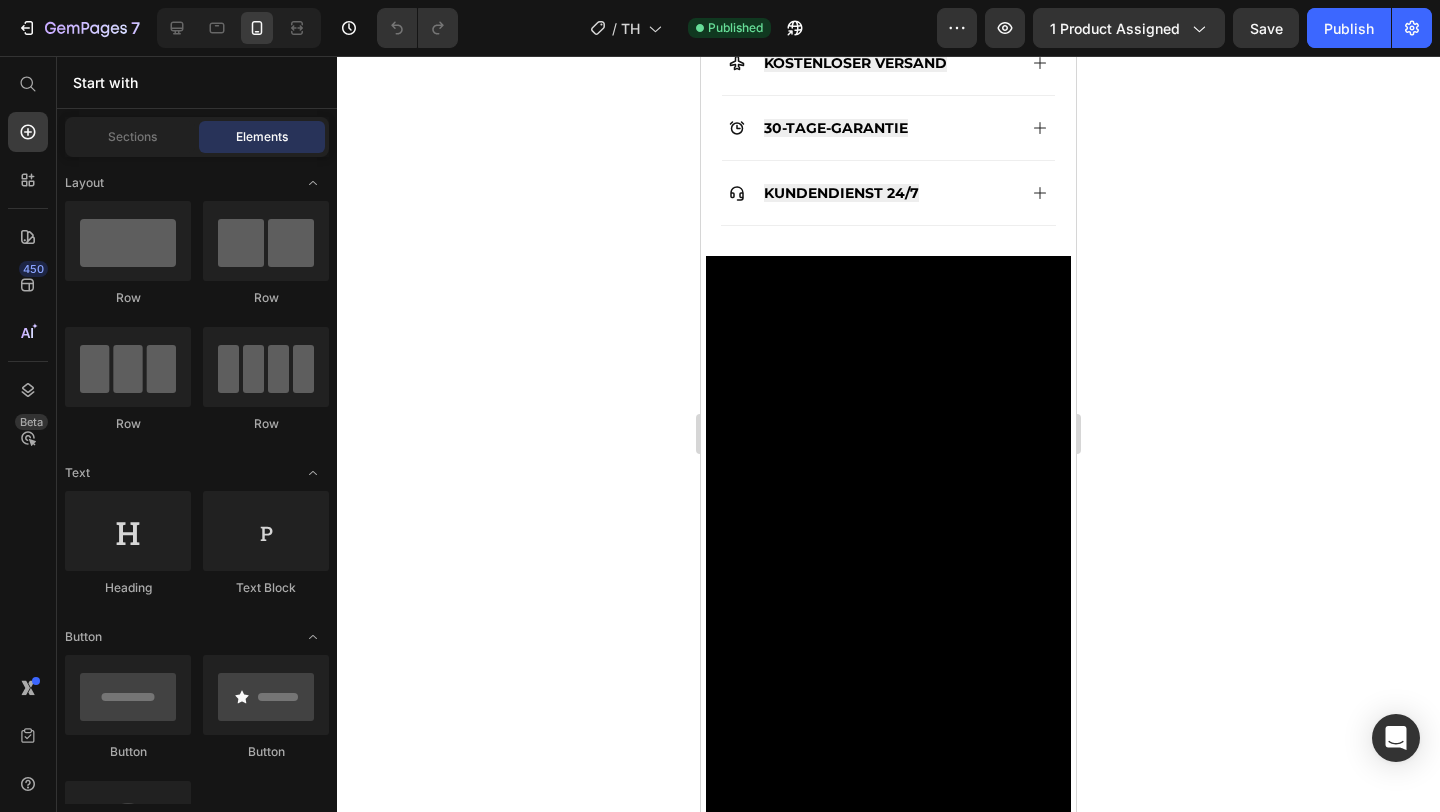 scroll, scrollTop: 1121, scrollLeft: 0, axis: vertical 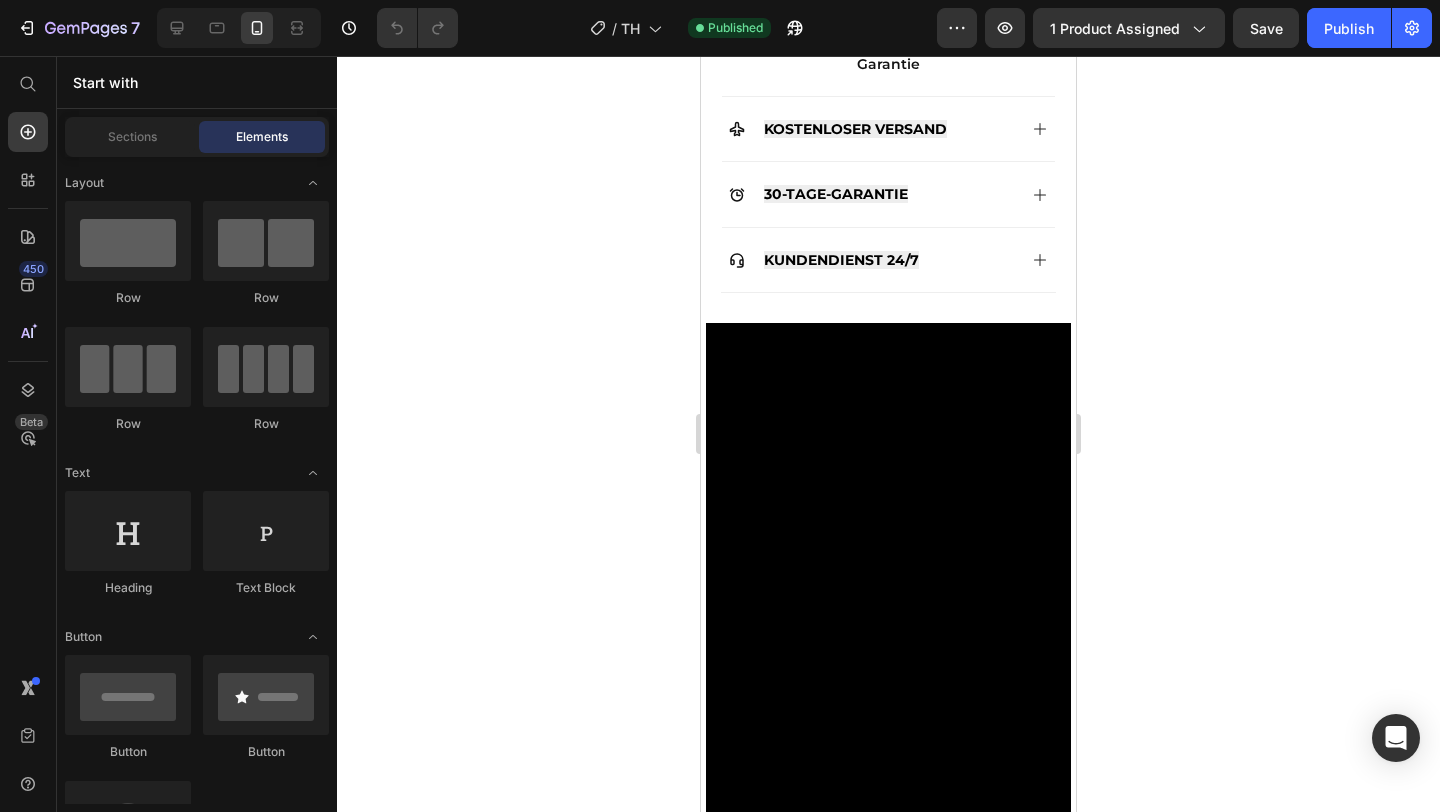 click at bounding box center [888, 647] 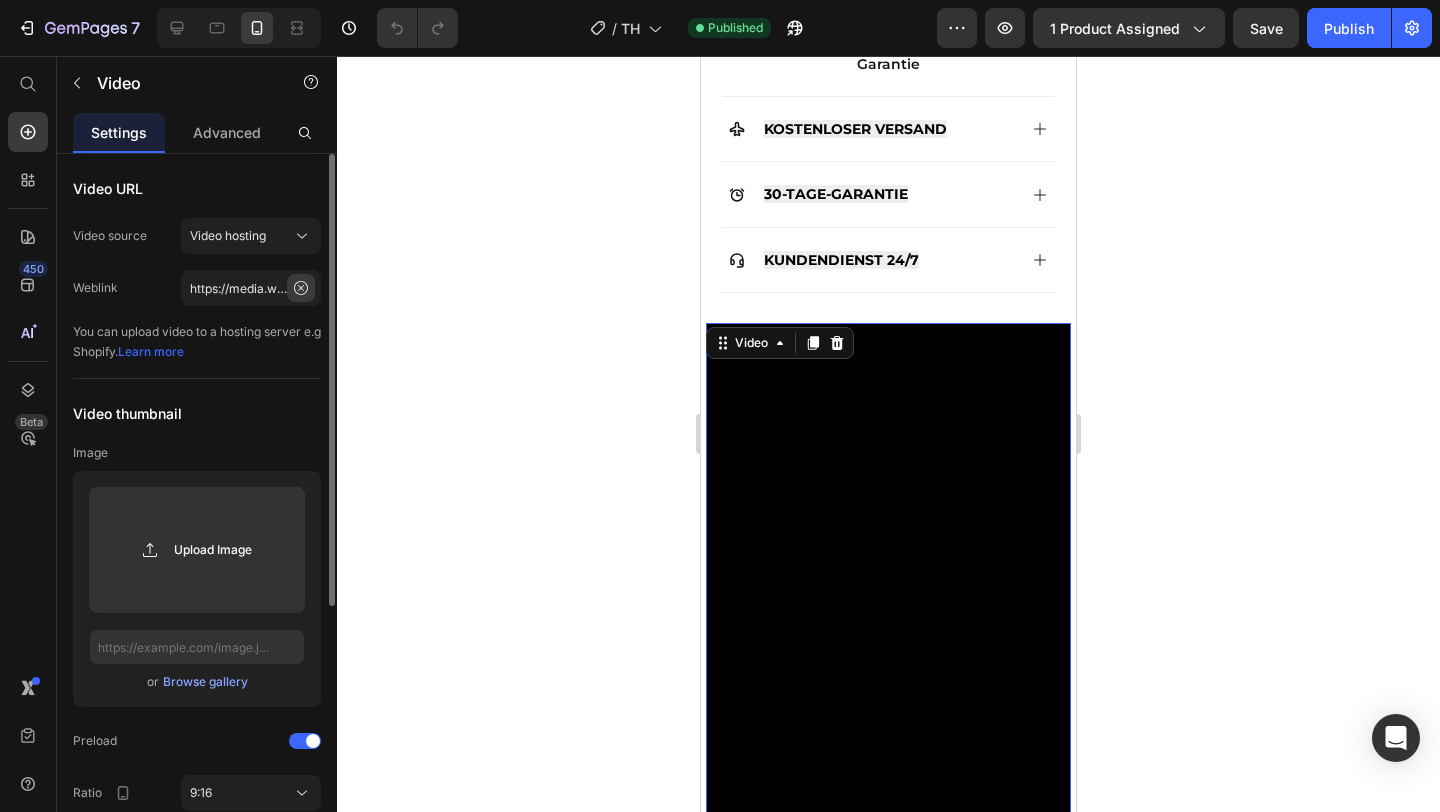 click 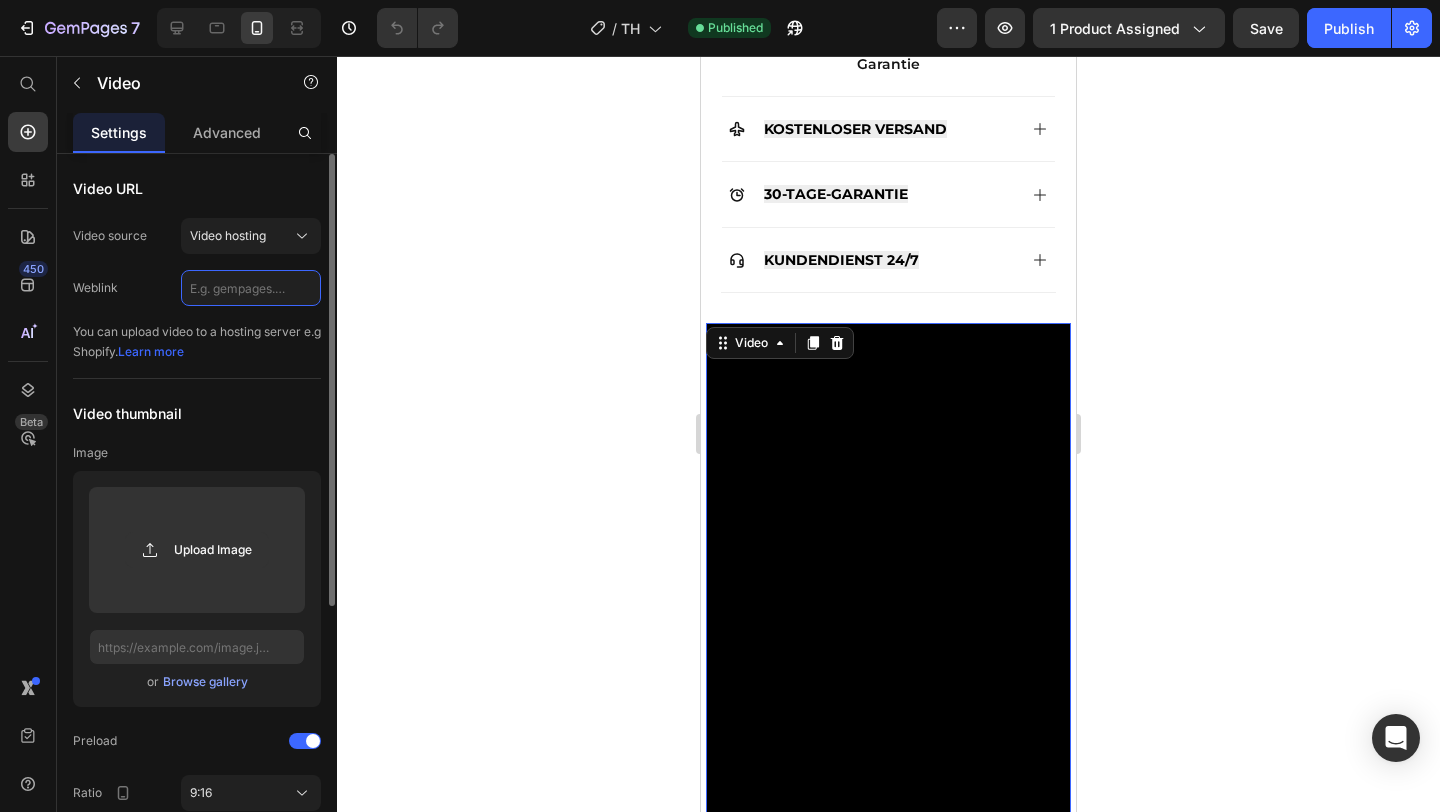 scroll, scrollTop: 0, scrollLeft: 0, axis: both 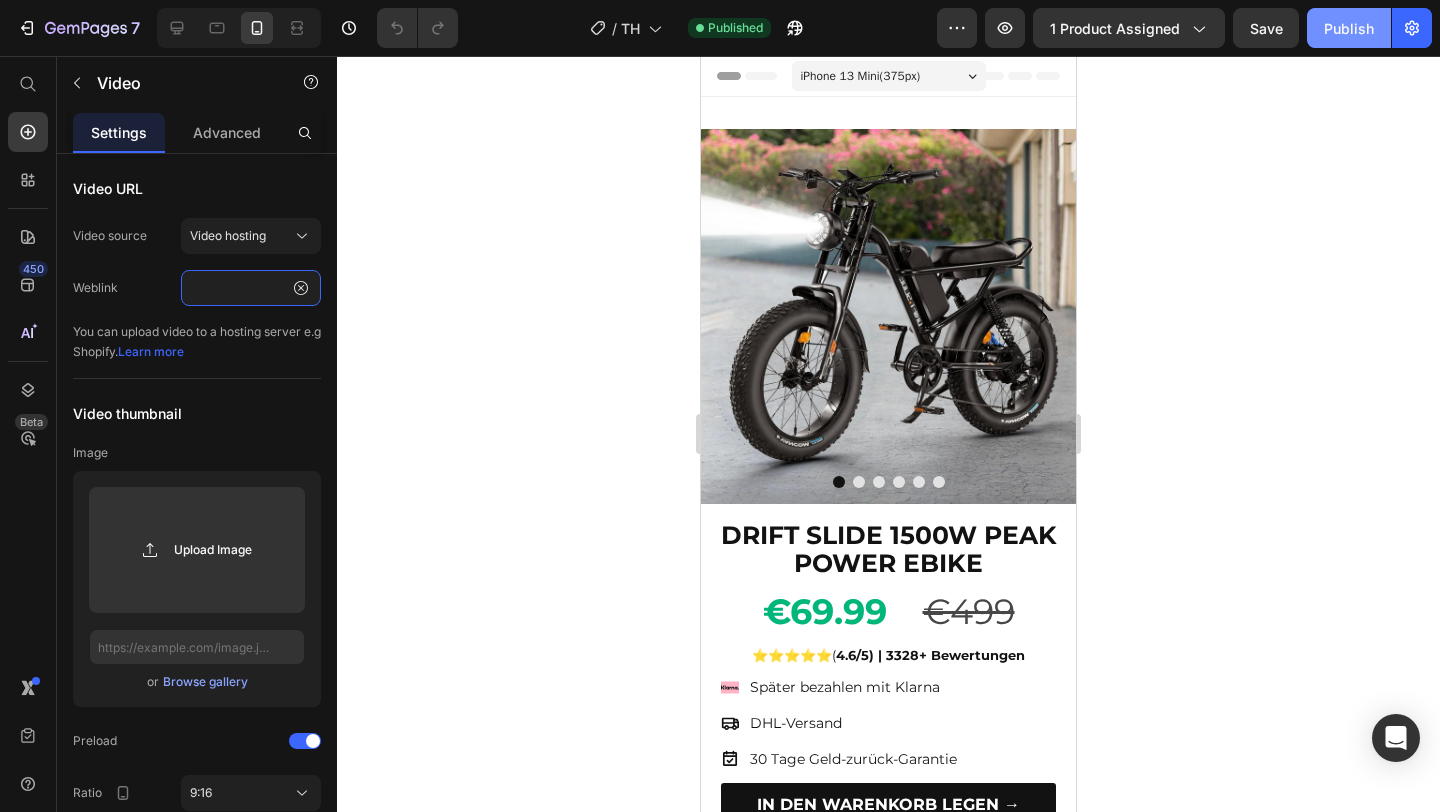 type on "https://cdn.shopify.com/videos/c/o/v/80c7f74e20e74d13bb761d0b80d9883c.mp4" 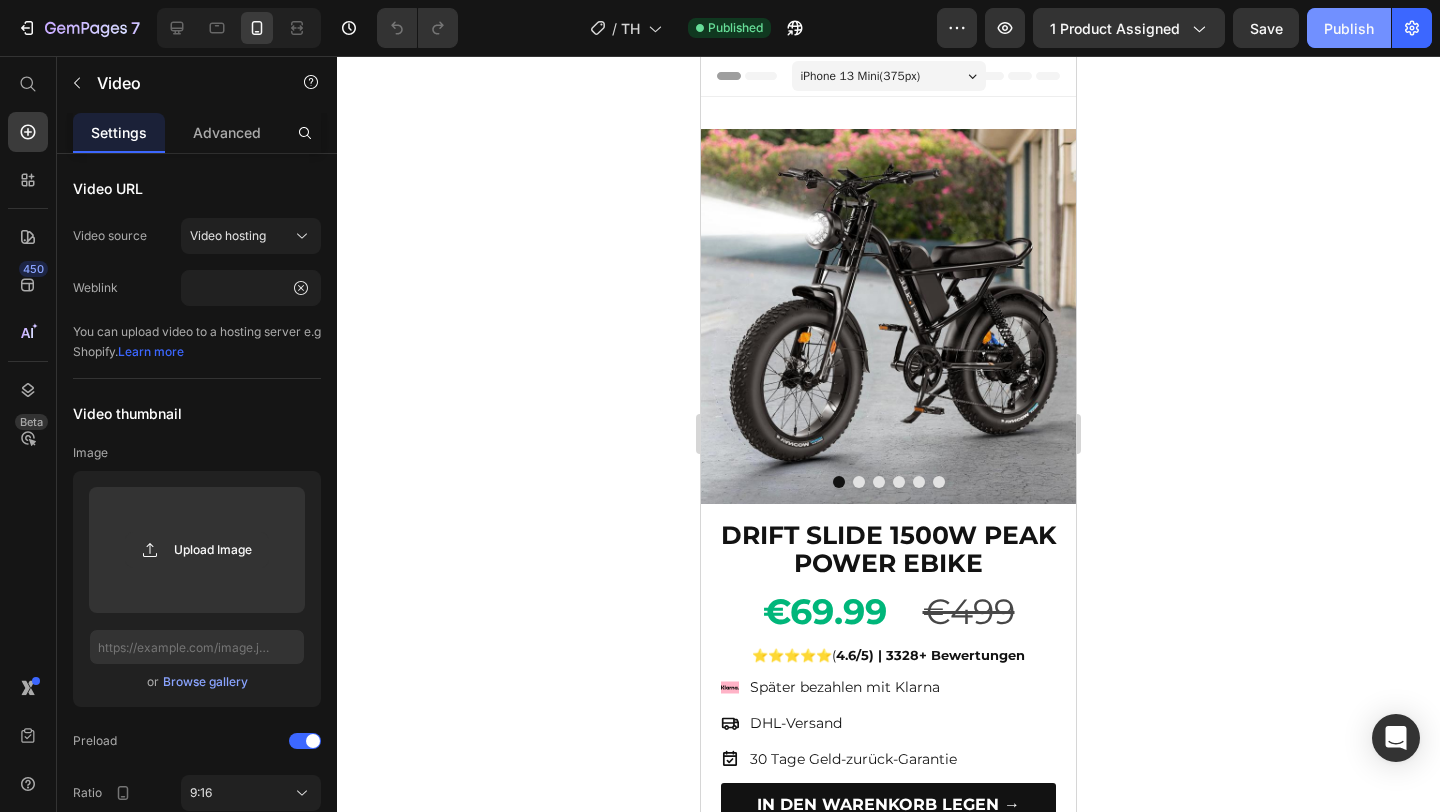 click on "Publish" at bounding box center [1349, 28] 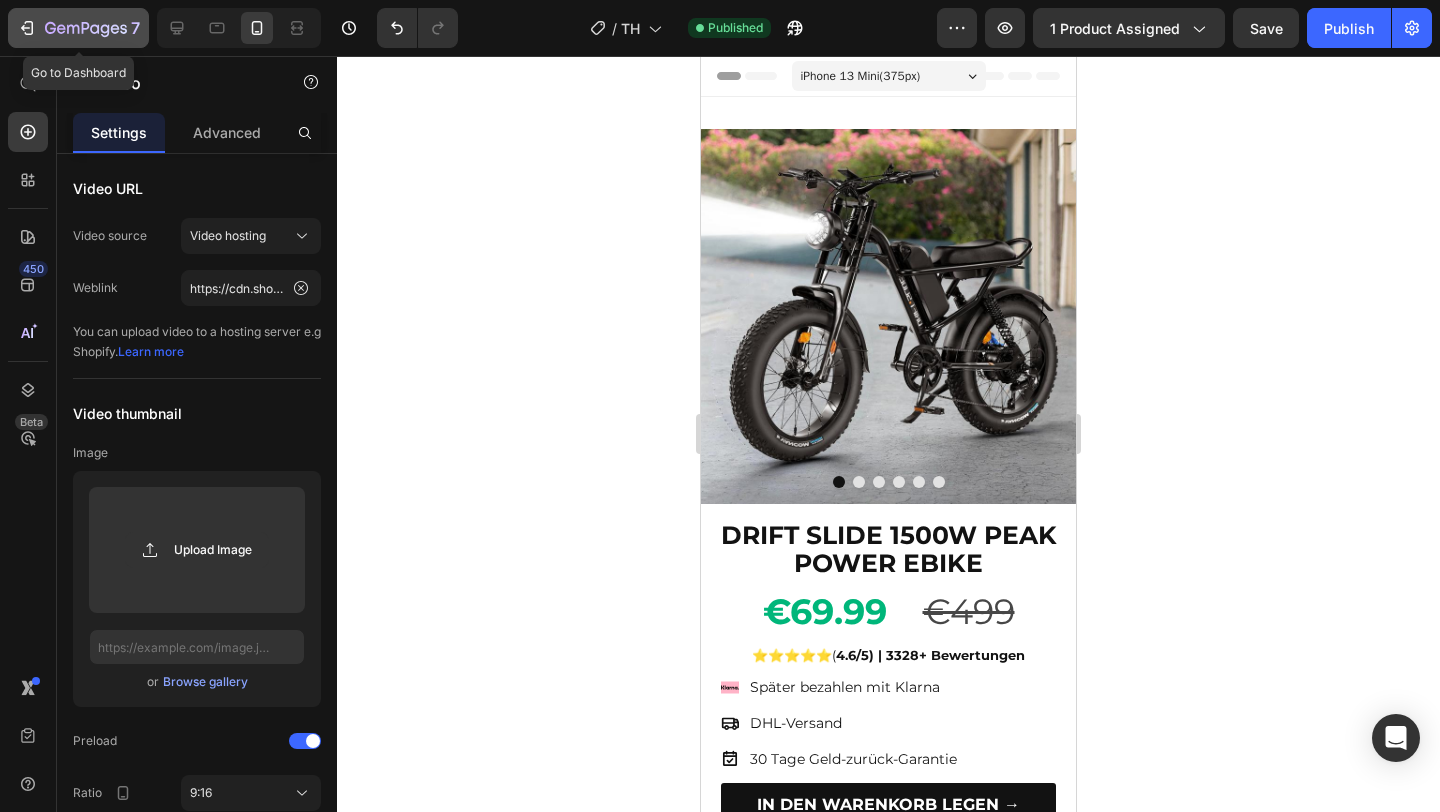 click 